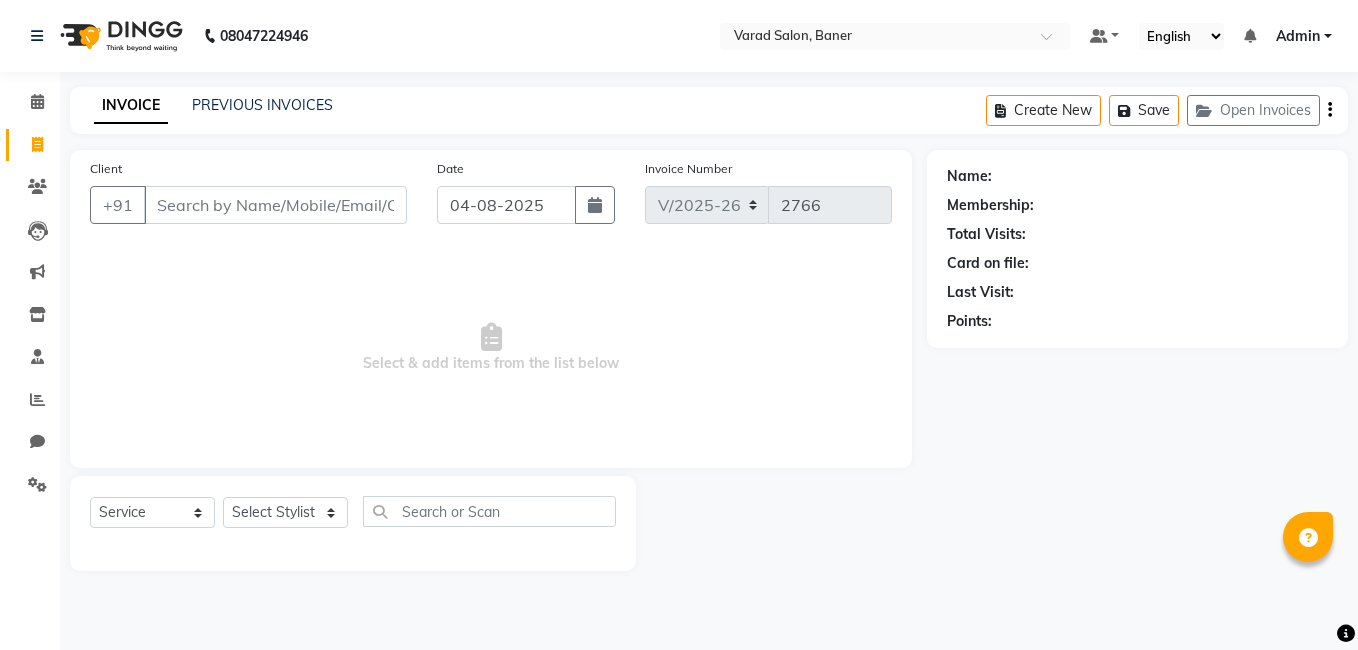 select on "7115" 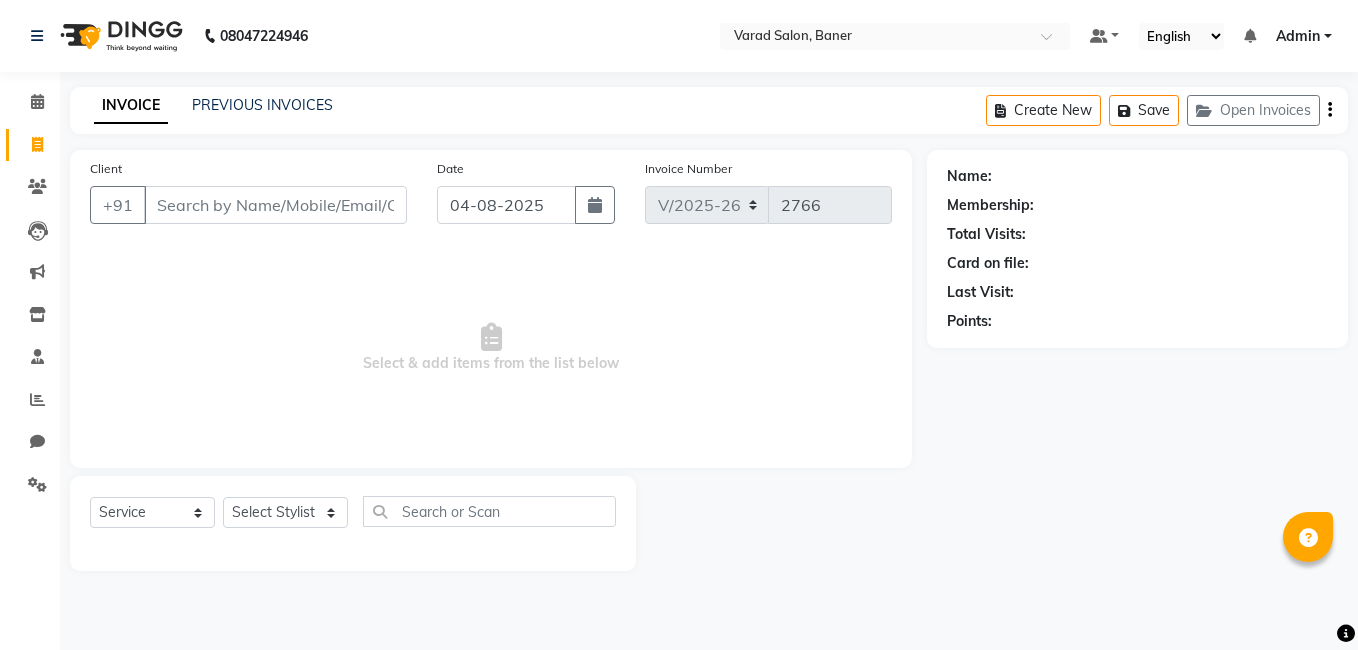 click on "Select Stylist Admin [FIRST] [LAST] [FIRST] [LAST] [FIRST] [LAST] [FIRST] [LAST] [FIRST] [LAST] [FIRST] [LAST] [FIRST] [LAST] [FIRST] [LAST] [FIRST] [LAST] [FIRST] [LAST] [FIRST] [LAST] [FIRST] [LAST]" 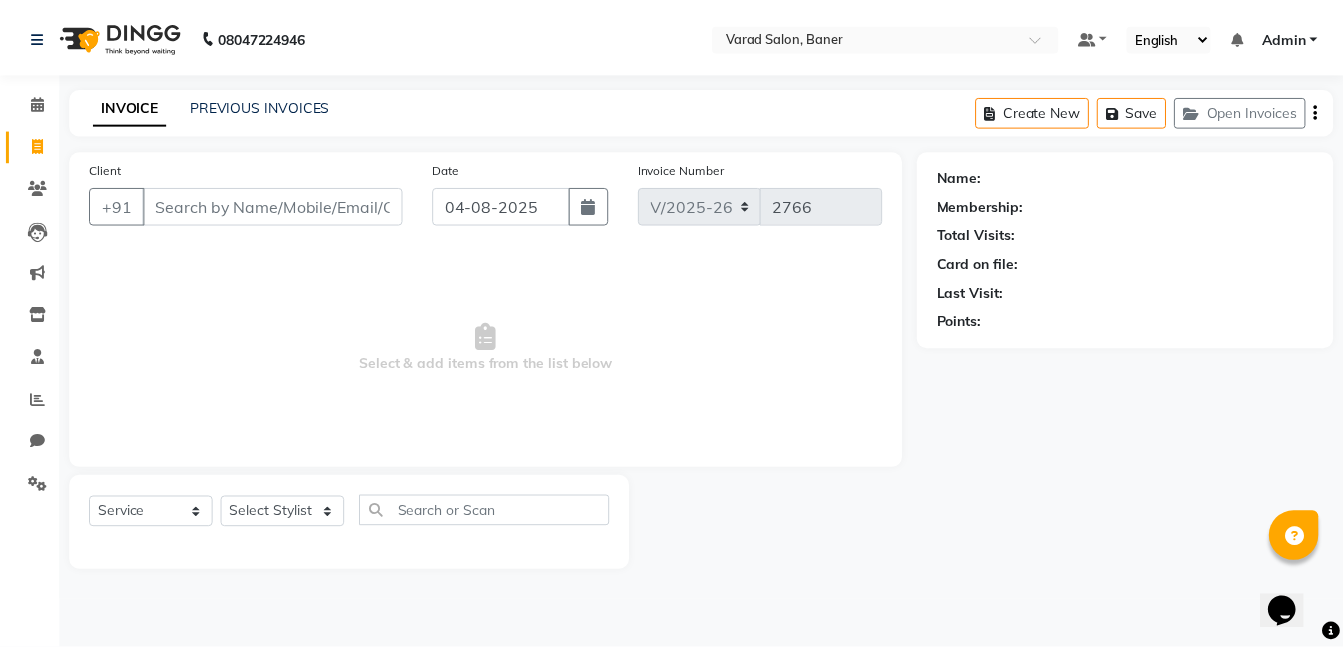 scroll, scrollTop: 0, scrollLeft: 0, axis: both 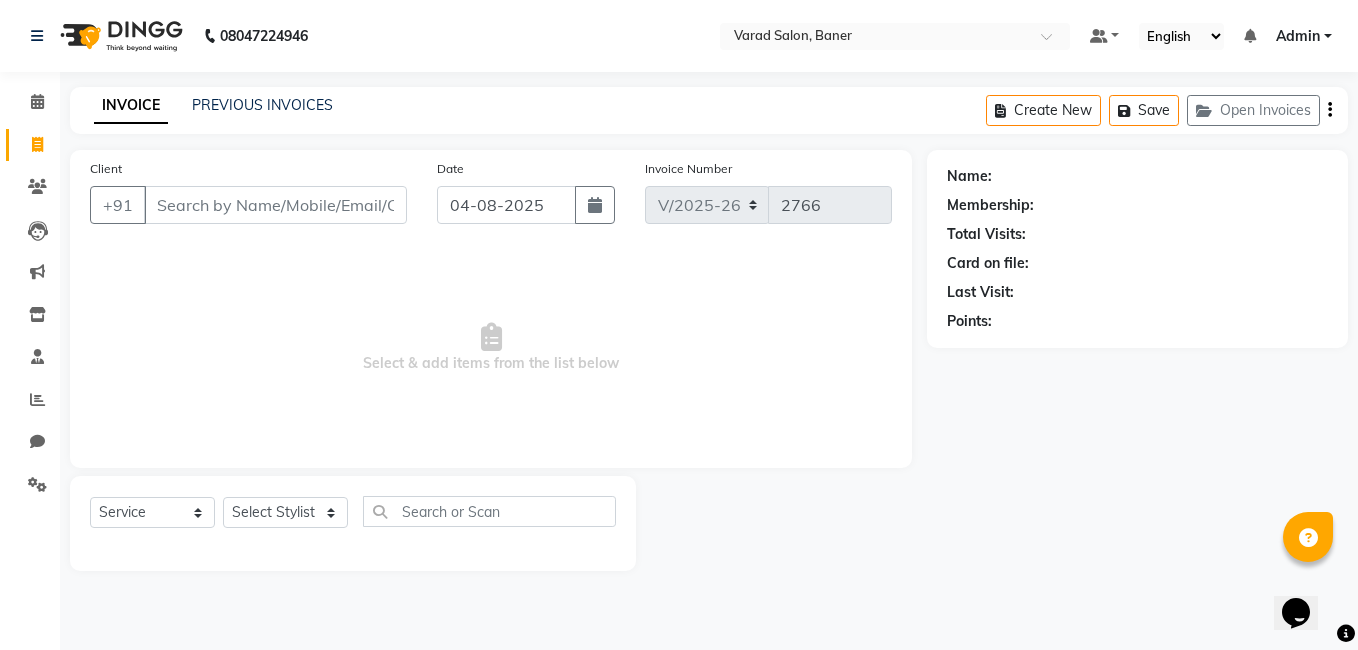 select on "60259" 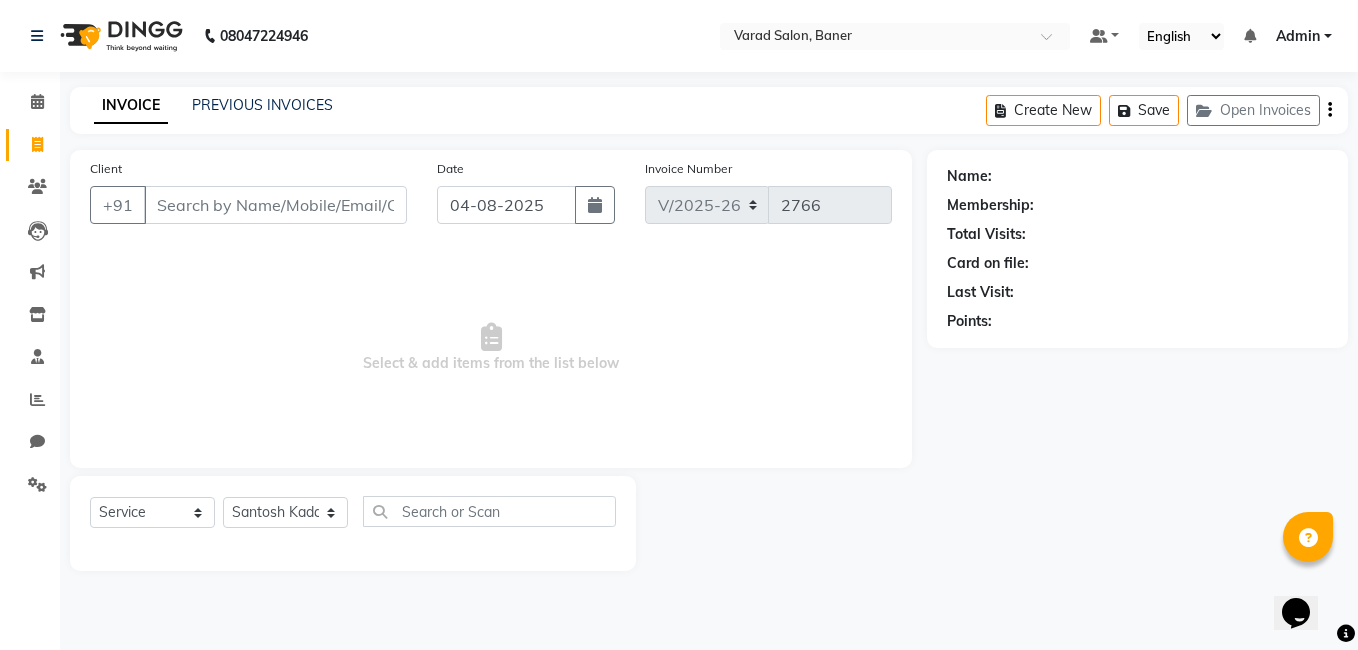 click on "Select Stylist Admin [FIRST] [LAST] [FIRST] [LAST] [FIRST] [LAST] [FIRST] [LAST] [FIRST] [LAST] [FIRST] [LAST] [FIRST] [LAST] [FIRST] [LAST] [FIRST] [LAST] [FIRST] [LAST] [FIRST] [LAST] [FIRST] [LAST]" 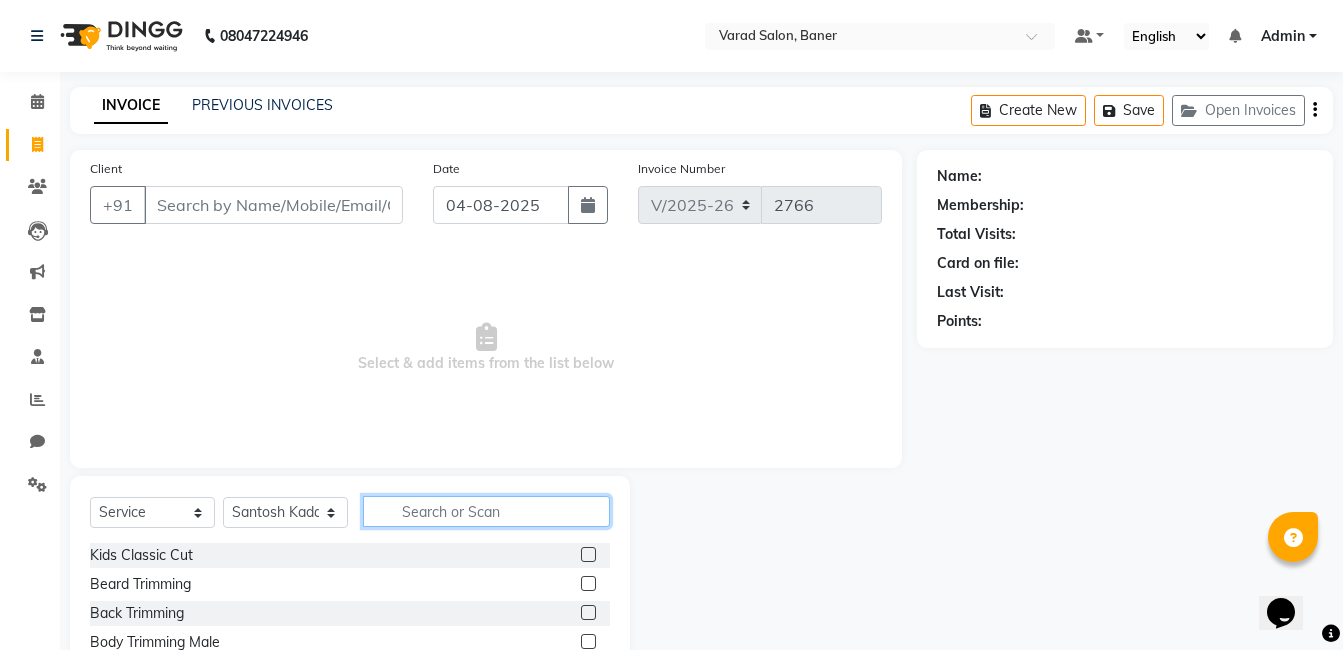 click 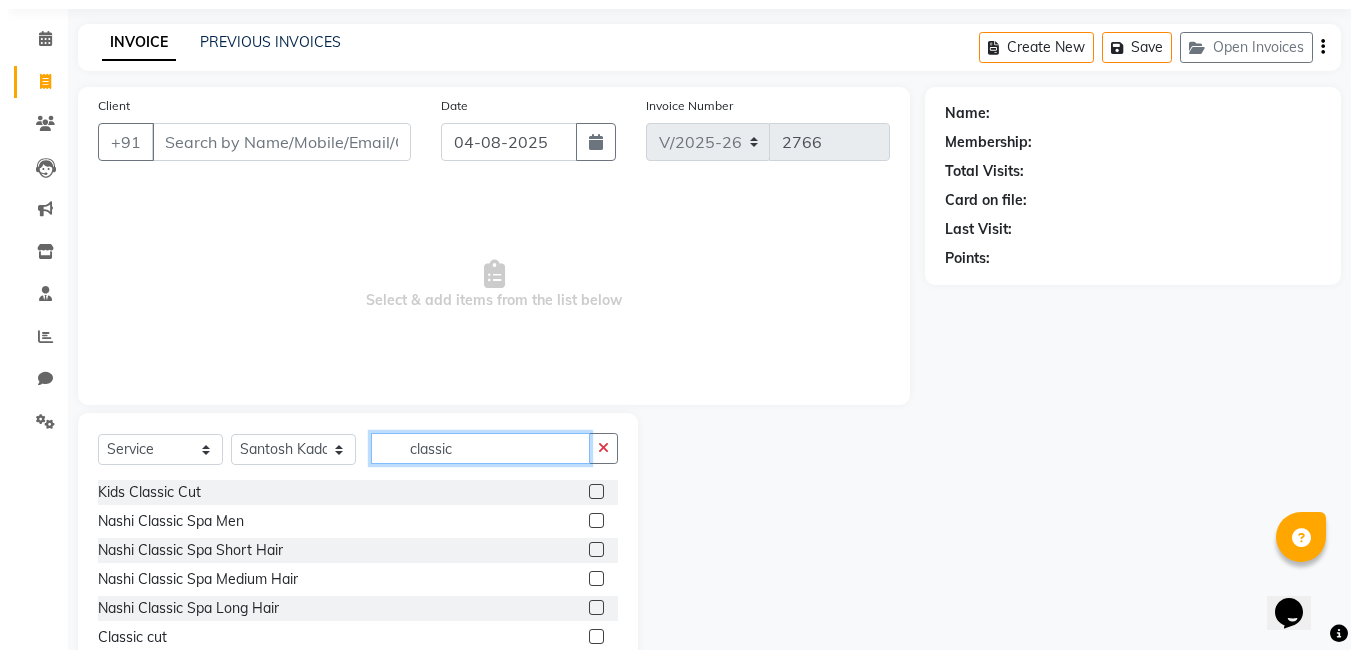 scroll, scrollTop: 125, scrollLeft: 0, axis: vertical 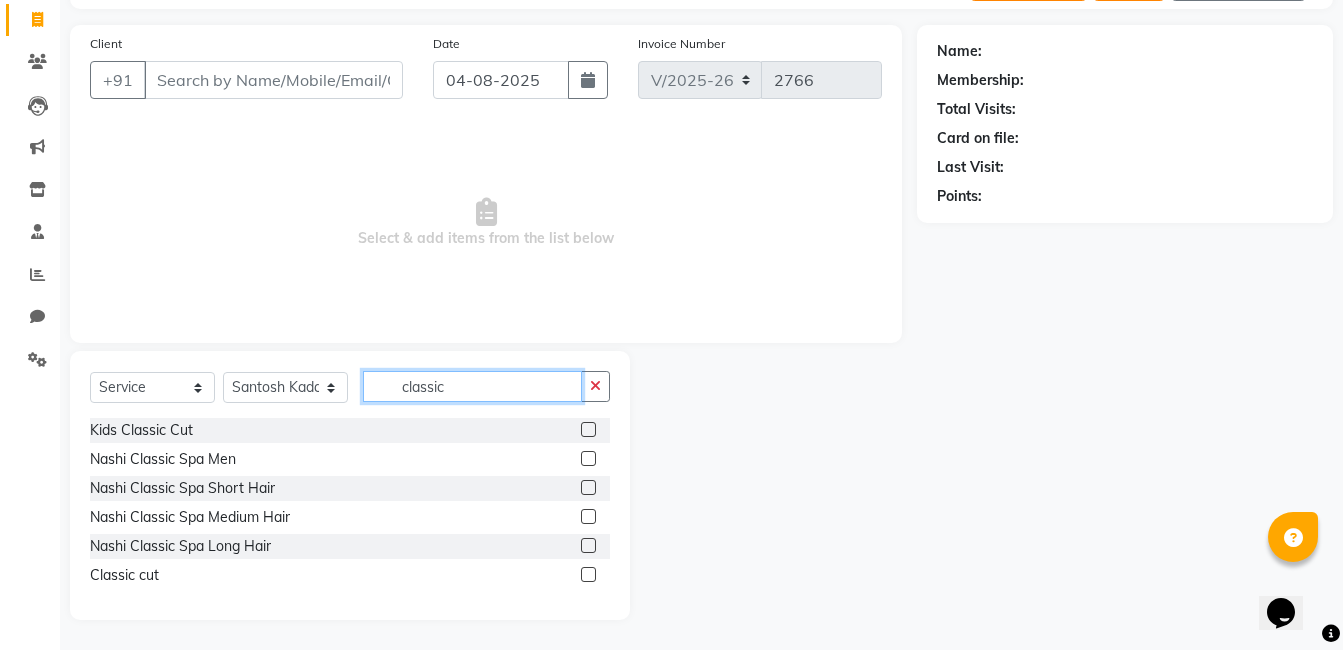 type on "classic" 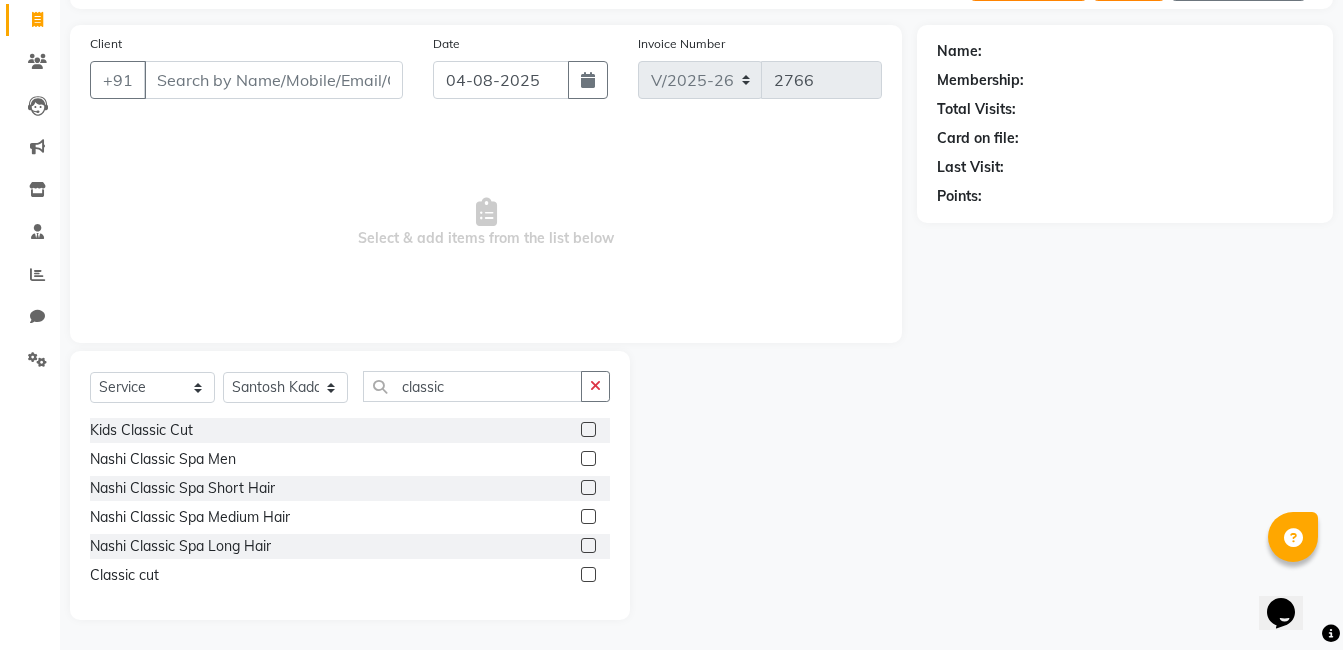 click 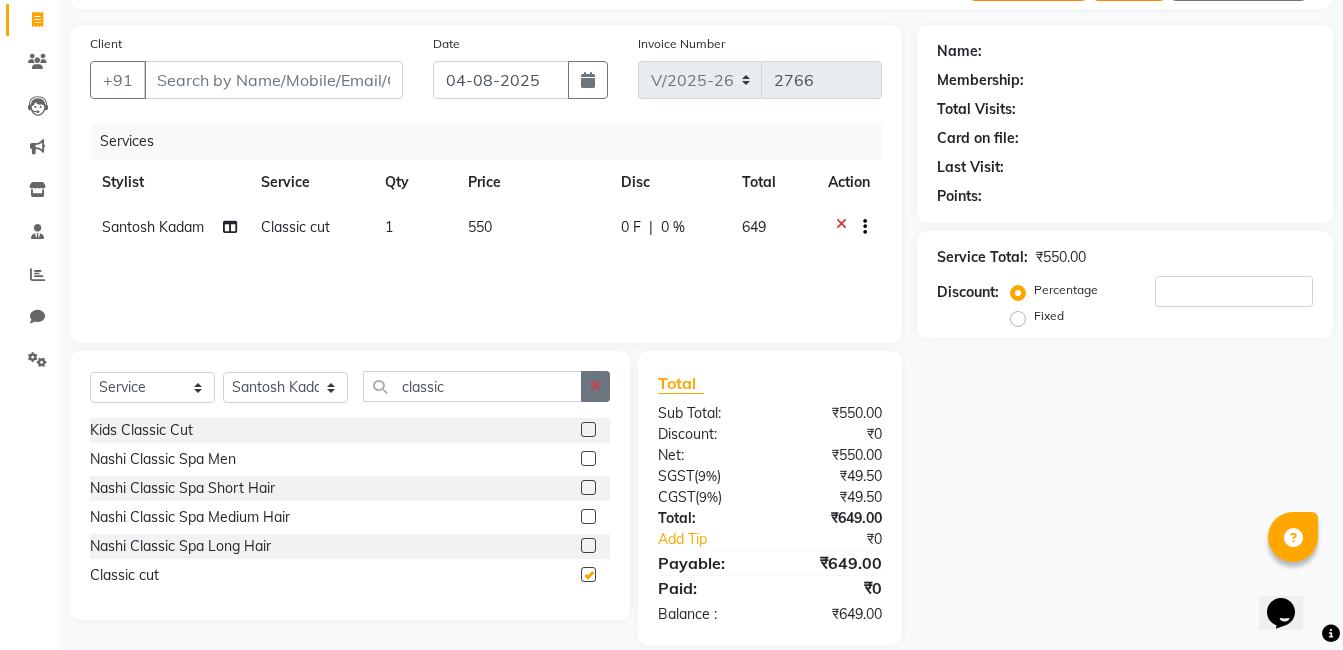 checkbox on "false" 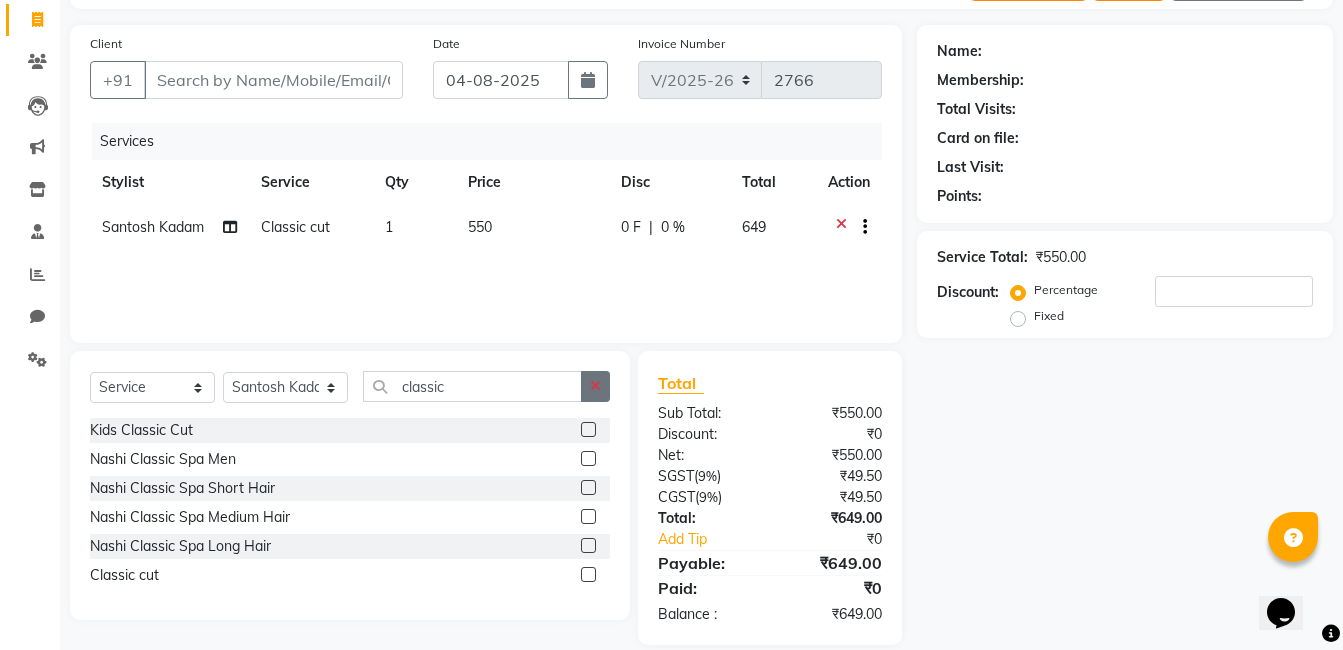 click 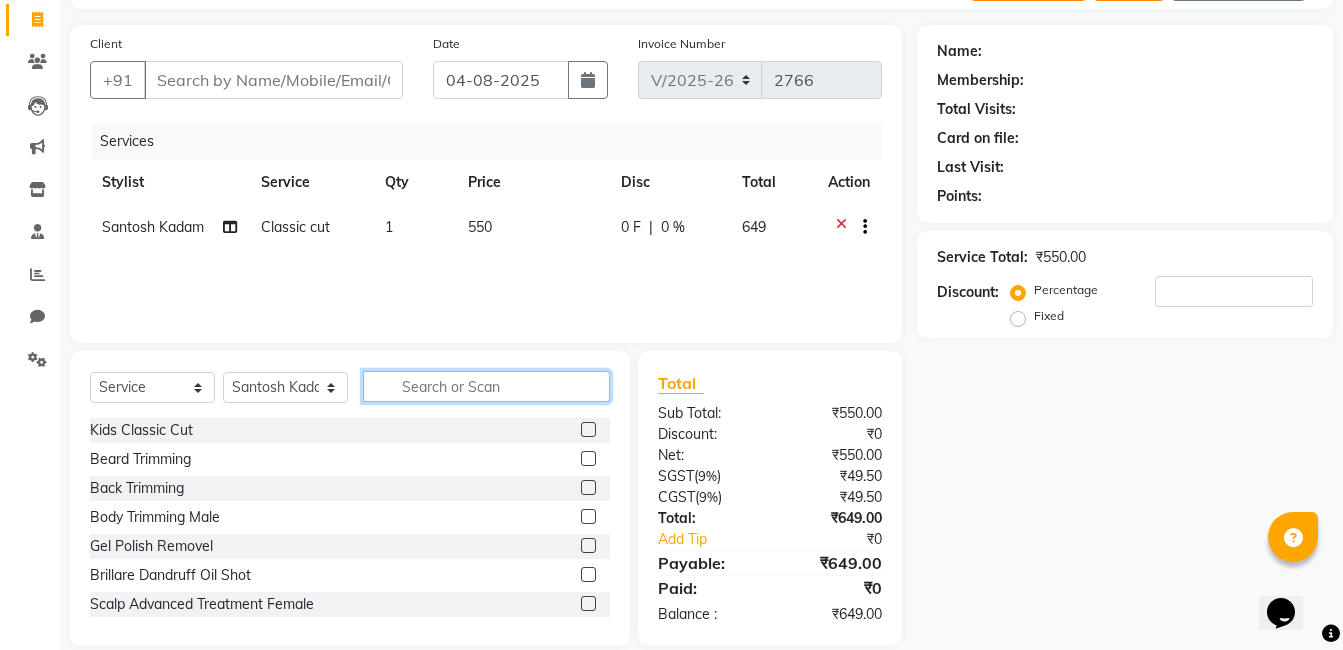 click 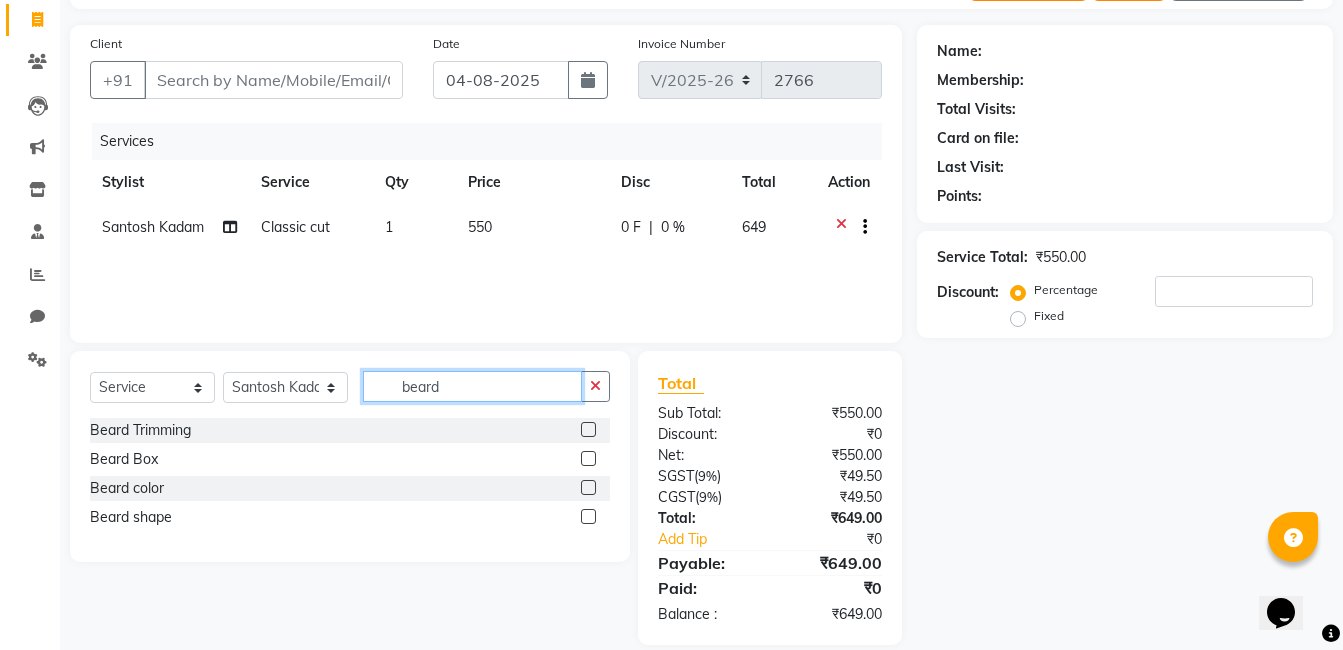 type on "beard" 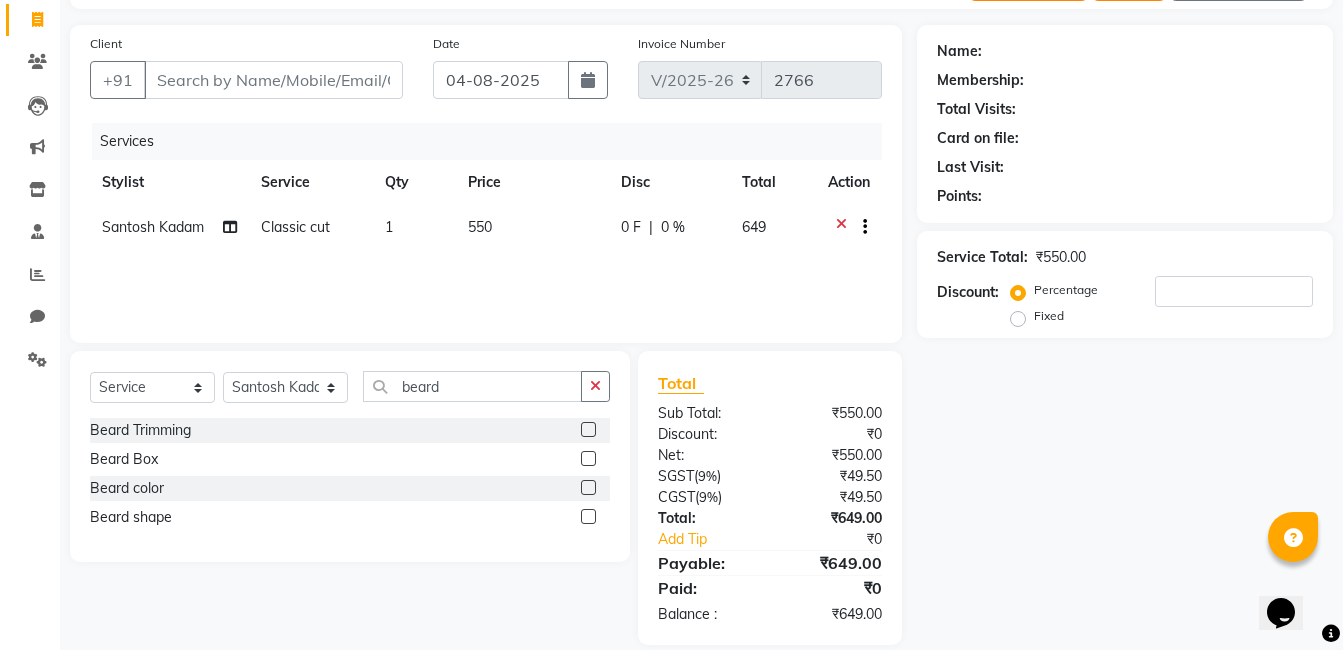 click 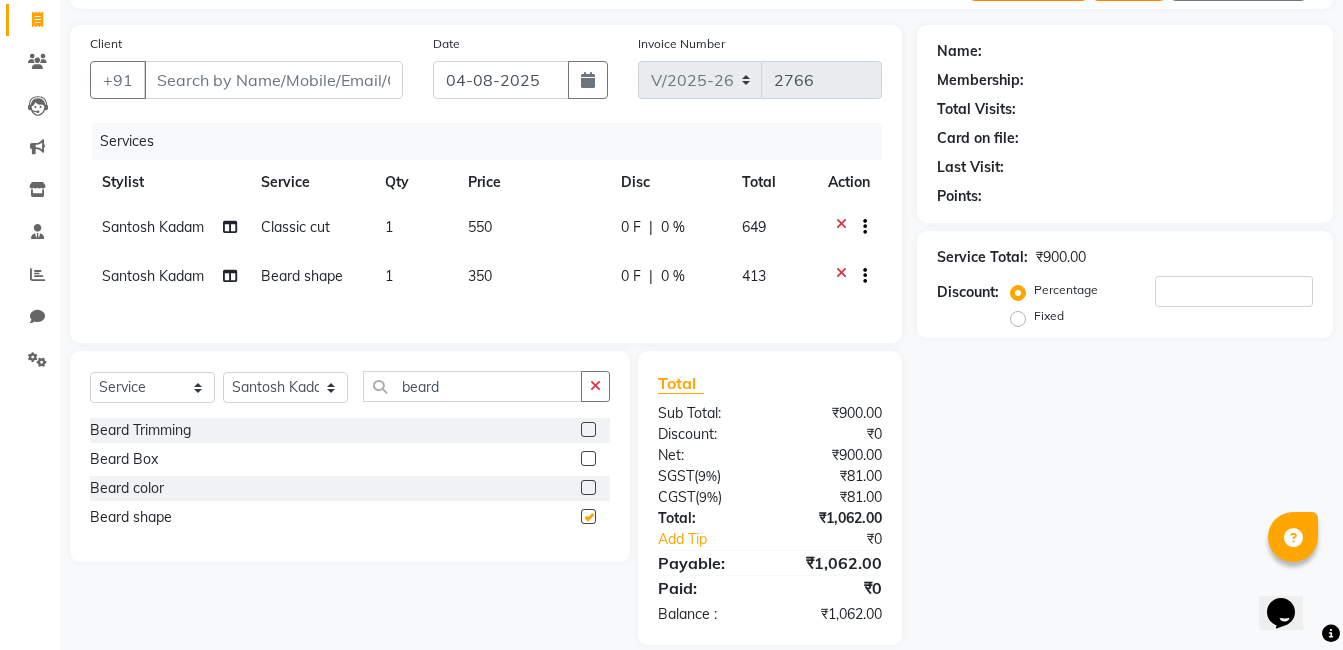 checkbox on "false" 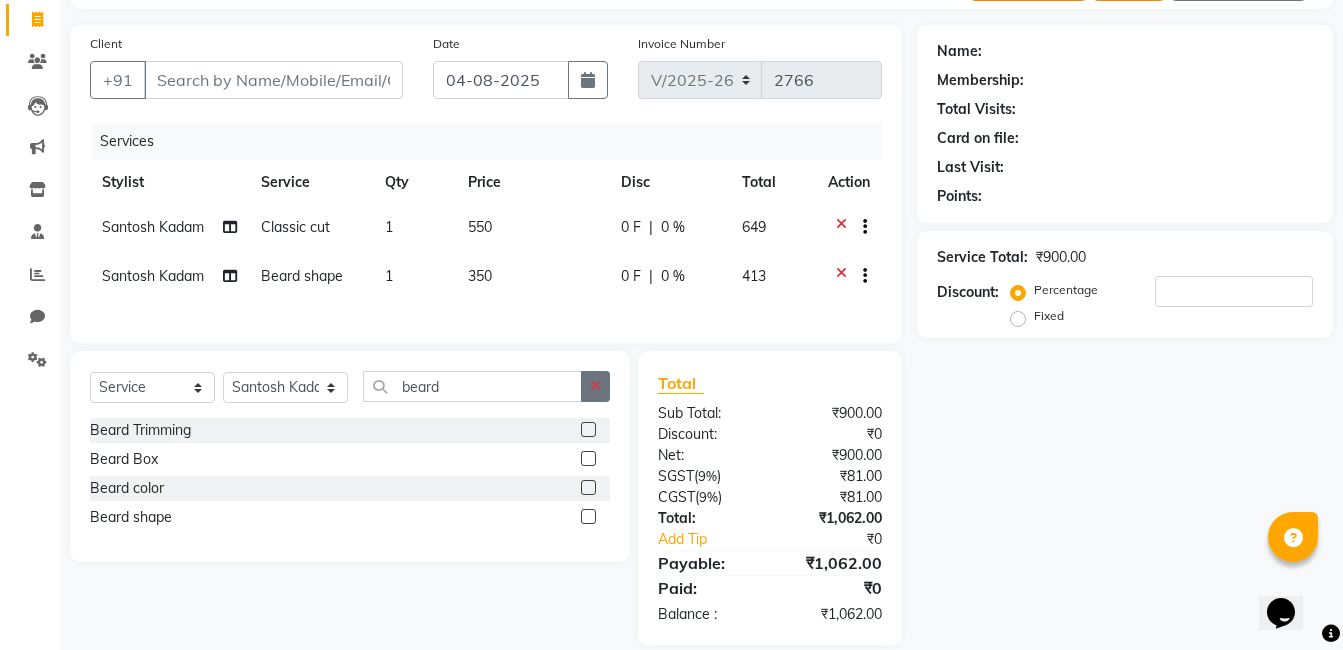 click 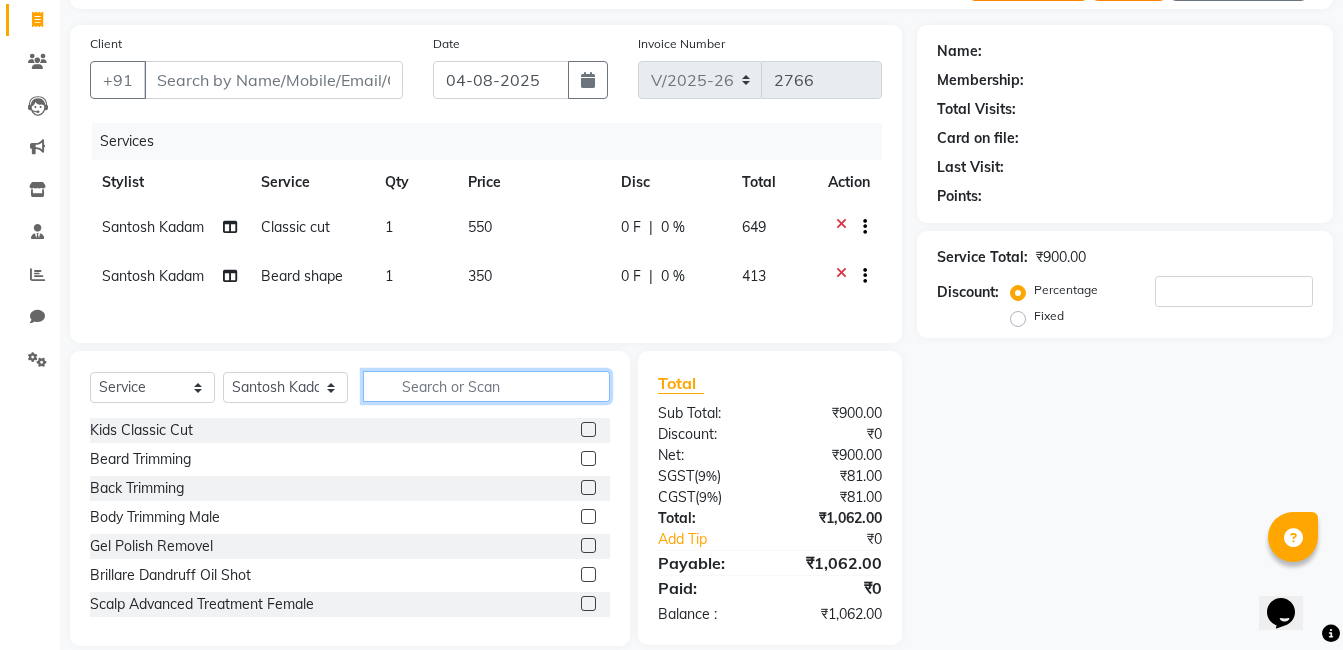 click 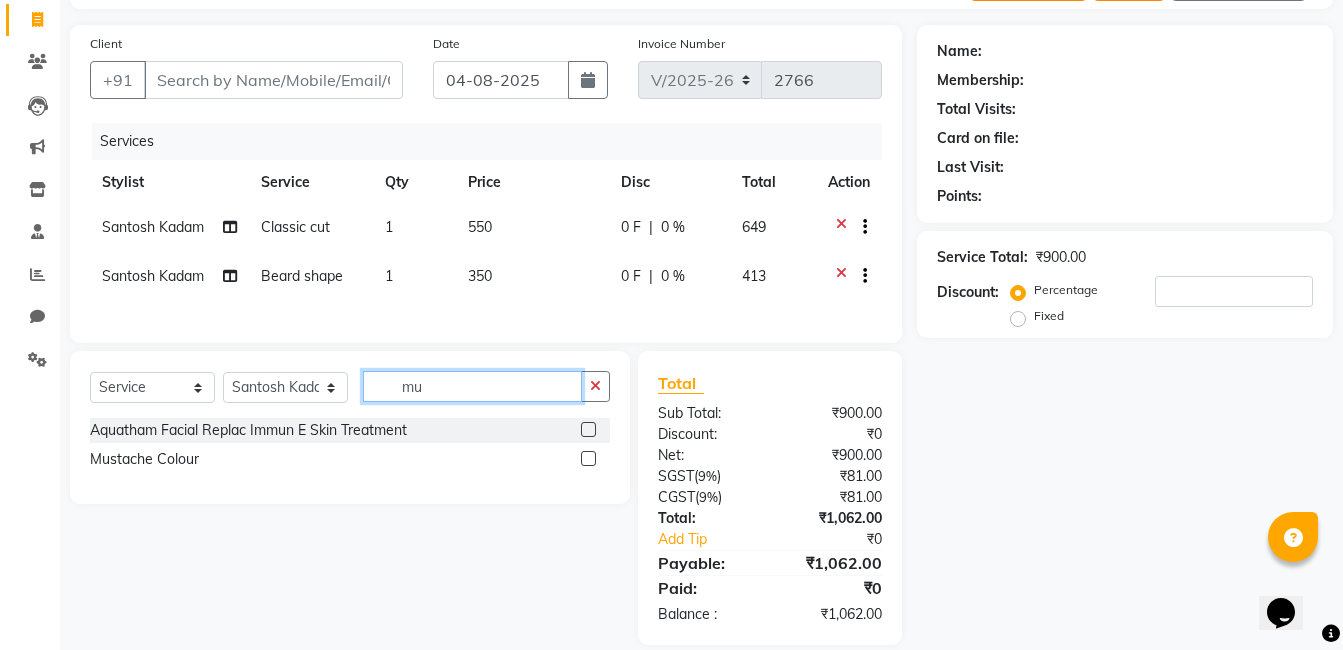 type on "mu" 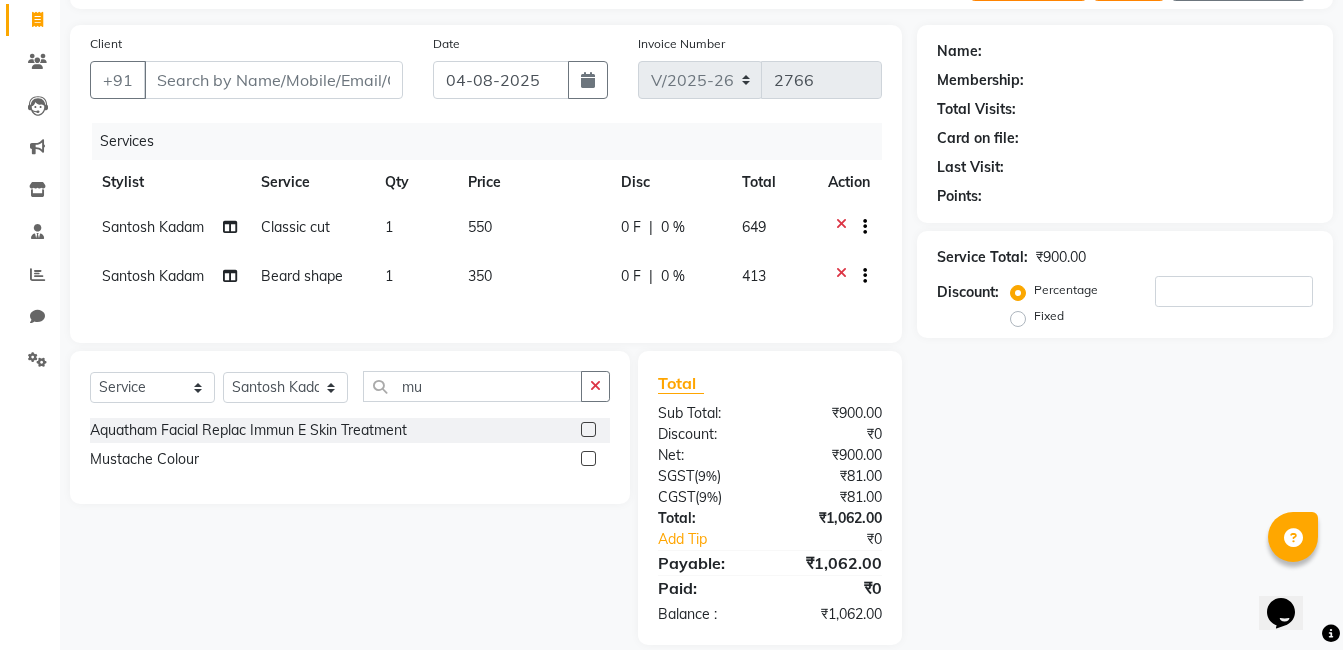 click 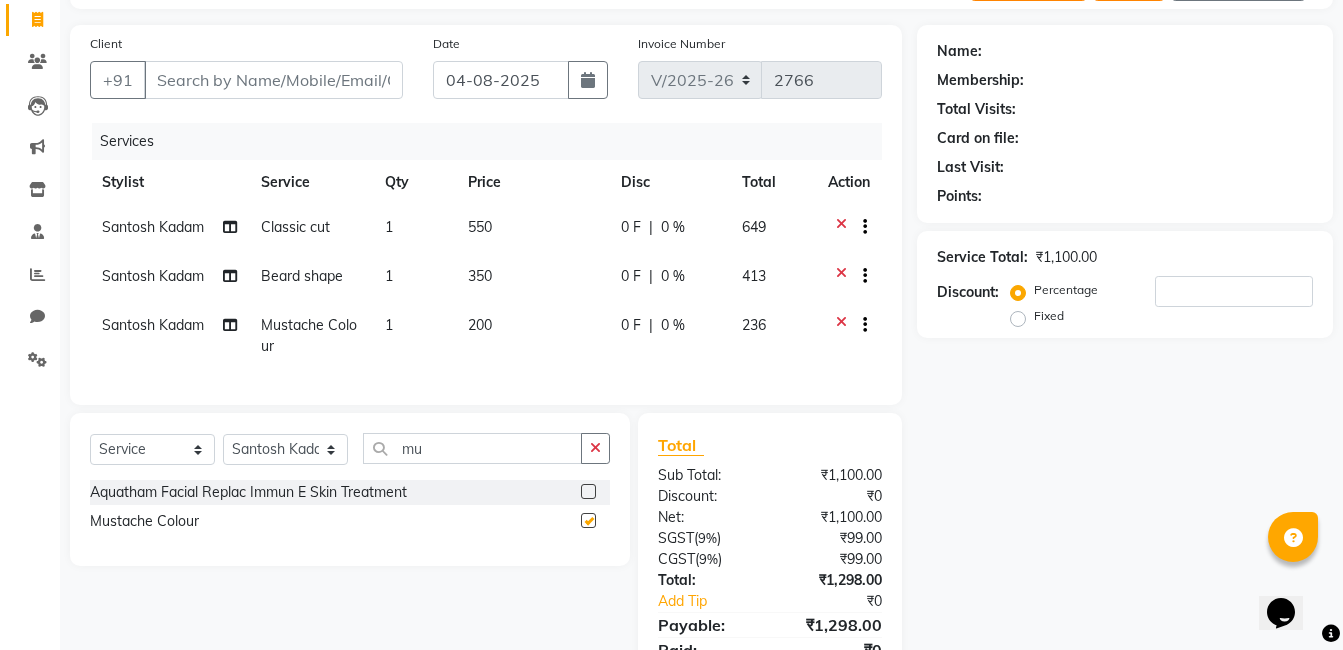 checkbox on "false" 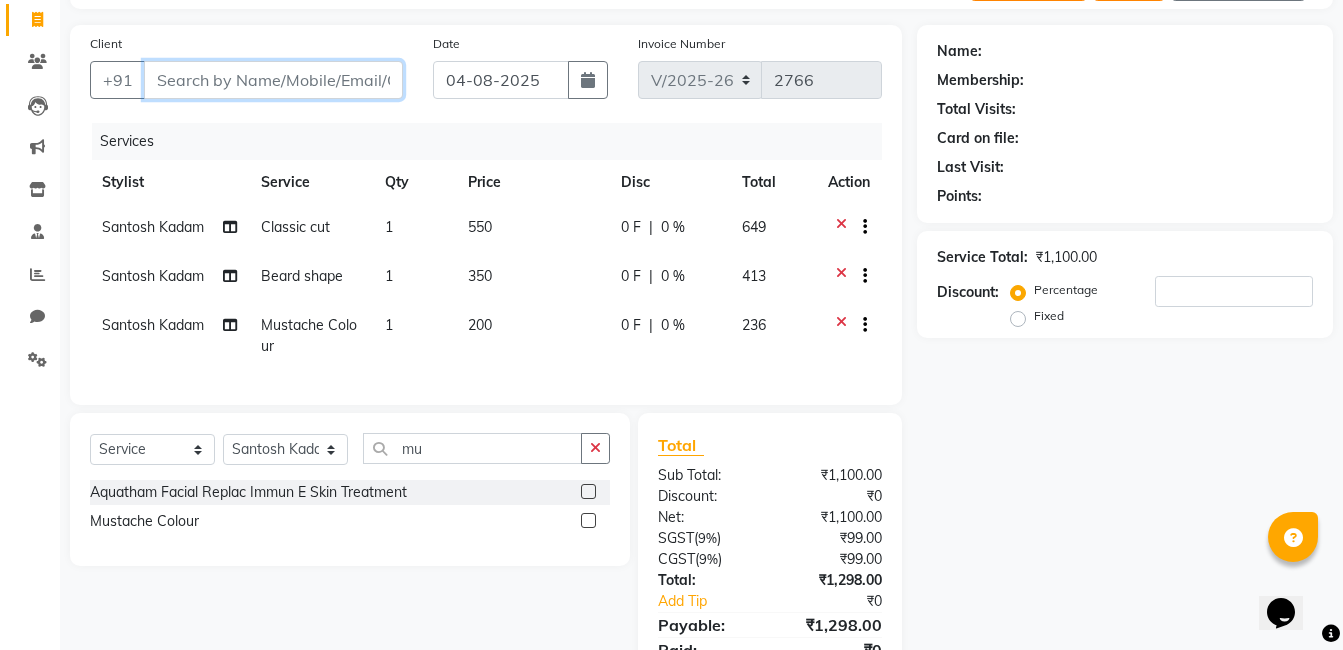click on "Client" at bounding box center [273, 80] 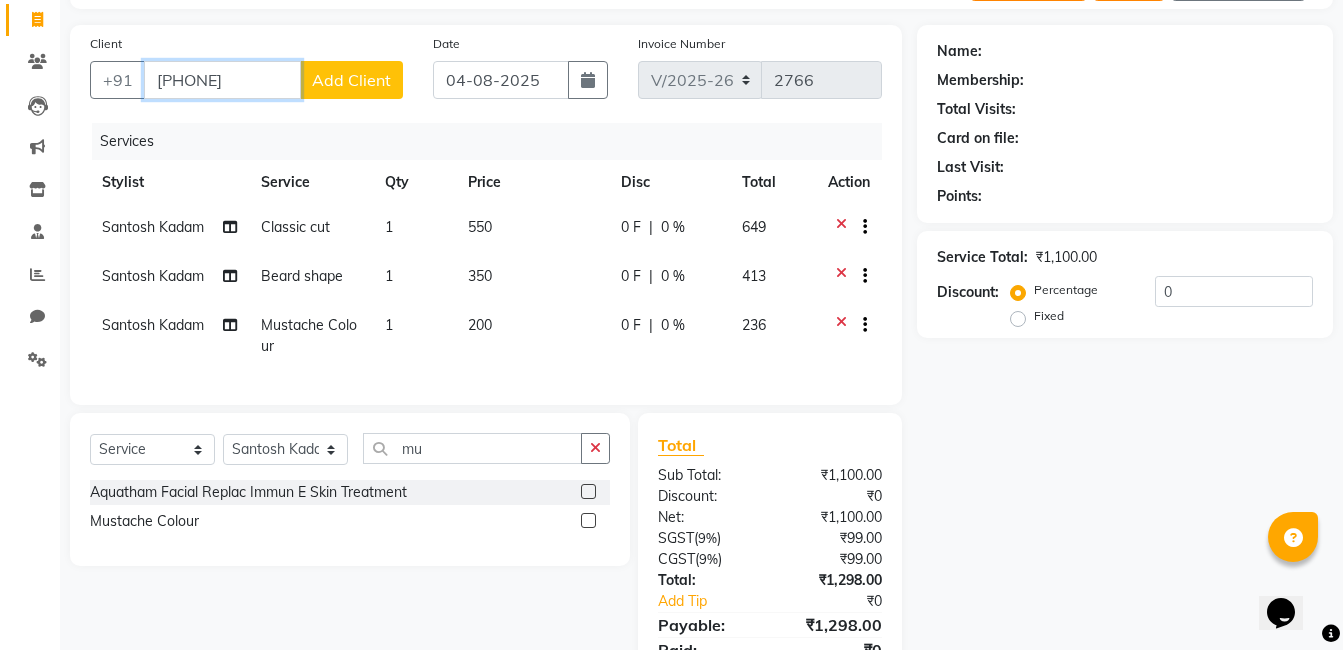 type on "8689851436" 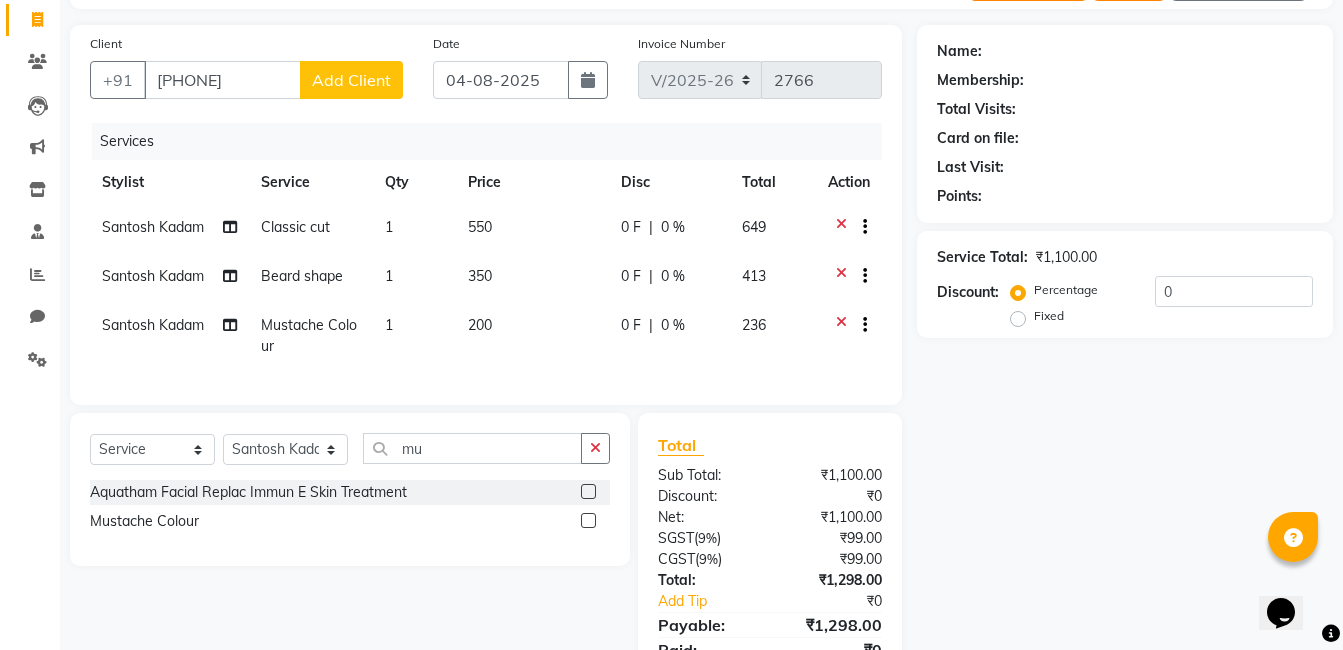 click on "Add Client" 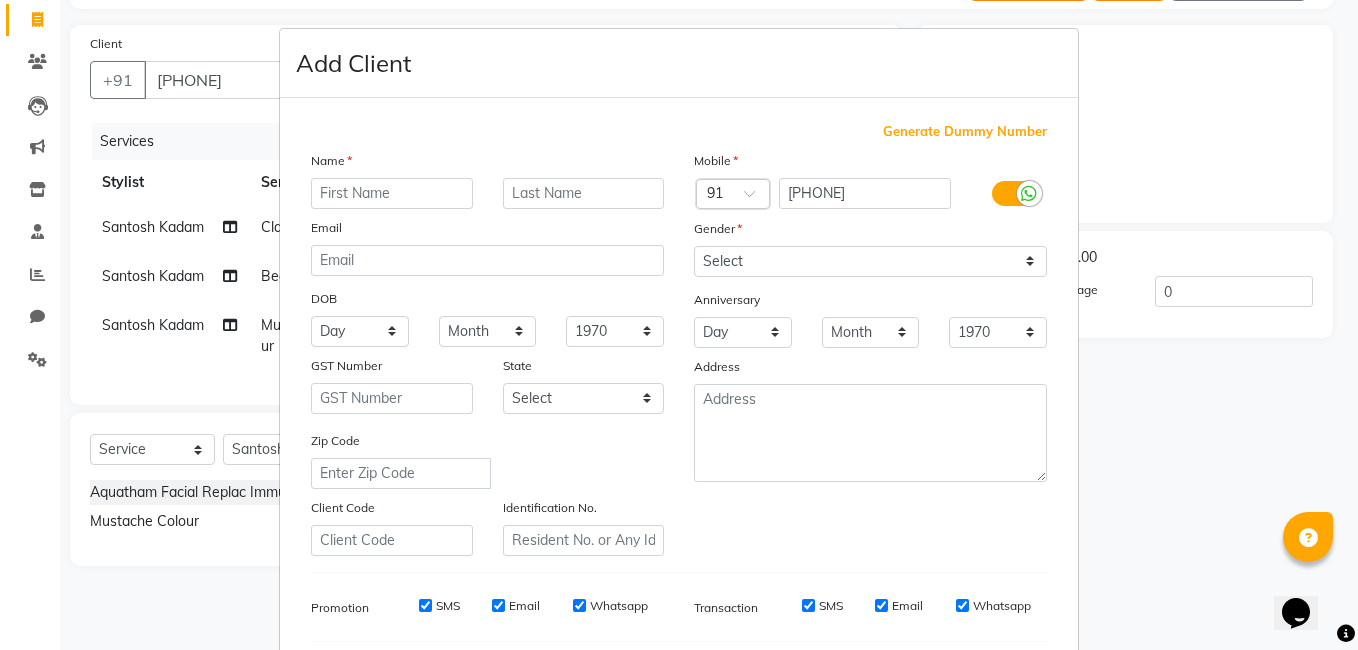 drag, startPoint x: 327, startPoint y: 191, endPoint x: 324, endPoint y: 218, distance: 27.166155 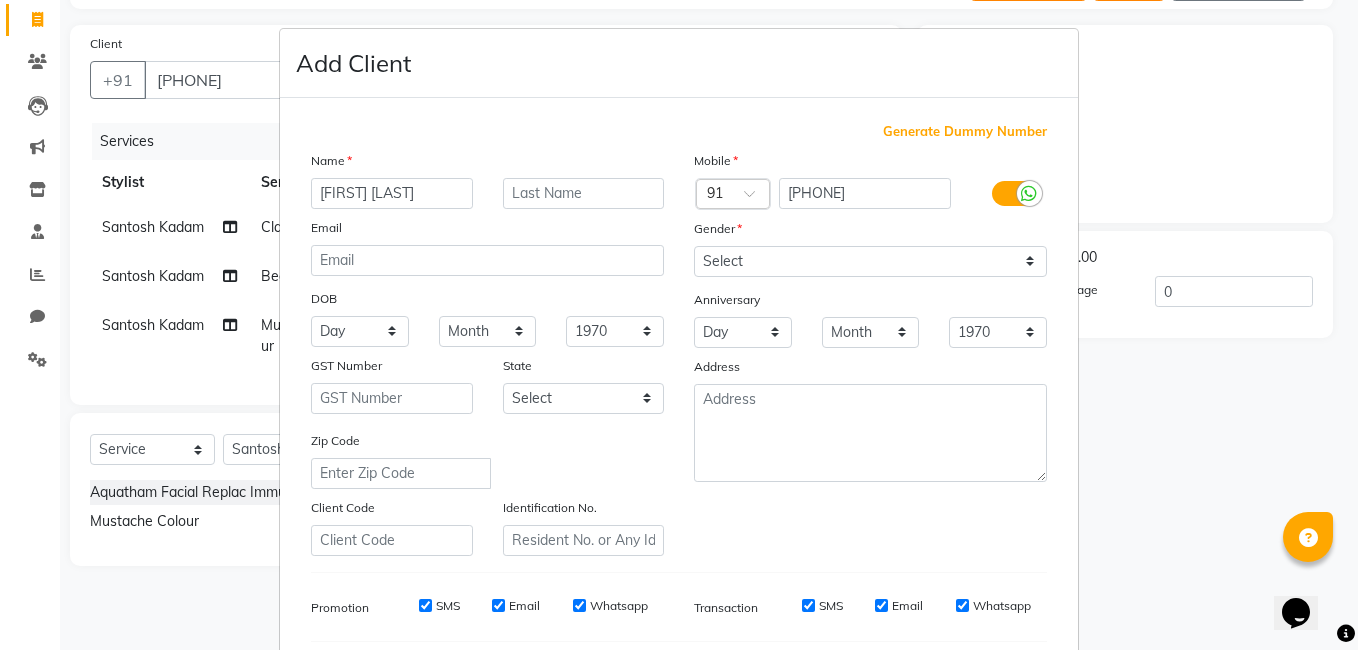 type on "Arti Yadav" 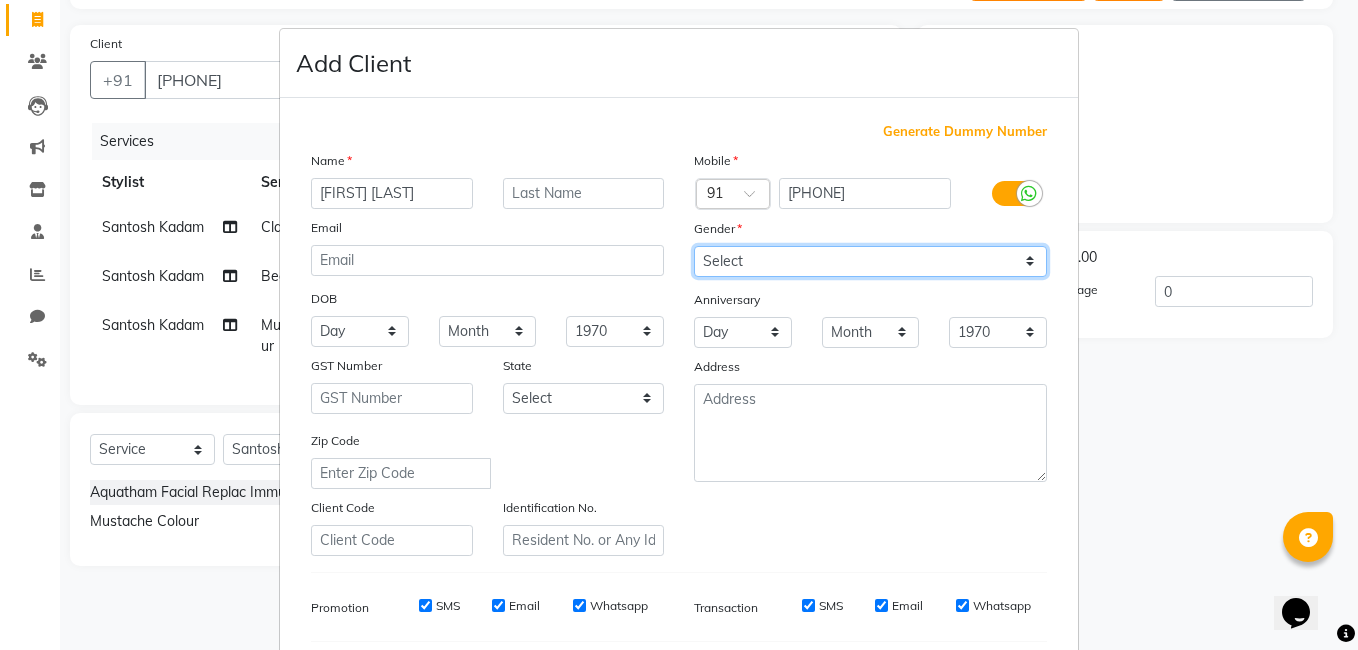 click on "Select Male Female Other Prefer Not To Say" at bounding box center (870, 261) 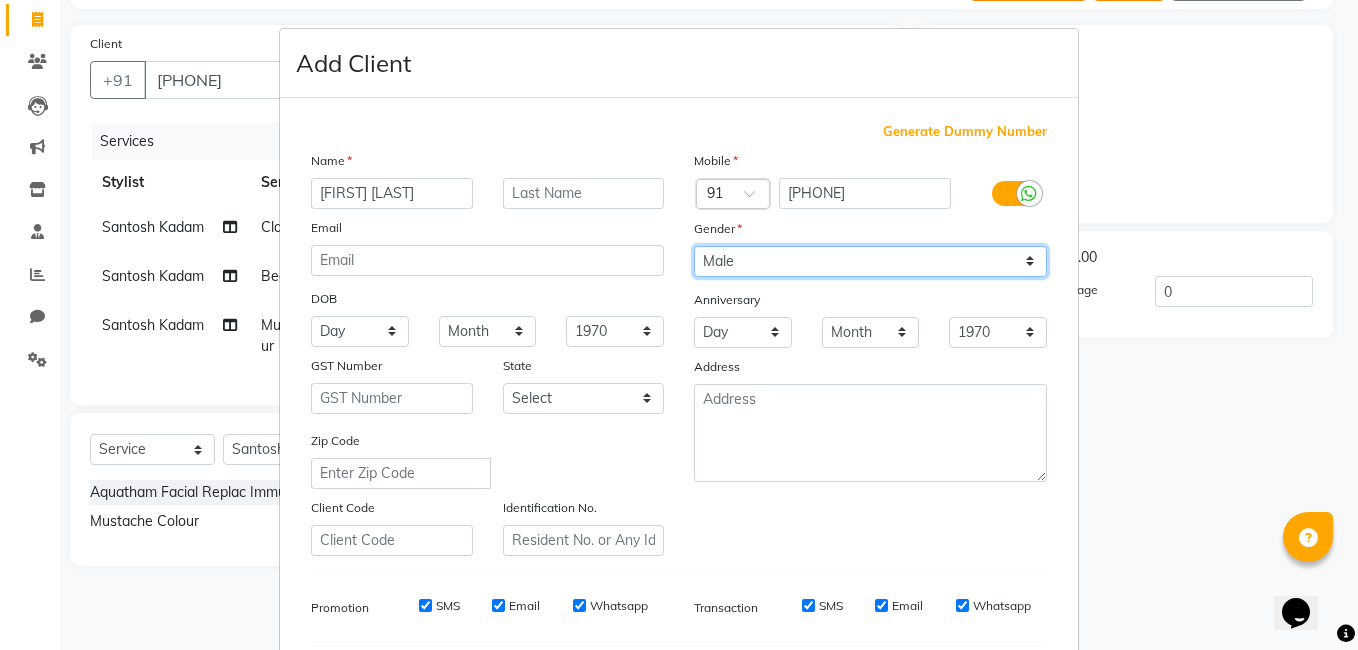 click on "Select Male Female Other Prefer Not To Say" at bounding box center [870, 261] 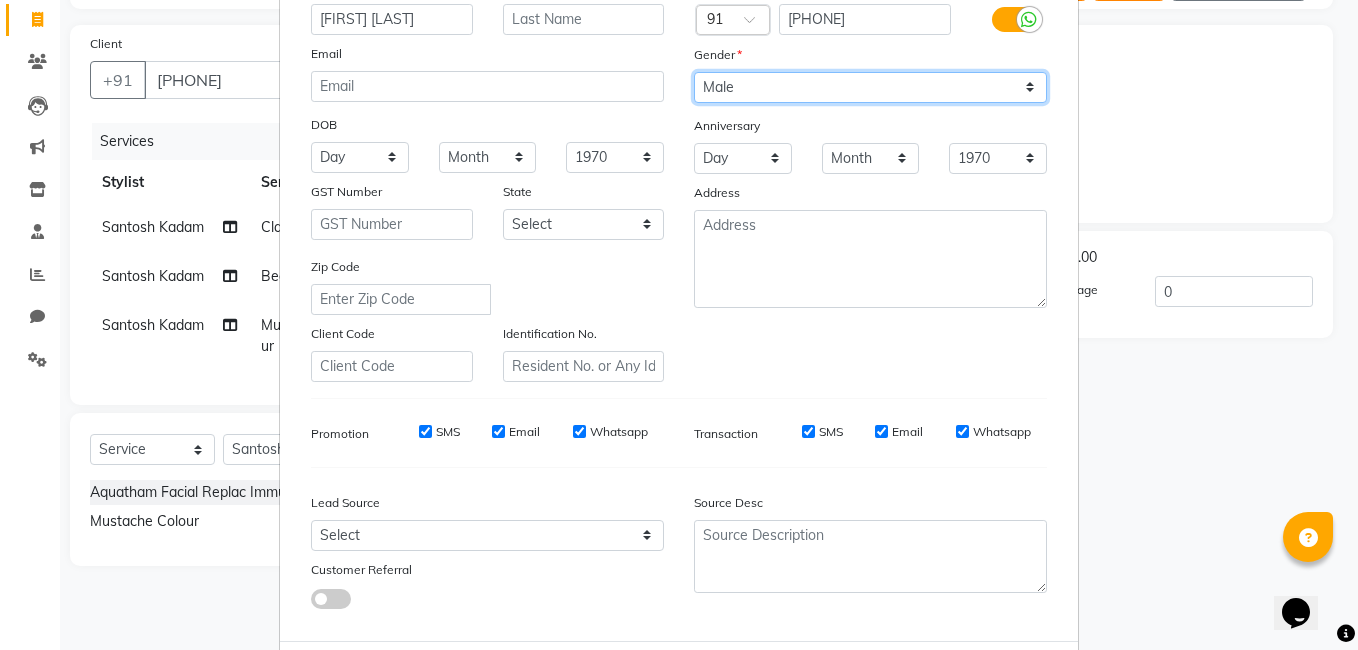 scroll, scrollTop: 173, scrollLeft: 0, axis: vertical 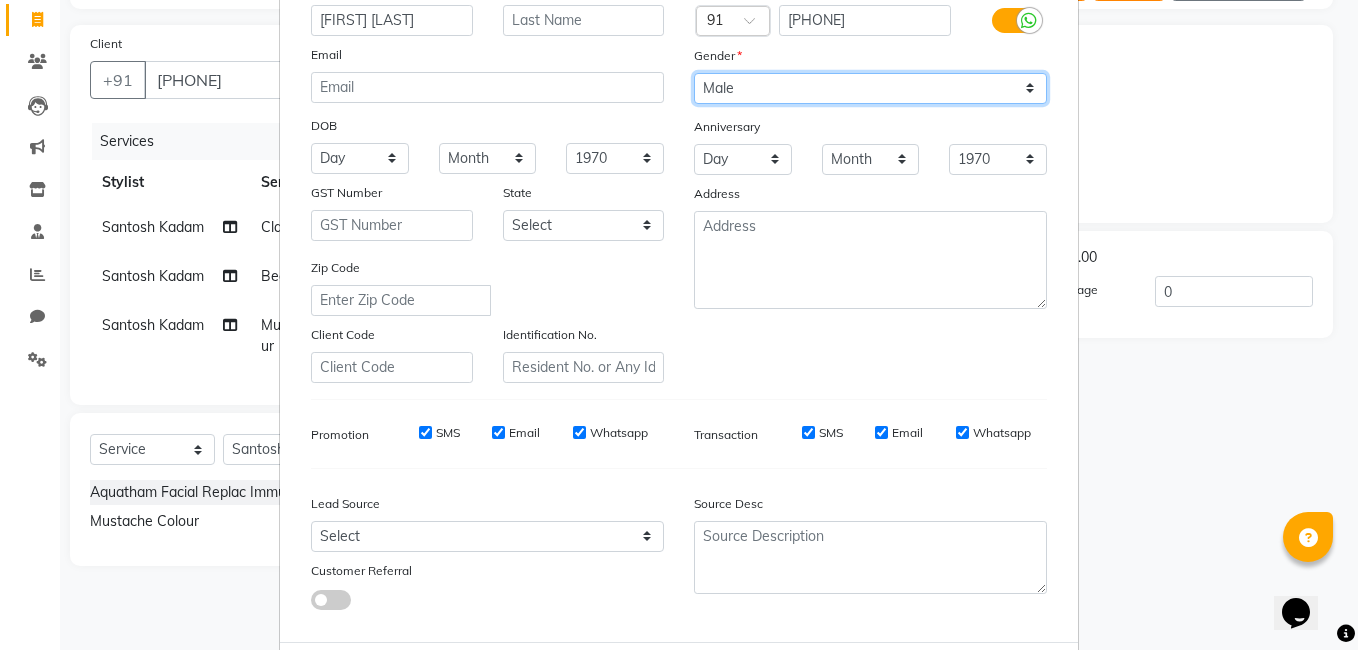 click on "Select Male Female Other Prefer Not To Say" at bounding box center (870, 88) 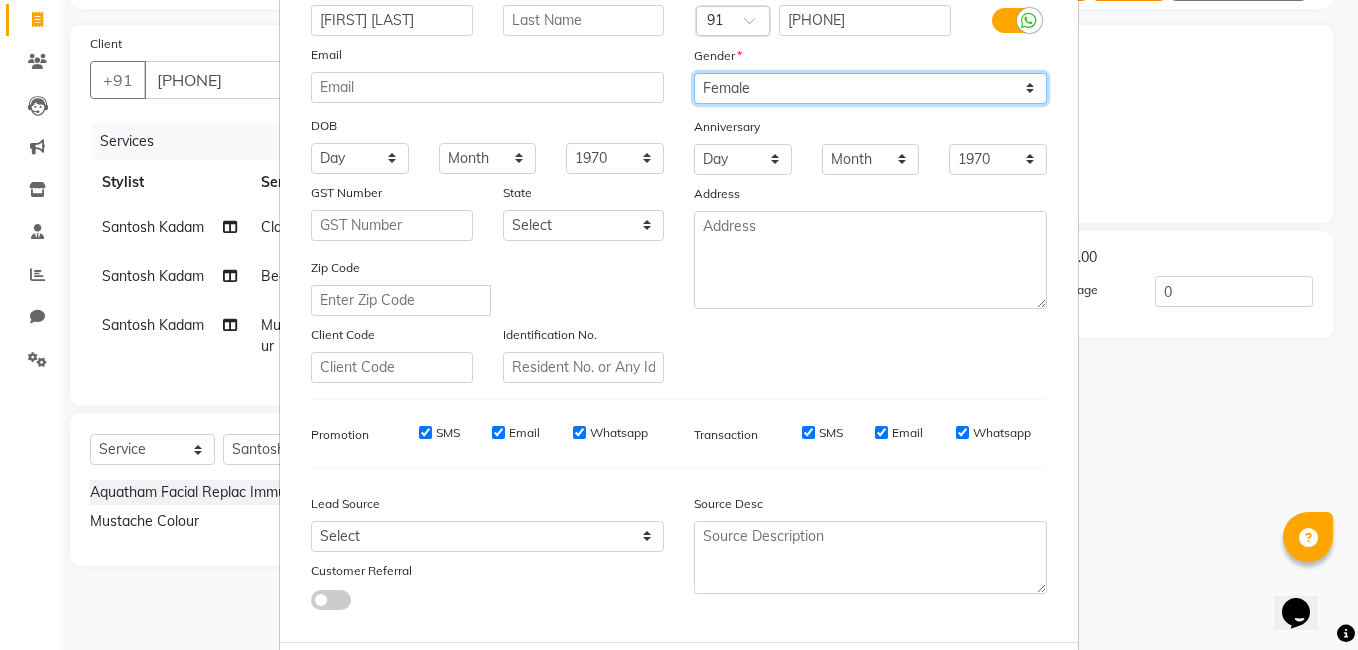 click on "Select Male Female Other Prefer Not To Say" at bounding box center (870, 88) 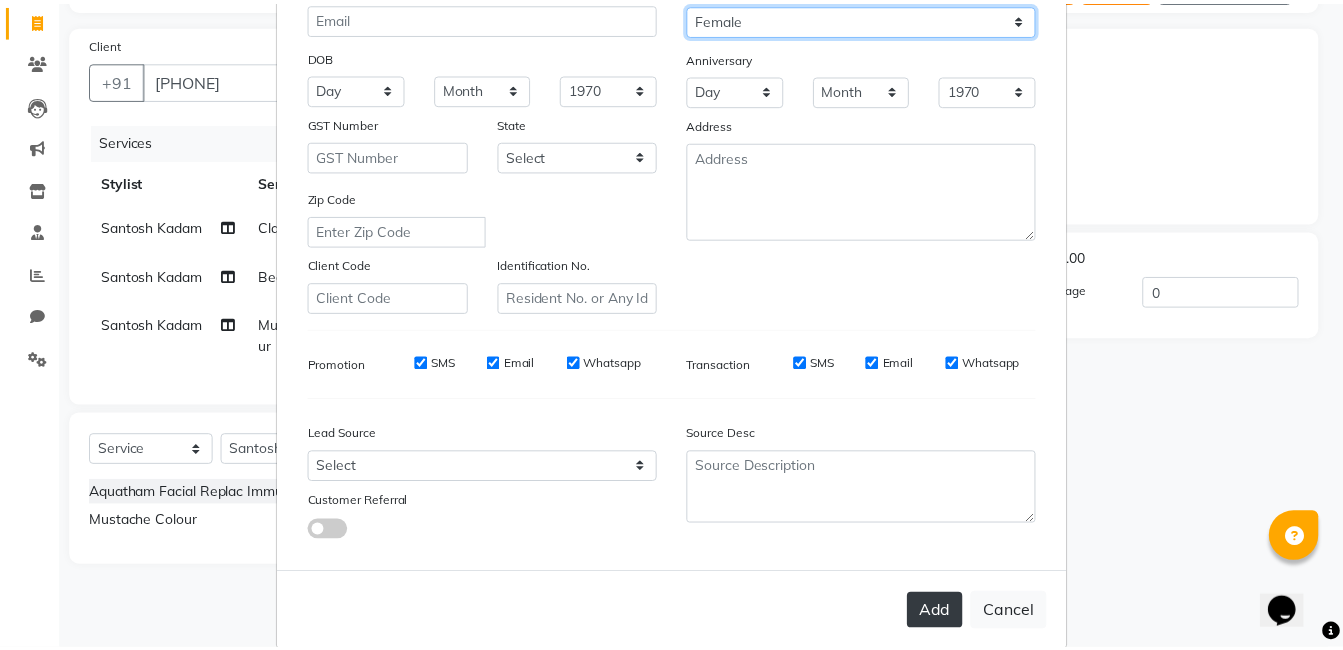 scroll, scrollTop: 273, scrollLeft: 0, axis: vertical 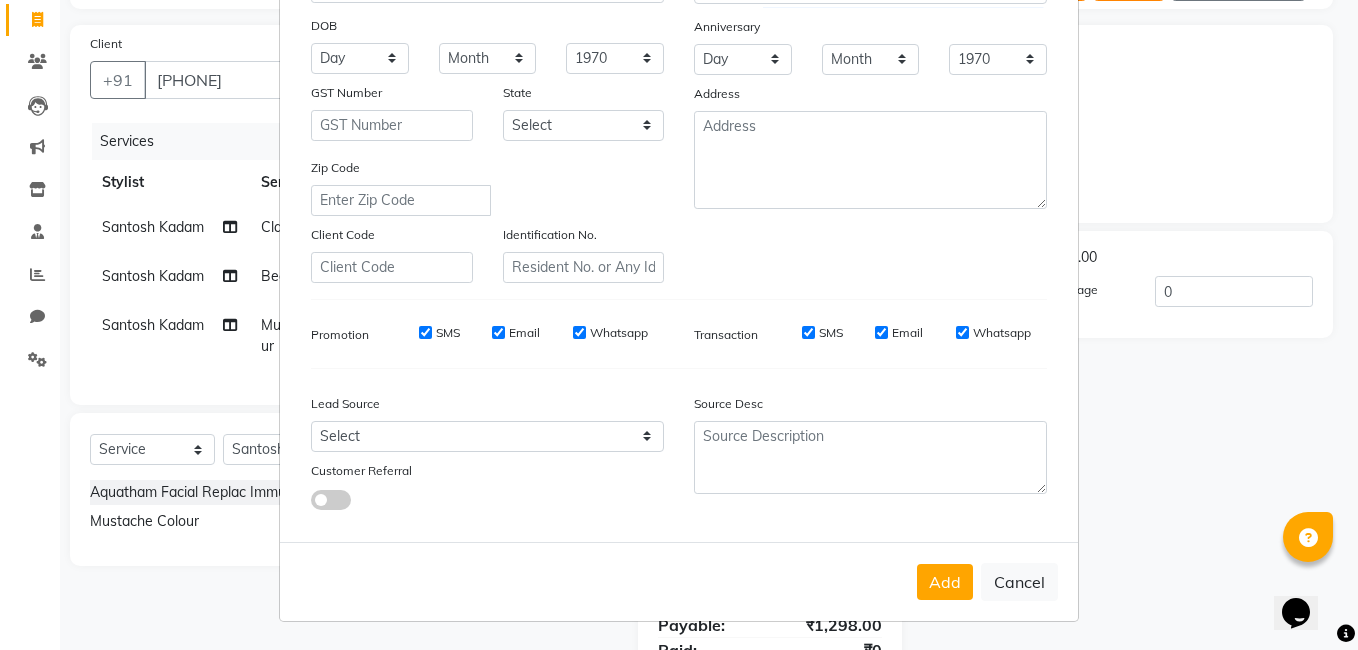 click on "Add" at bounding box center (945, 582) 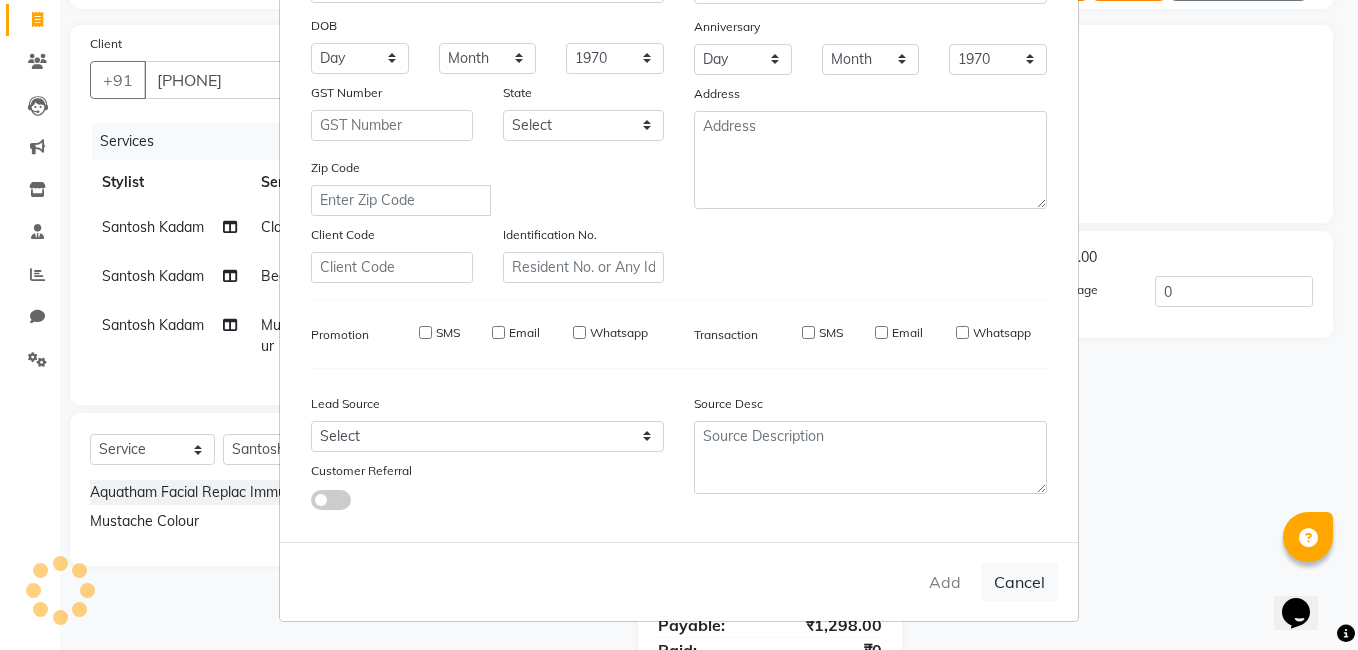 type 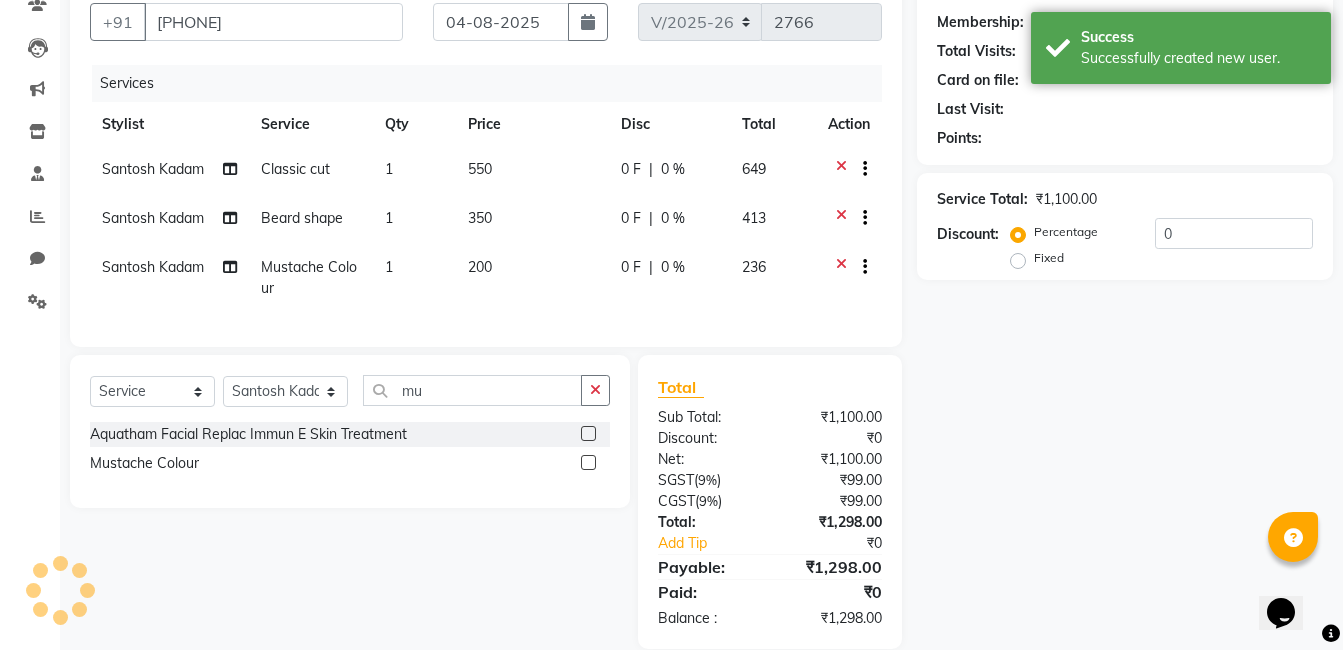 scroll, scrollTop: 227, scrollLeft: 0, axis: vertical 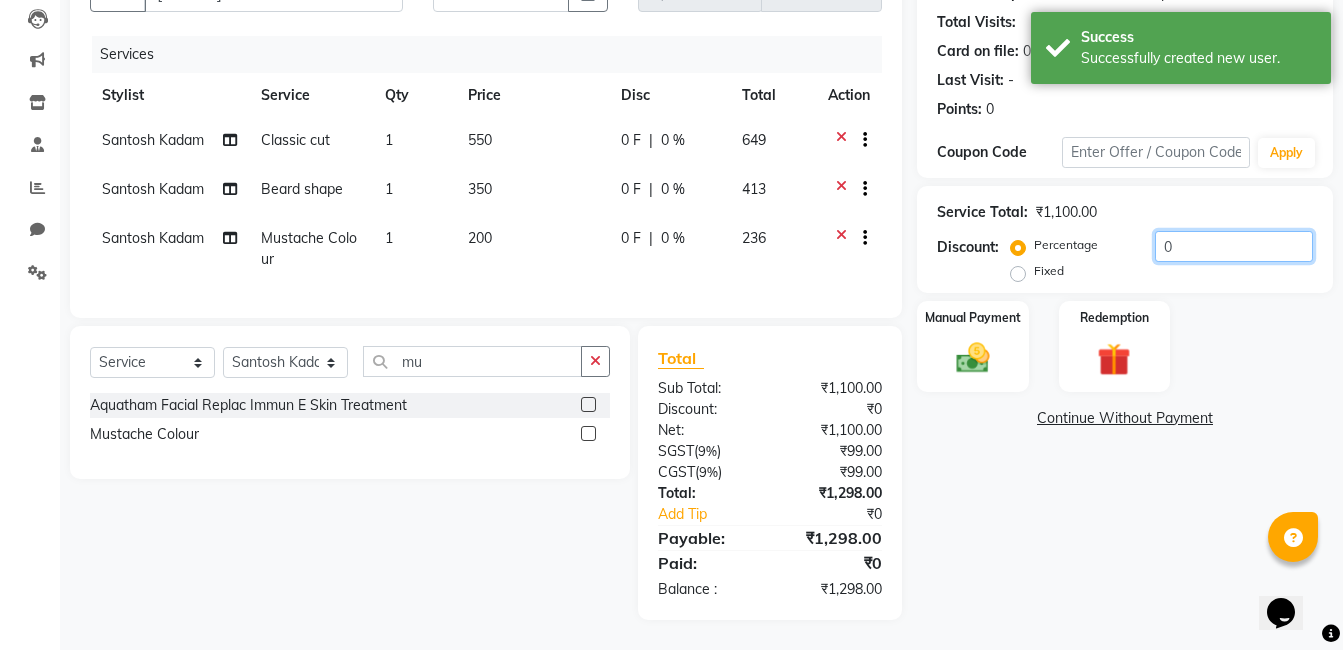 drag, startPoint x: 1212, startPoint y: 228, endPoint x: 1071, endPoint y: 228, distance: 141 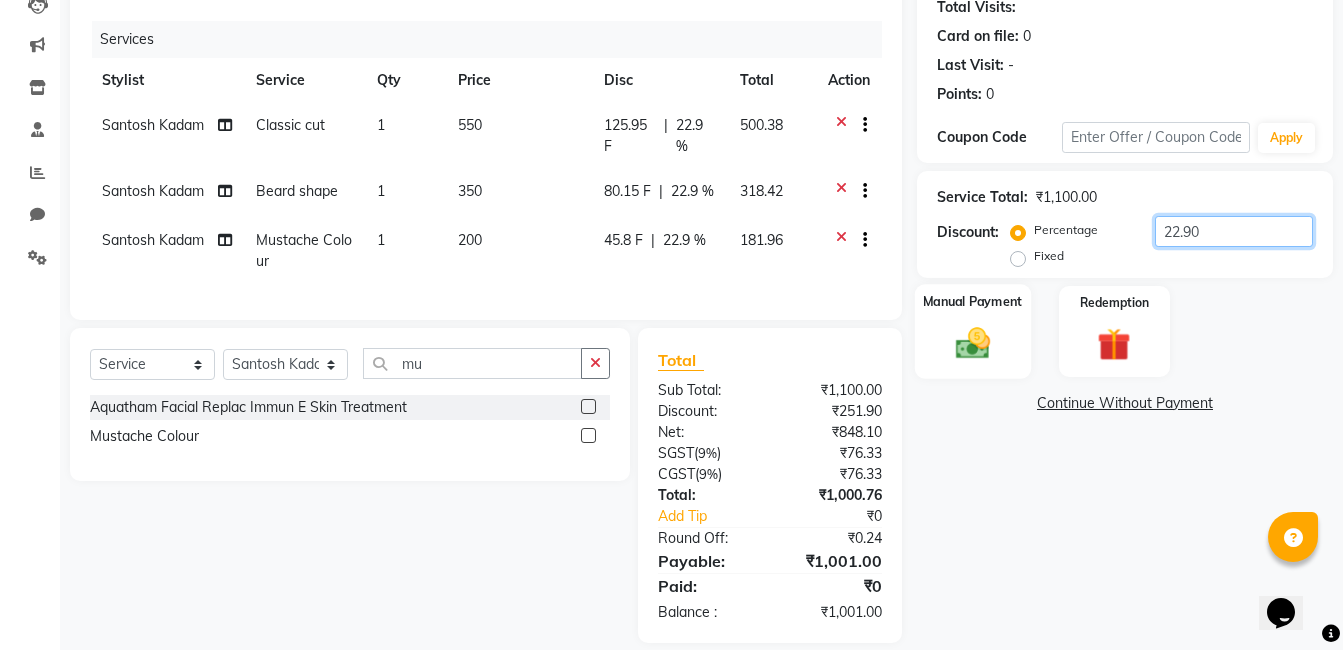 type on "22.90" 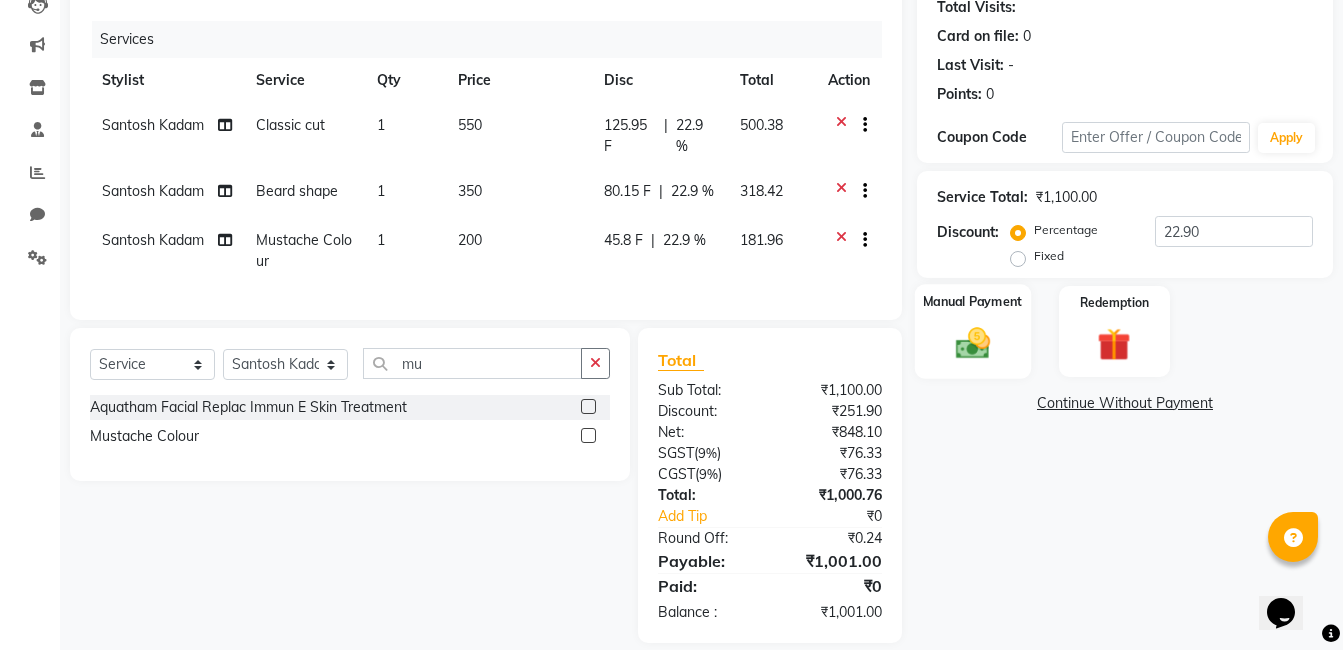 click 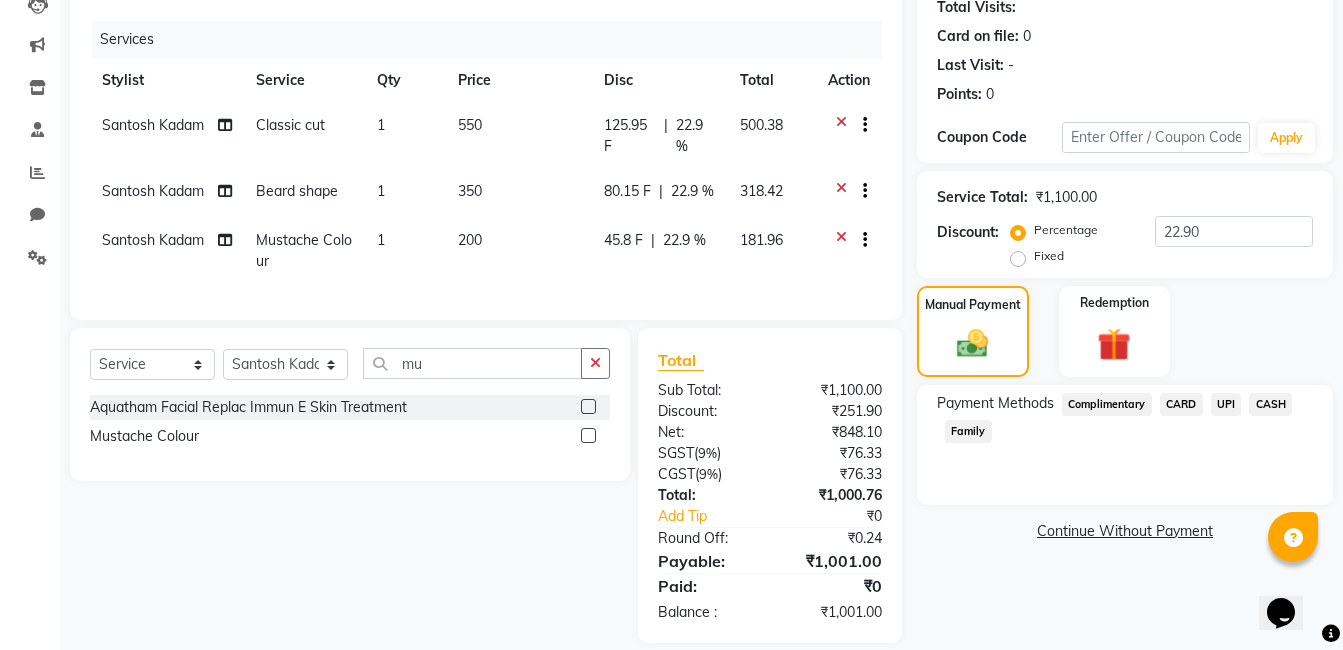 click on "UPI" 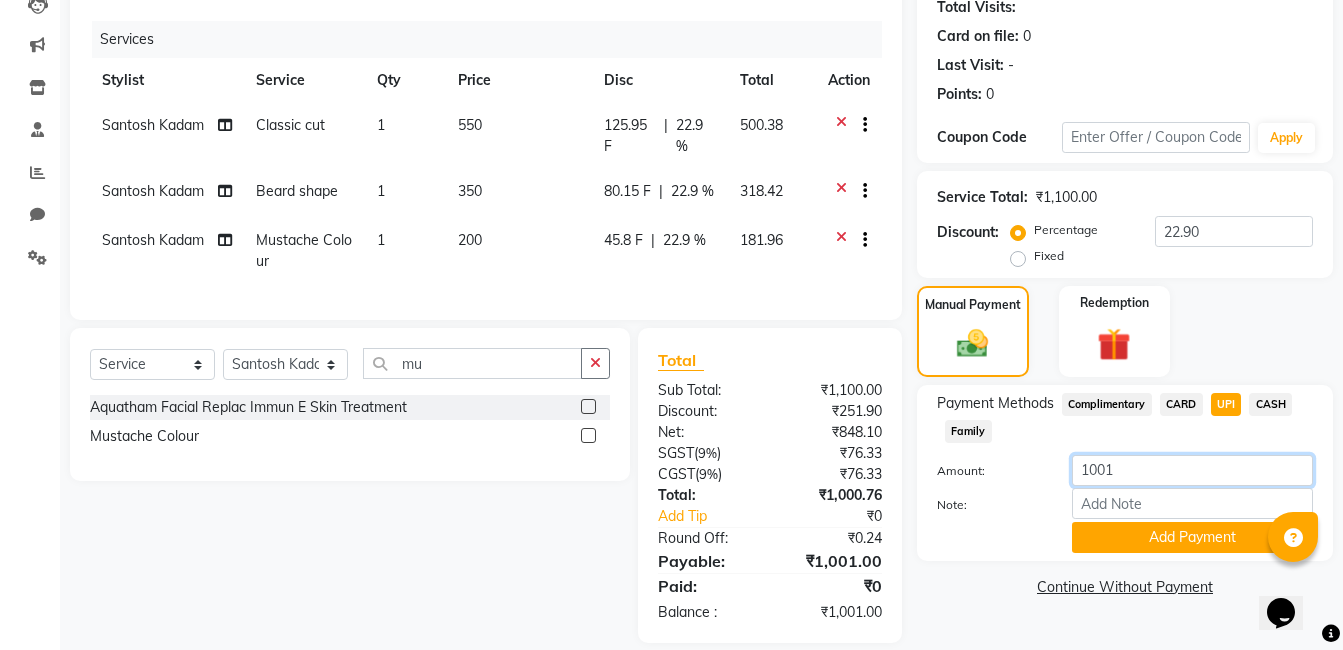 drag, startPoint x: 1138, startPoint y: 474, endPoint x: 930, endPoint y: 452, distance: 209.16023 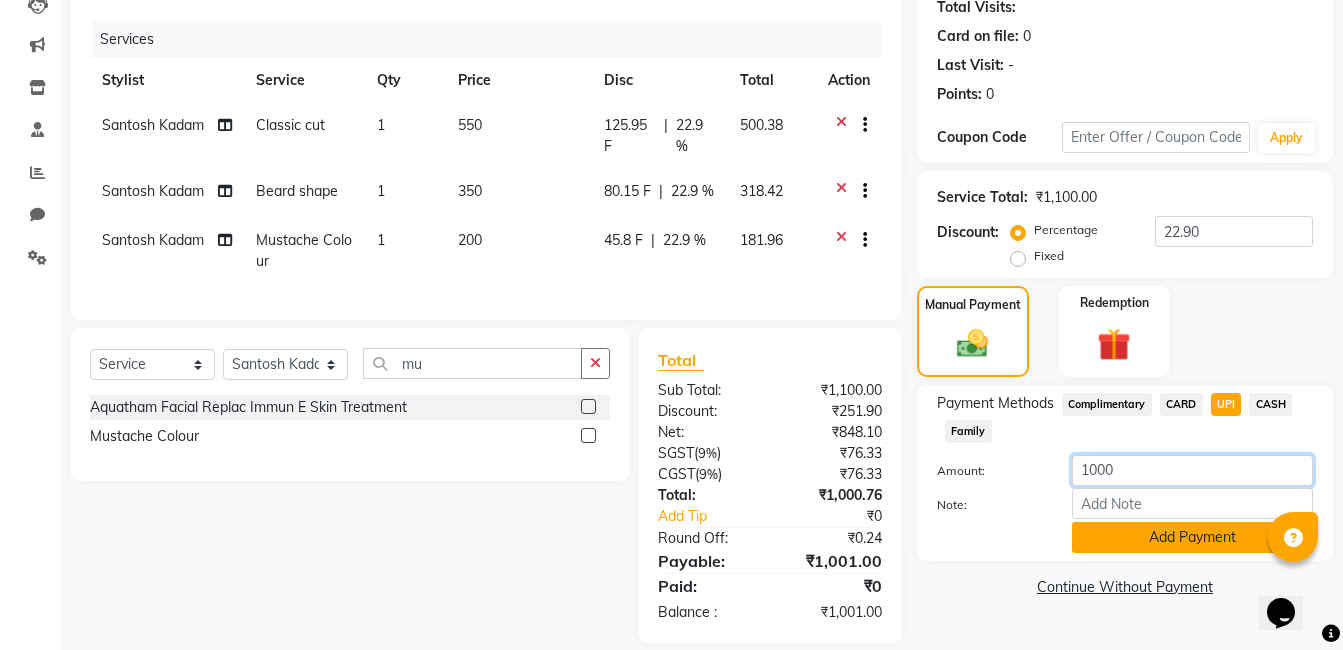 type on "1000" 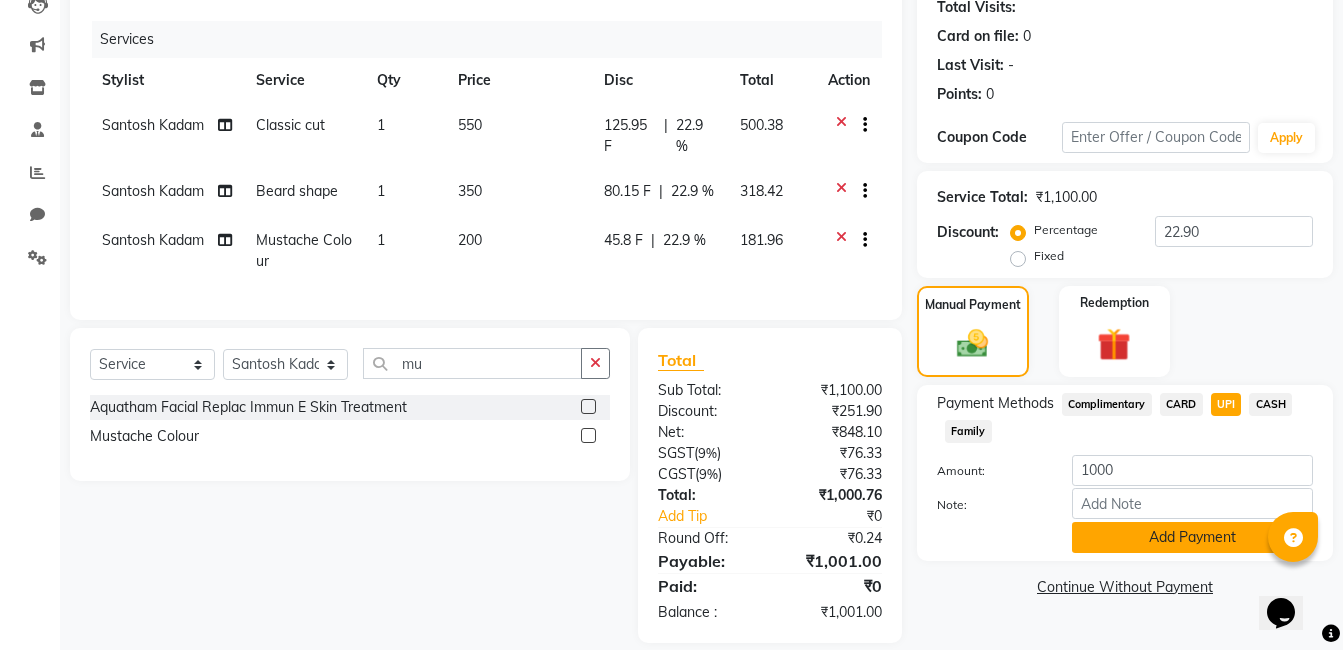 click on "Add Payment" 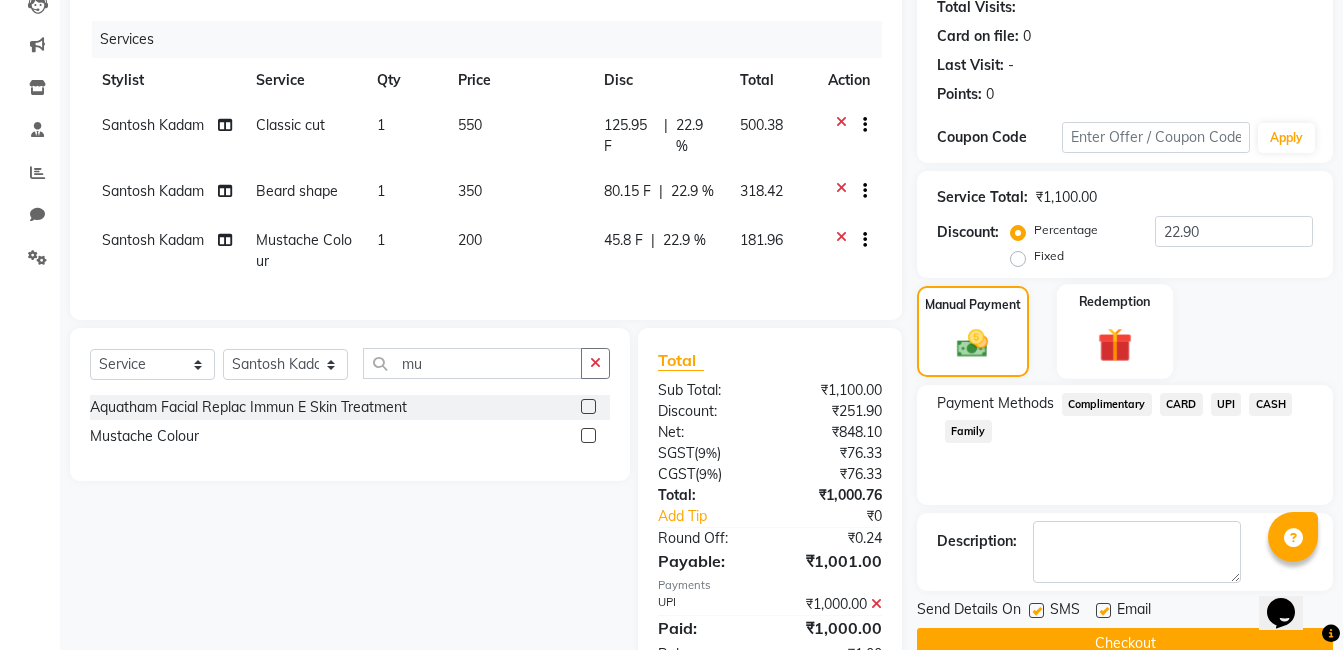 click 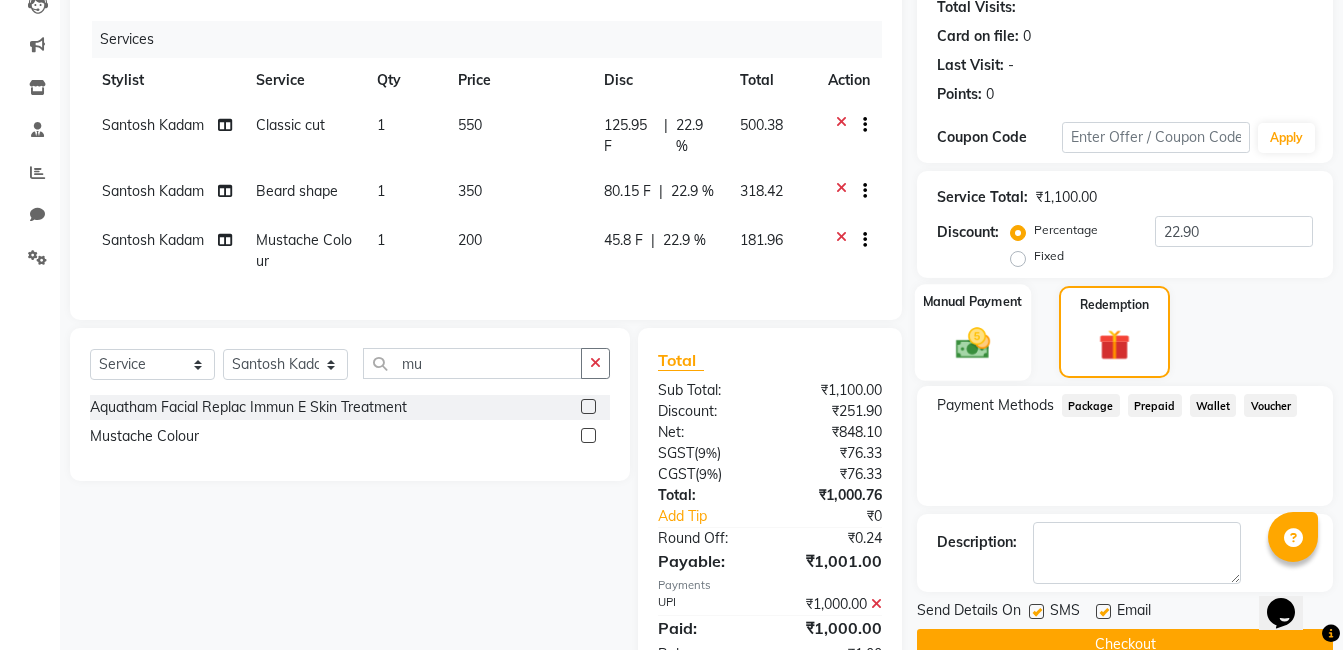 click 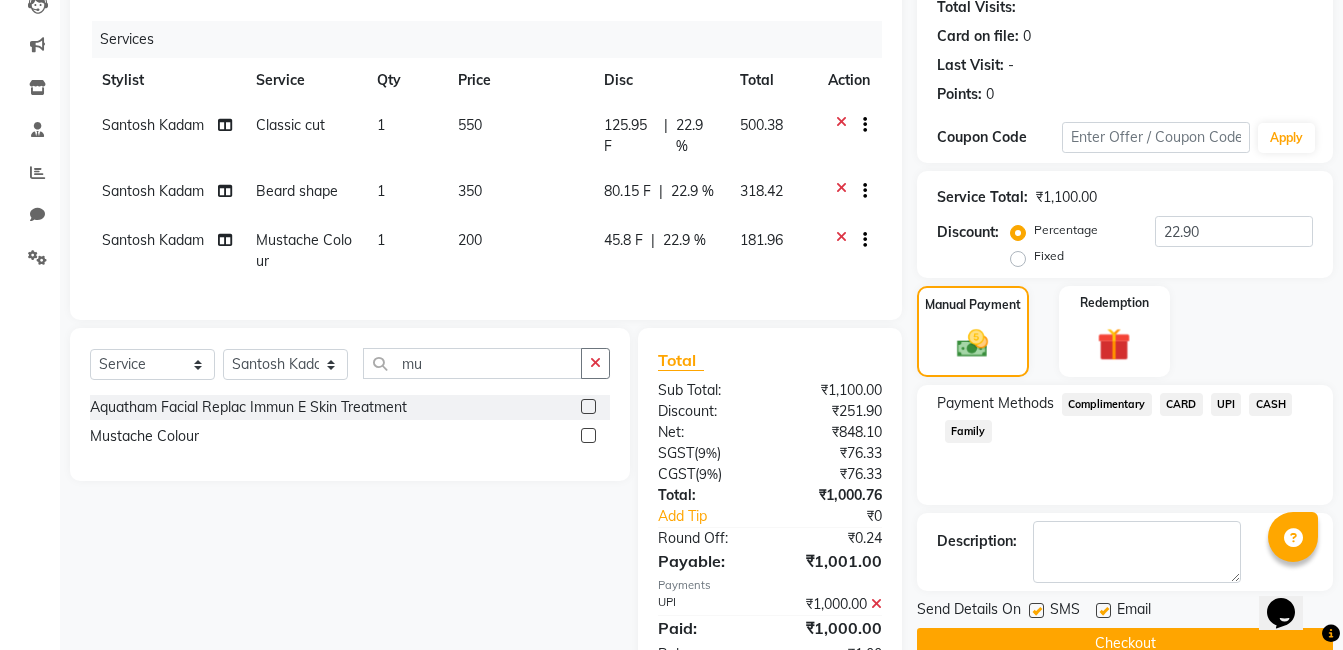 click on "Complimentary" 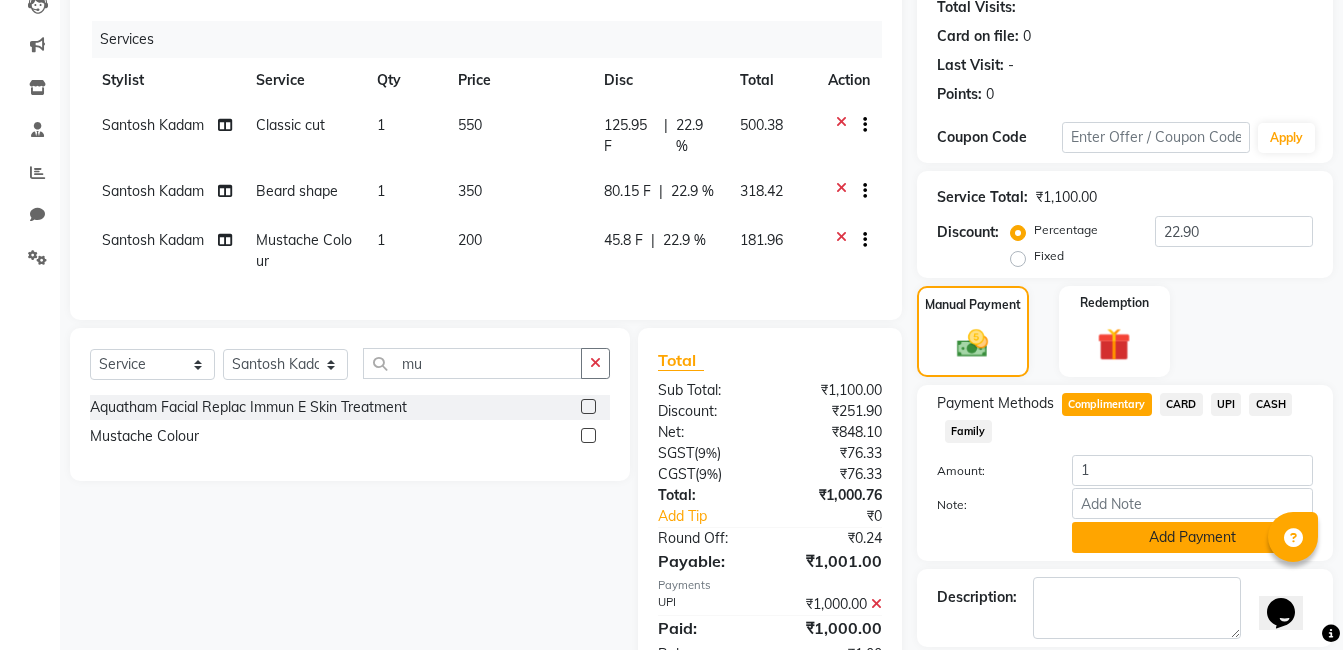 click on "Add Payment" 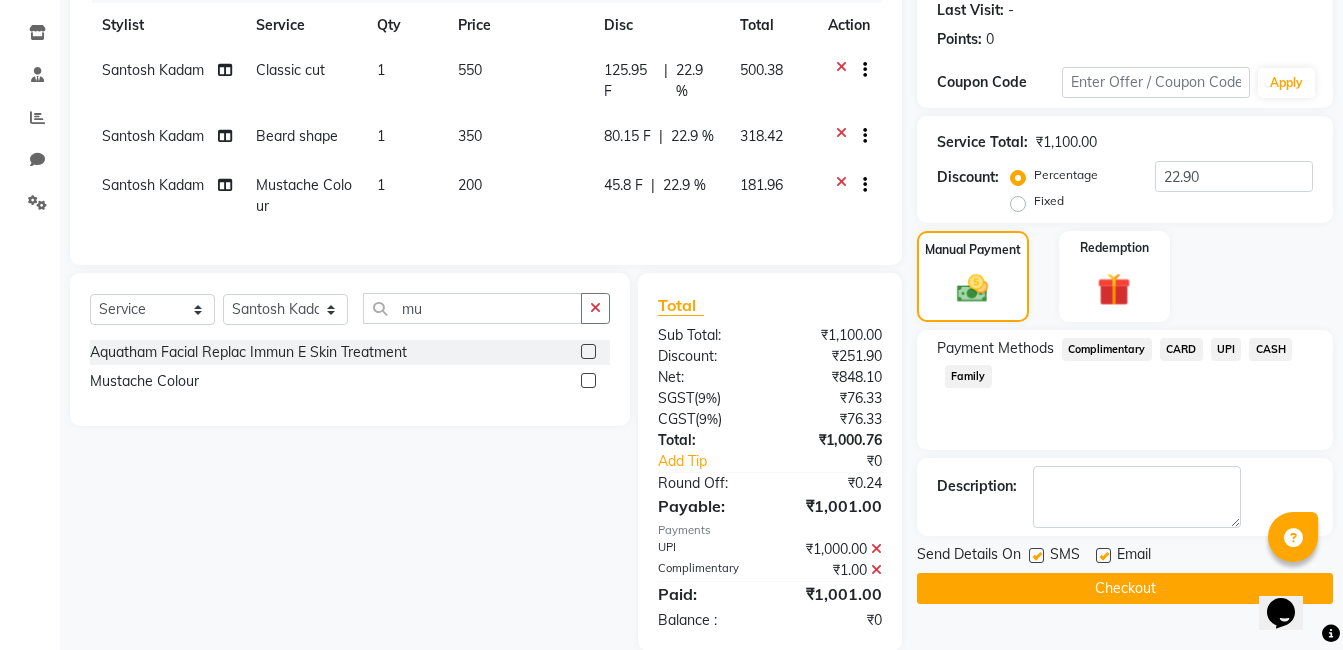 scroll, scrollTop: 328, scrollLeft: 0, axis: vertical 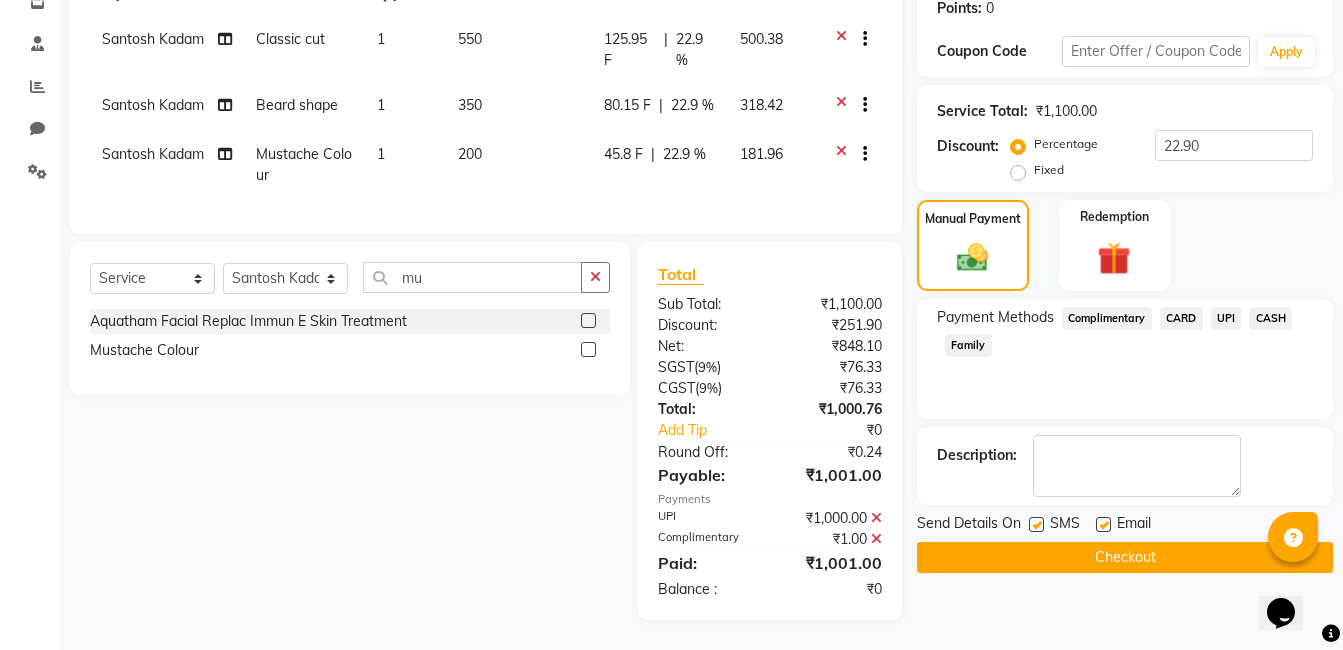 click on "Checkout" 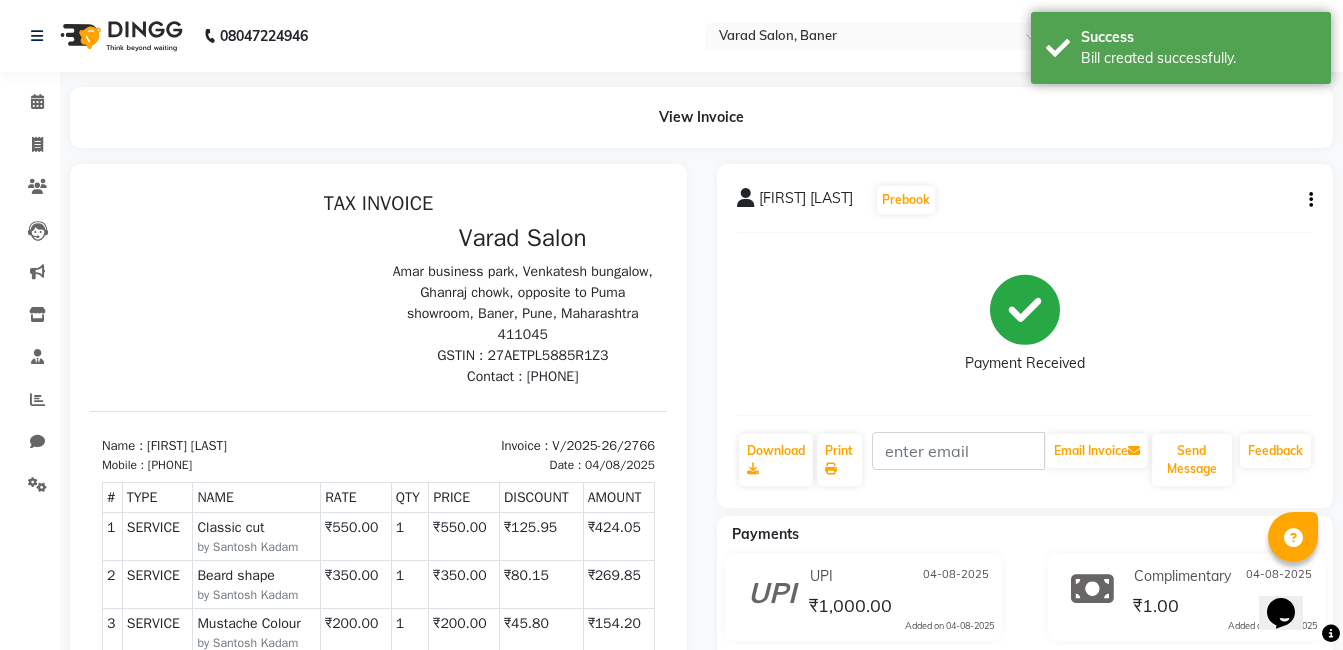 scroll, scrollTop: 0, scrollLeft: 0, axis: both 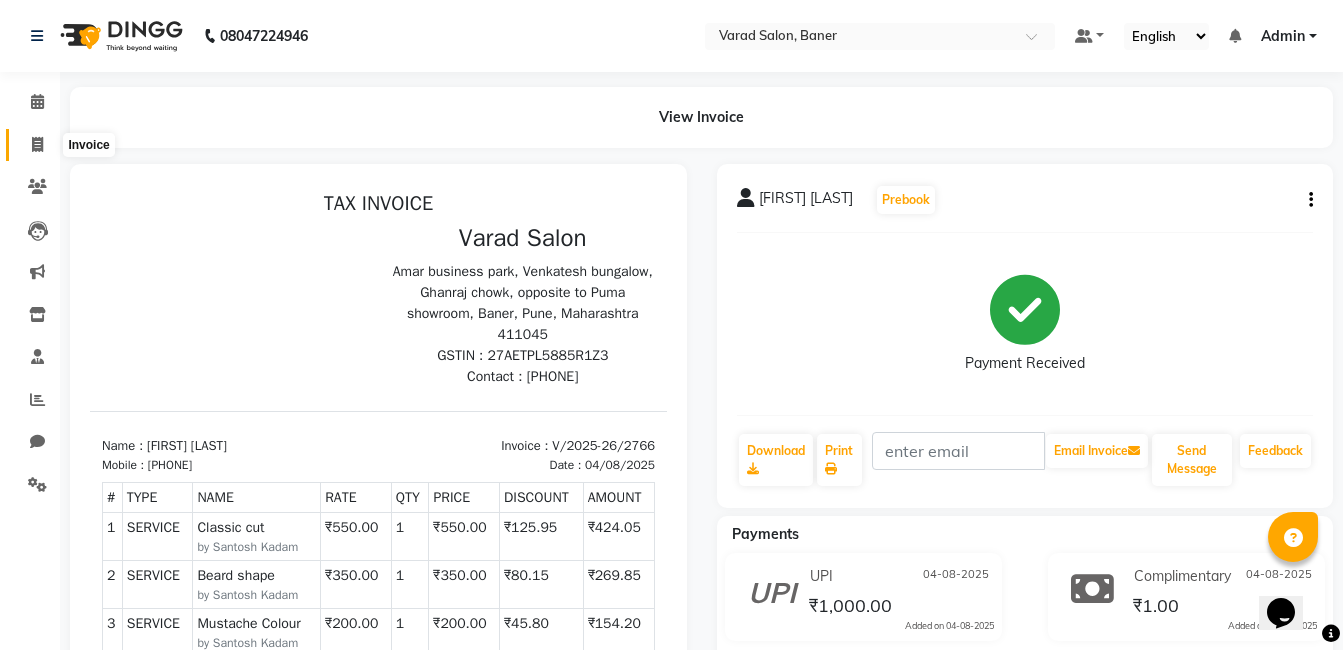 click 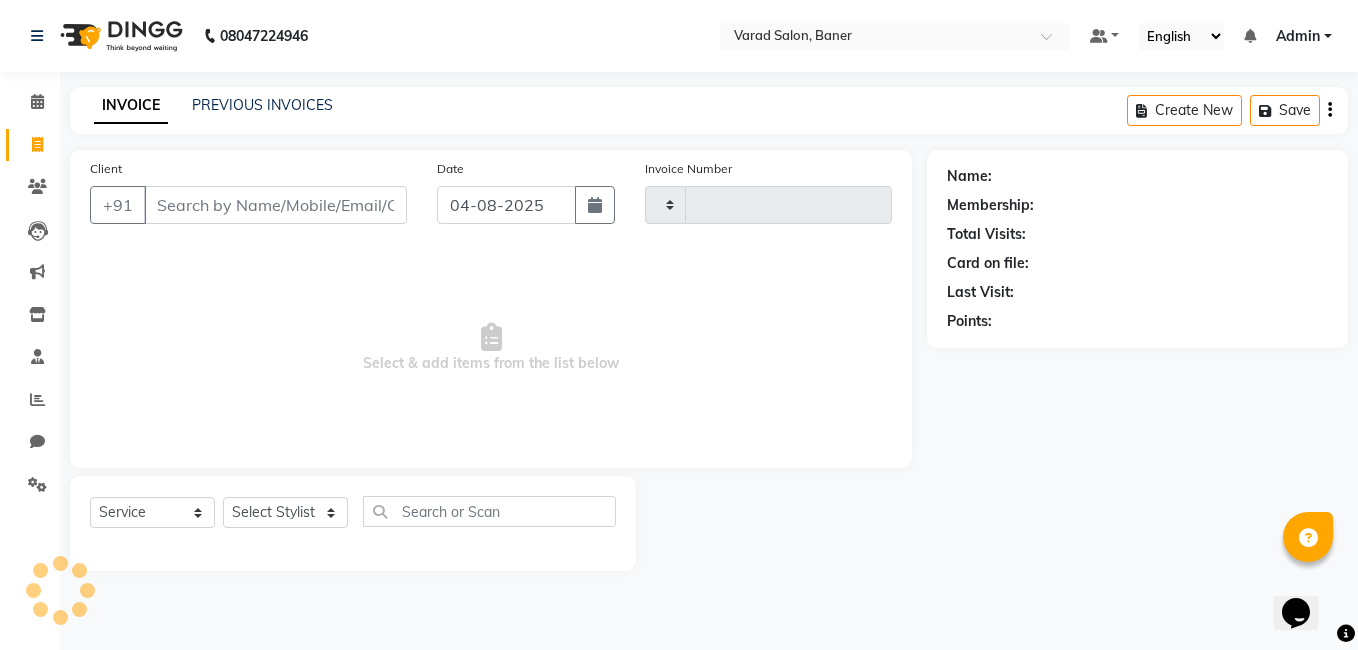 type on "2767" 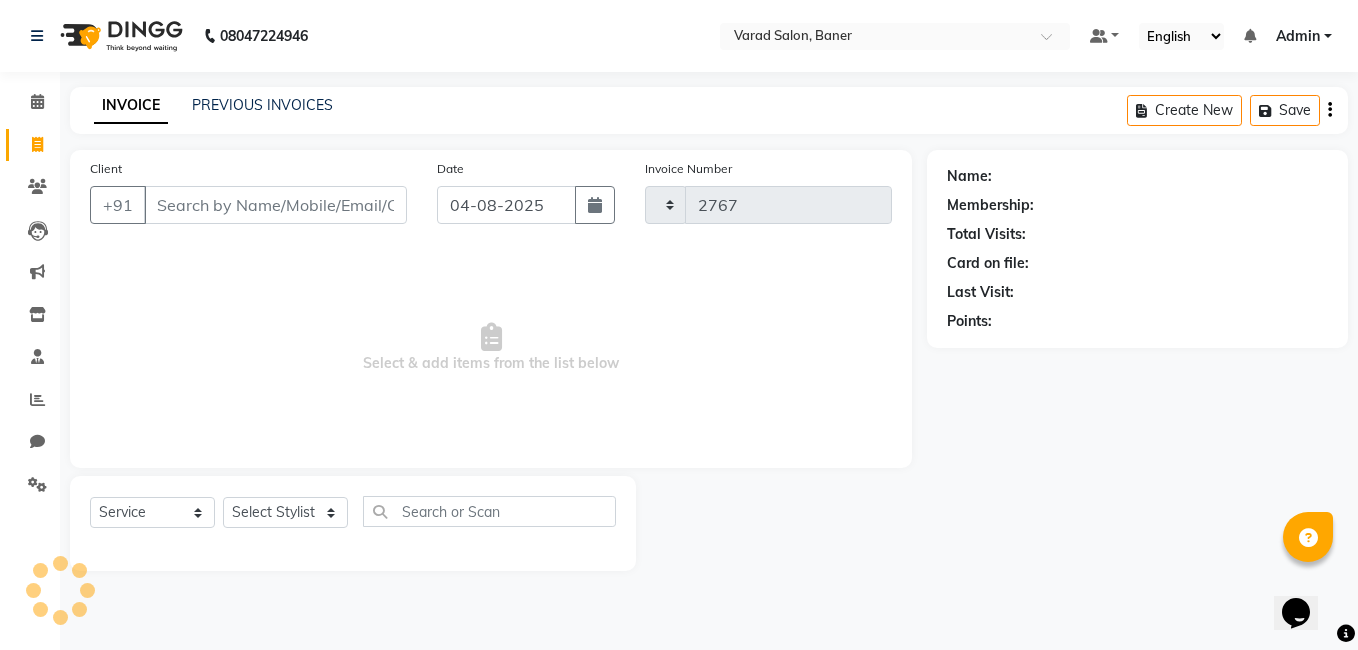 select on "7115" 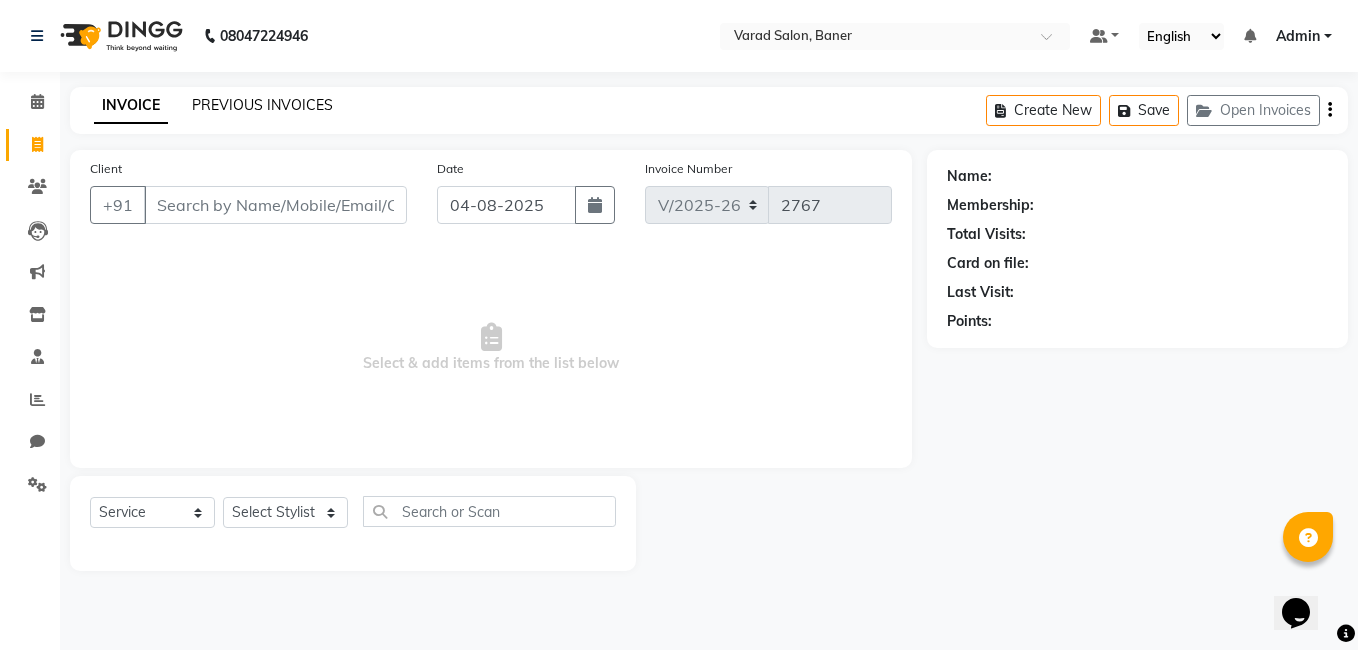 click on "PREVIOUS INVOICES" 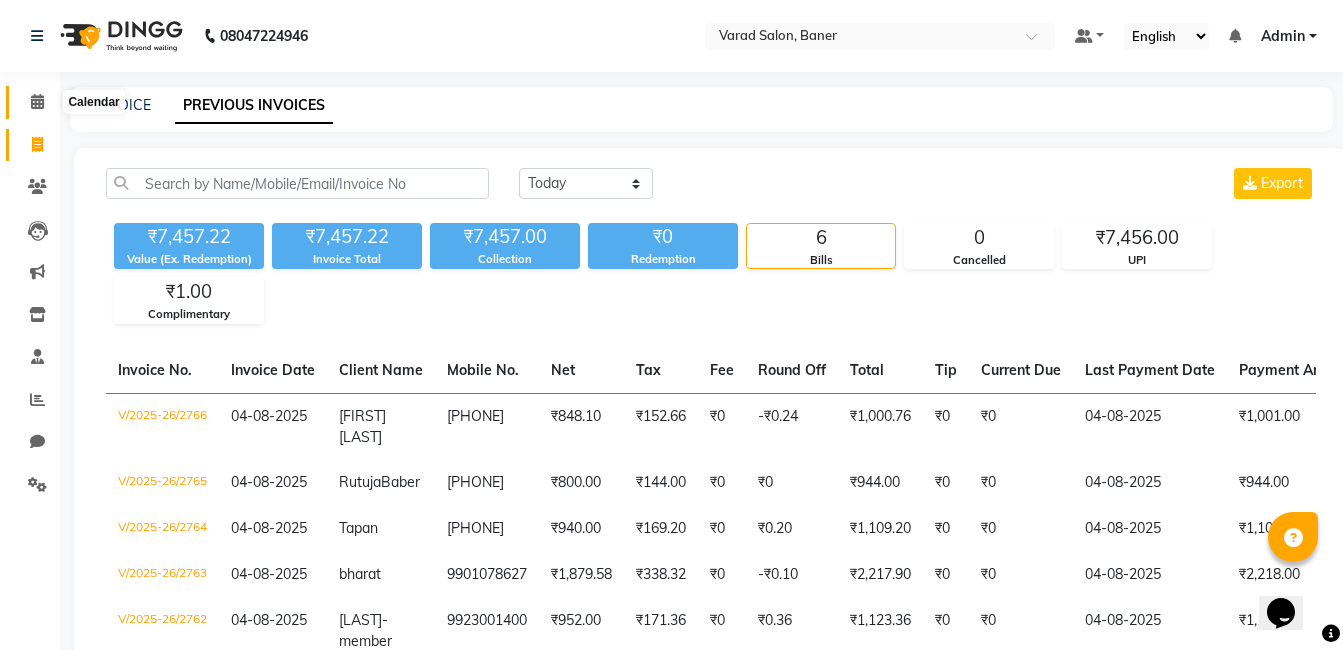 click 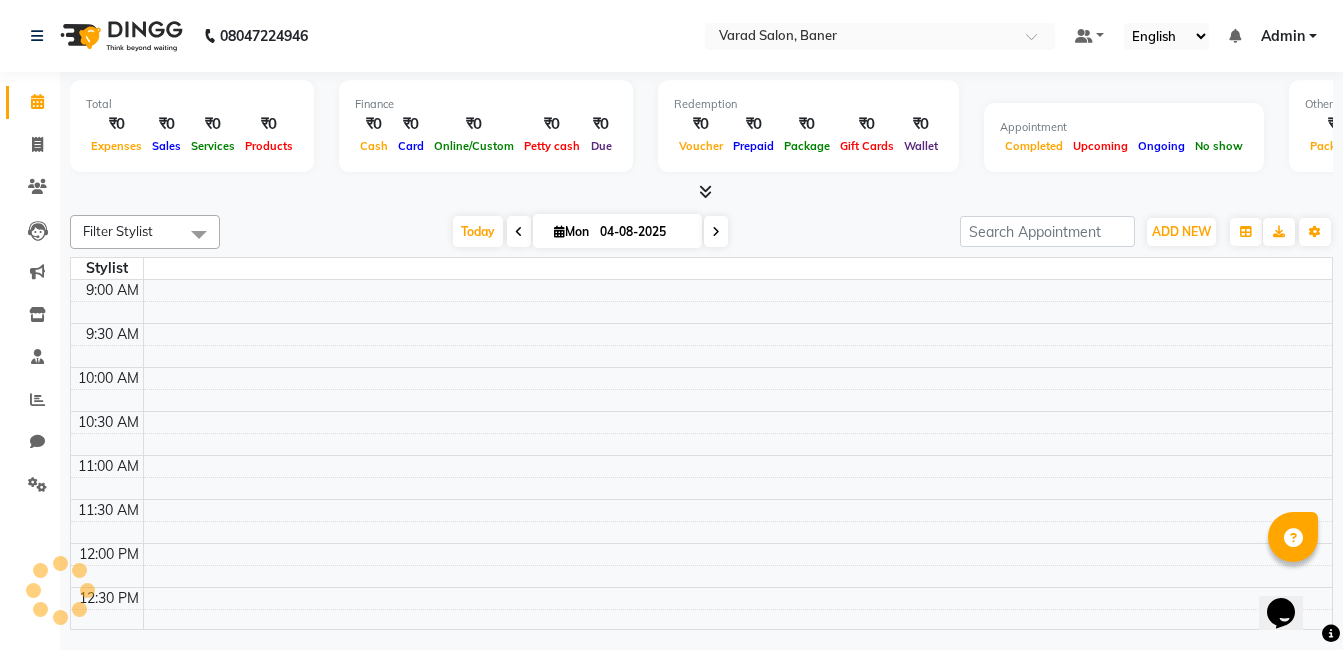 scroll, scrollTop: 0, scrollLeft: 0, axis: both 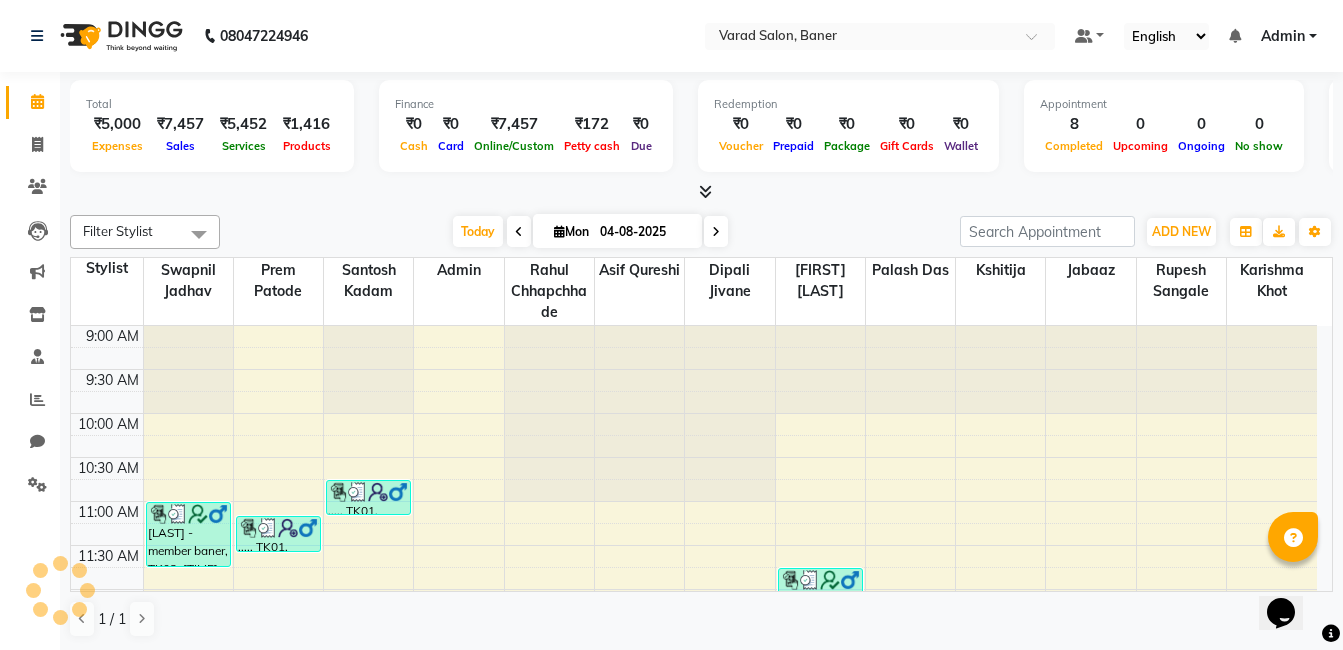 click at bounding box center (701, 192) 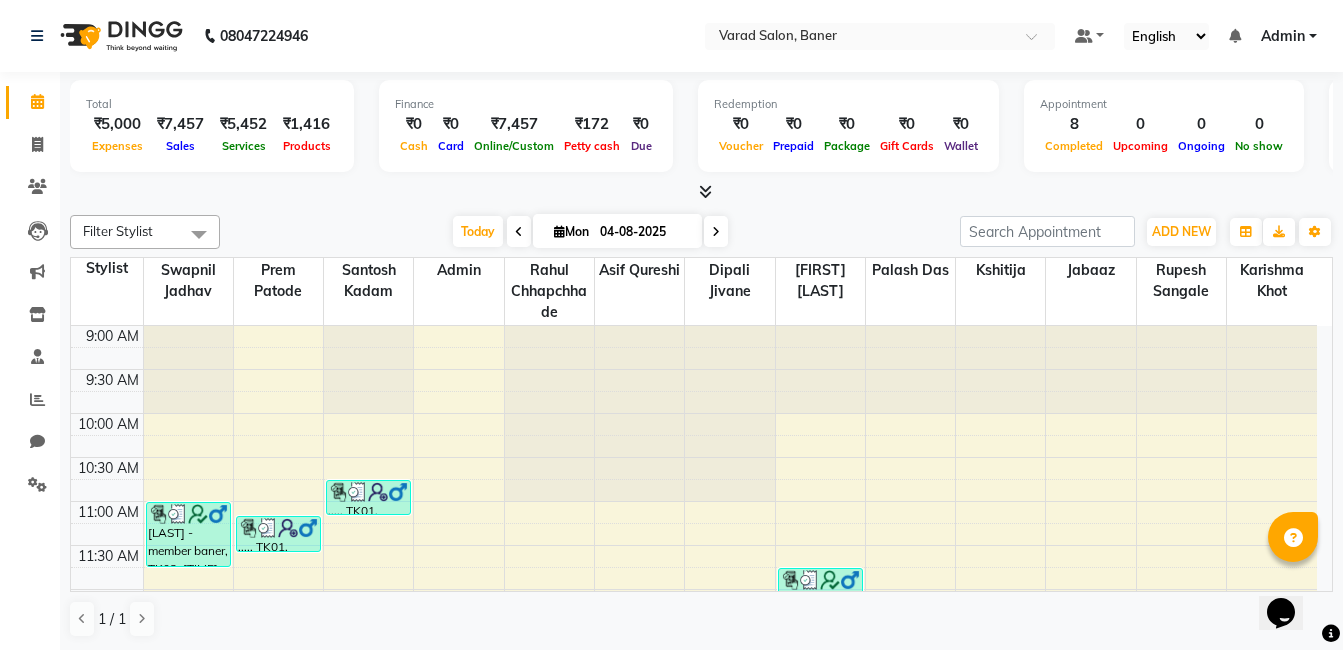 click on "Today  Mon 04-08-2025" at bounding box center [590, 232] 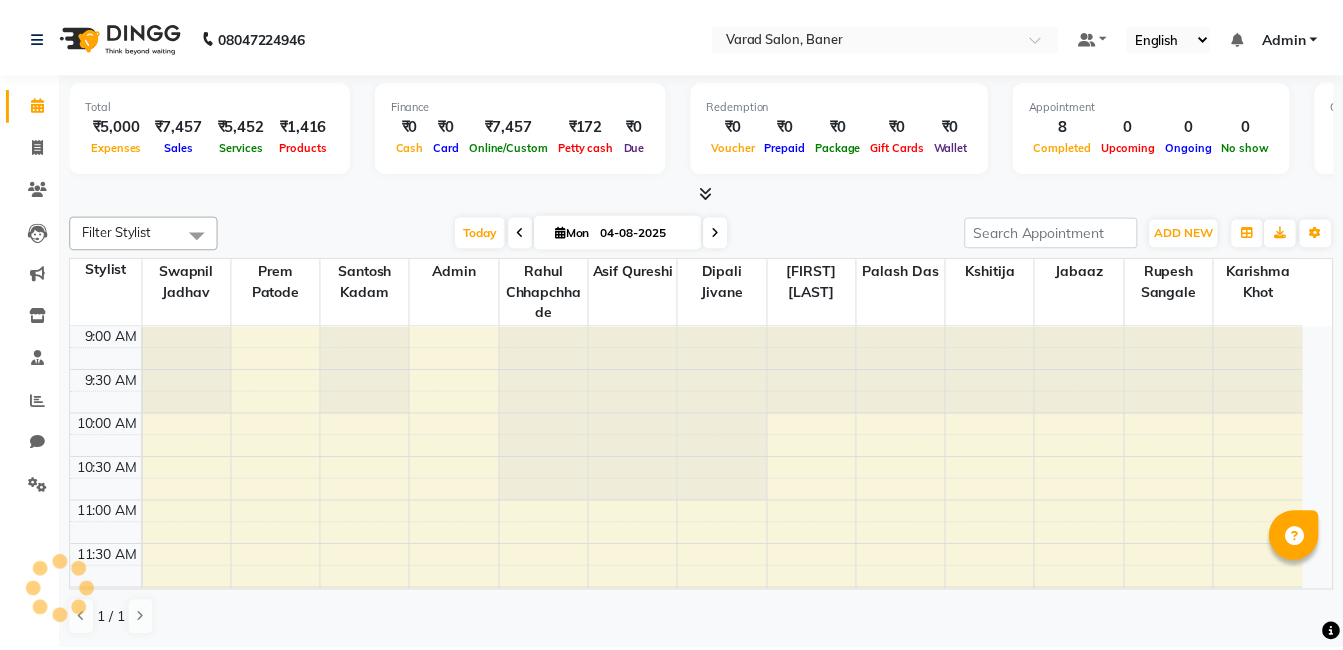 scroll, scrollTop: 0, scrollLeft: 0, axis: both 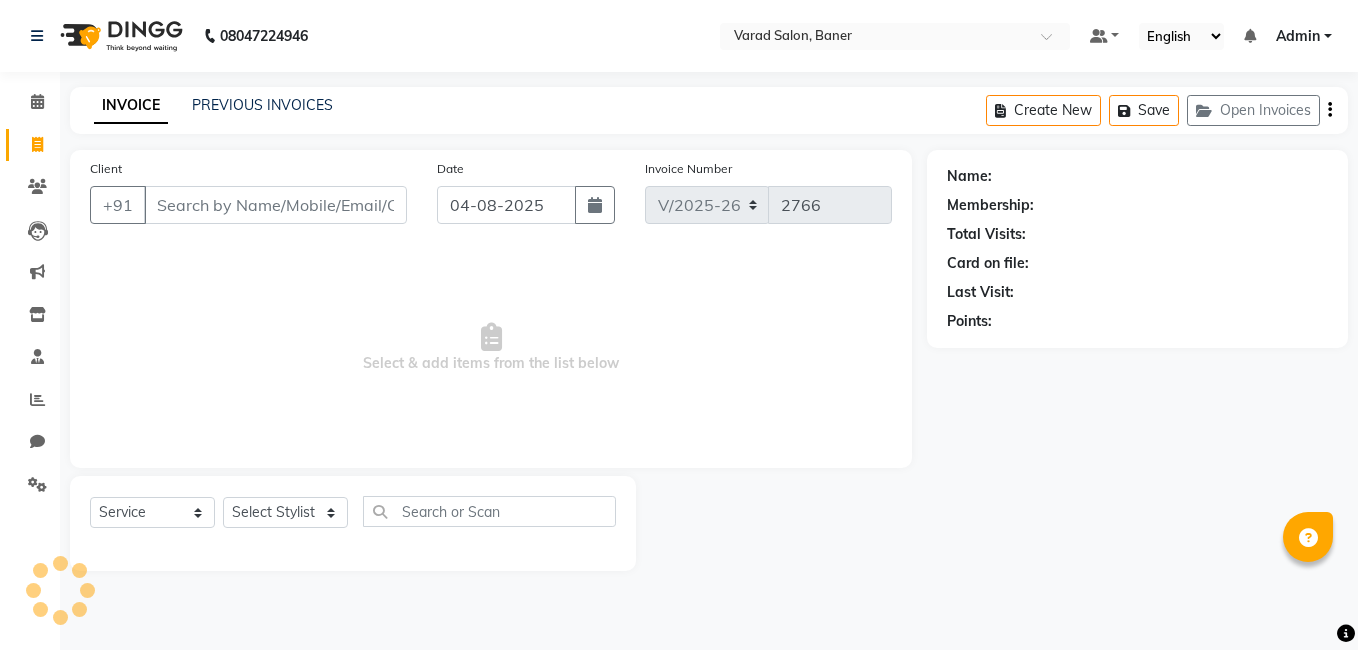 select on "7115" 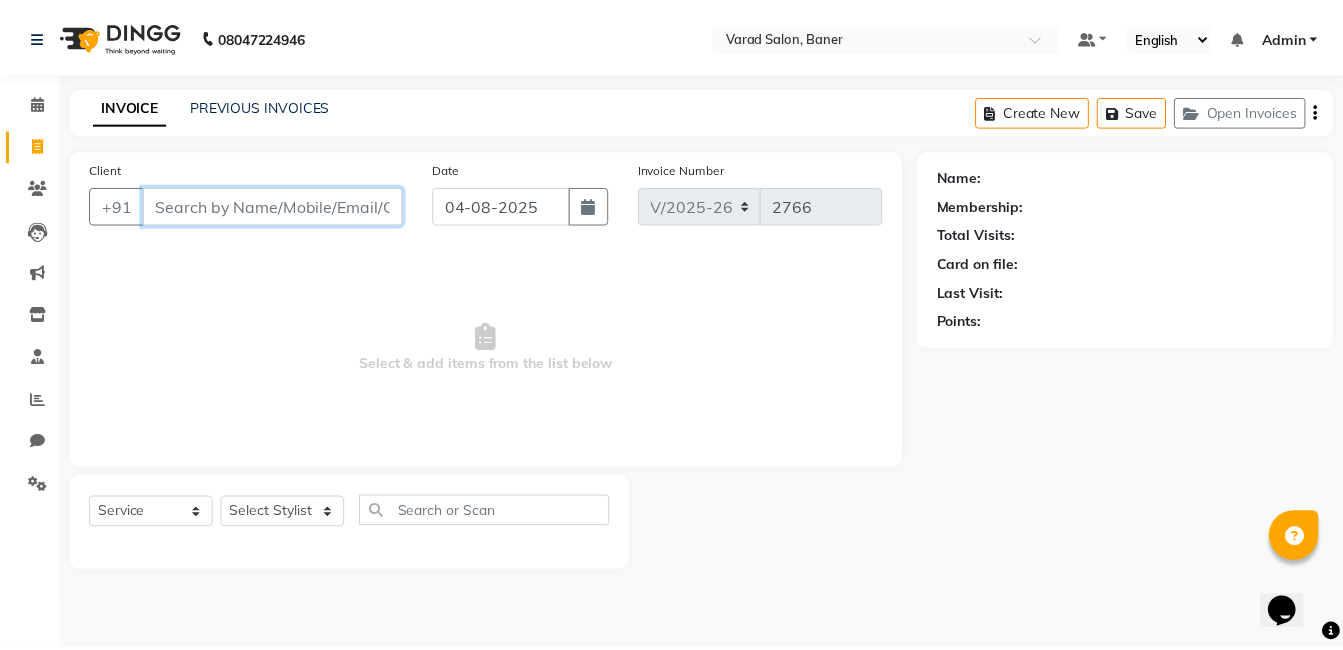 scroll, scrollTop: 0, scrollLeft: 0, axis: both 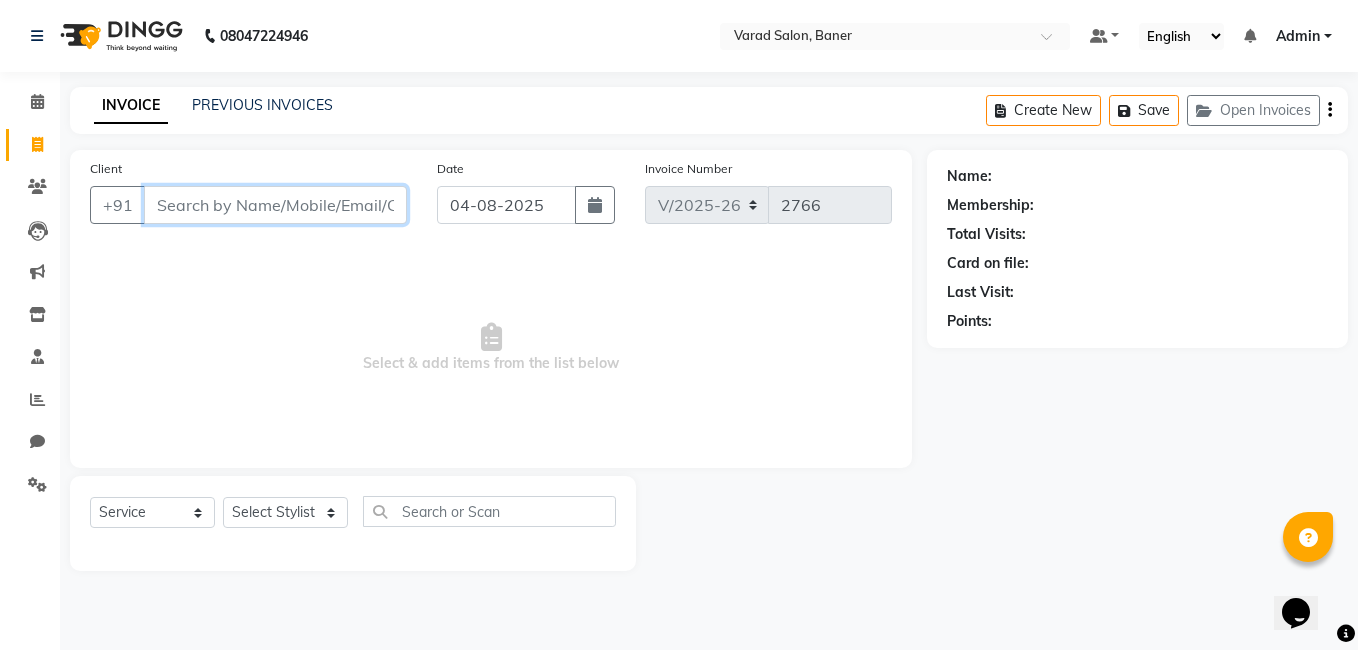 click on "Client" at bounding box center [275, 205] 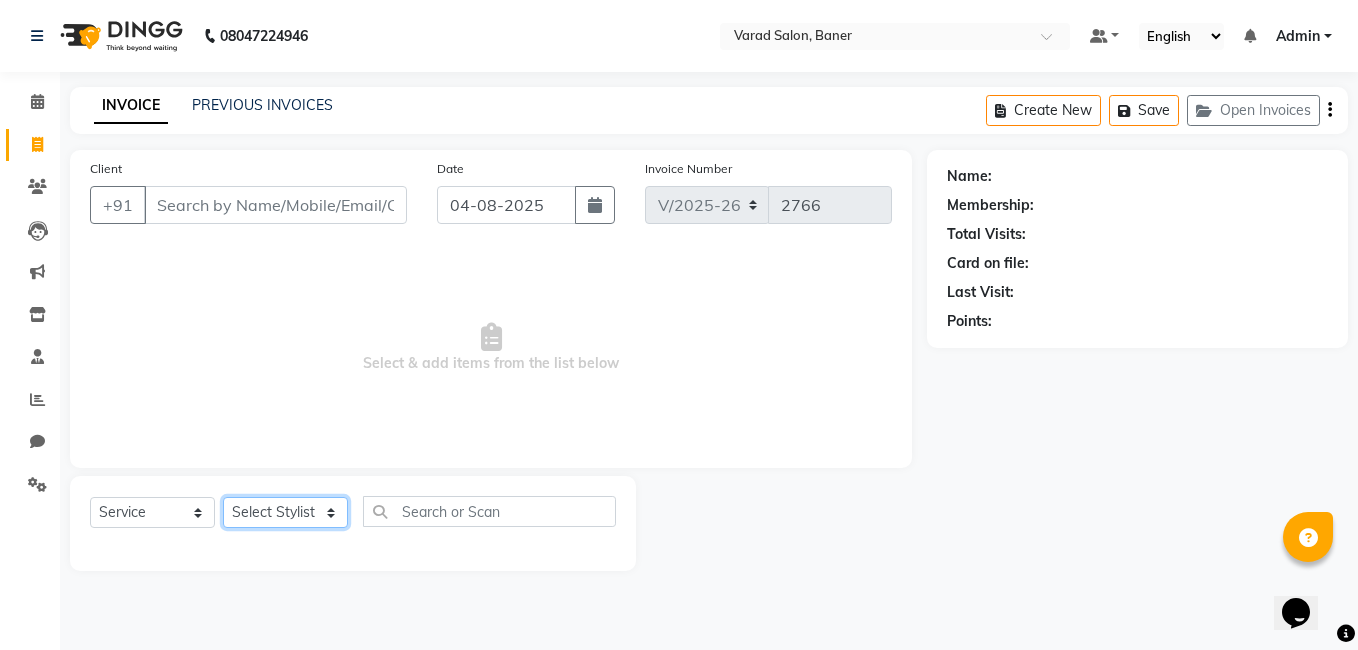 click on "Select Stylist Admin [FIRST] [LAST] [FIRST] [LAST] [FIRST] [LAST] [FIRST] [LAST] [FIRST] [LAST] [FIRST] [LAST] [FIRST] [LAST] [FIRST] [LAST] [FIRST] [LAST] [FIRST] [LAST] [FIRST] [LAST] [FIRST] [LAST]" 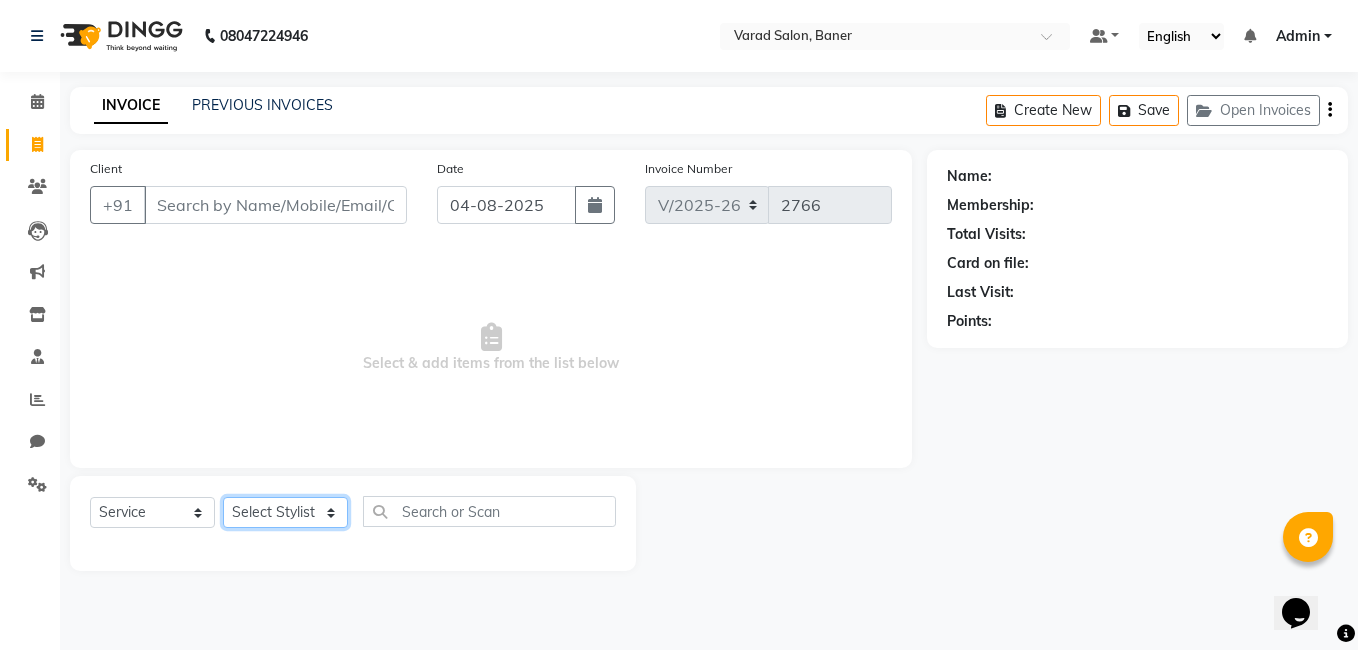 select on "63865" 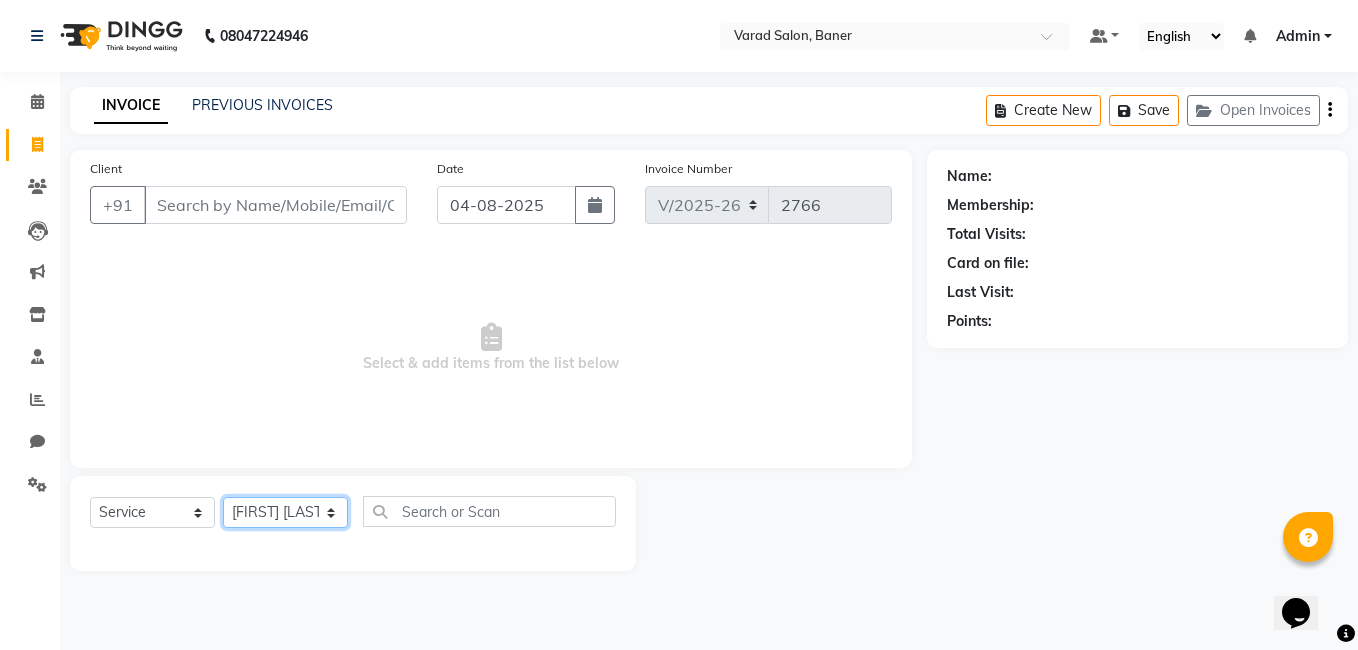 click on "Select Stylist Admin [FIRST] [LAST] [FIRST] [LAST] [FIRST] [LAST] [FIRST] [LAST] [FIRST] [LAST] [FIRST] [LAST] [FIRST] [LAST] [FIRST] [LAST] [FIRST] [LAST] [FIRST] [LAST] [FIRST] [LAST] [FIRST] [LAST]" 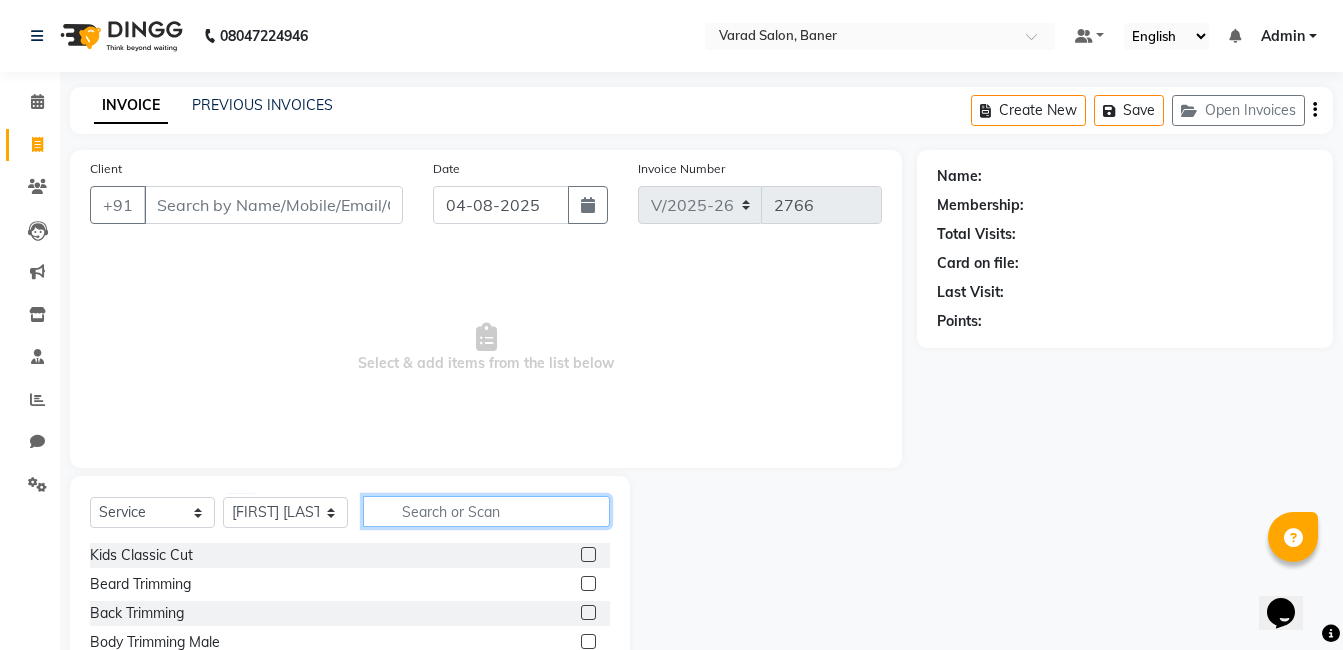 click 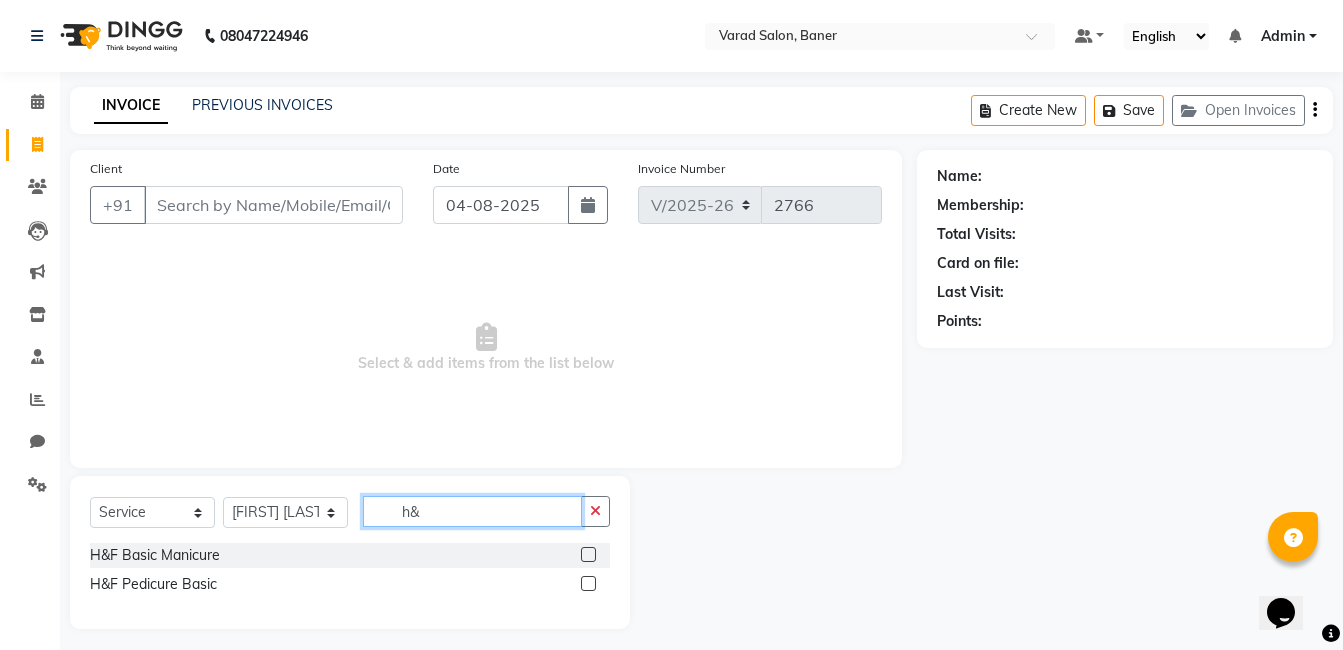 type on "h&" 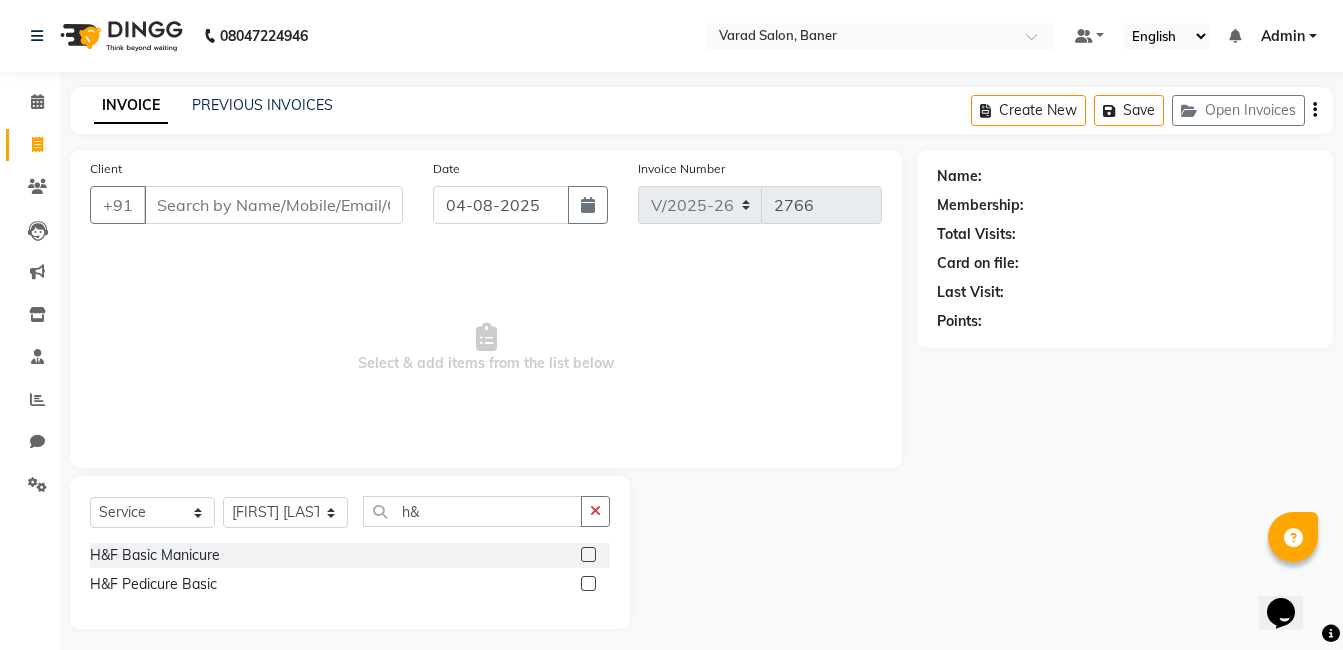 click 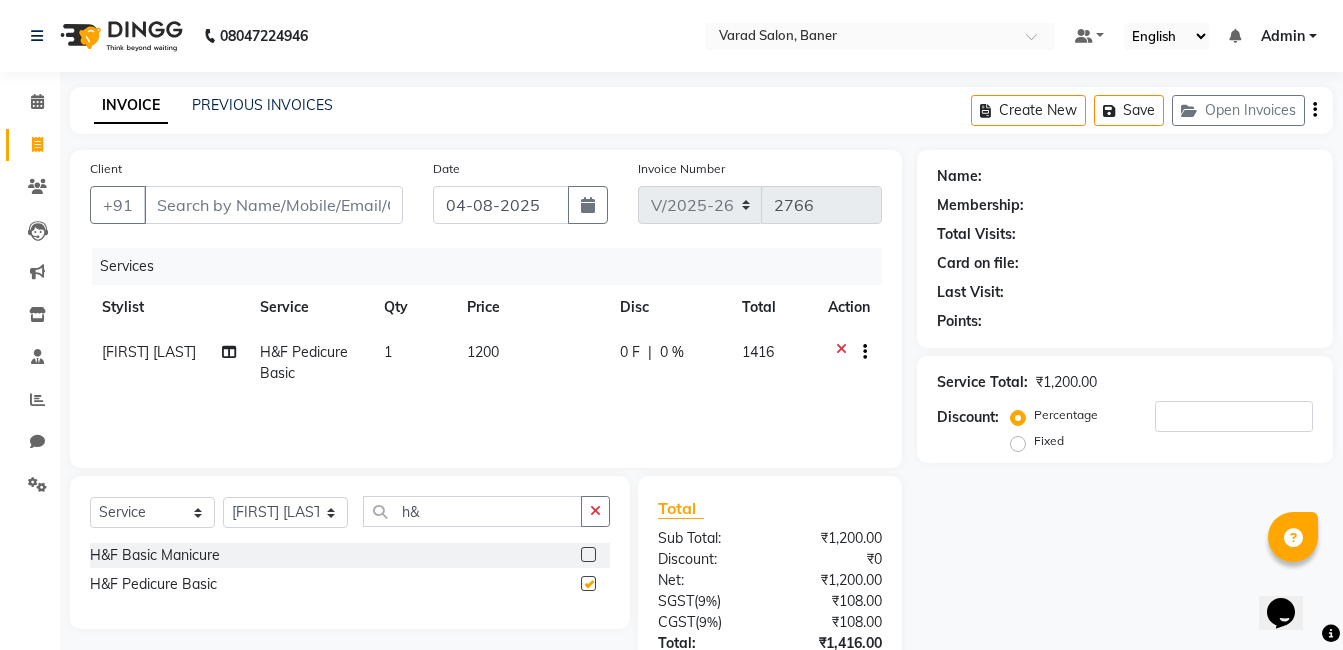 checkbox on "false" 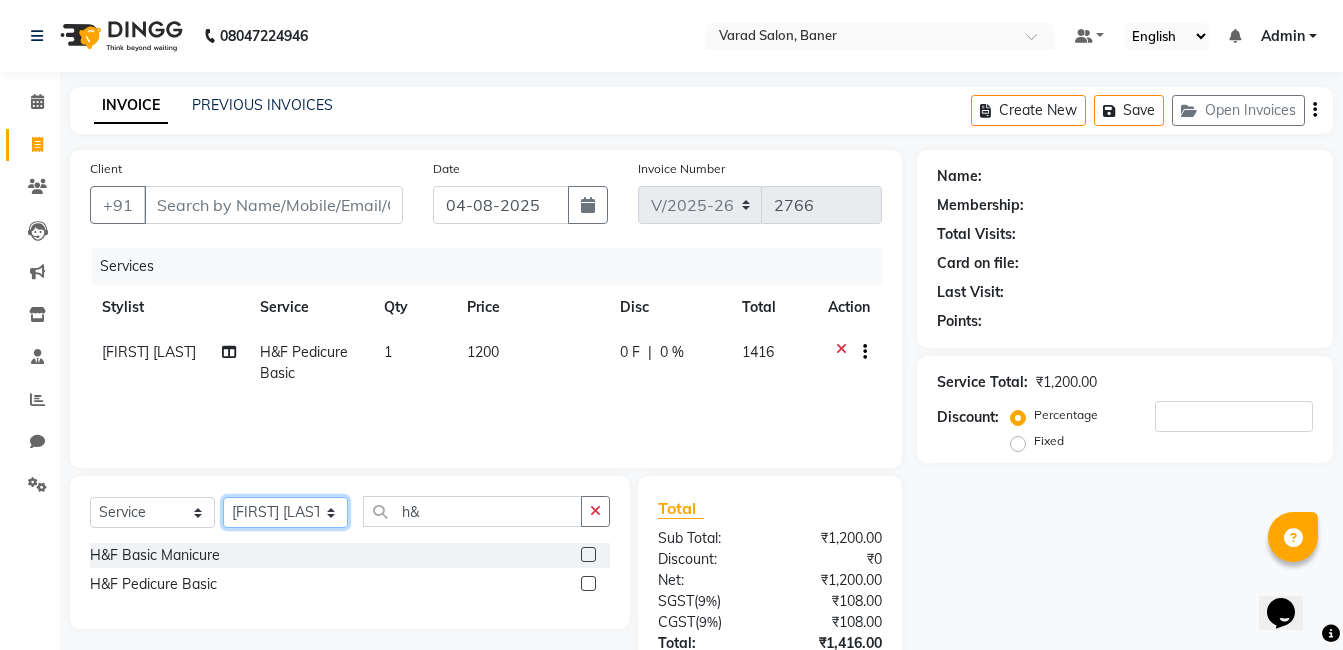 click on "Select Stylist Admin [FIRST] [LAST] [FIRST] [LAST] [FIRST] [LAST] [FIRST] [LAST] [FIRST] [LAST] [FIRST] [LAST] [FIRST] [LAST] [FIRST] [LAST] [FIRST] [LAST] [FIRST] [LAST] [FIRST] [LAST]" 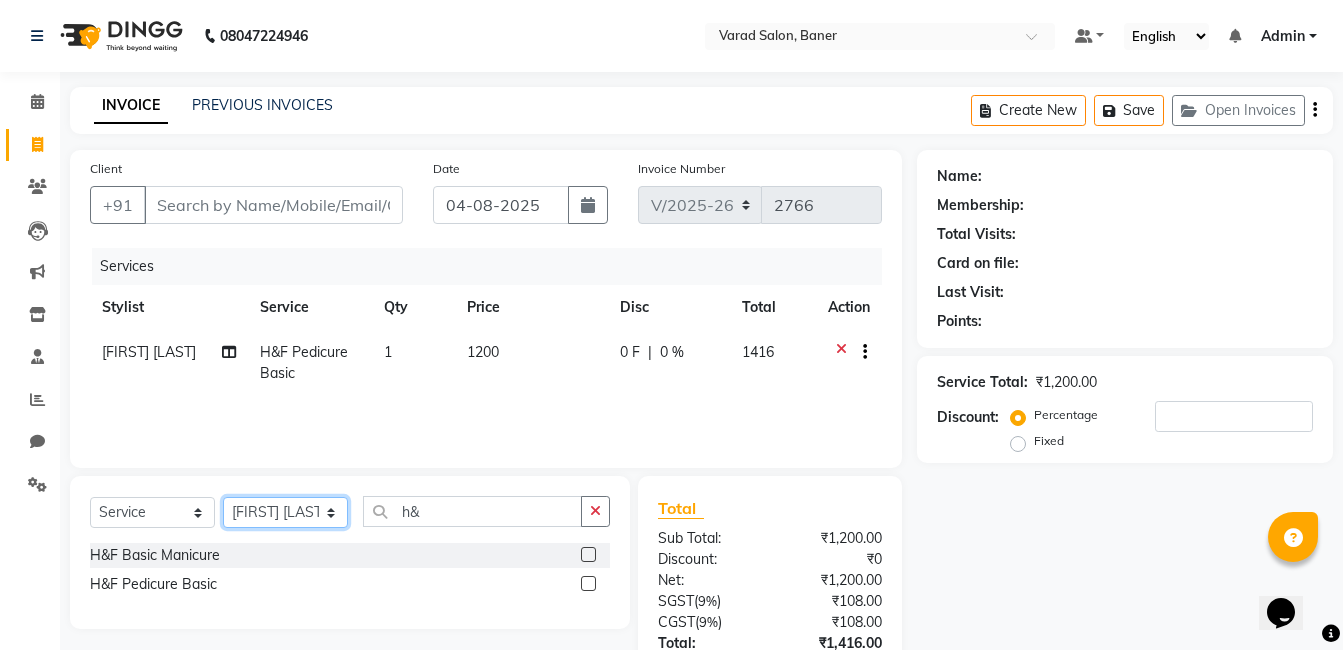 select on "68623" 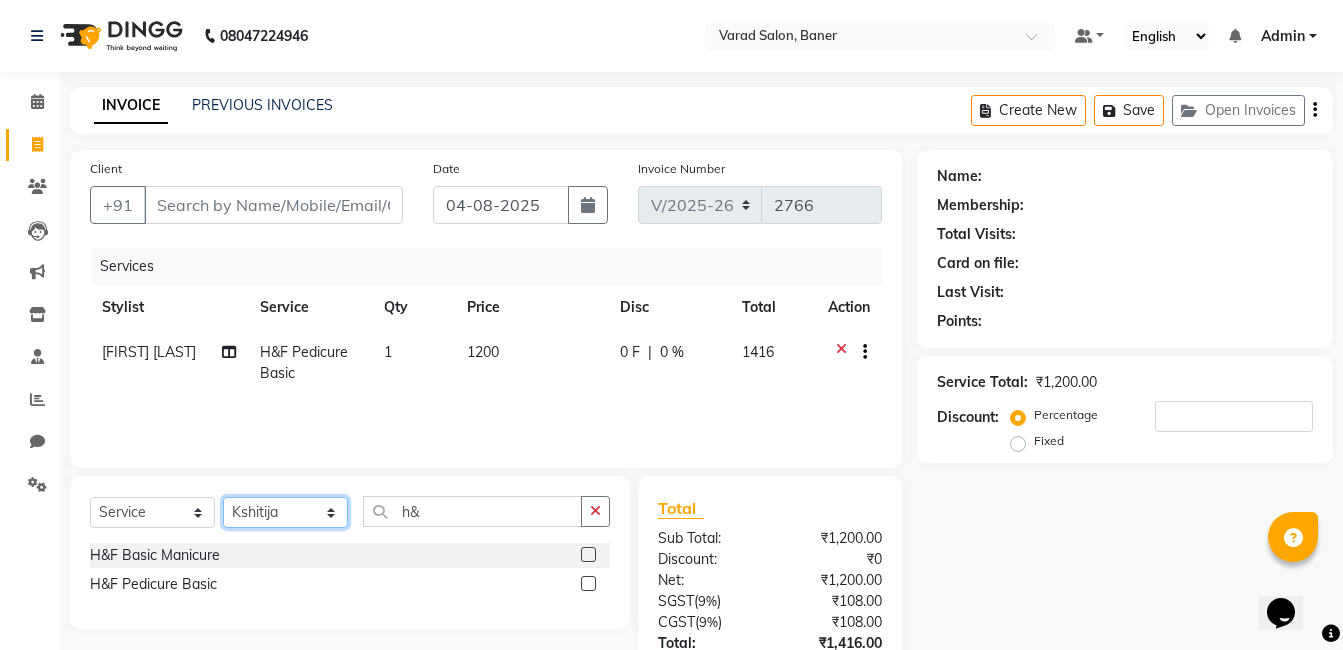 click on "Select Stylist Admin [NAME] [NAME] [NAME] [NAME] [NAME] [NAME]  [NAME]   [NAME] [NAME] [NAME] [NAME] [NAME] [NAME]" 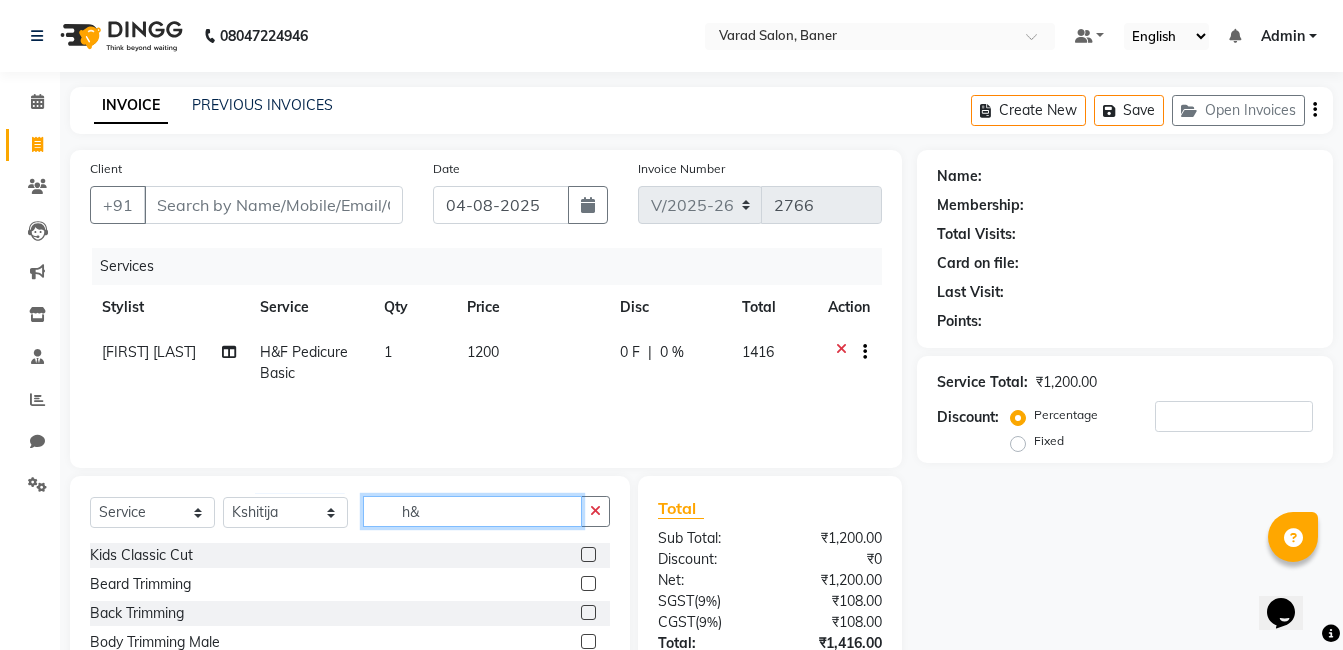 click on "h&" 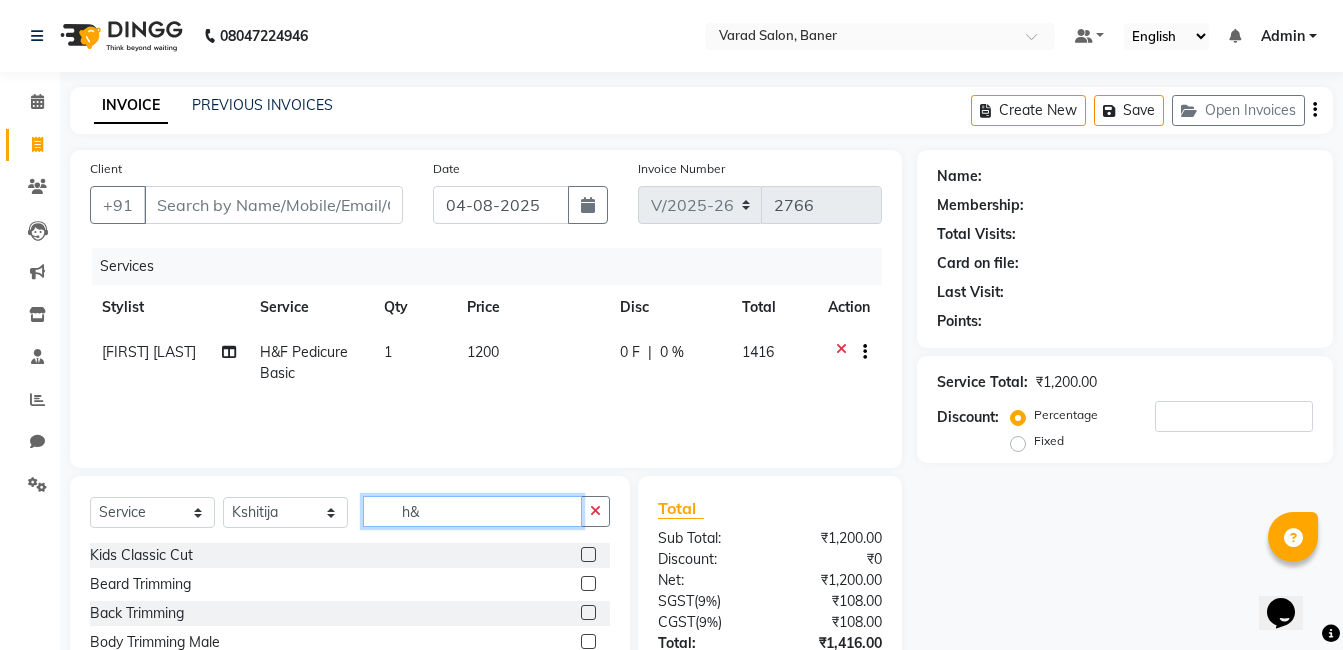 click on "h&" 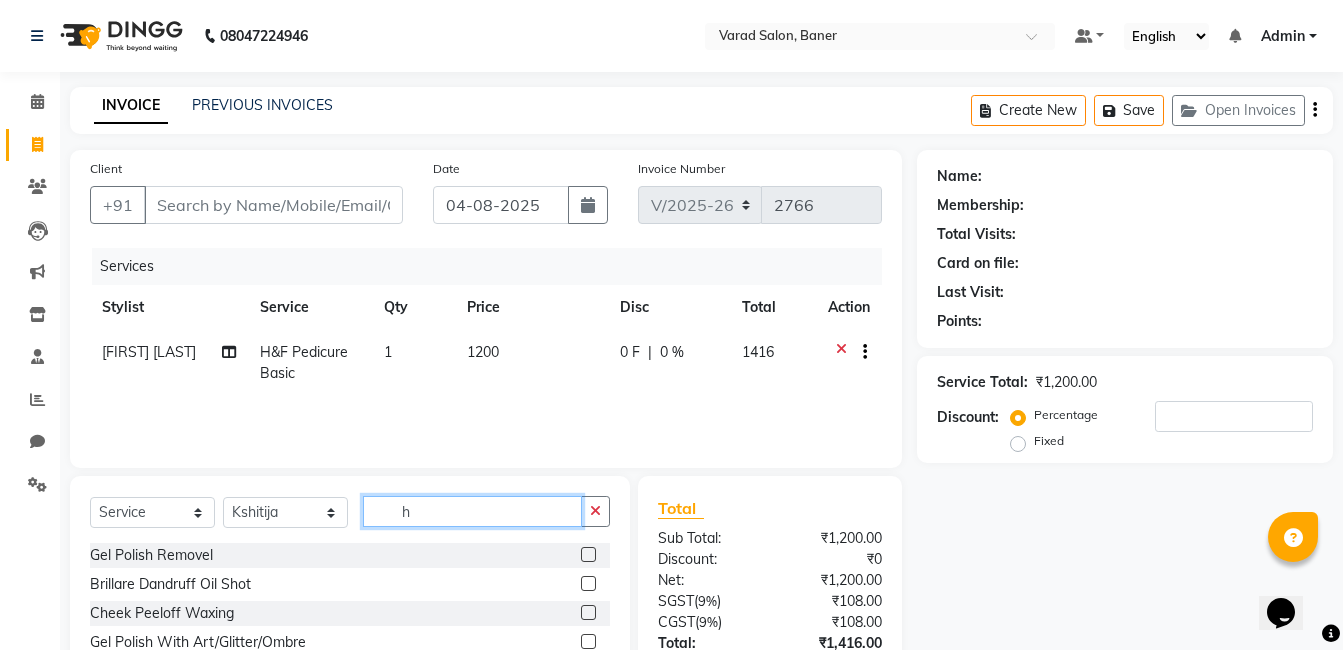 type on "h&" 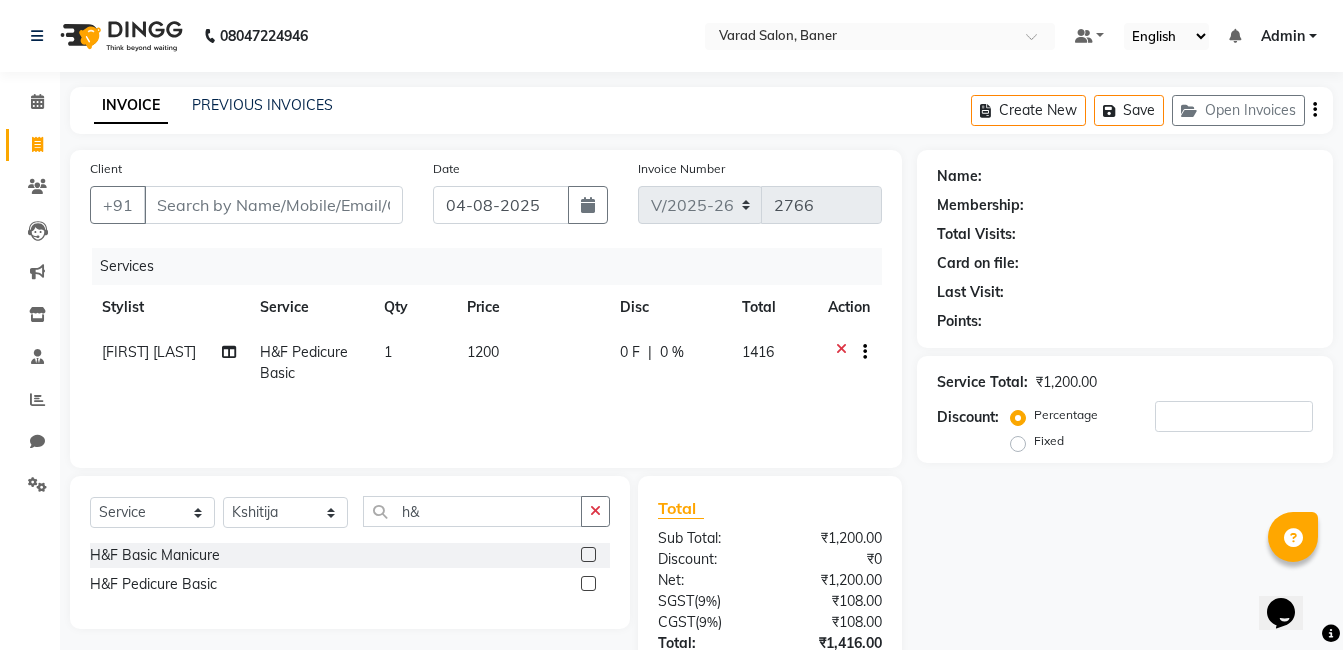 click 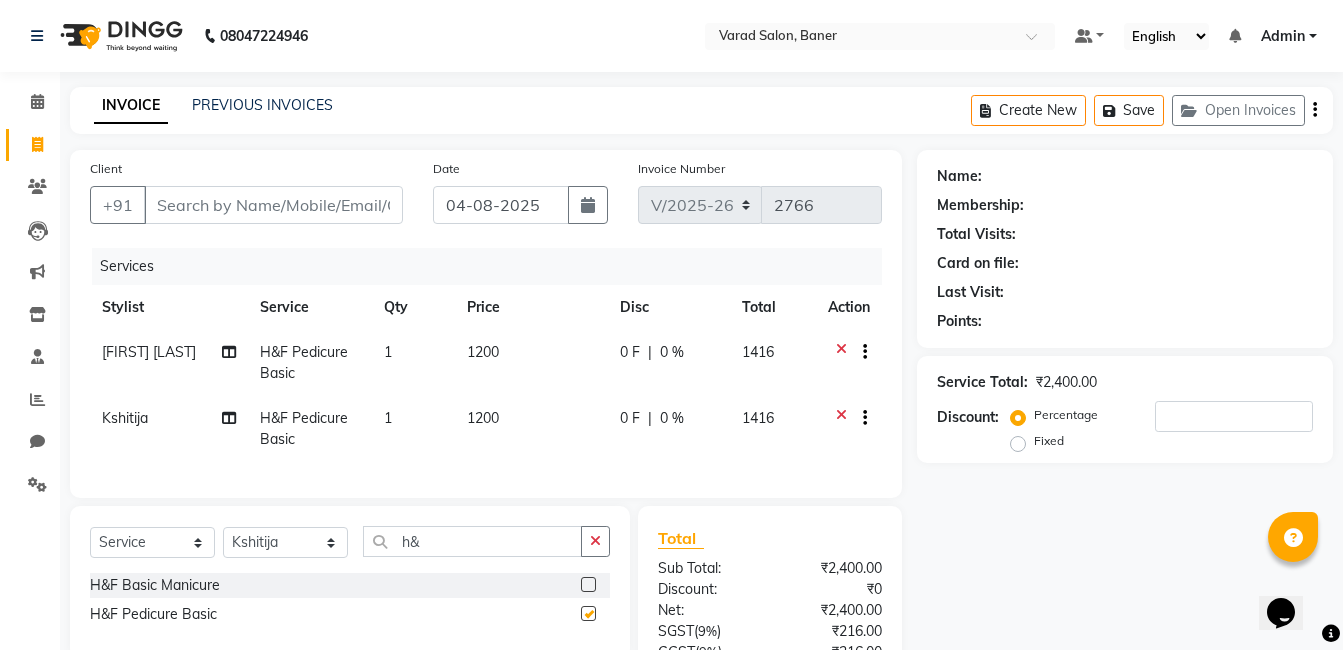 checkbox on "false" 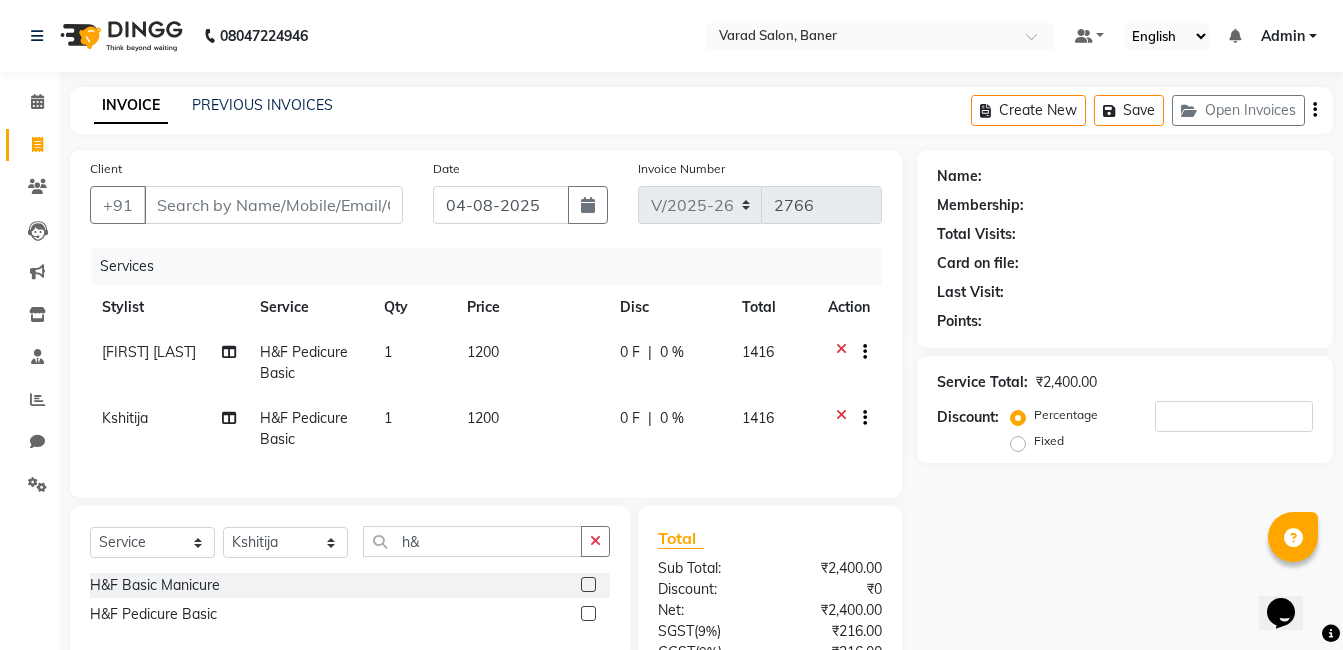 click 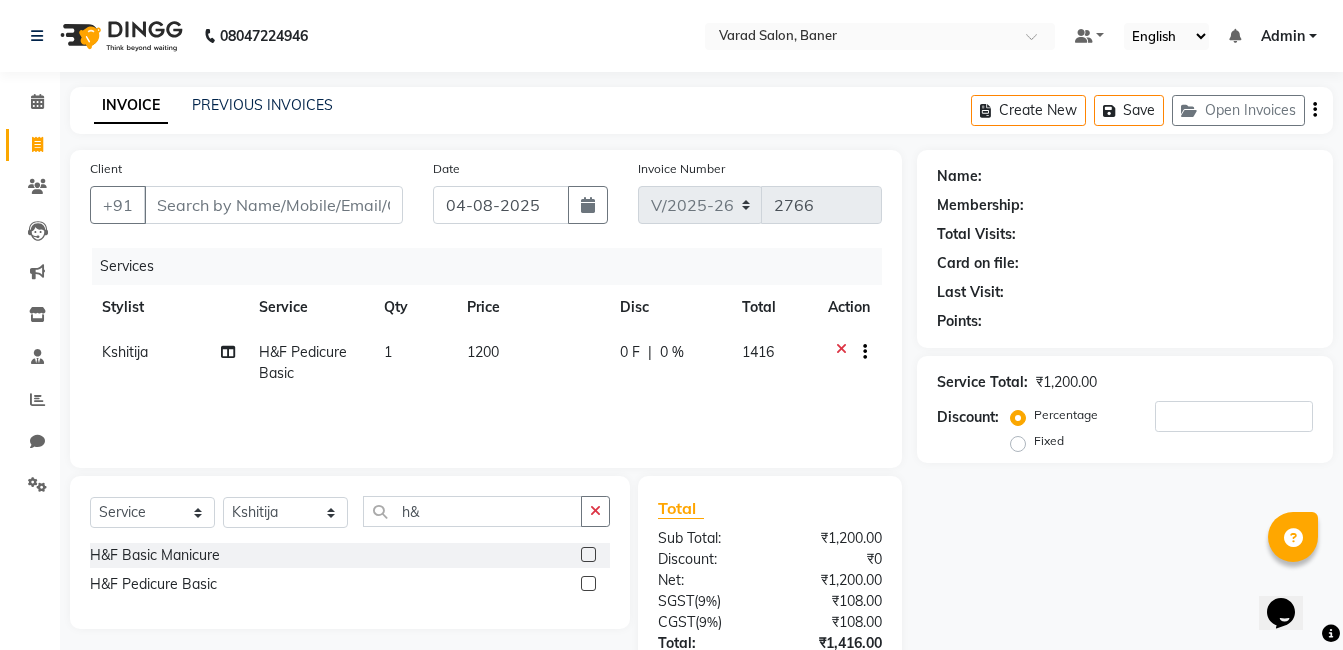 click 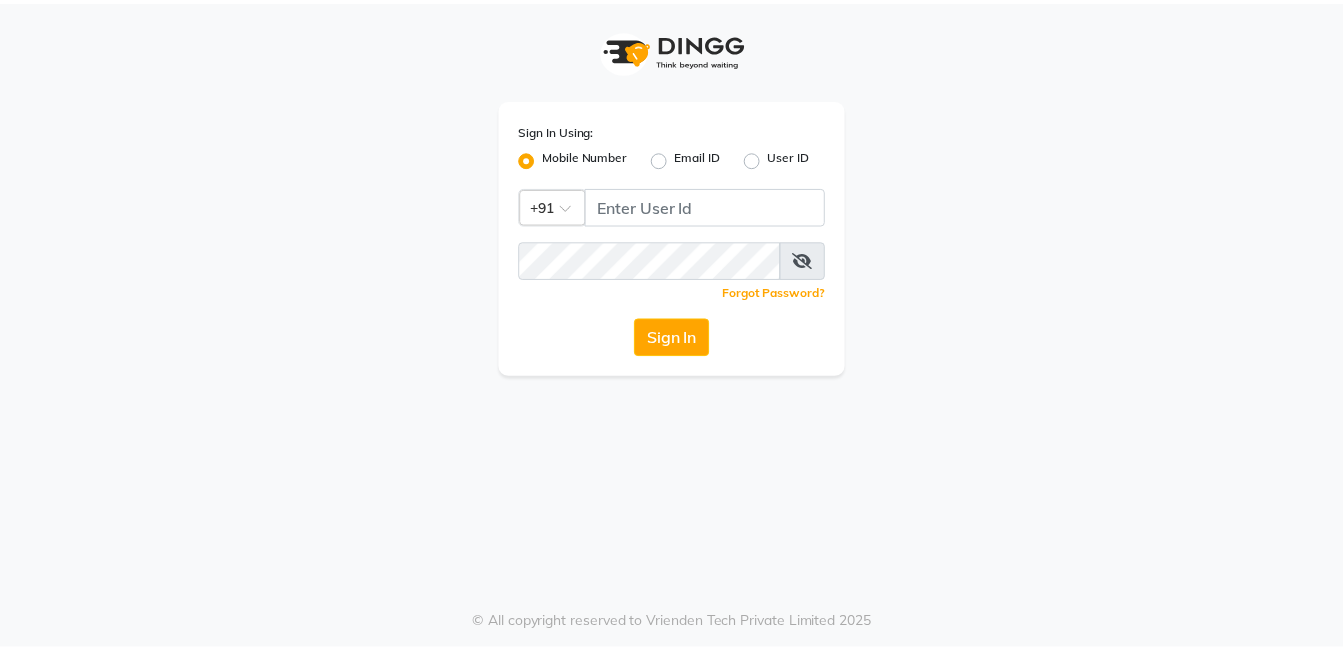 scroll, scrollTop: 0, scrollLeft: 0, axis: both 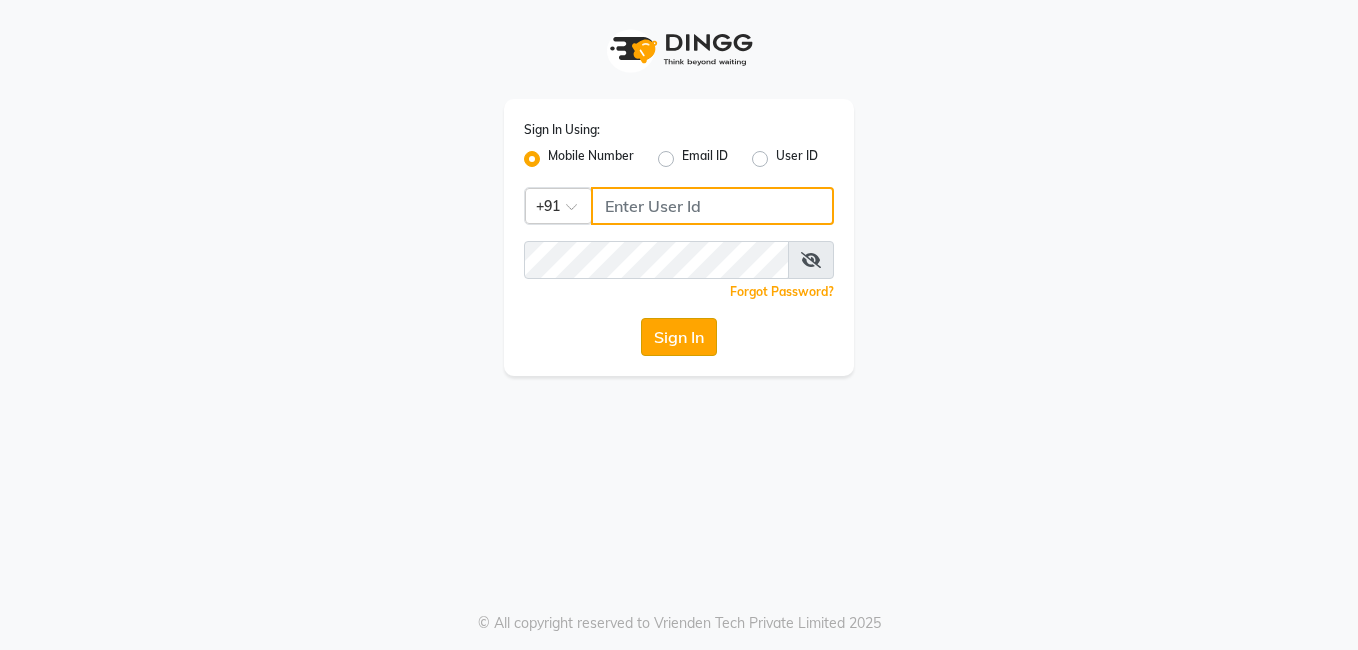 type on "[PHONE]" 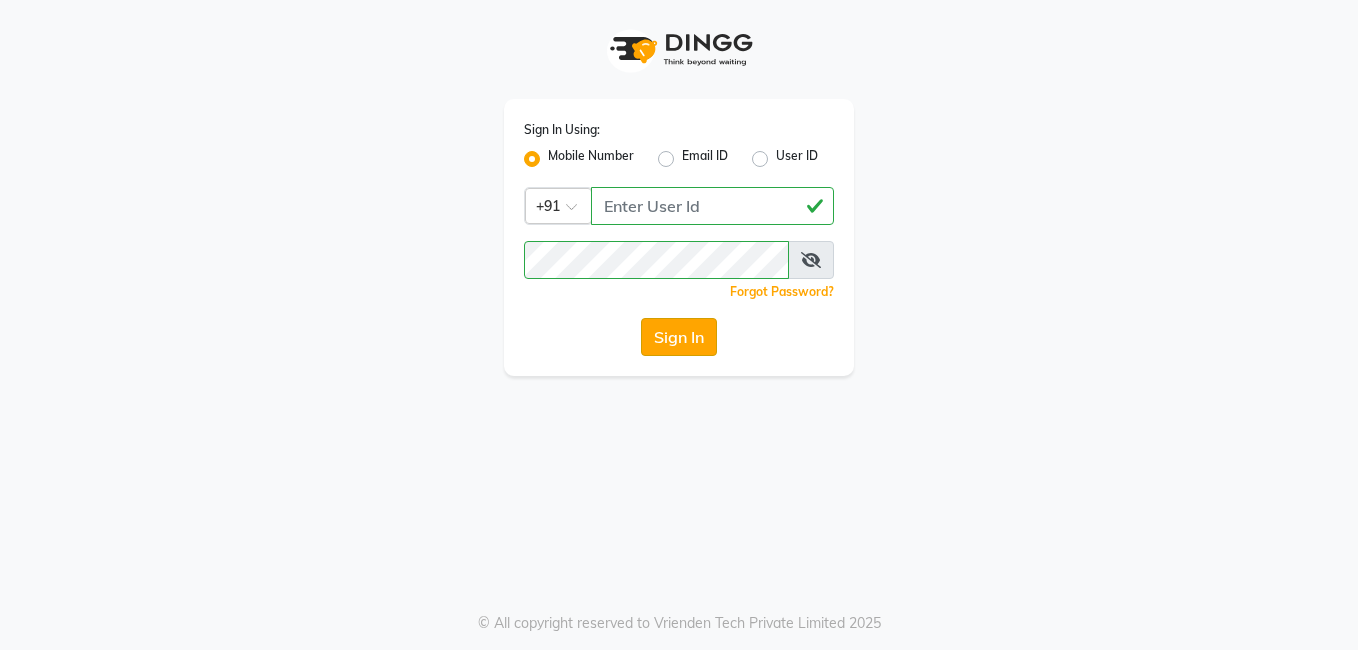 click on "Sign In" 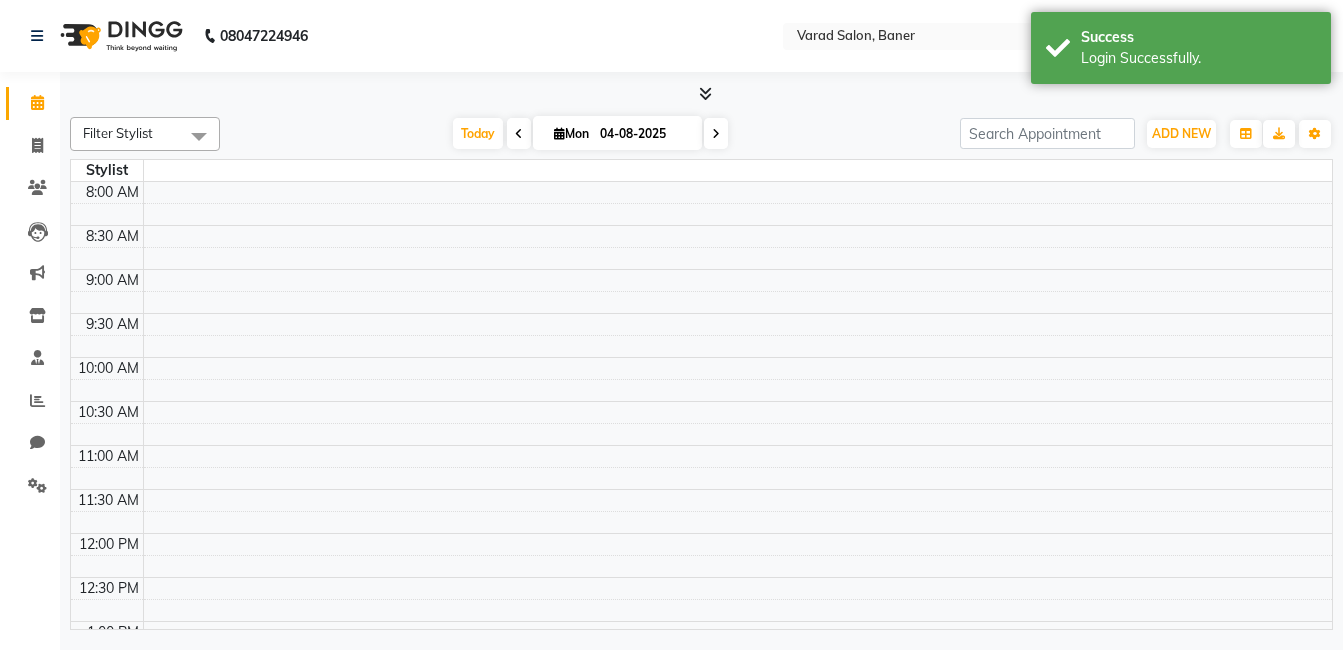 select on "en" 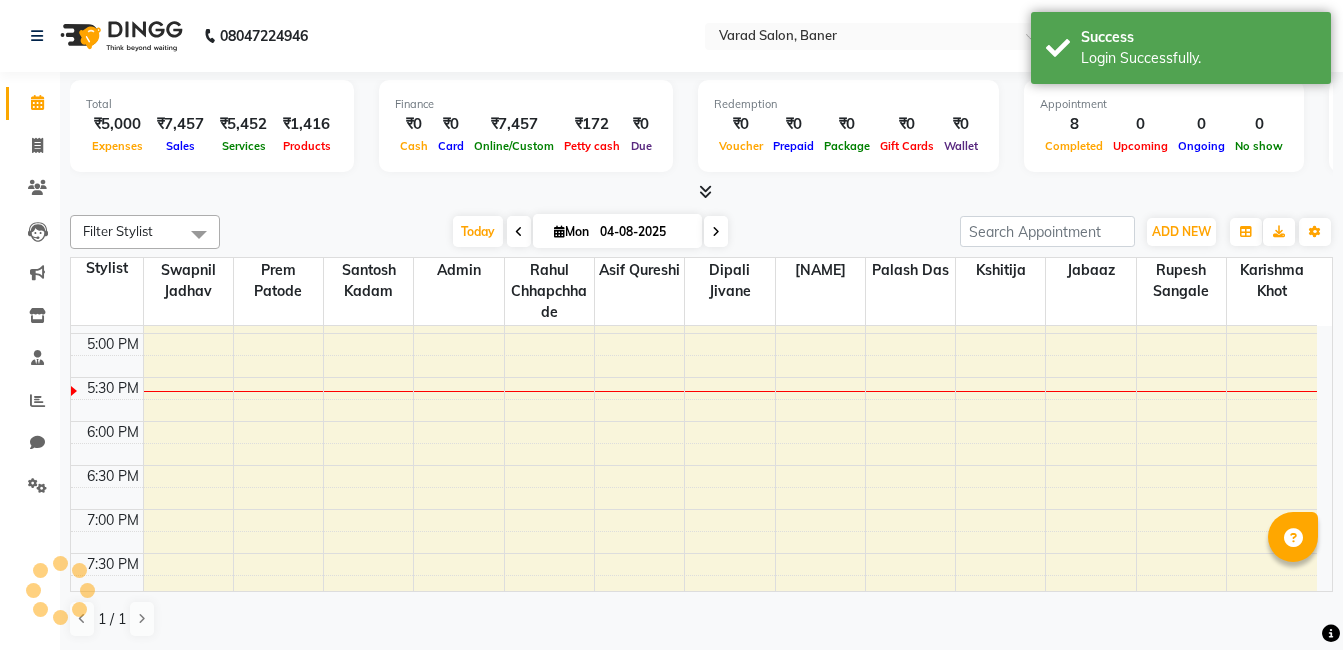 scroll, scrollTop: 0, scrollLeft: 0, axis: both 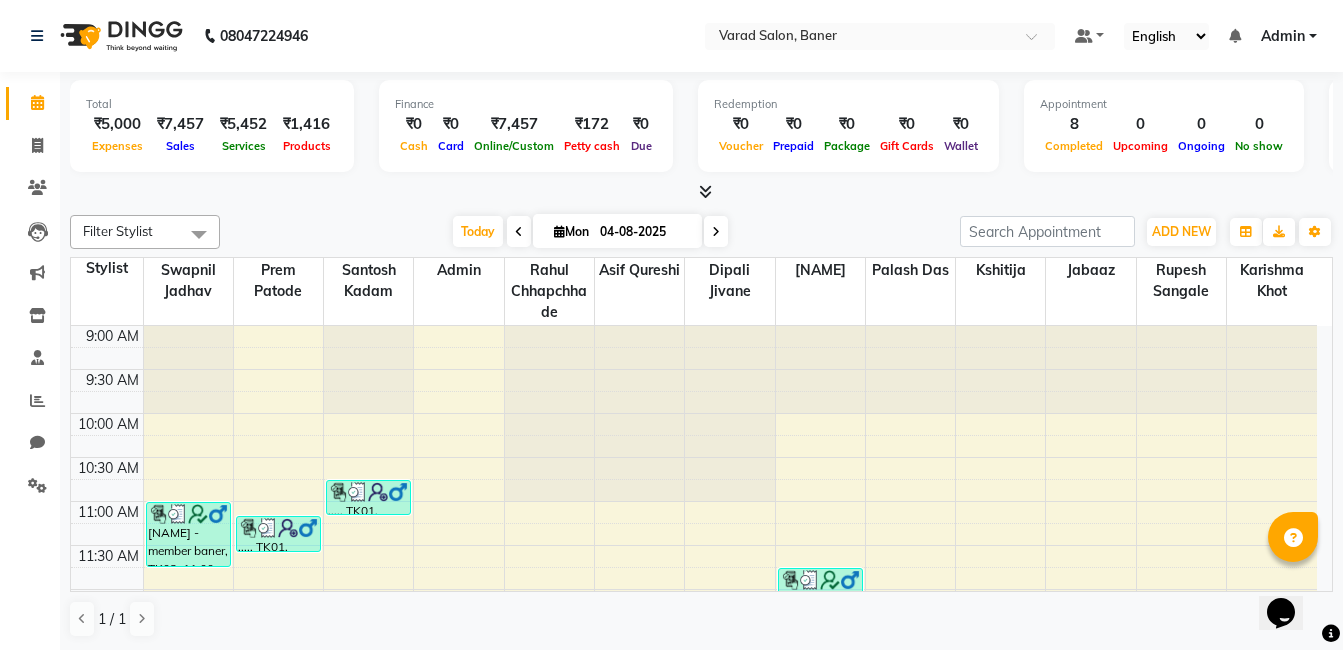 click at bounding box center (716, 231) 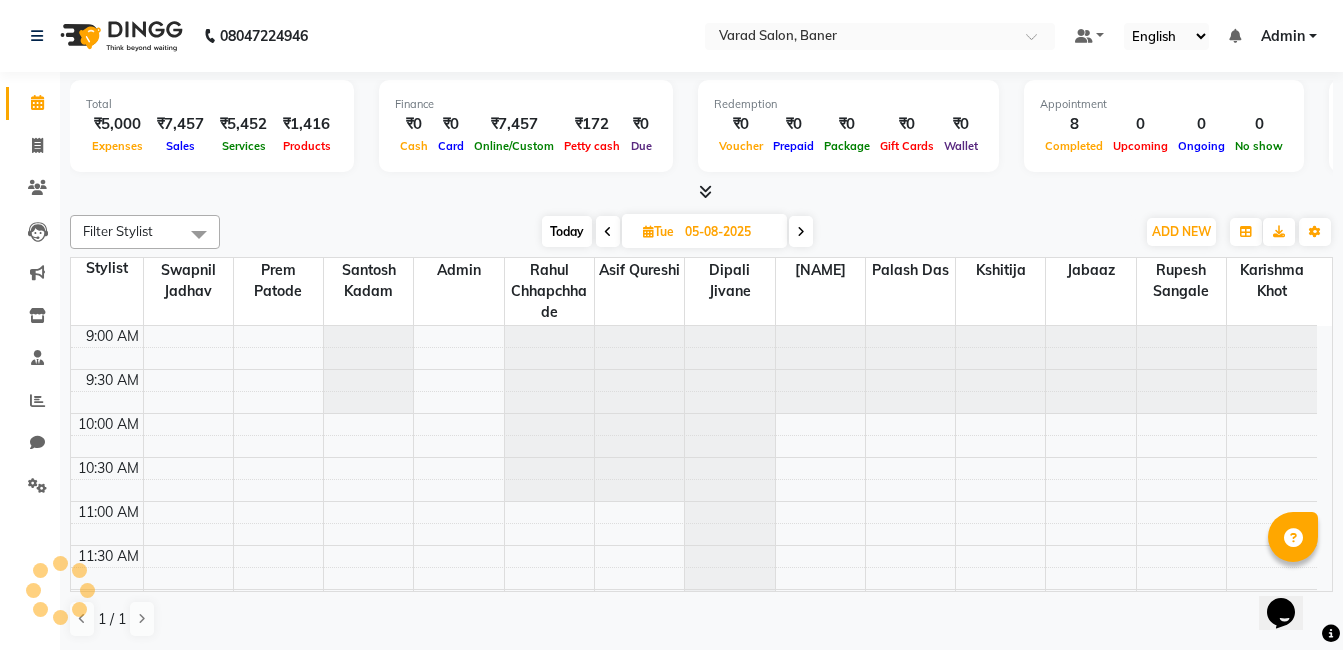 scroll, scrollTop: 705, scrollLeft: 0, axis: vertical 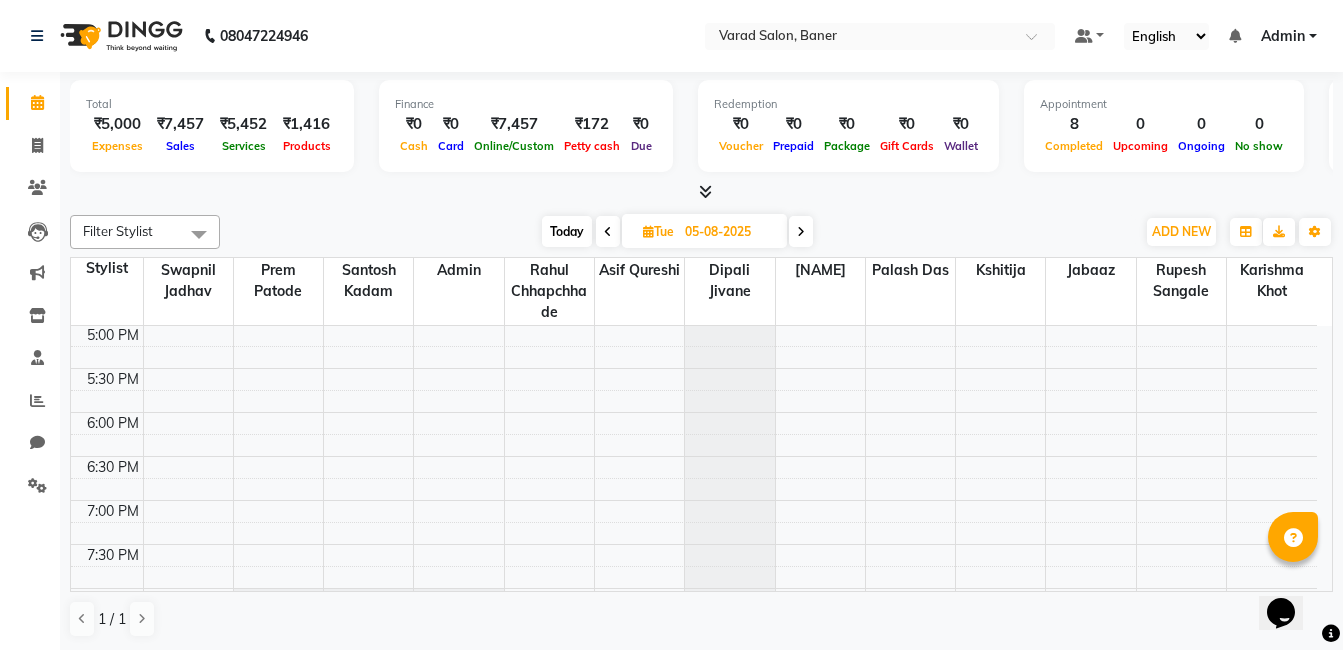 click at bounding box center (801, 231) 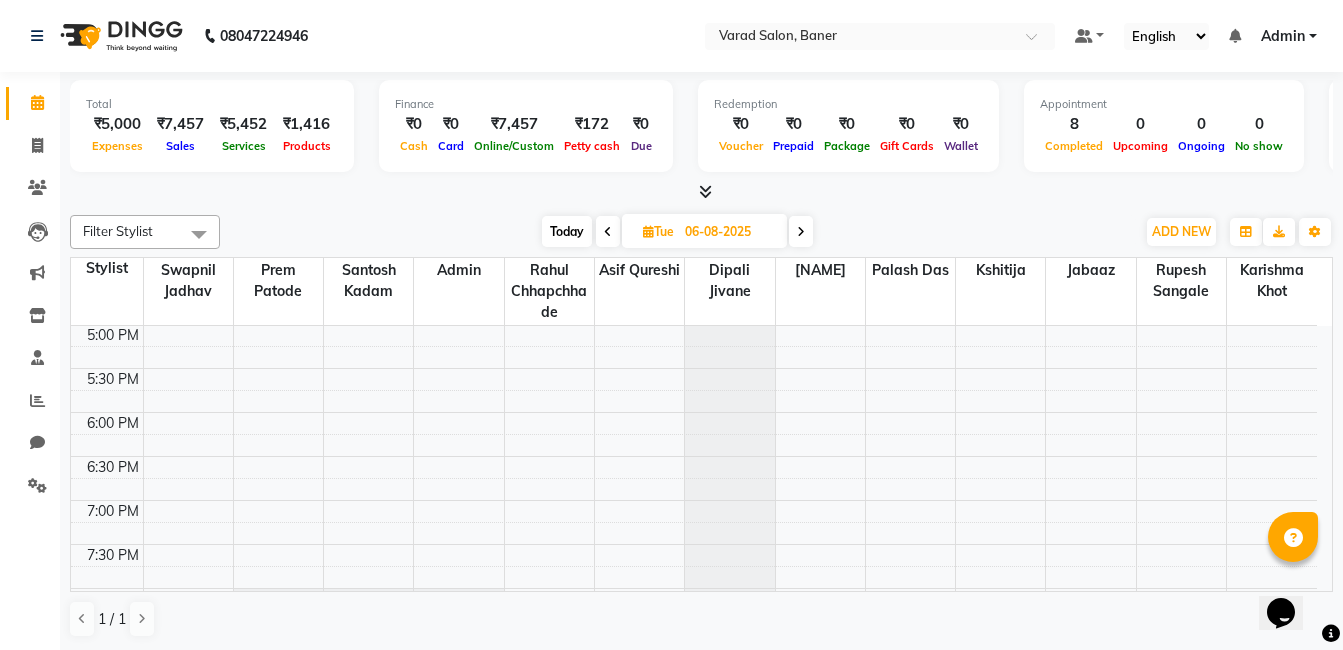 scroll, scrollTop: 0, scrollLeft: 0, axis: both 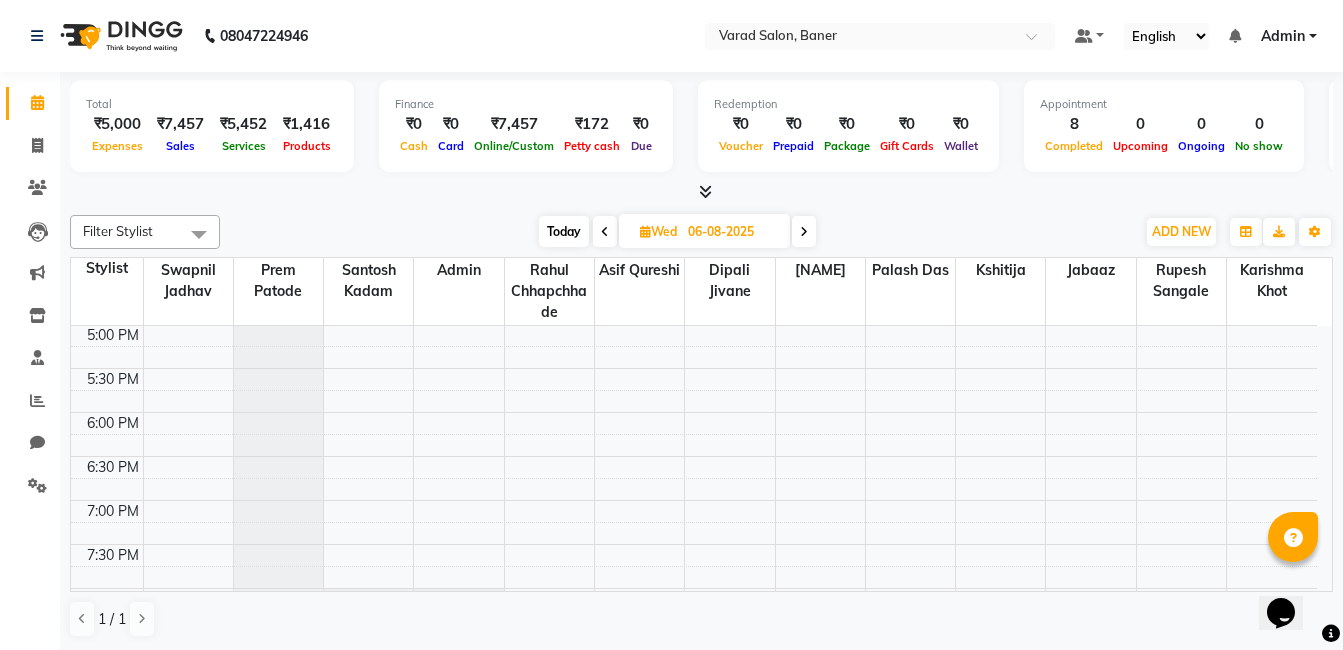 click at bounding box center [804, 231] 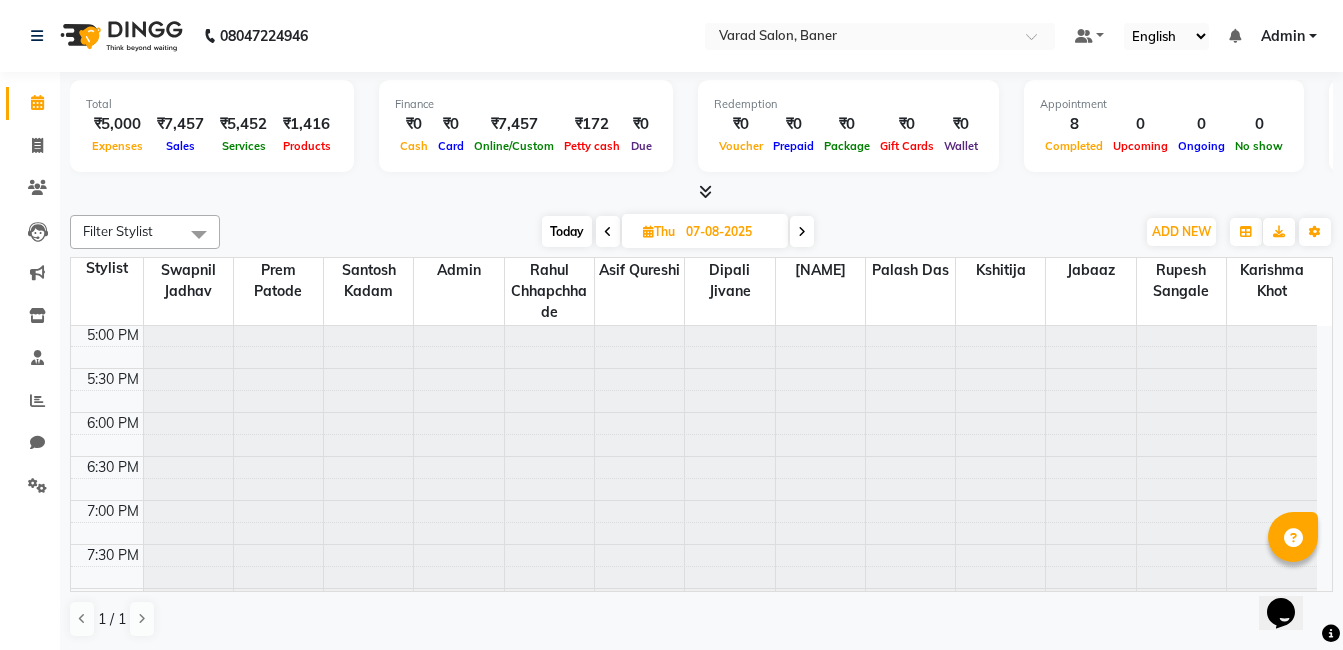 scroll, scrollTop: 0, scrollLeft: 0, axis: both 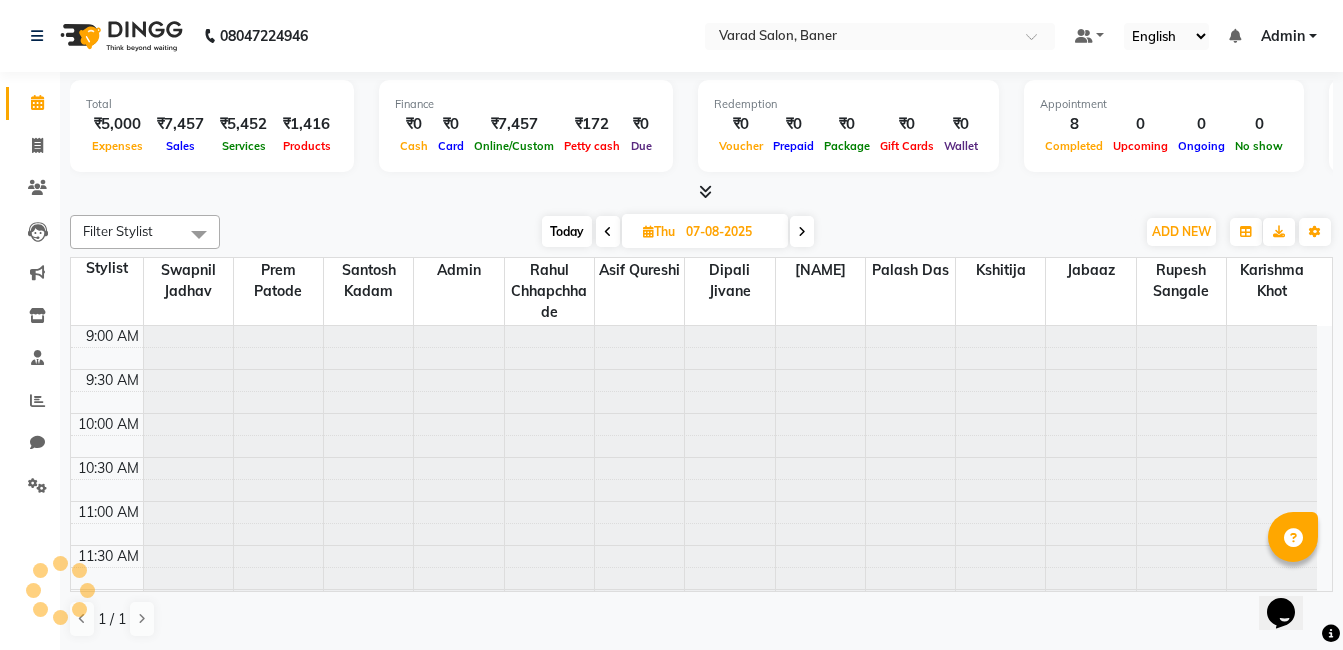 click at bounding box center (802, 231) 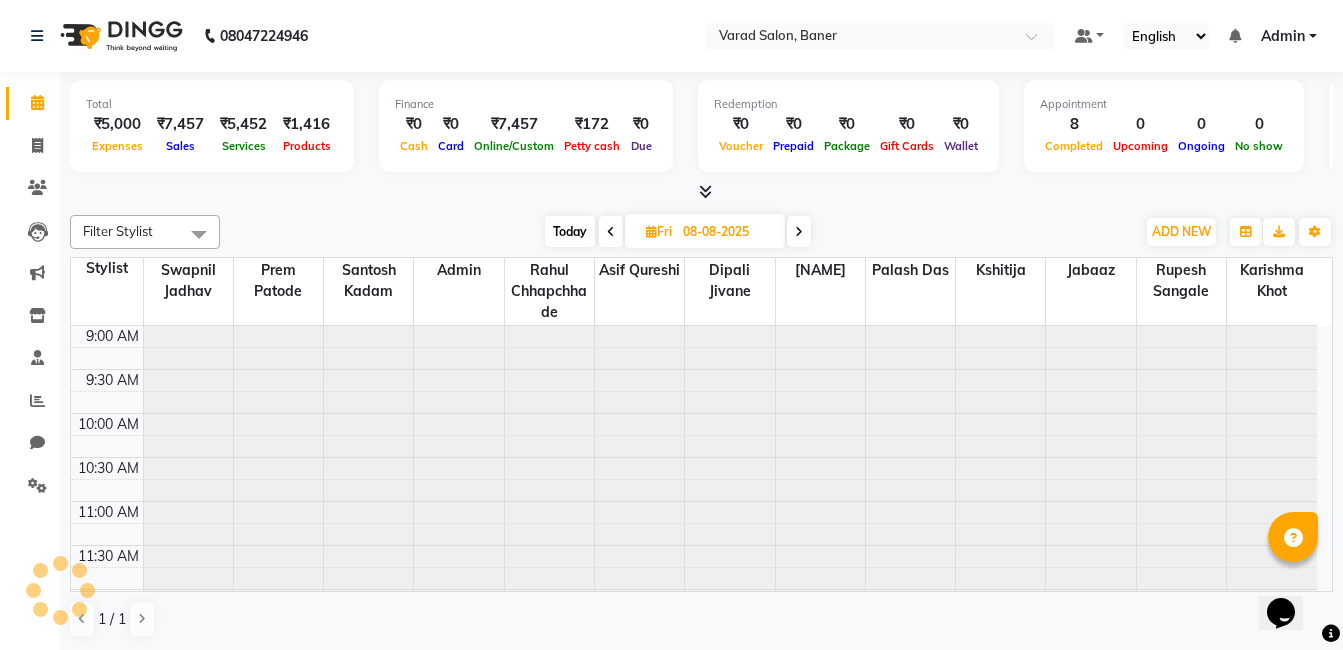 scroll, scrollTop: 705, scrollLeft: 0, axis: vertical 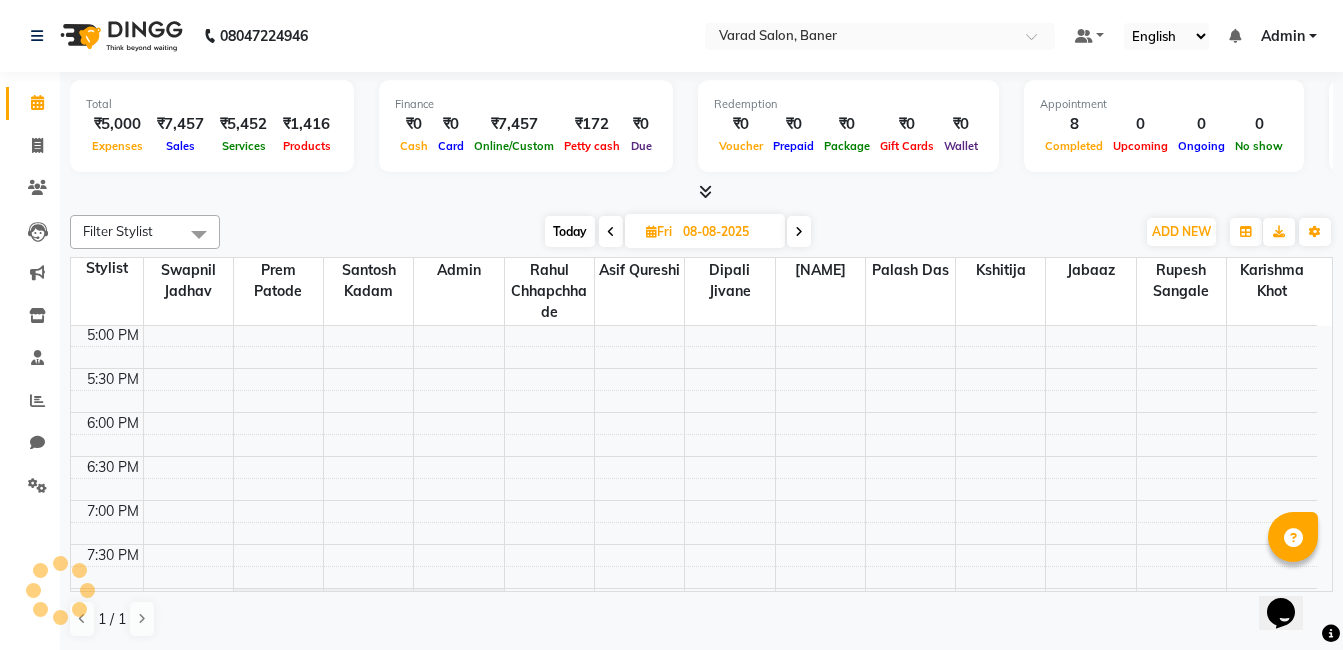 click on "Today  Fri 08-08-2025" at bounding box center [678, 232] 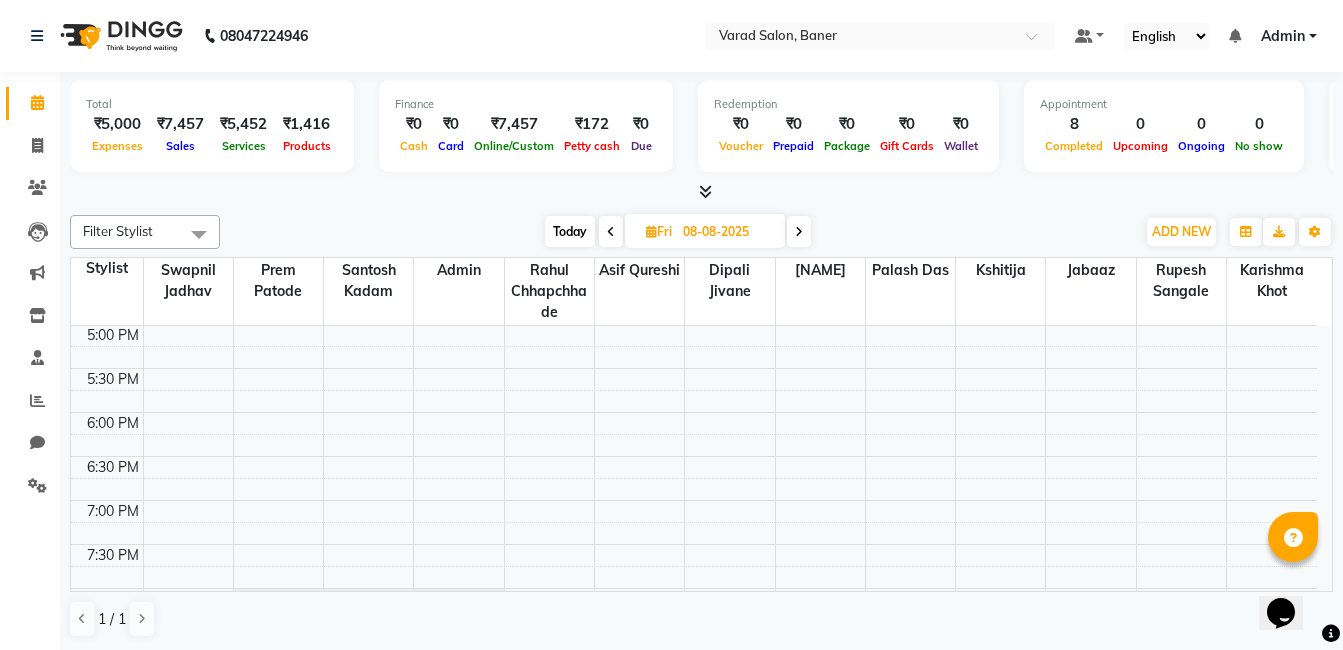 click at bounding box center (799, 231) 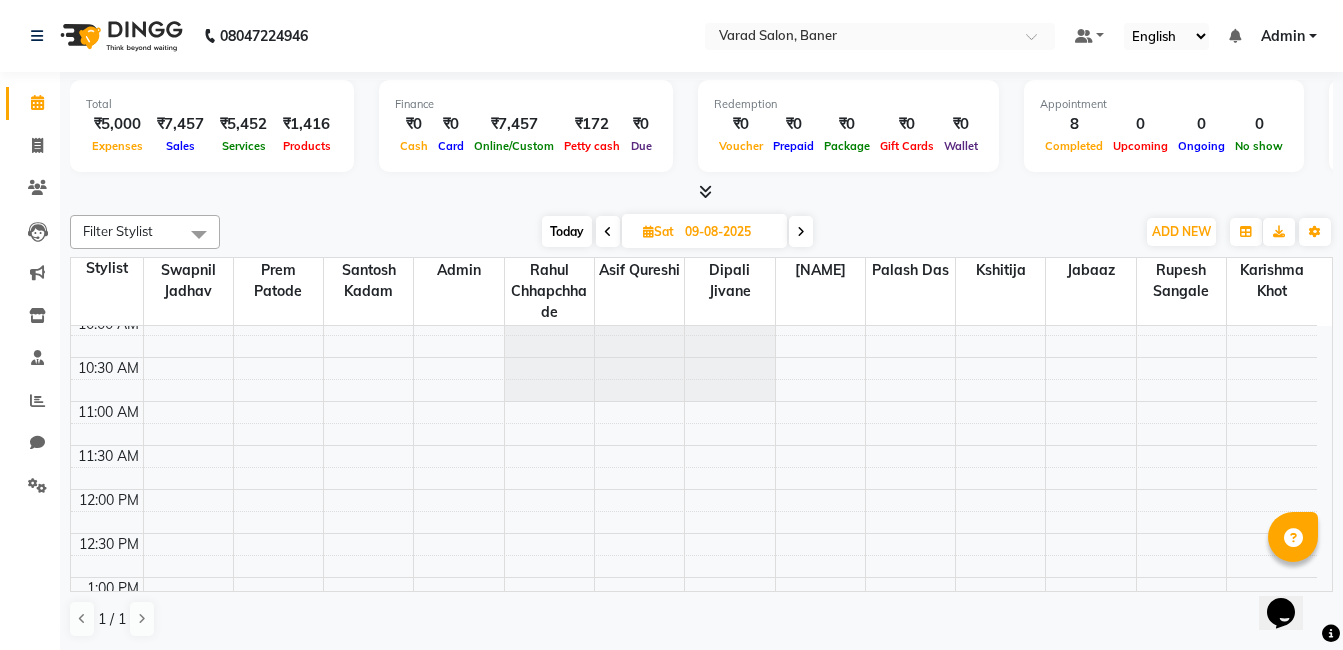 scroll, scrollTop: 200, scrollLeft: 0, axis: vertical 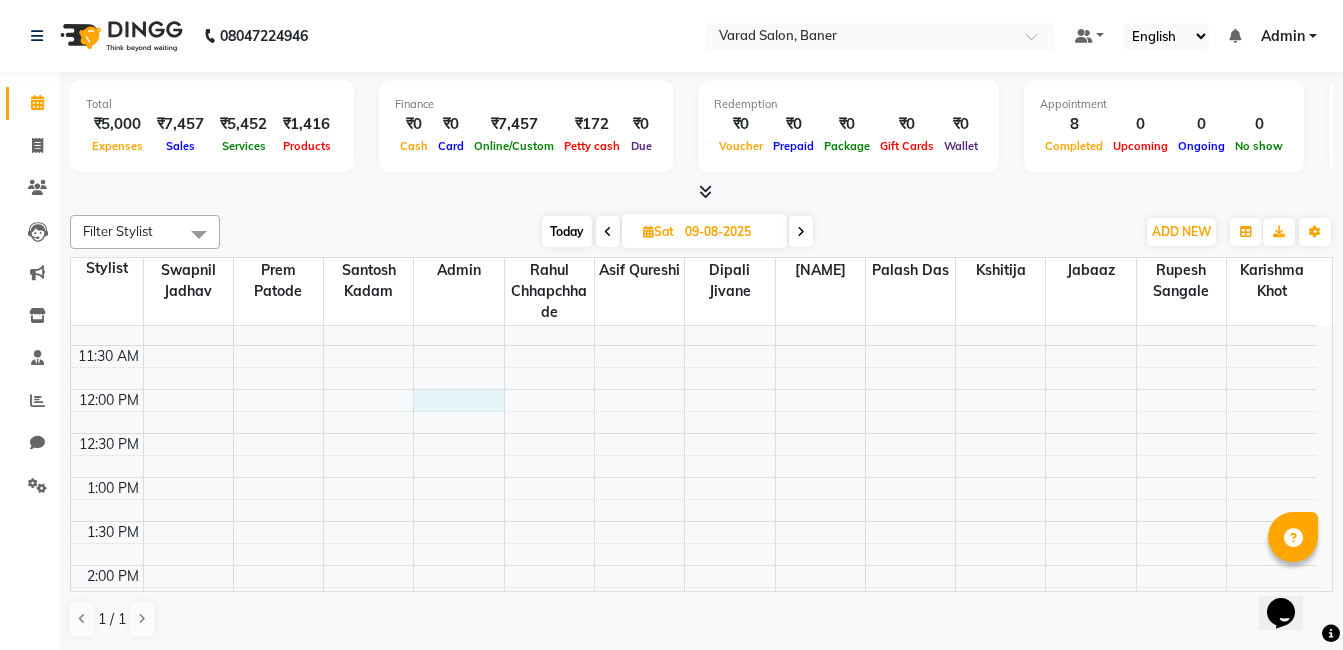 click on "9:00 AM 9:30 AM 10:00 AM 10:30 AM 11:00 AM 11:30 AM 12:00 PM 12:30 PM 1:00 PM 1:30 PM 2:00 PM 2:30 PM 3:00 PM 3:30 PM 4:00 PM 4:30 PM 5:00 PM 5:30 PM 6:00 PM 6:30 PM 7:00 PM 7:30 PM 8:00 PM 8:30 PM 9:00 PM 9:30 PM" at bounding box center [694, 697] 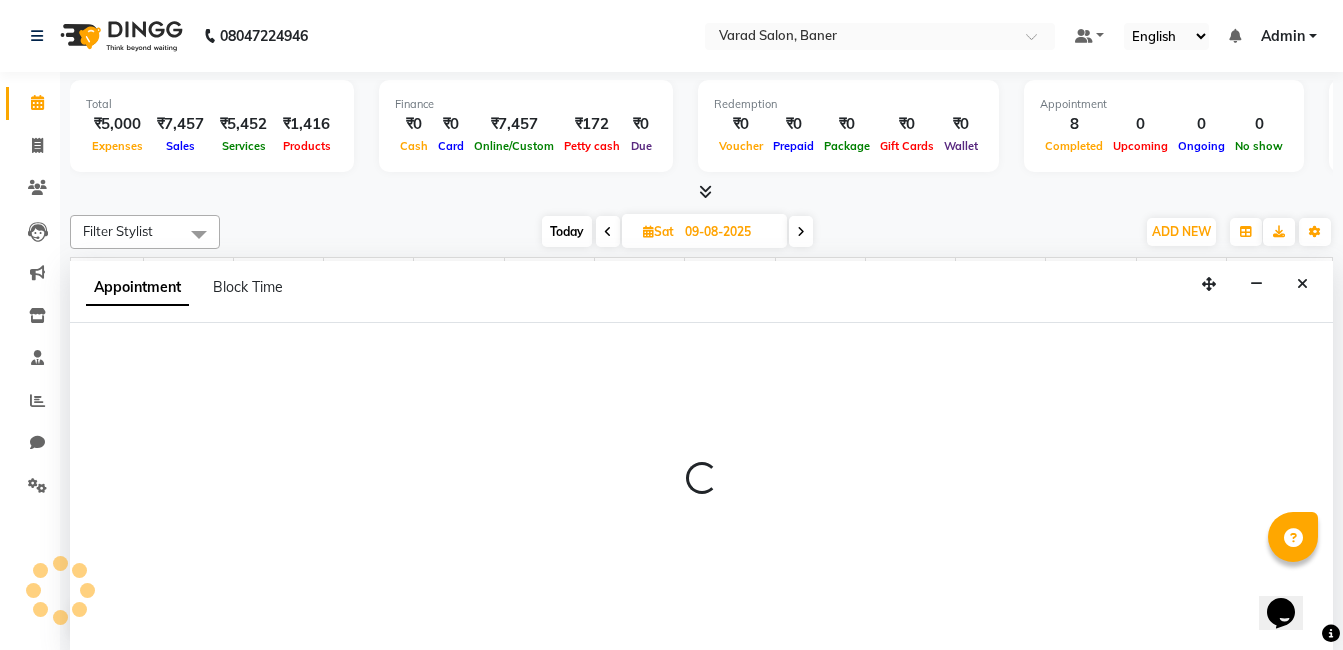scroll, scrollTop: 1, scrollLeft: 0, axis: vertical 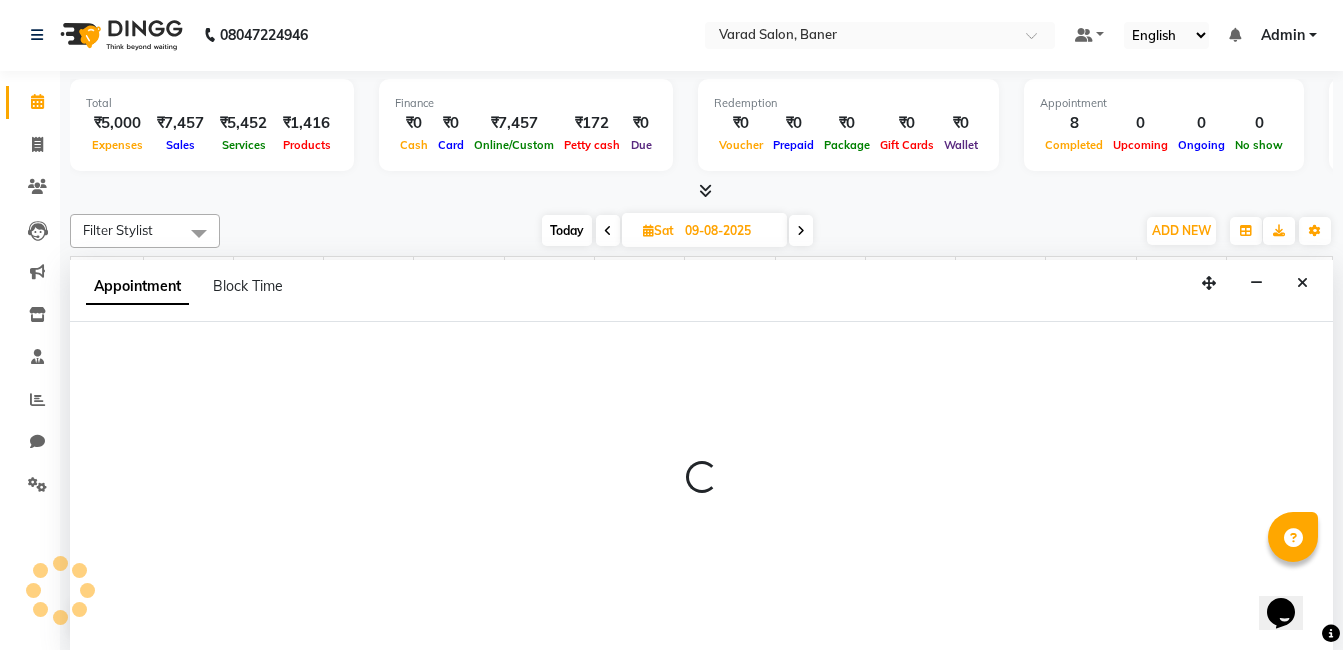 select on "60263" 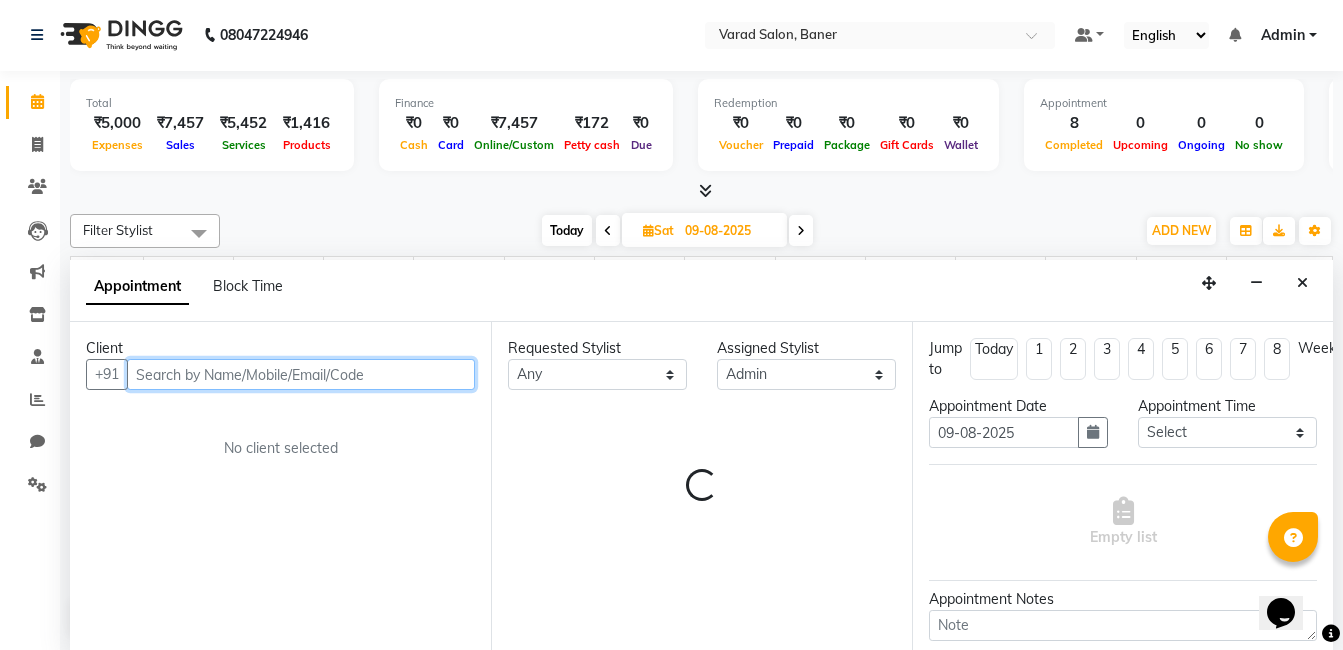 click at bounding box center (301, 374) 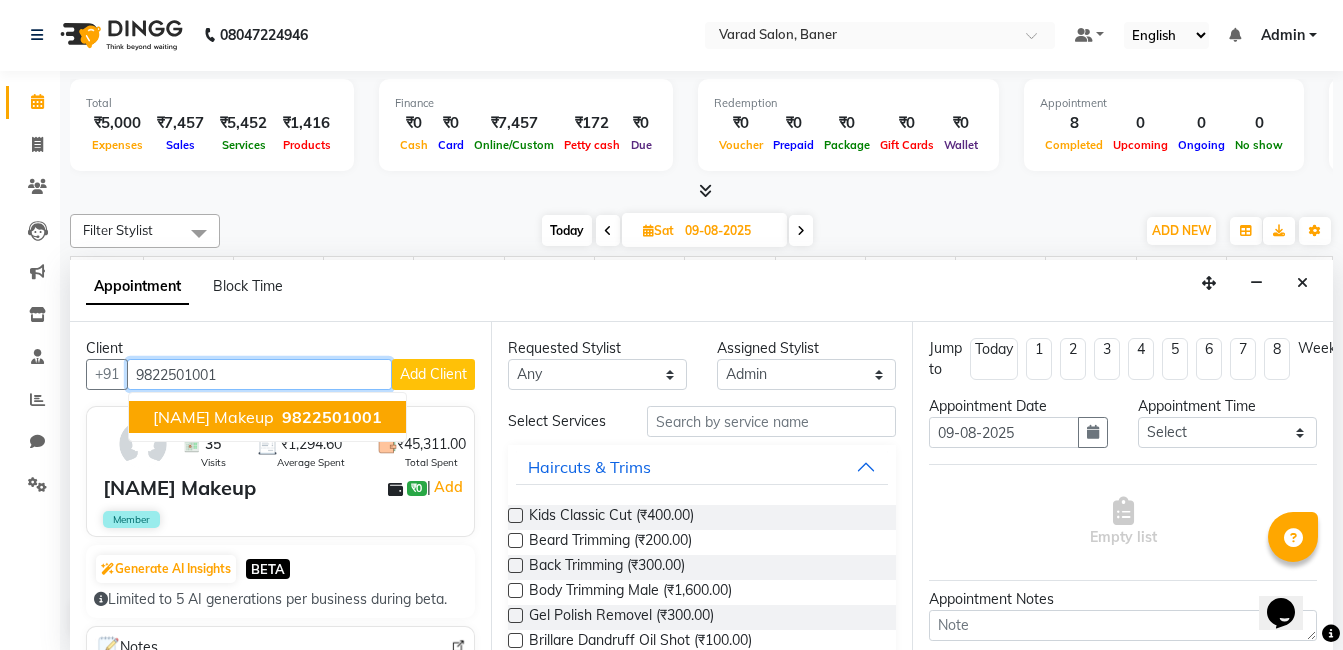 click on "9822501001" at bounding box center (259, 374) 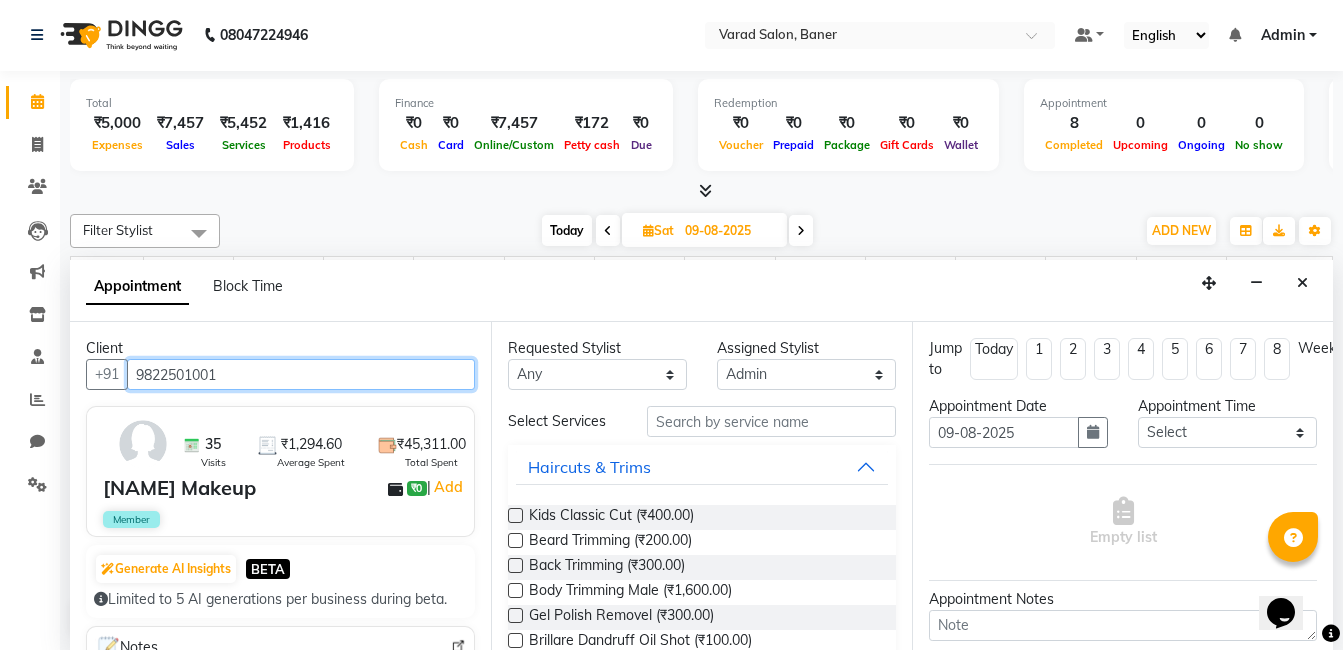 type on "9822501001" 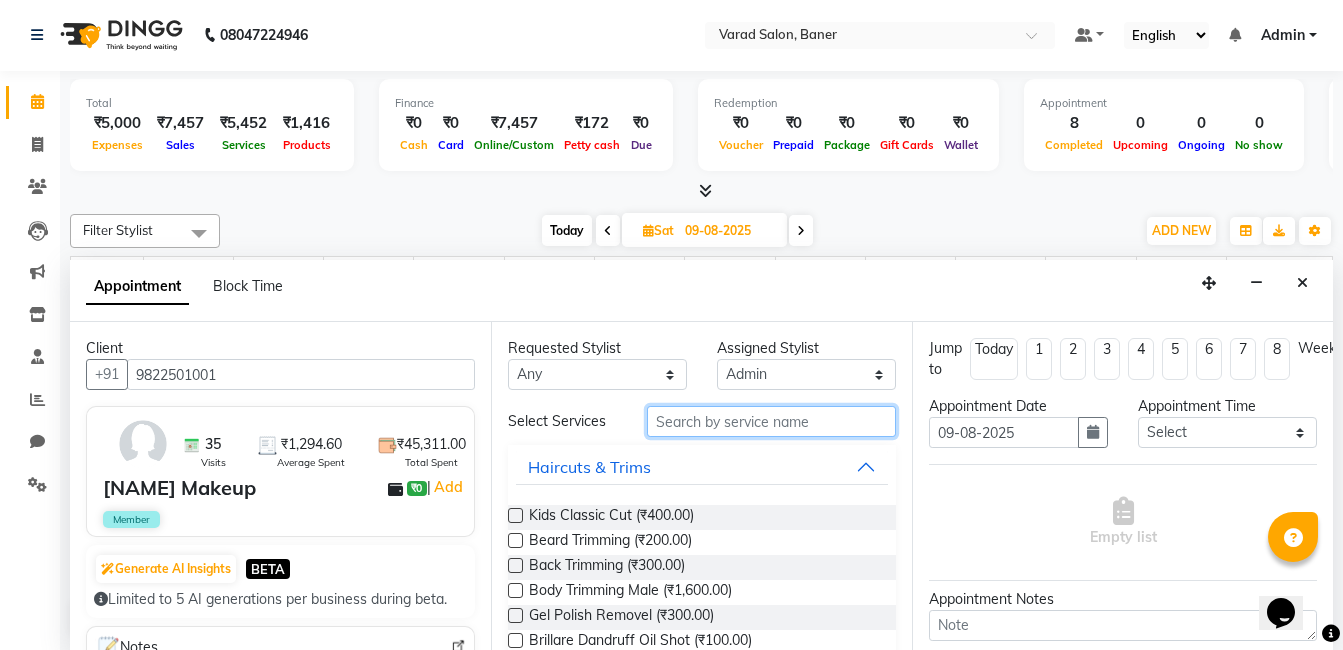click at bounding box center [771, 421] 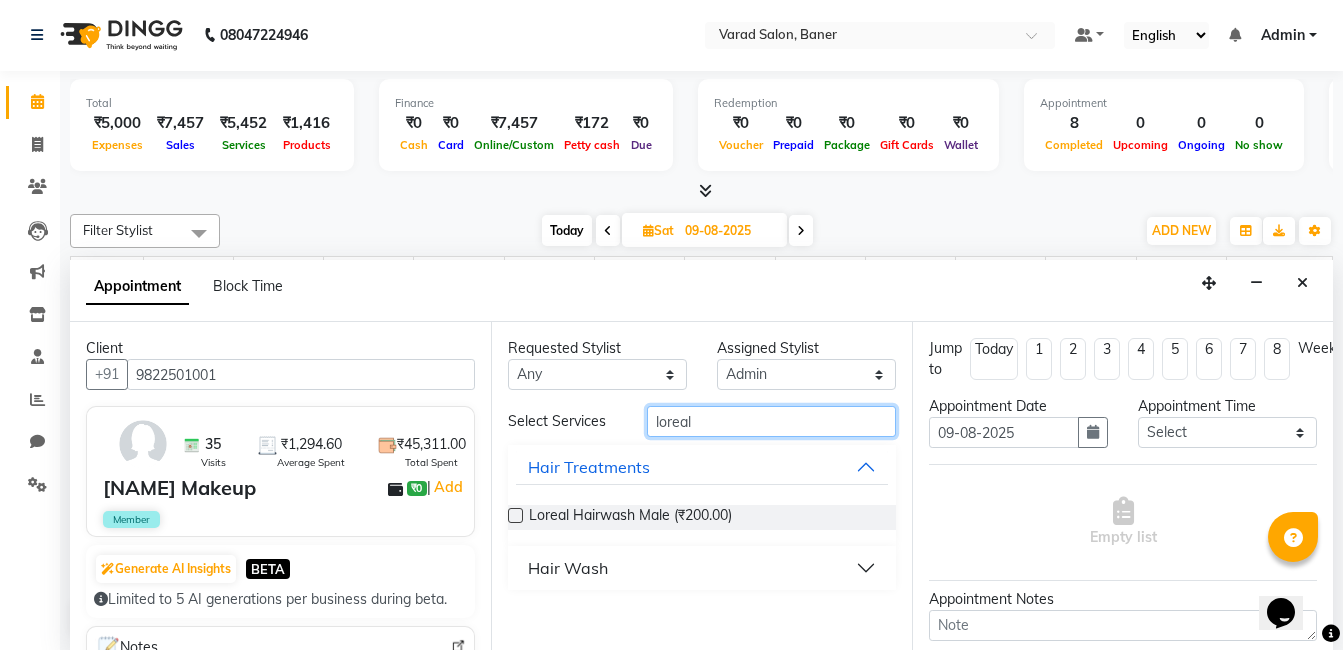 type on "loreal" 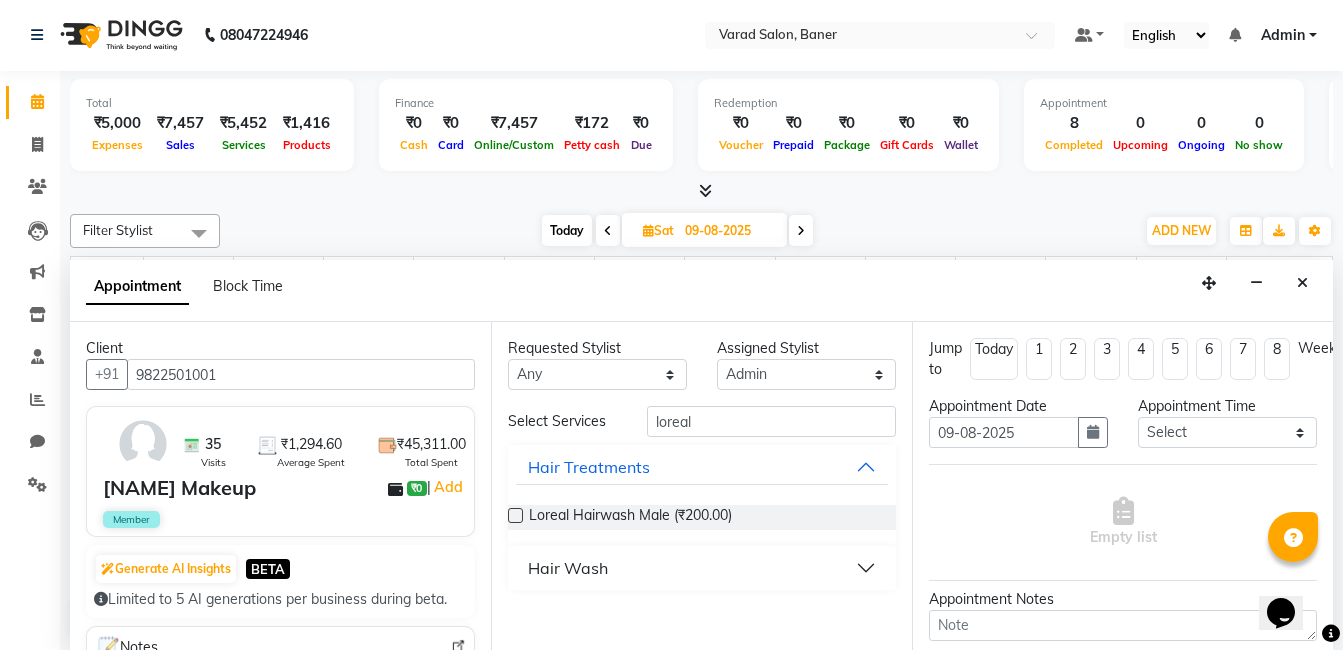 click on "Hair Wash" at bounding box center (702, 568) 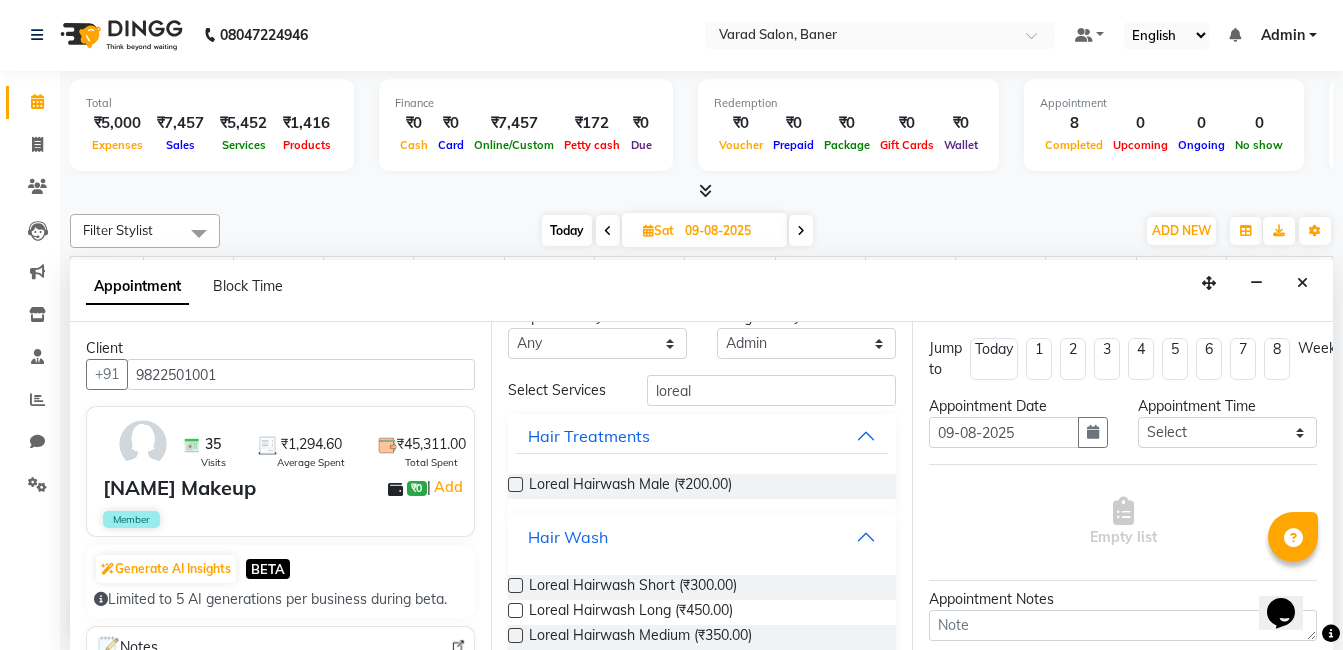 scroll, scrollTop: 65, scrollLeft: 0, axis: vertical 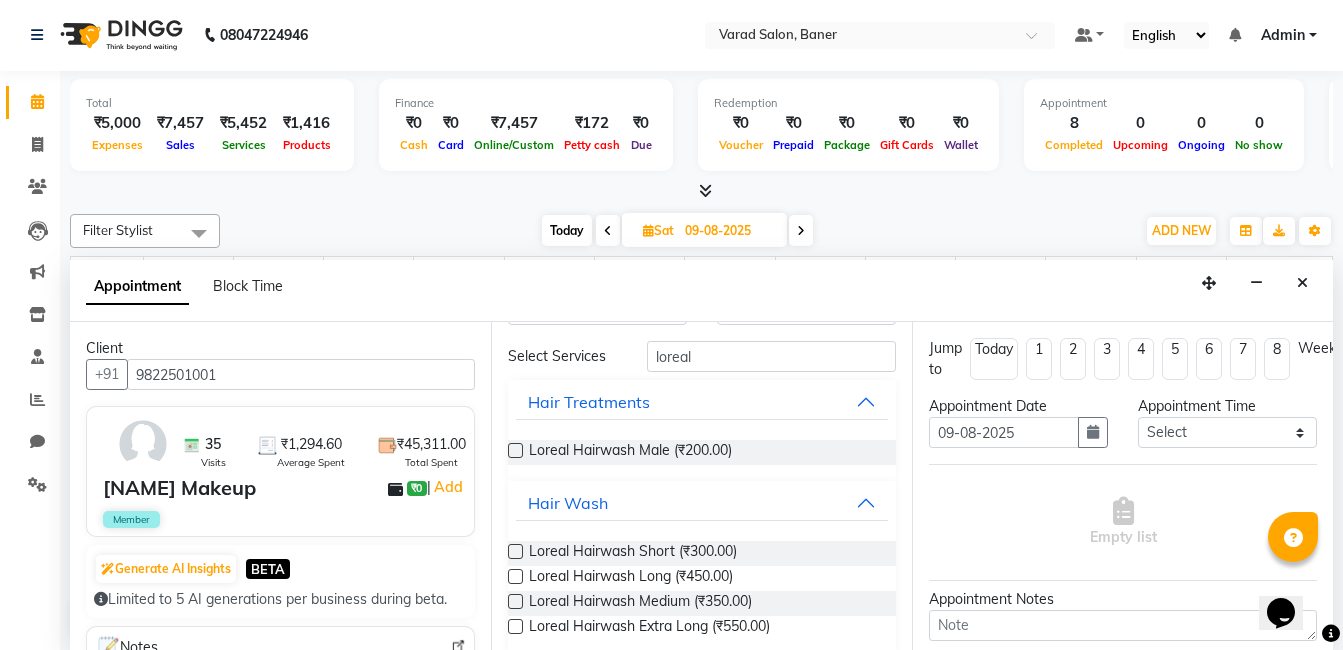 click at bounding box center (515, 551) 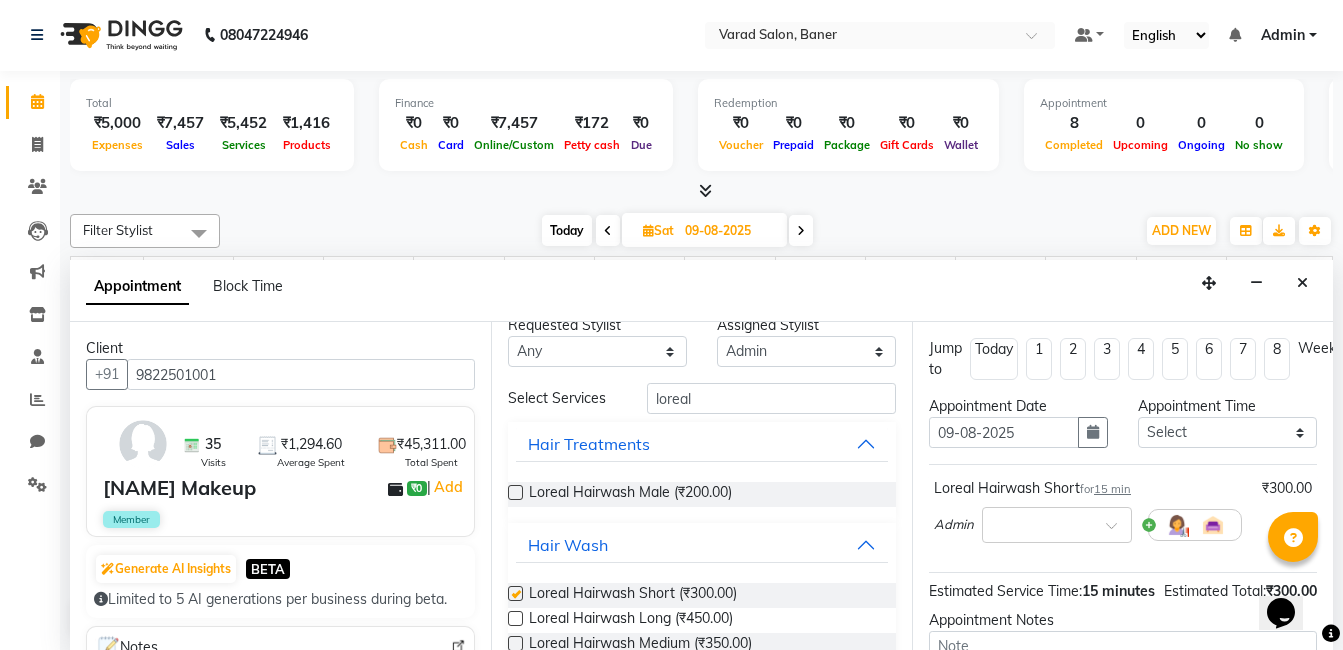 scroll, scrollTop: 0, scrollLeft: 0, axis: both 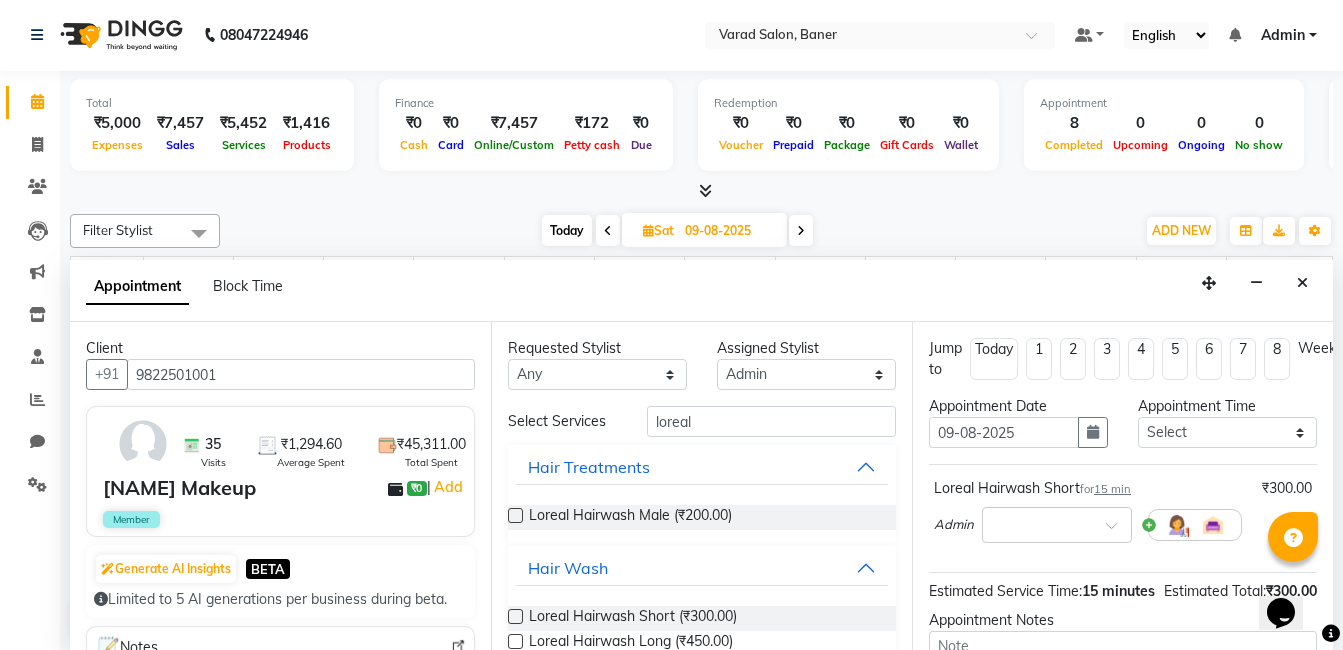 checkbox on "false" 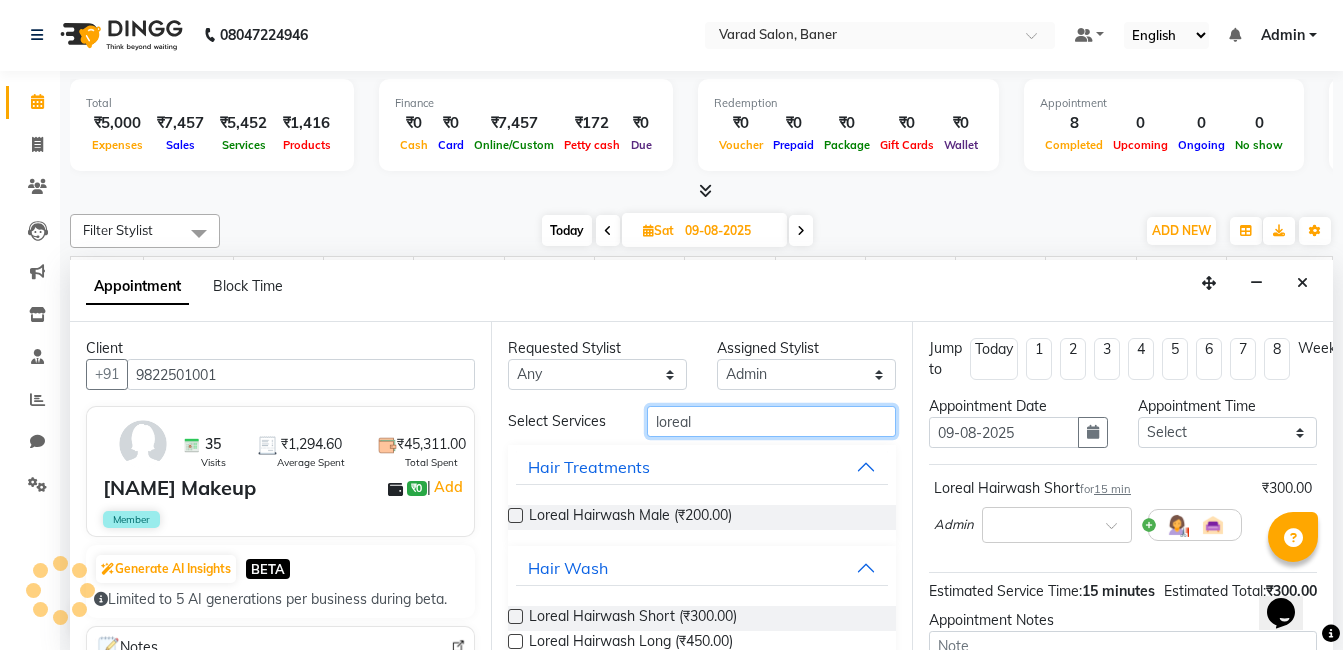 drag, startPoint x: 688, startPoint y: 434, endPoint x: 634, endPoint y: 428, distance: 54.33231 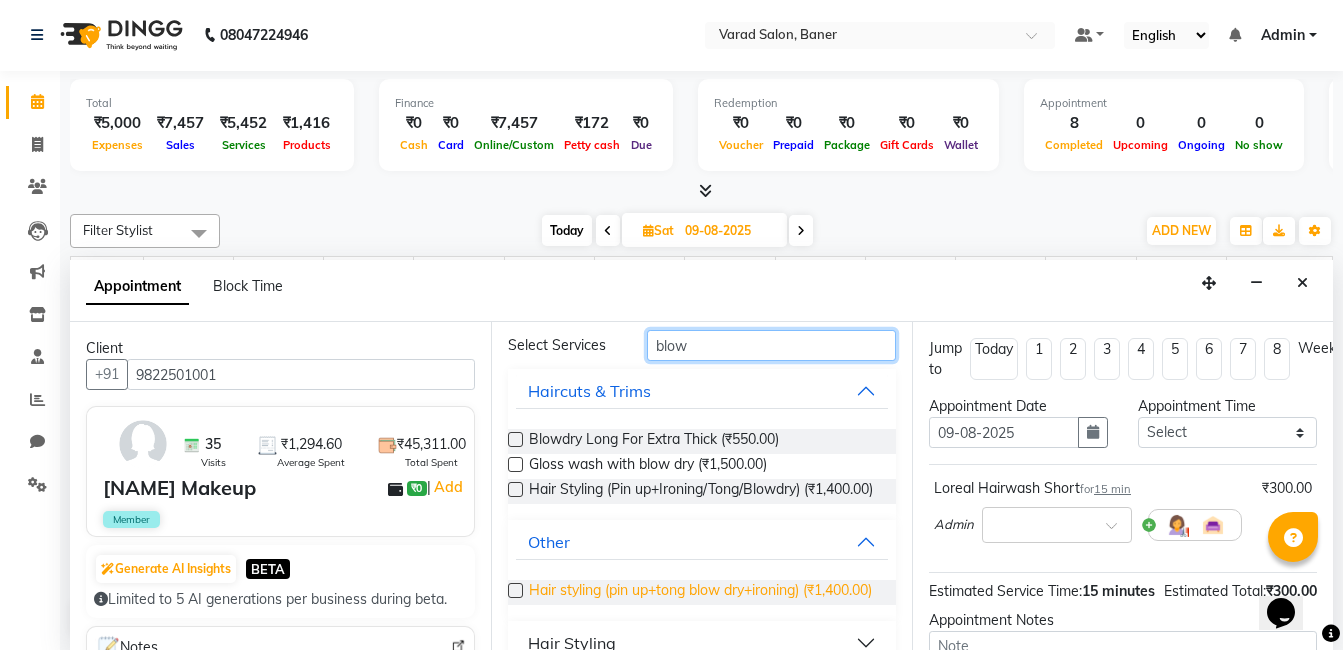 scroll, scrollTop: 141, scrollLeft: 0, axis: vertical 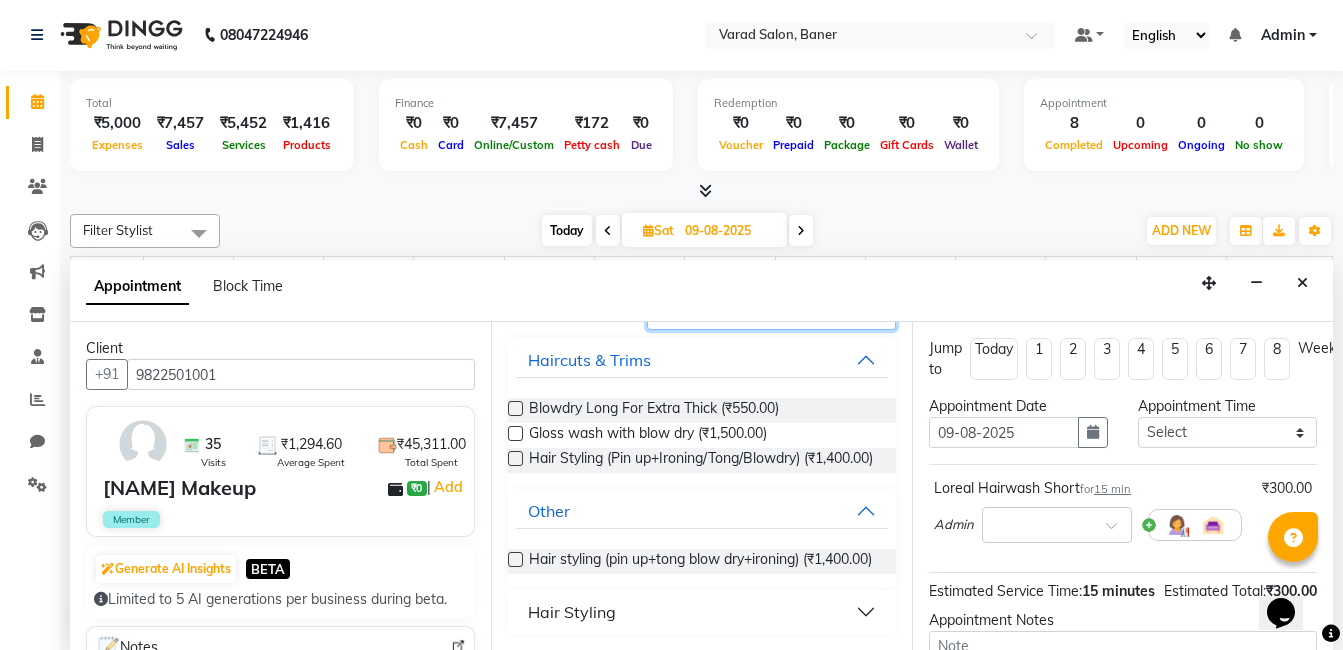 type on "blow" 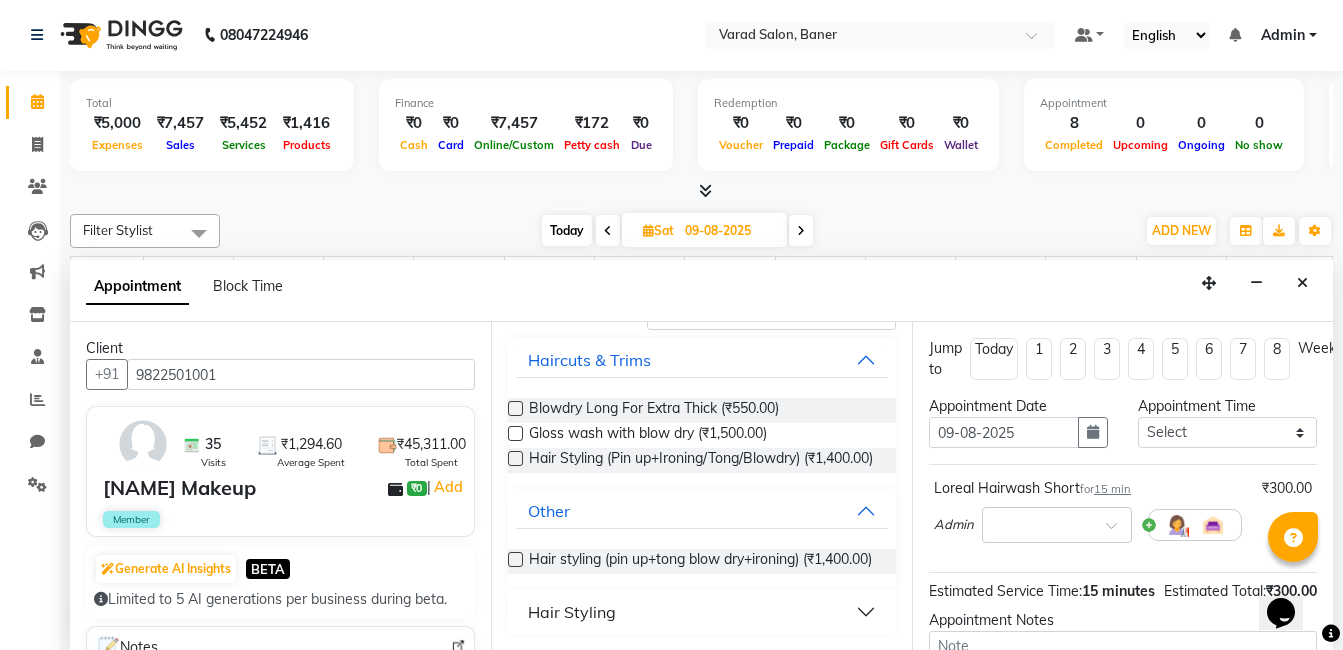 click on "Hair Styling" at bounding box center (572, 612) 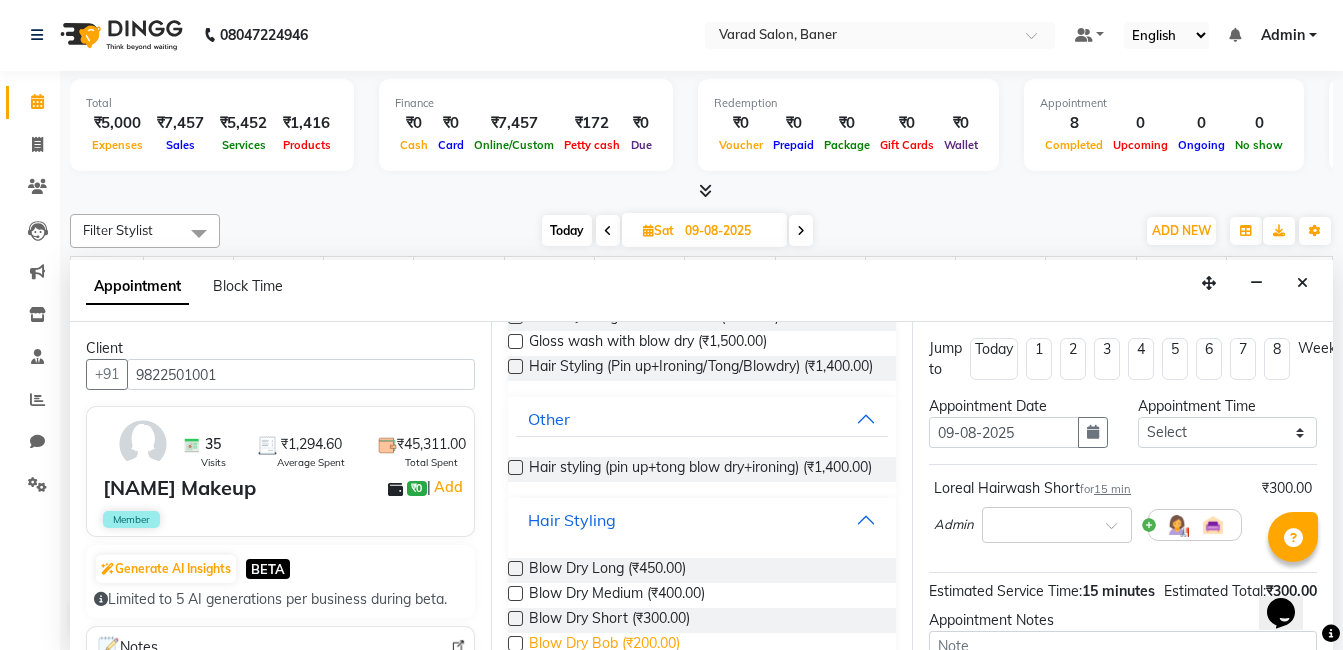scroll, scrollTop: 282, scrollLeft: 0, axis: vertical 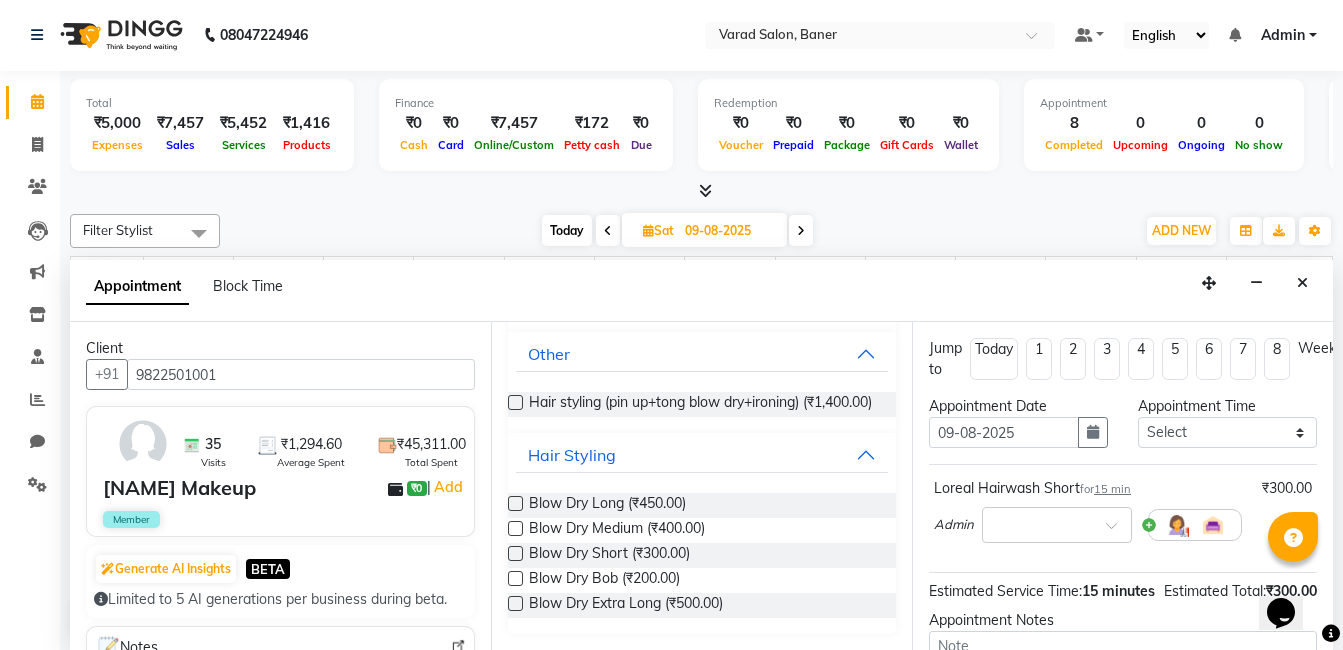click at bounding box center (515, 553) 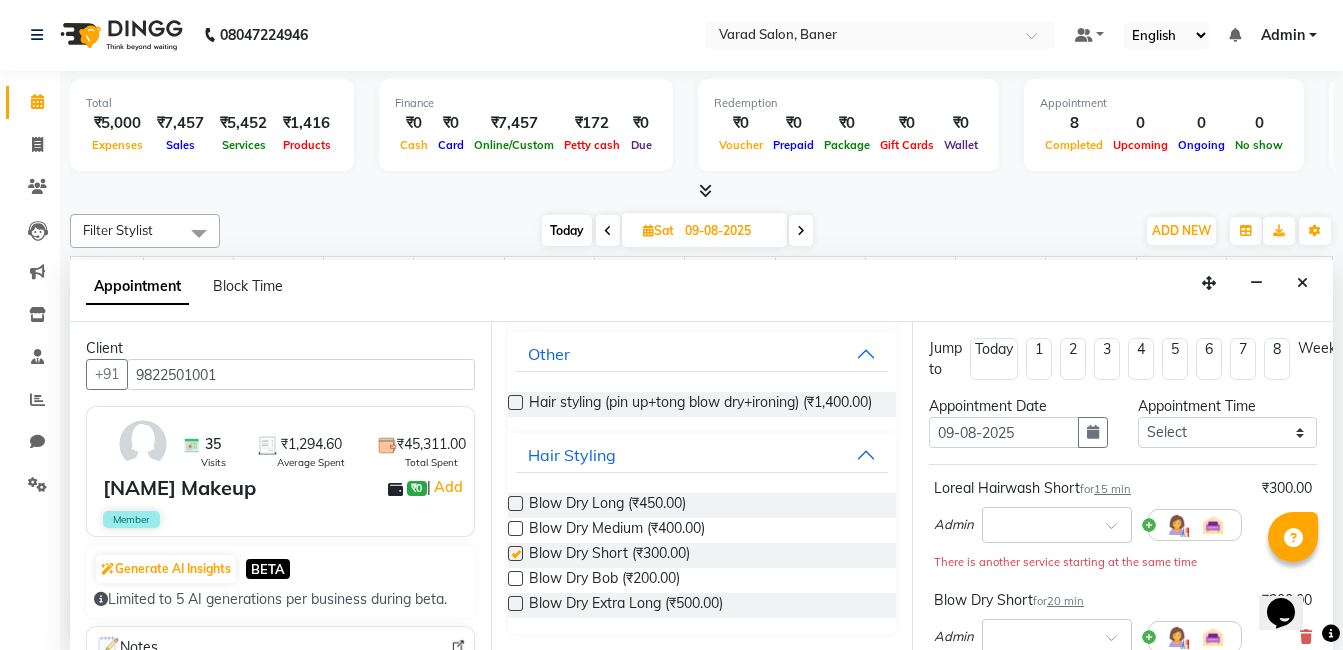 checkbox on "false" 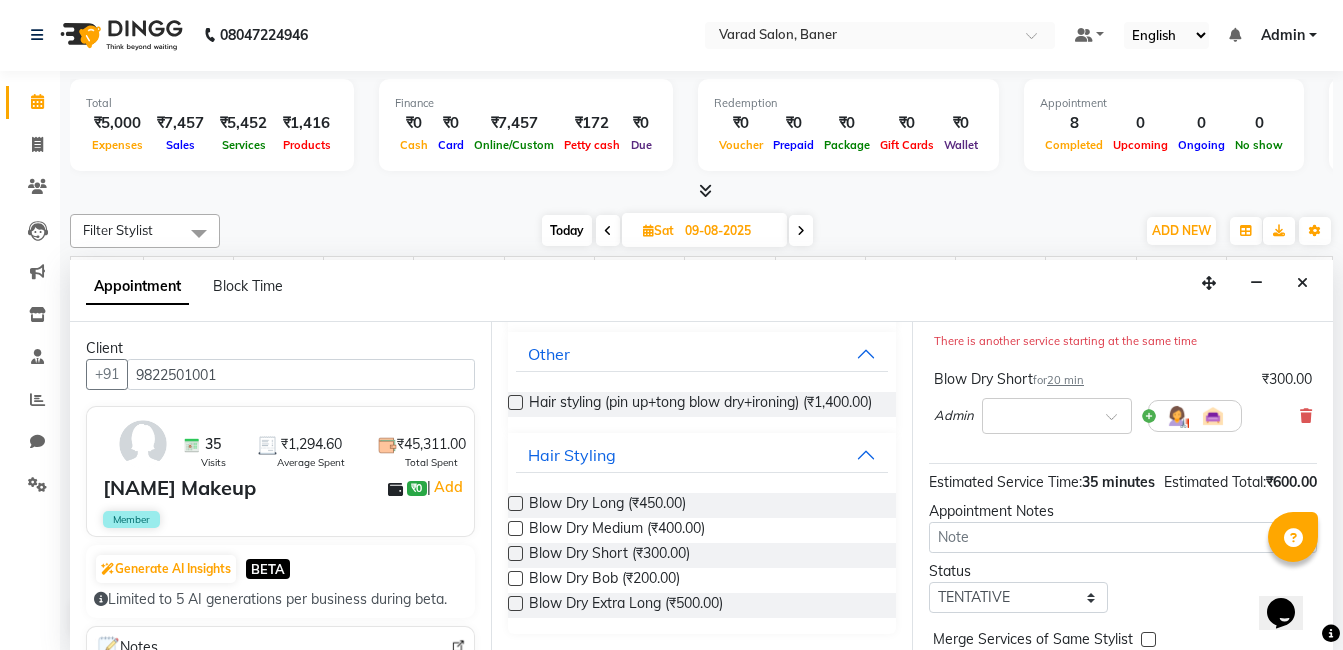 scroll, scrollTop: 346, scrollLeft: 0, axis: vertical 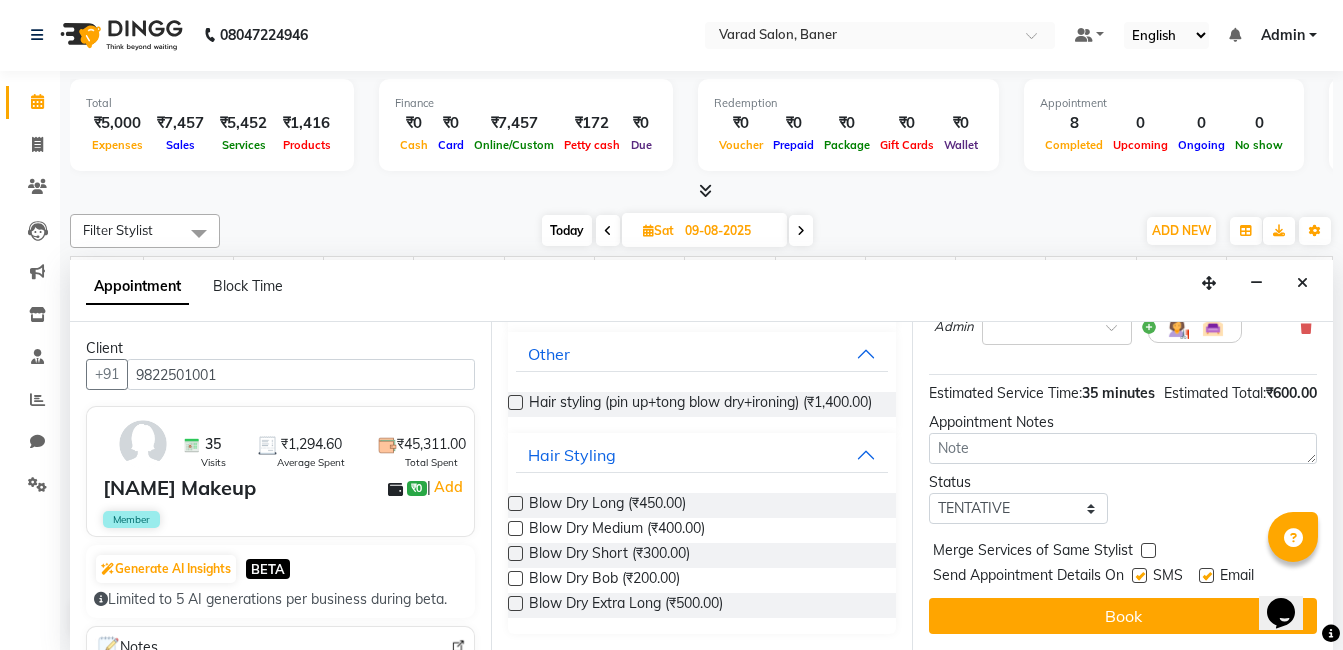 click on "Book" at bounding box center [1123, 616] 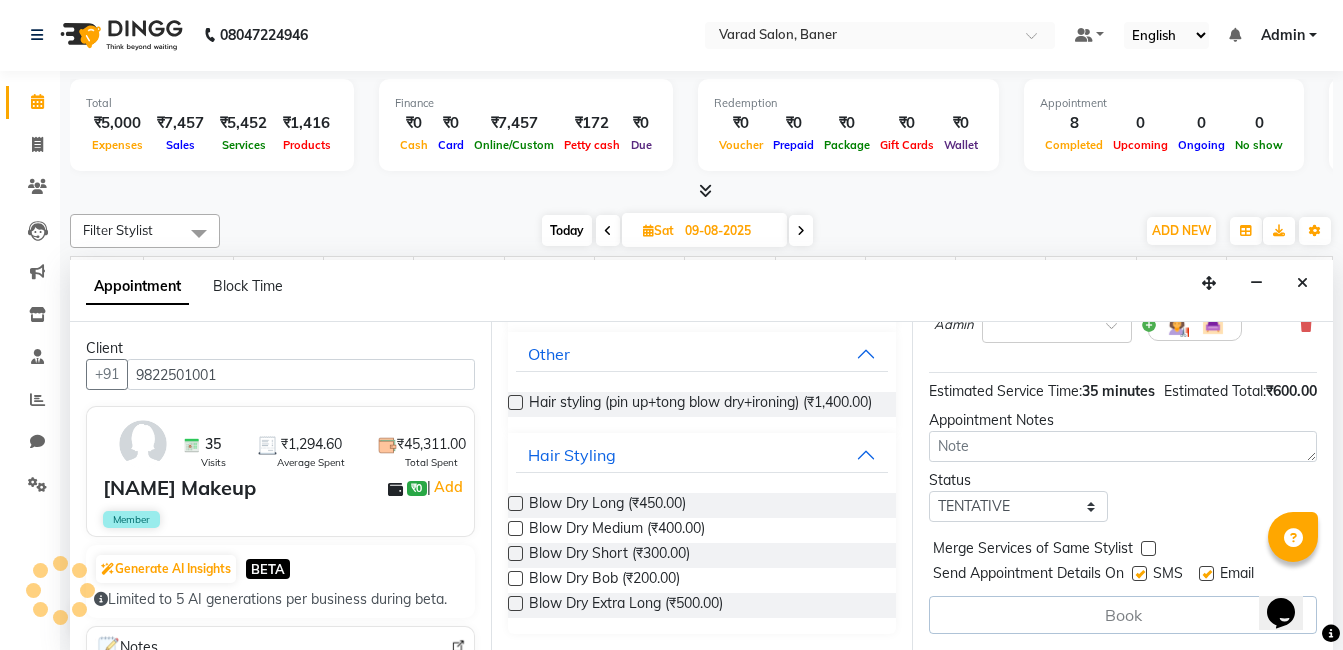 scroll, scrollTop: 0, scrollLeft: 0, axis: both 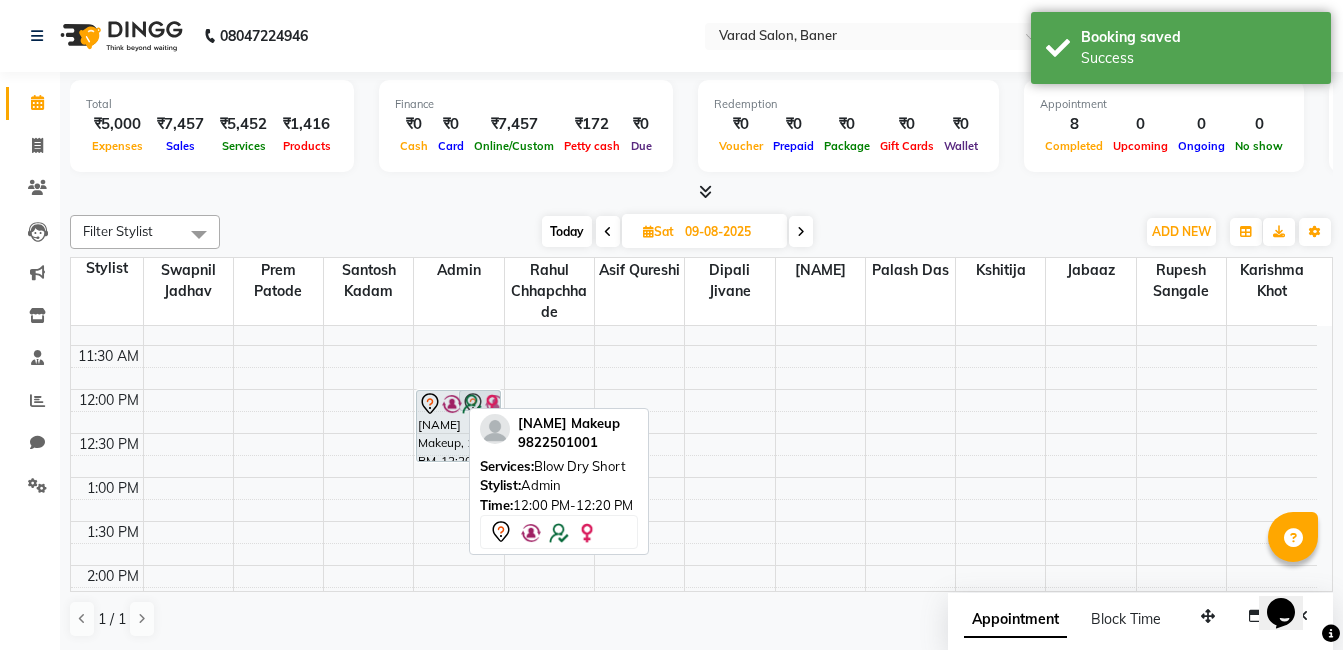 drag, startPoint x: 442, startPoint y: 415, endPoint x: 430, endPoint y: 466, distance: 52.392746 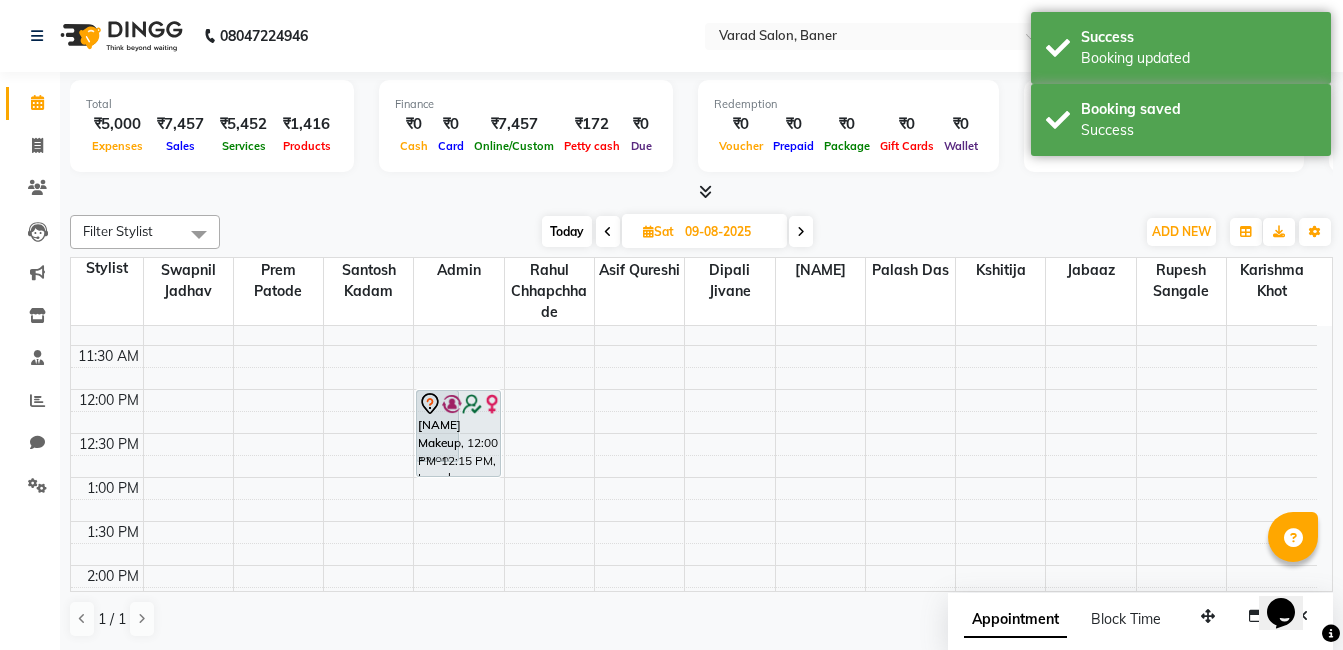 drag, startPoint x: 487, startPoint y: 407, endPoint x: 485, endPoint y: 464, distance: 57.035076 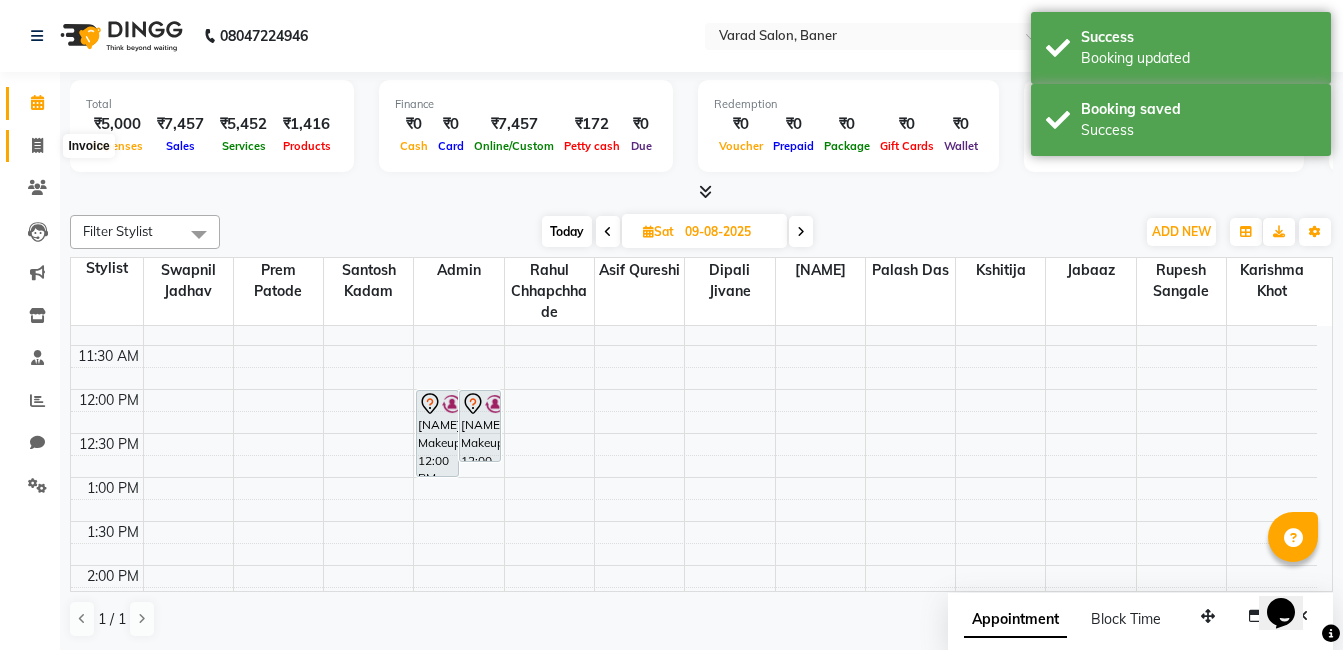 click 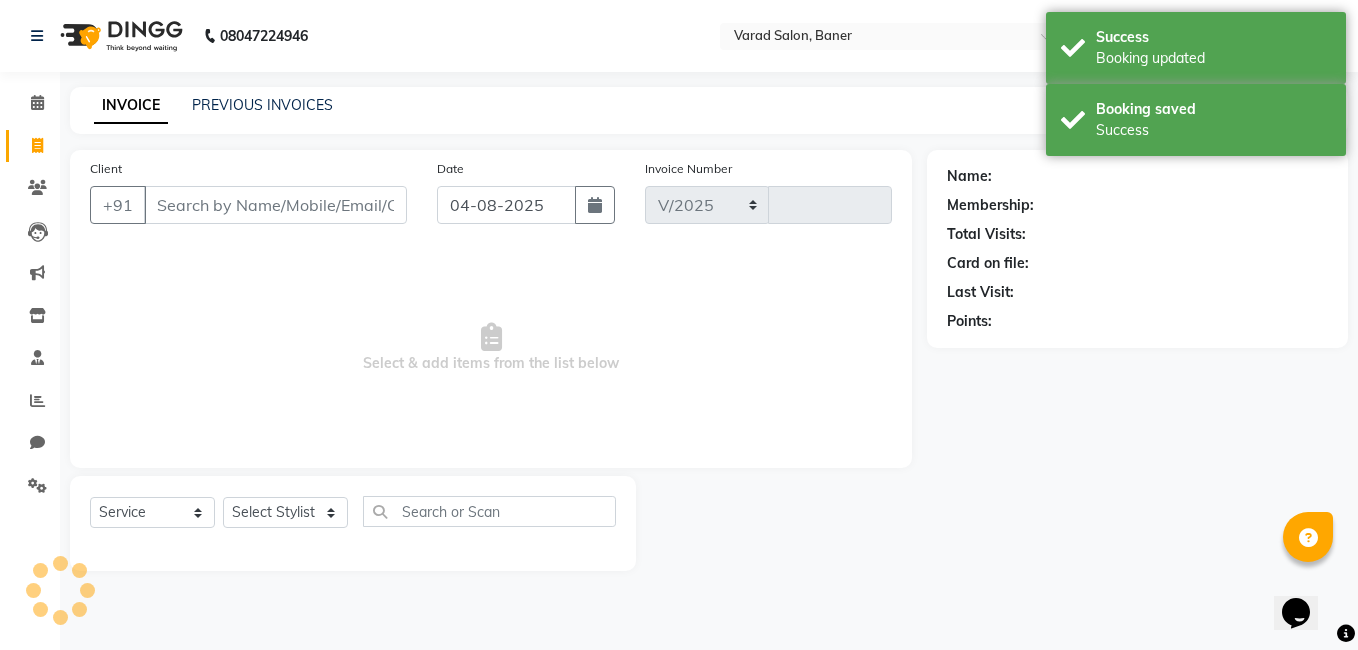 select on "7115" 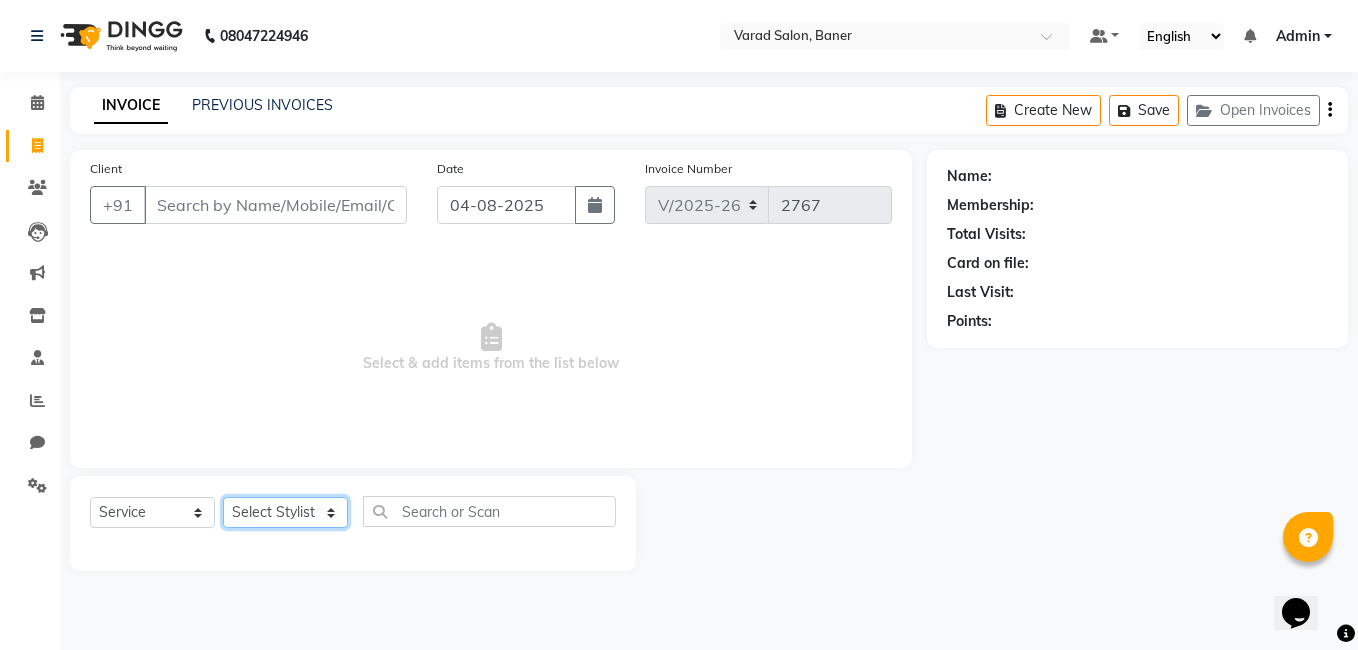click on "Select Stylist Admin [NAME] [NAME] [NAME] [NAME] [NAME] [NAME] [NAME] [NAME] [NAME] [NAME] [NAME] [NAME]" 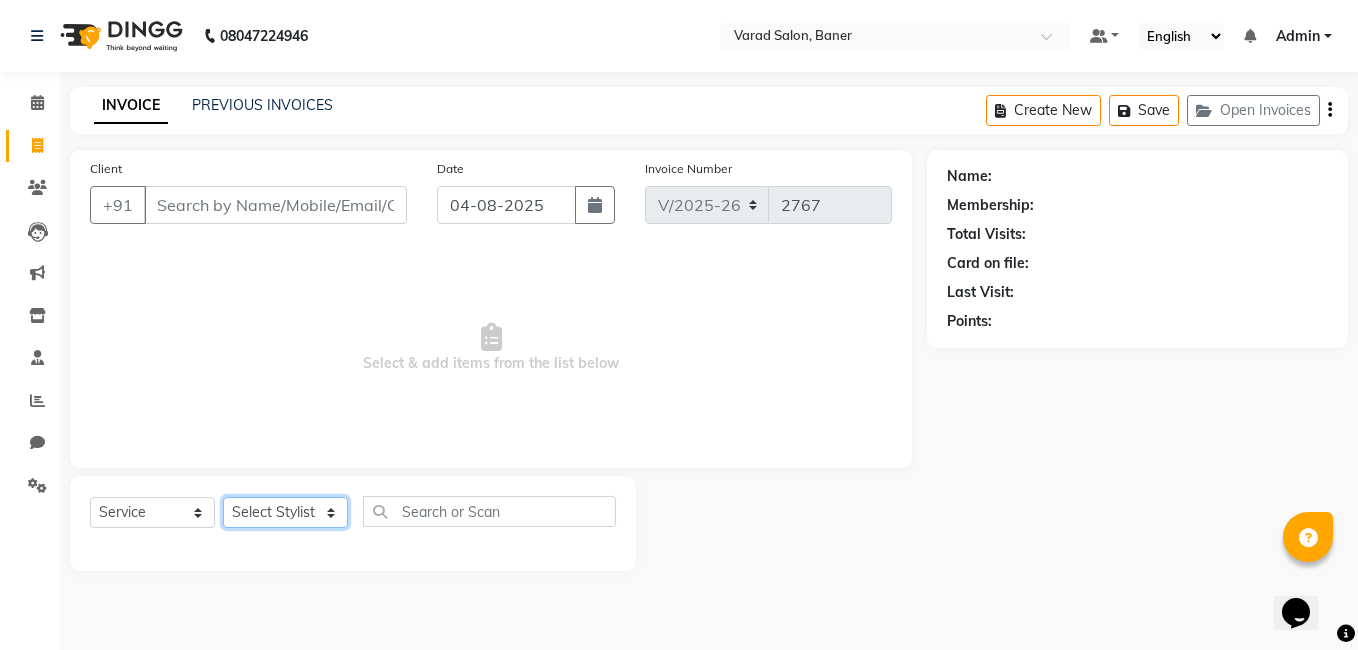 select on "63865" 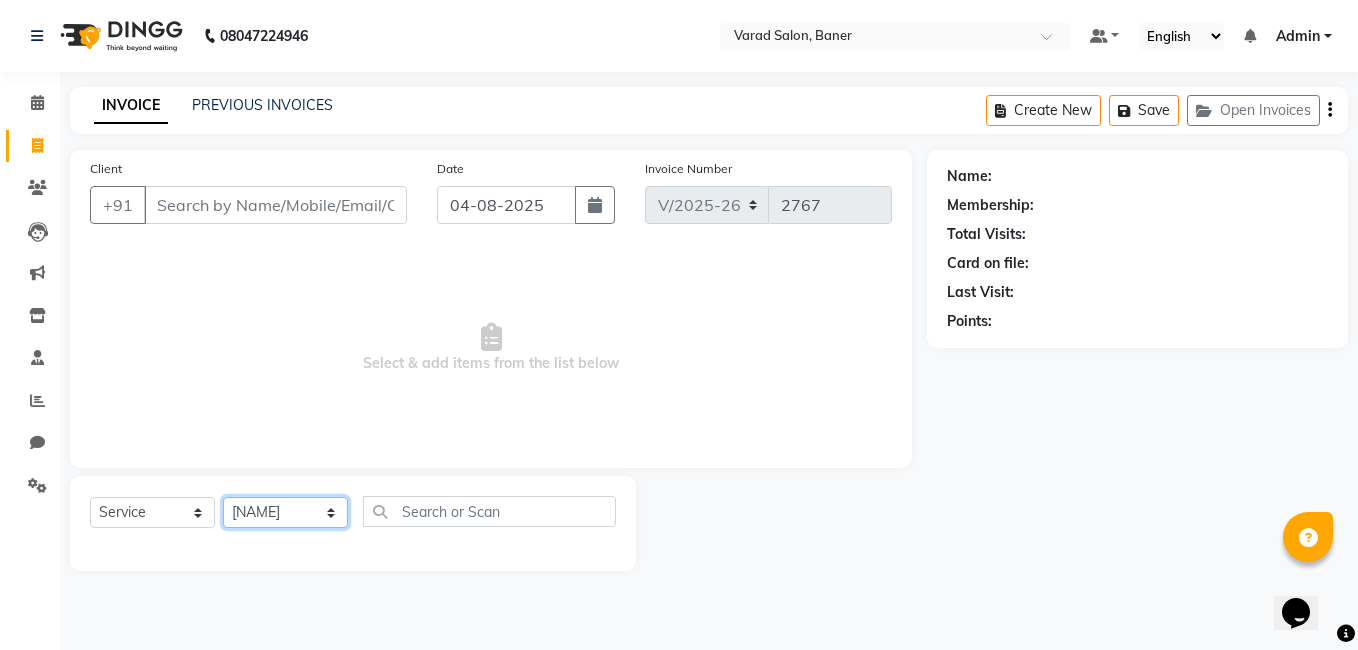 click on "Select Stylist Admin [NAME] [NAME] [NAME] [NAME] [NAME] [NAME] [NAME] [NAME] [NAME] [NAME] [NAME] [NAME]" 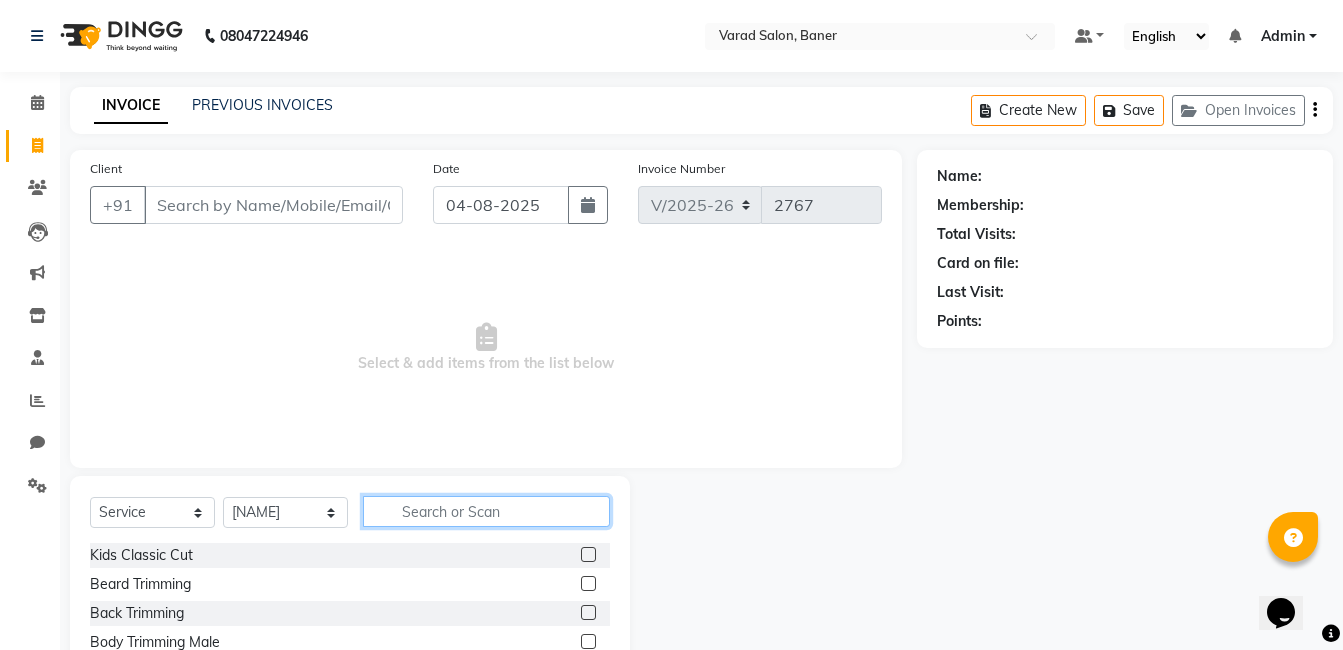 click 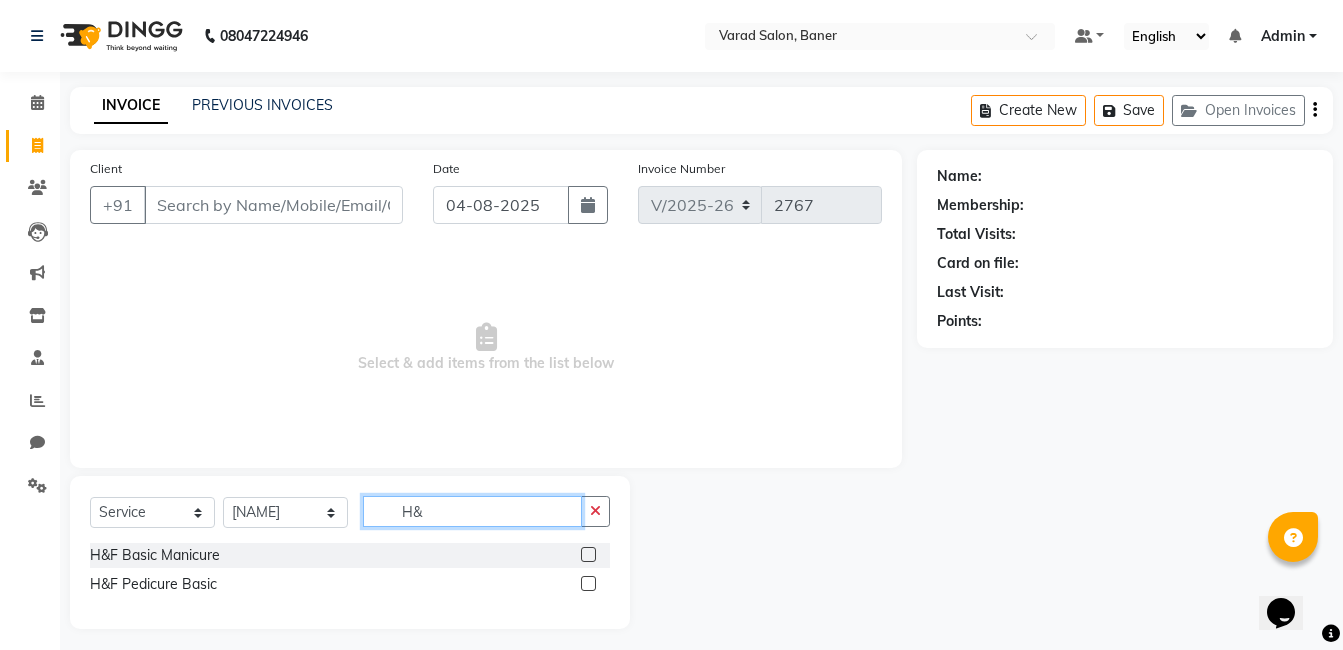 type on "H&" 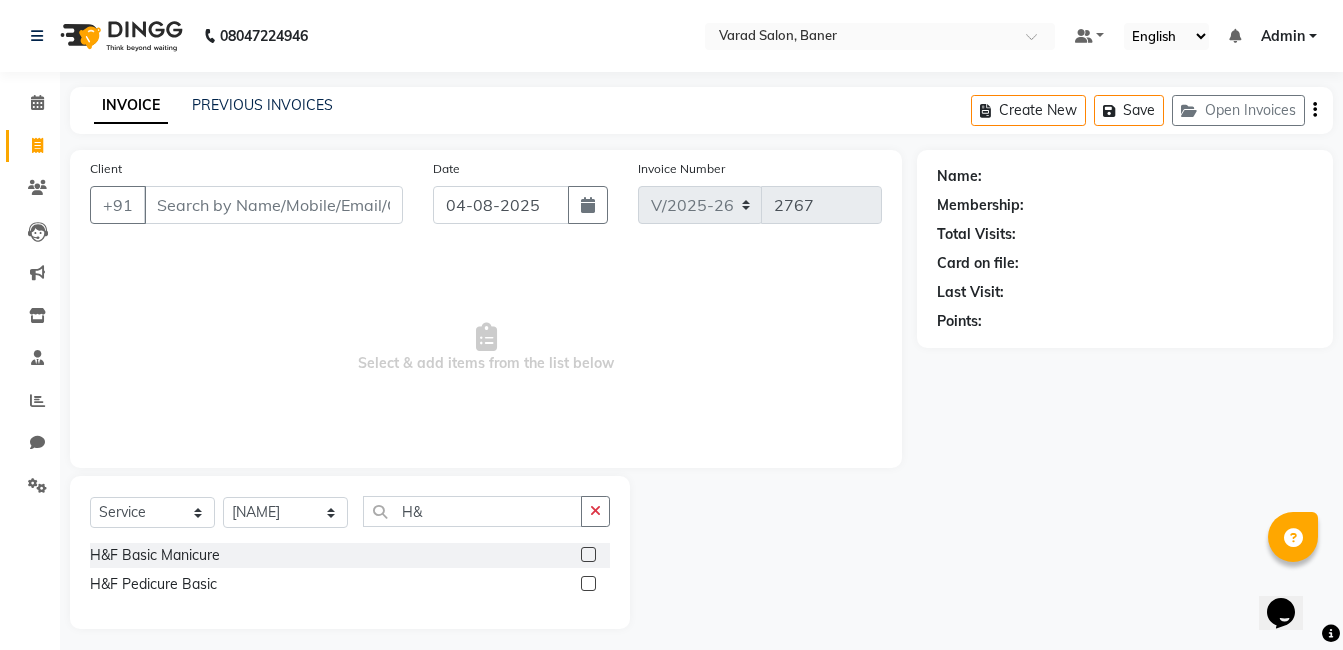 click 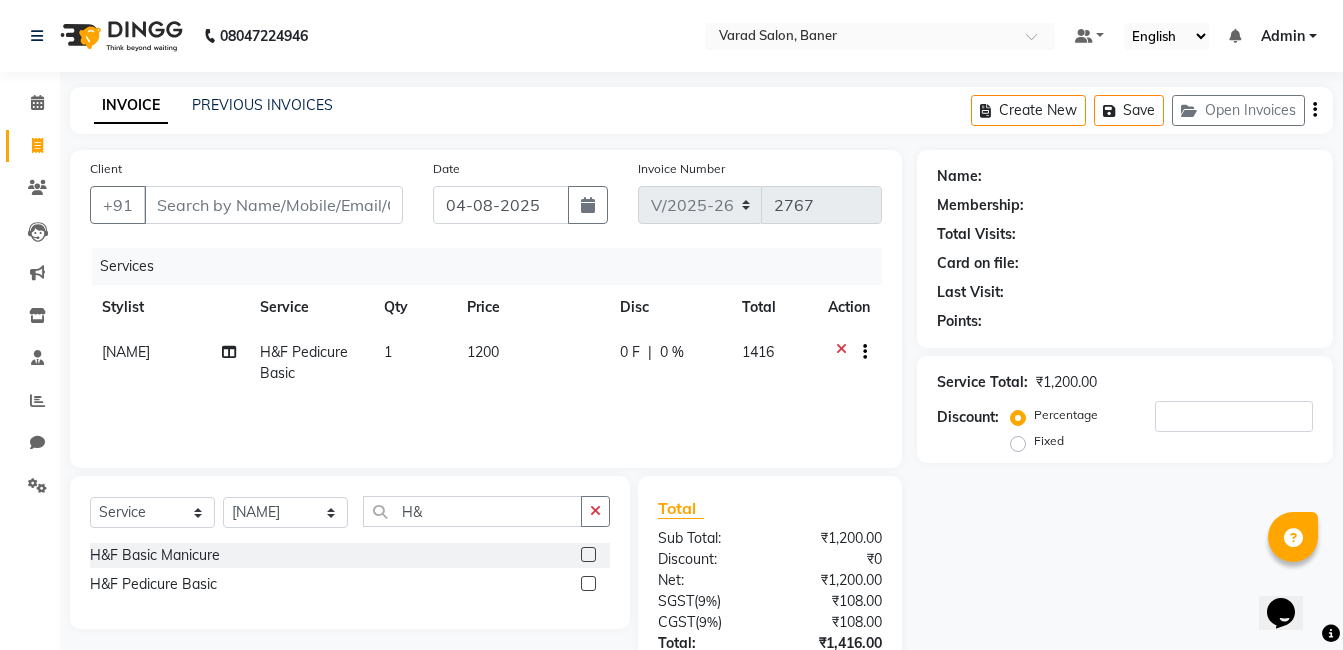 click 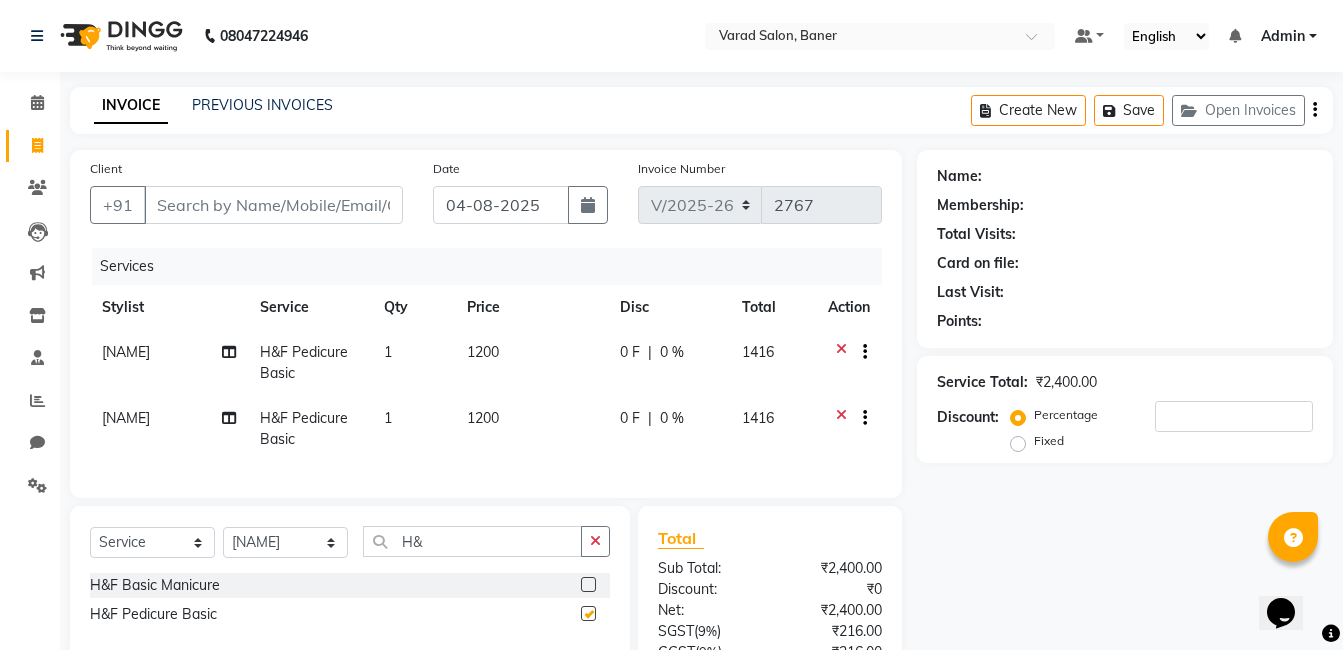 checkbox on "false" 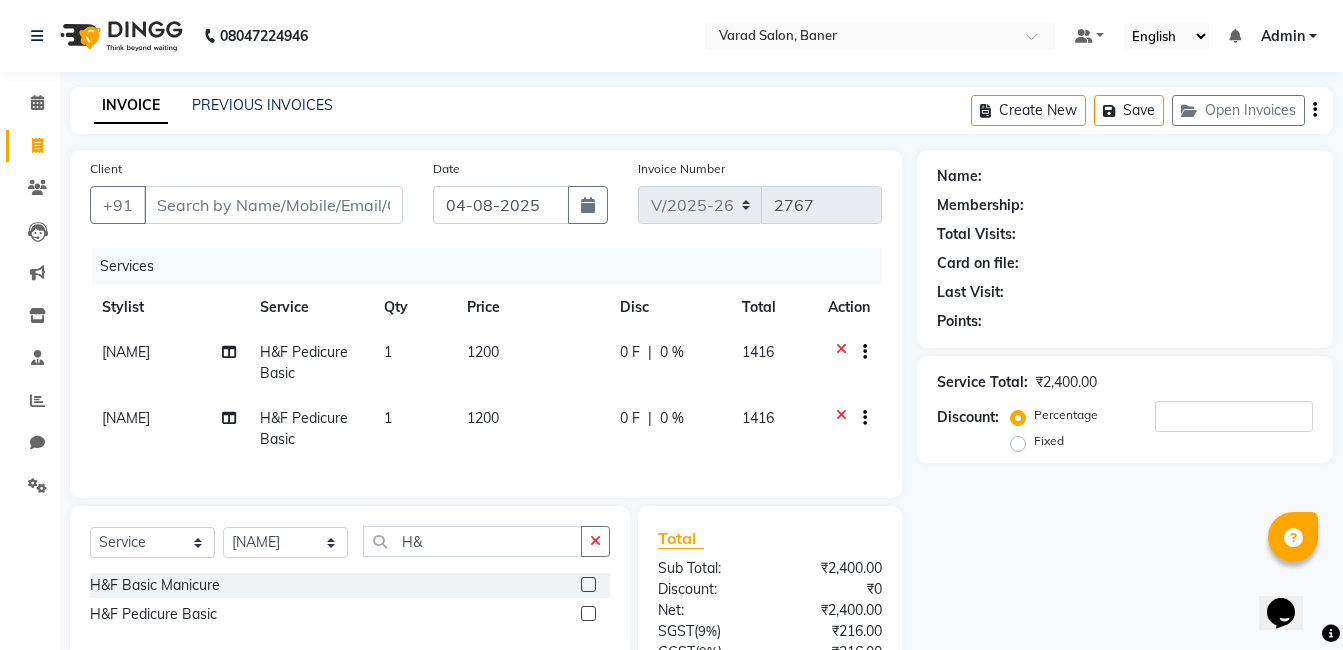 click on "[FIRST] [LAST]" 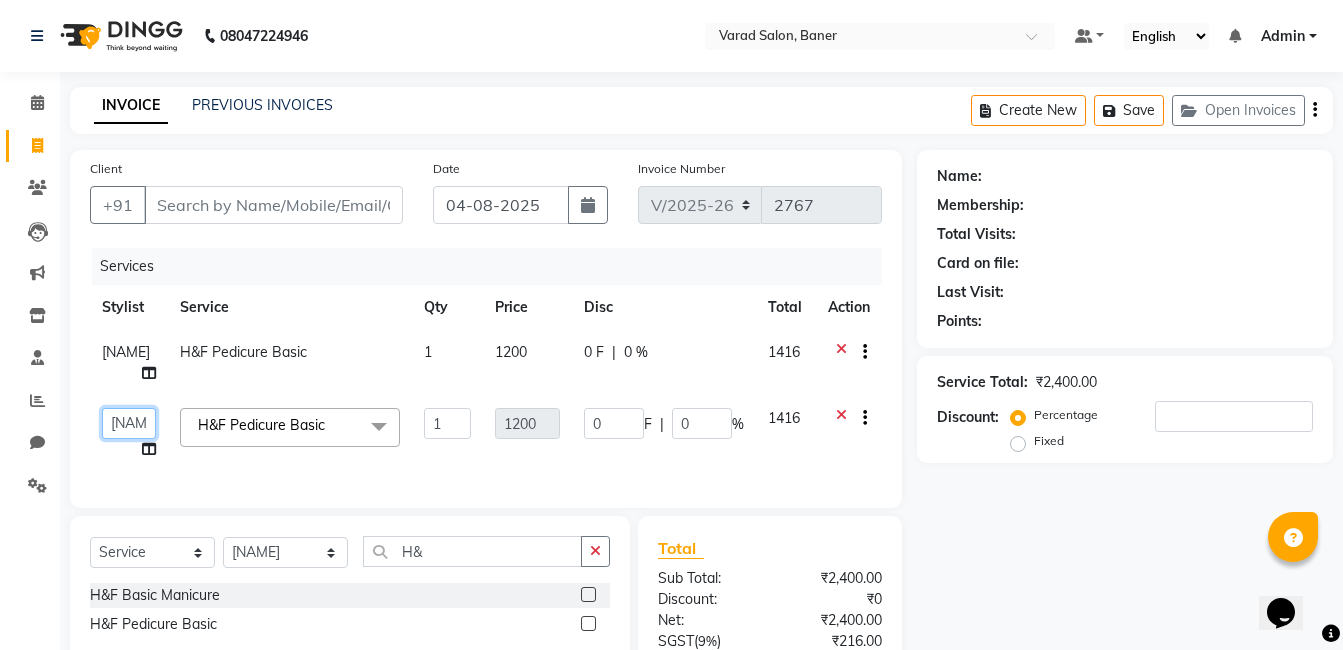click on "Admin   Asif qureshi   Deepali Munde   Dipali Jivane   Jabaaz   Karishma Khot    Kshitija   Kumar    Palash Das   Prem patode   Rahul chhapchhade   Rupesh sangale   Santosh Kadam   Swapnil jadhav" 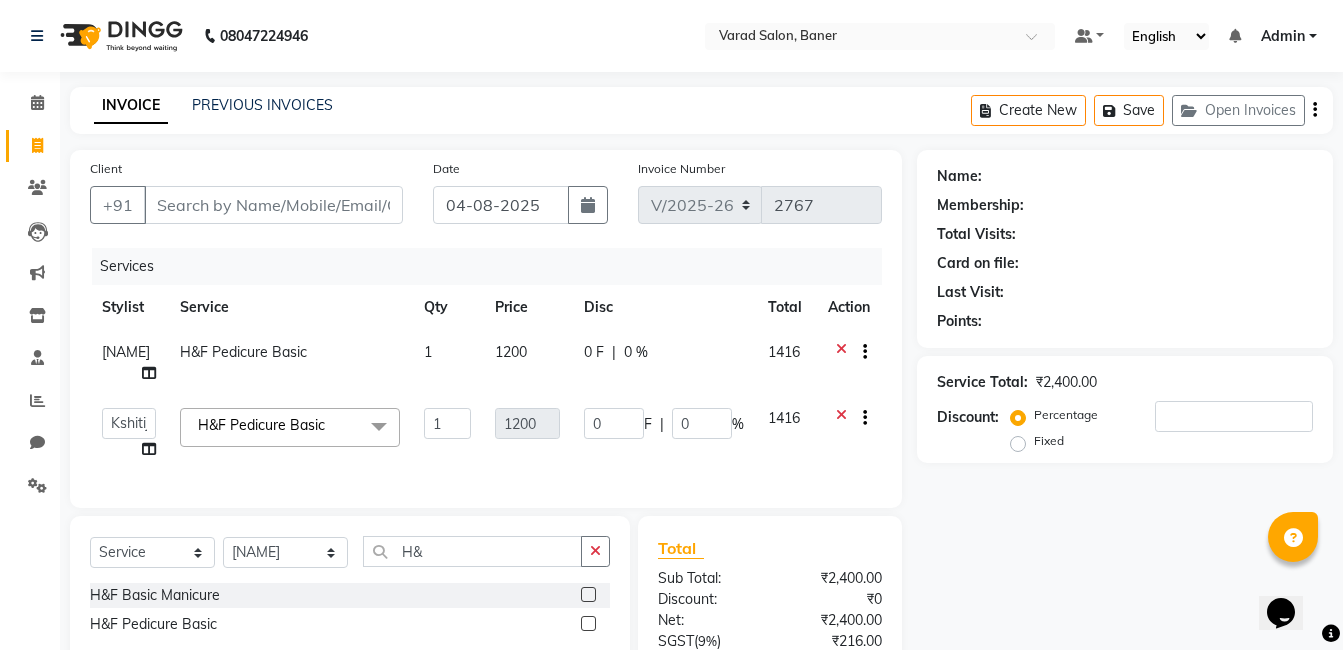 select on "68623" 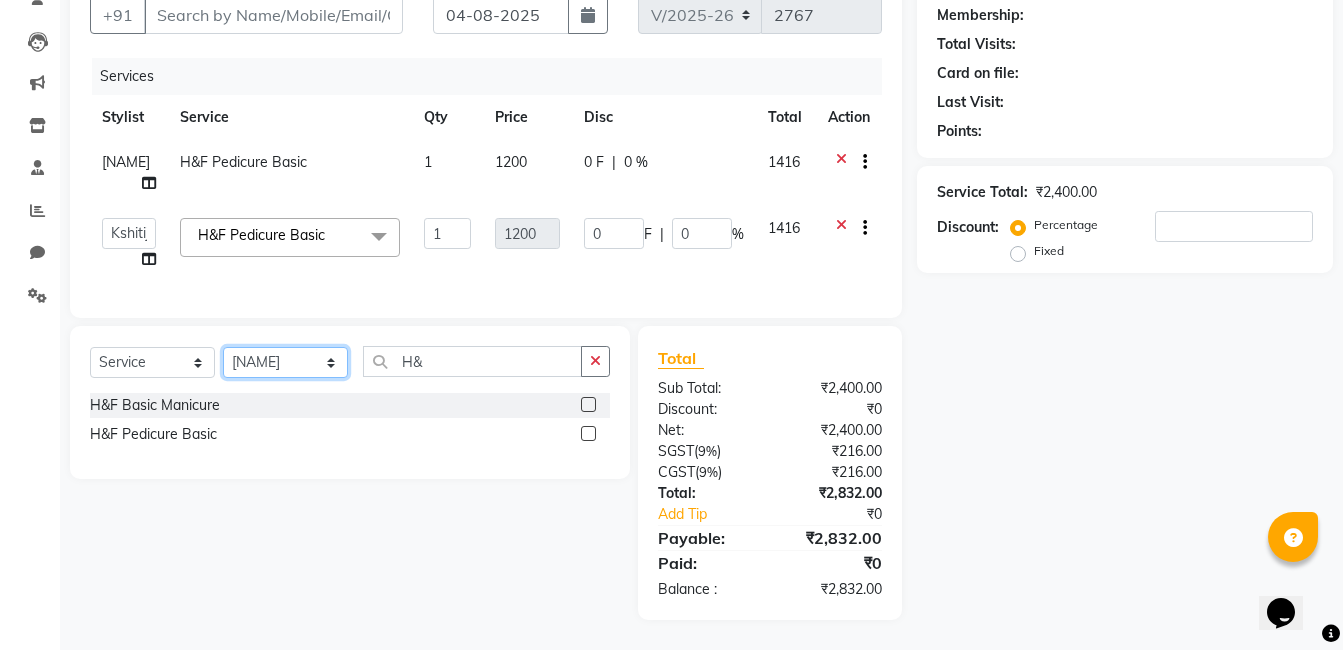 click on "Select Stylist Admin [FIRST] [LAST] [FIRST] [LAST] [FIRST] [LAST] [FIRST] [LAST] [FIRST] [LAST] [FIRST] [LAST] [FIRST] [LAST] [FIRST] [LAST] [FIRST] [LAST] [FIRST] [LAST]" 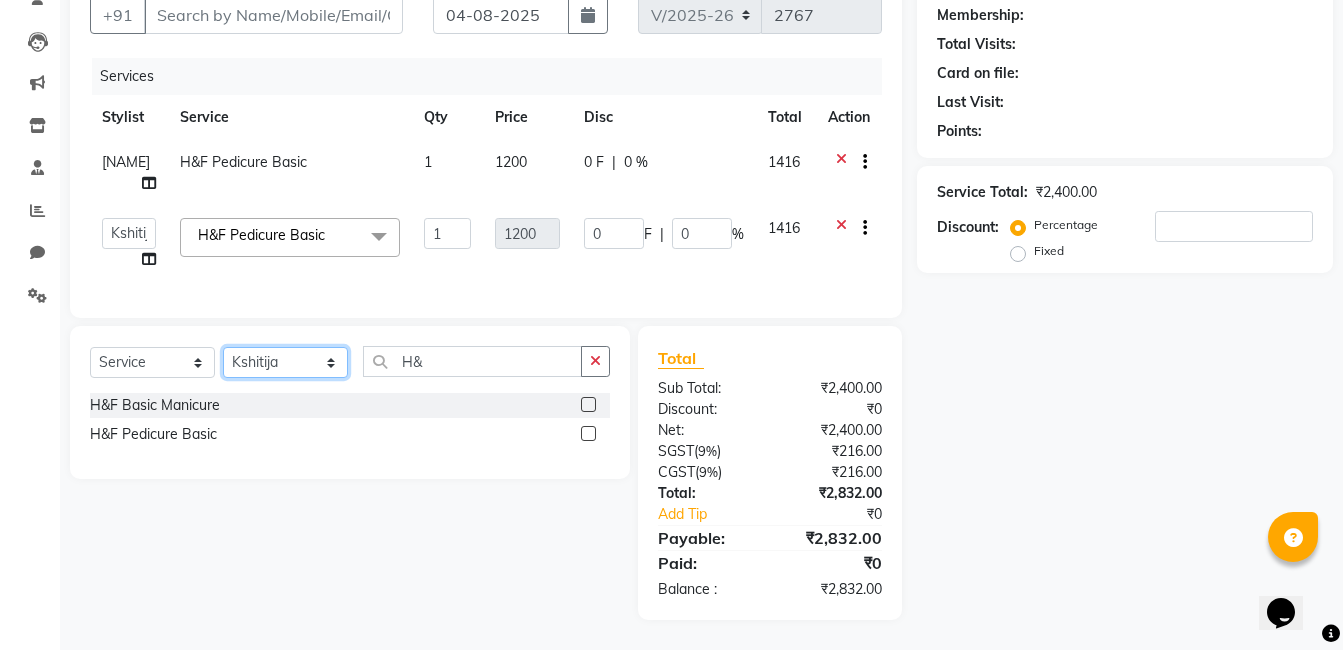 click on "Select Stylist Admin [FIRST] [LAST] [FIRST] [LAST] [FIRST] [LAST] [FIRST] [LAST] [FIRST] [LAST] [FIRST] [LAST] [FIRST] [LAST] [FIRST] [LAST] [FIRST] [LAST] [FIRST] [LAST]" 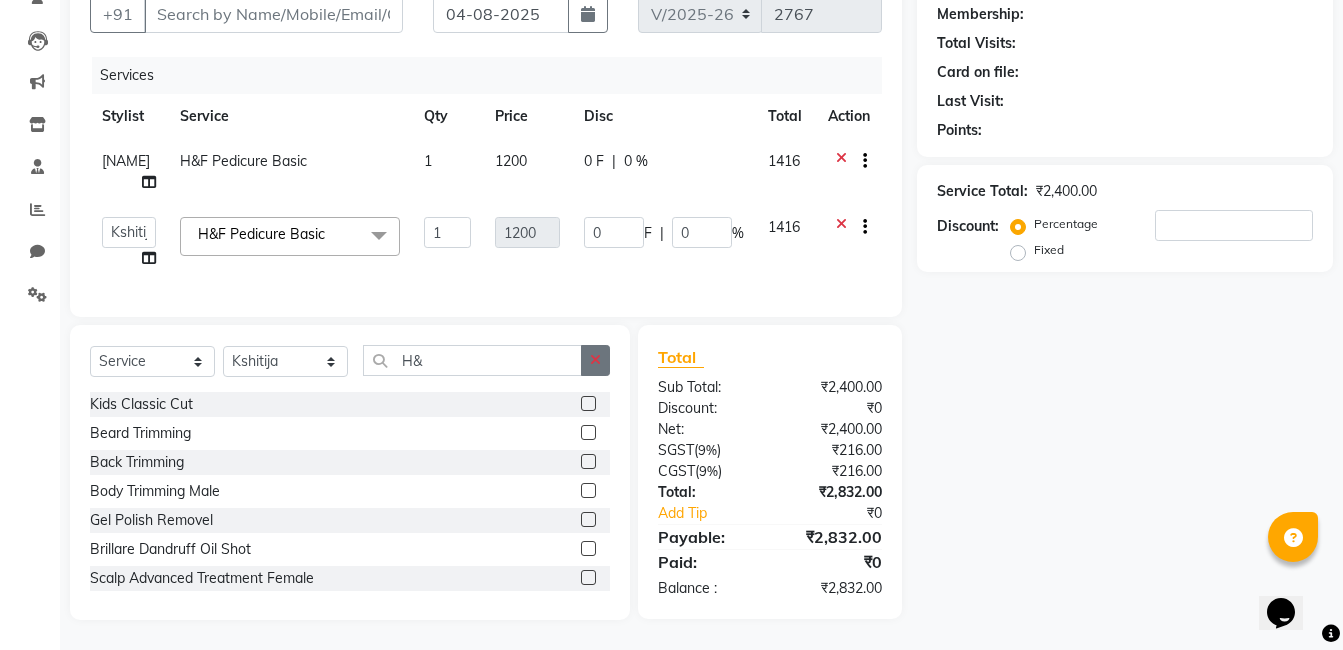 click 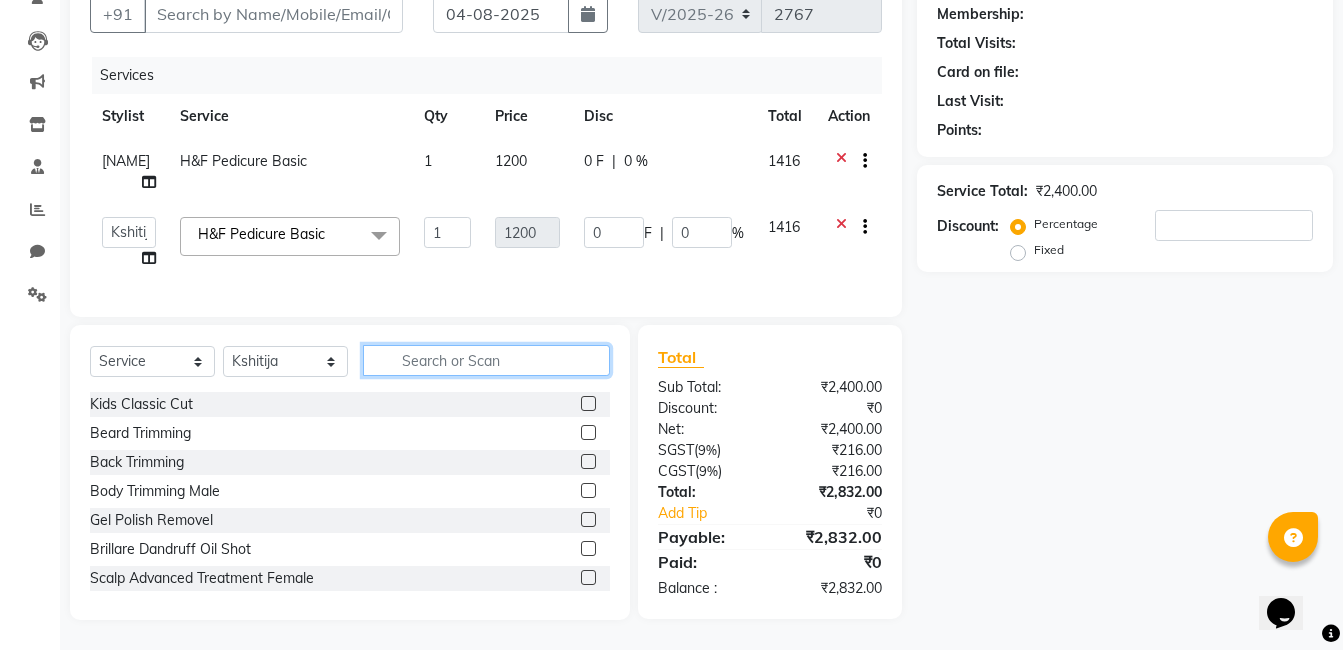 click 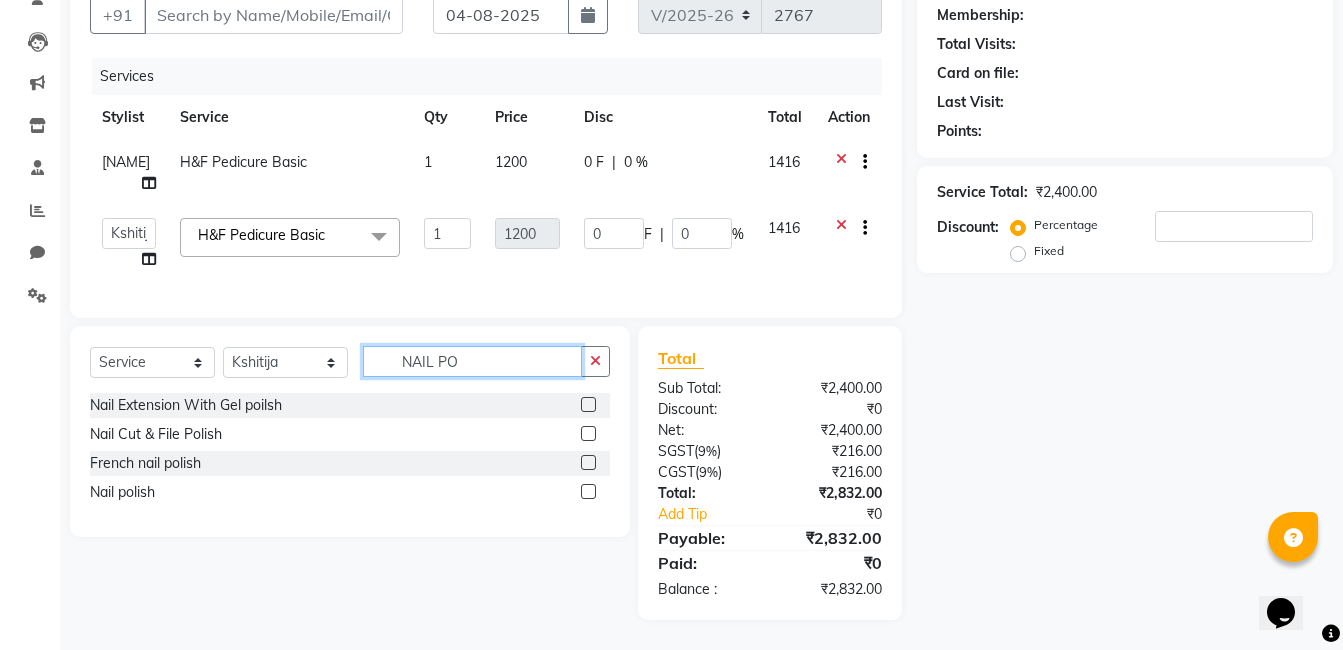 type on "NAIL PO" 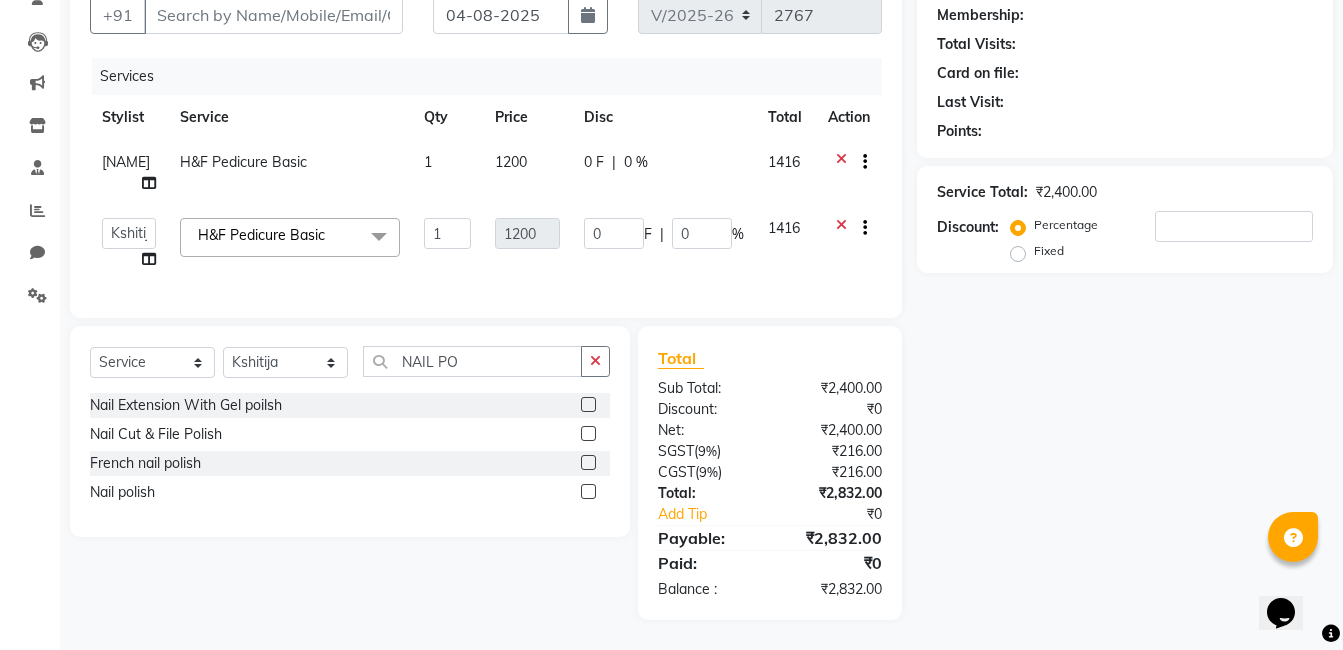 click 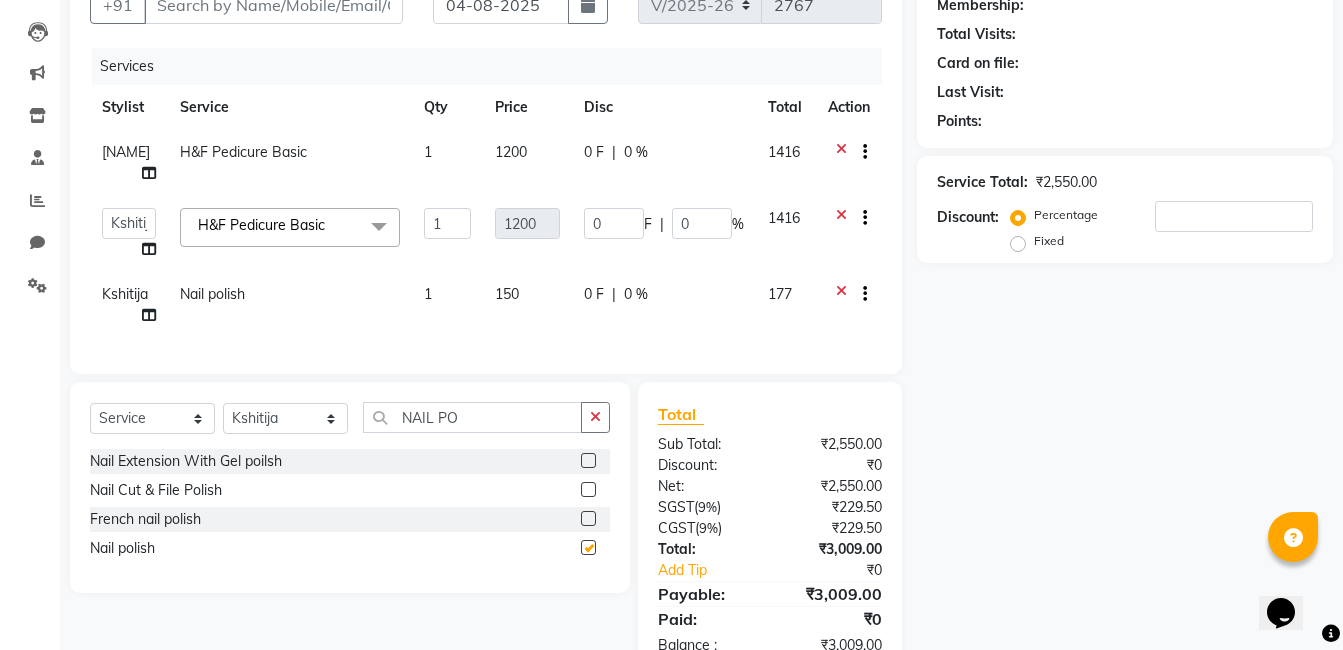 checkbox on "false" 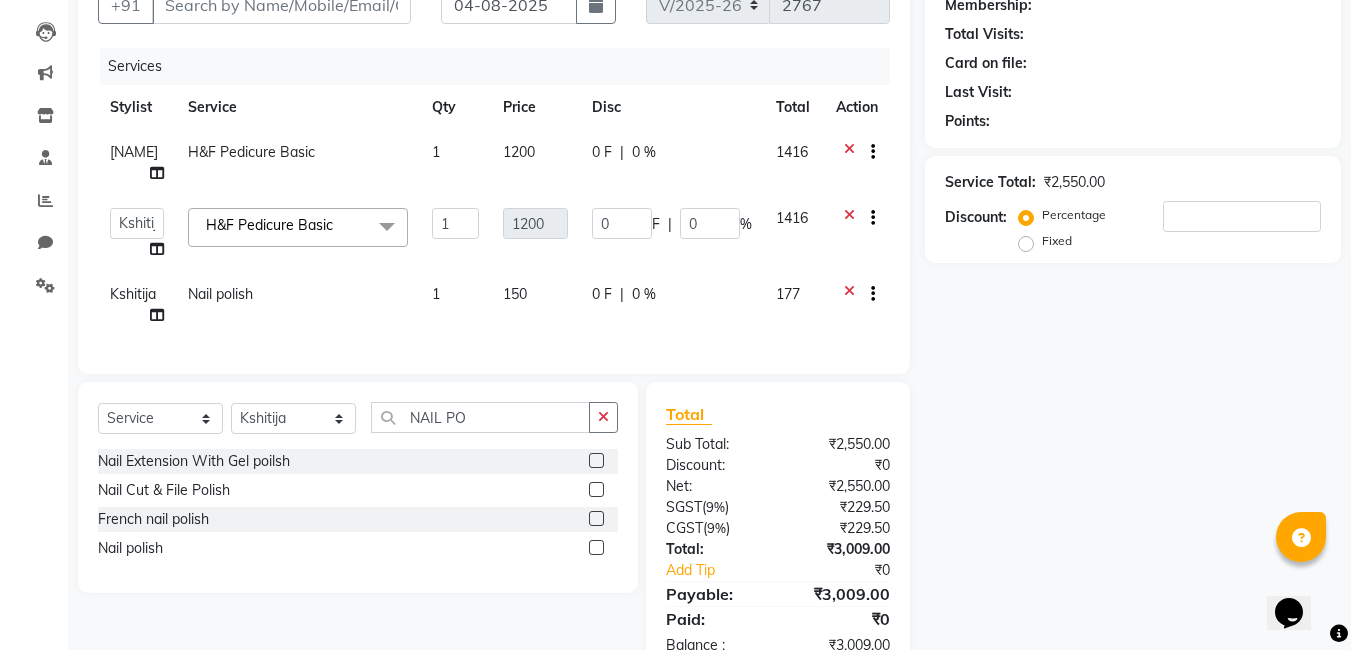 scroll, scrollTop: 0, scrollLeft: 0, axis: both 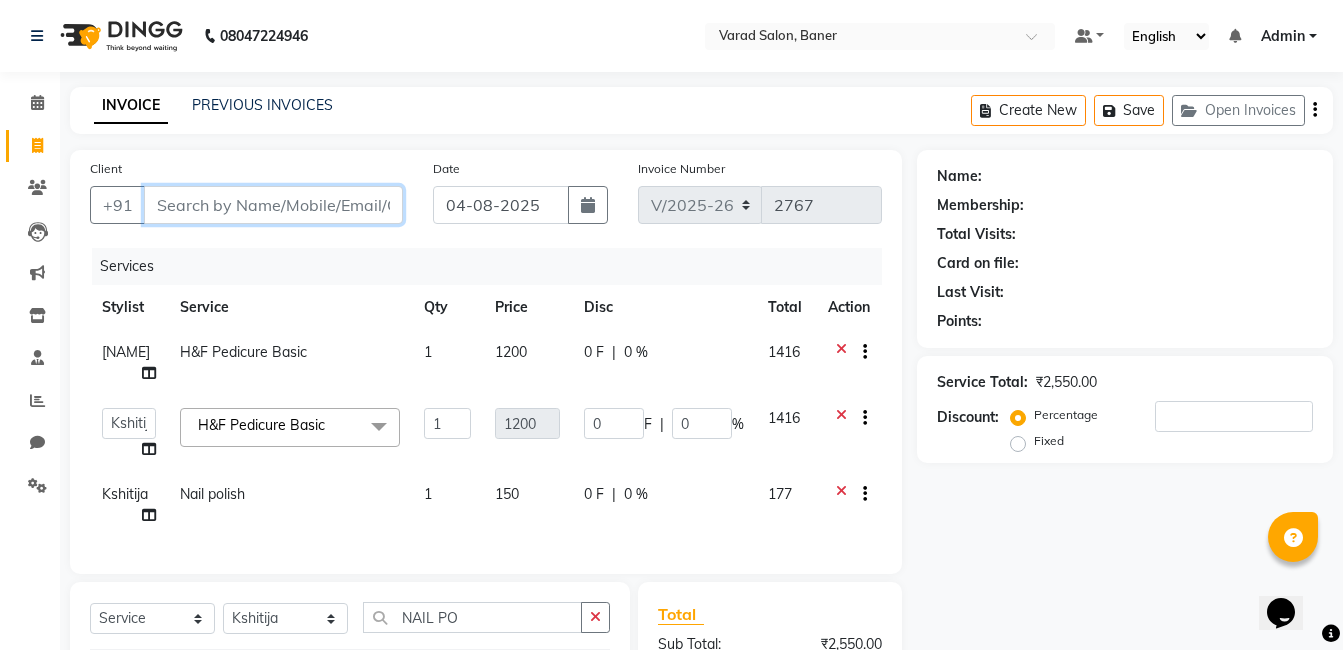 click on "Client" at bounding box center [273, 205] 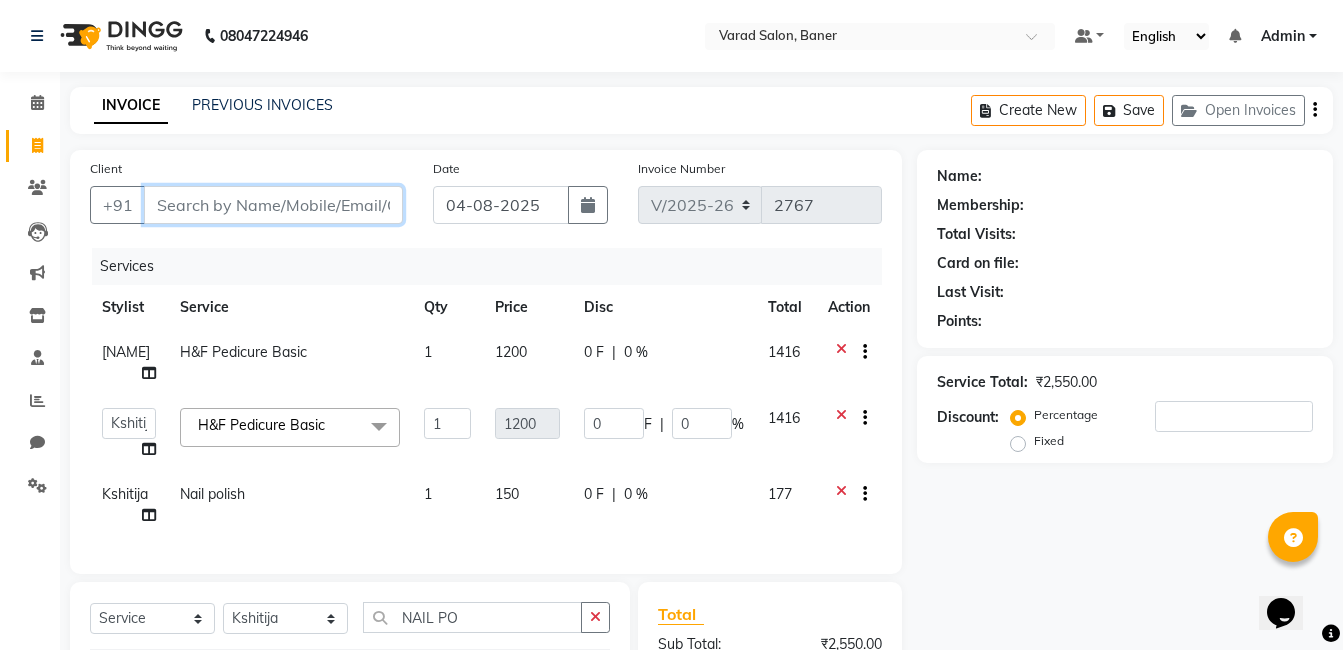 click on "Client" at bounding box center [273, 205] 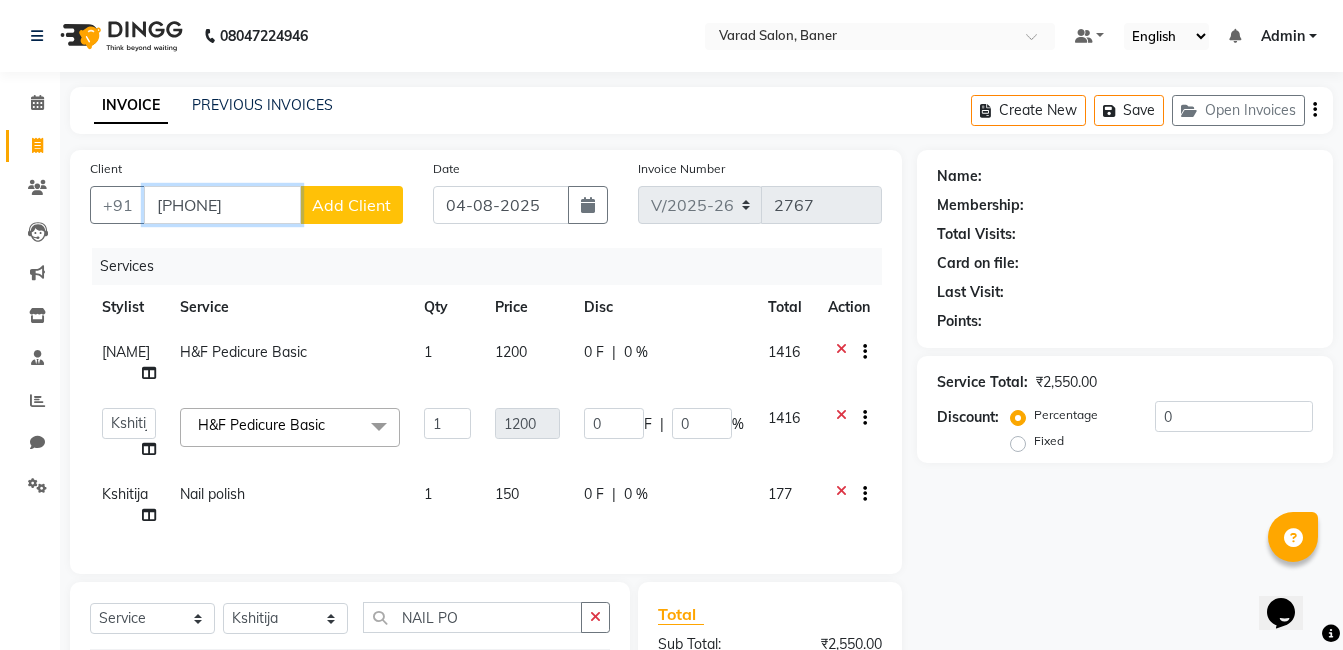 type on "9923822220" 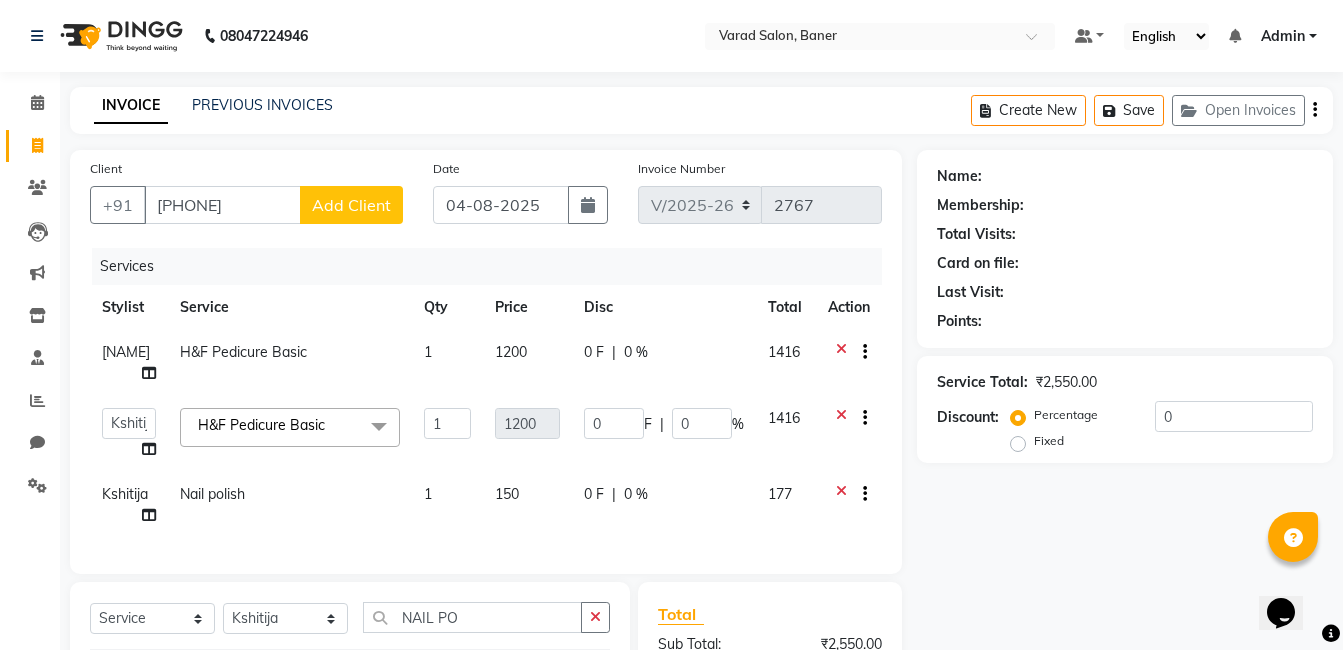 click on "Add Client" 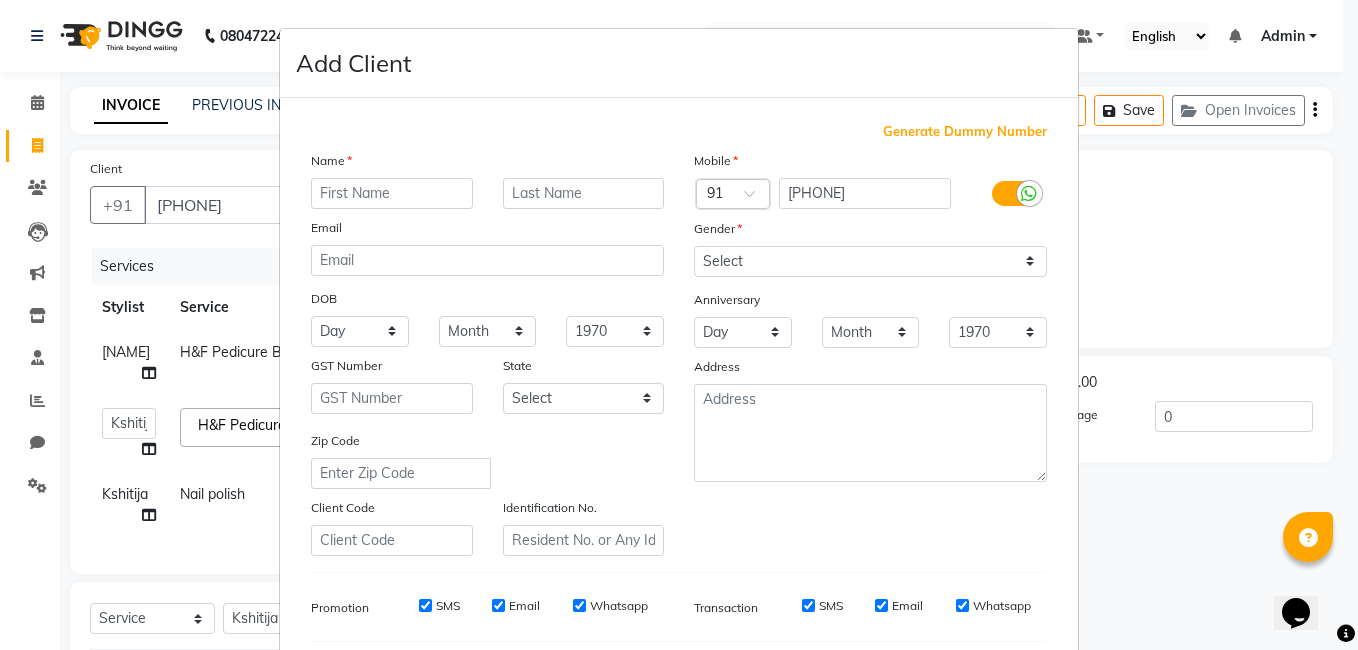 click at bounding box center [392, 193] 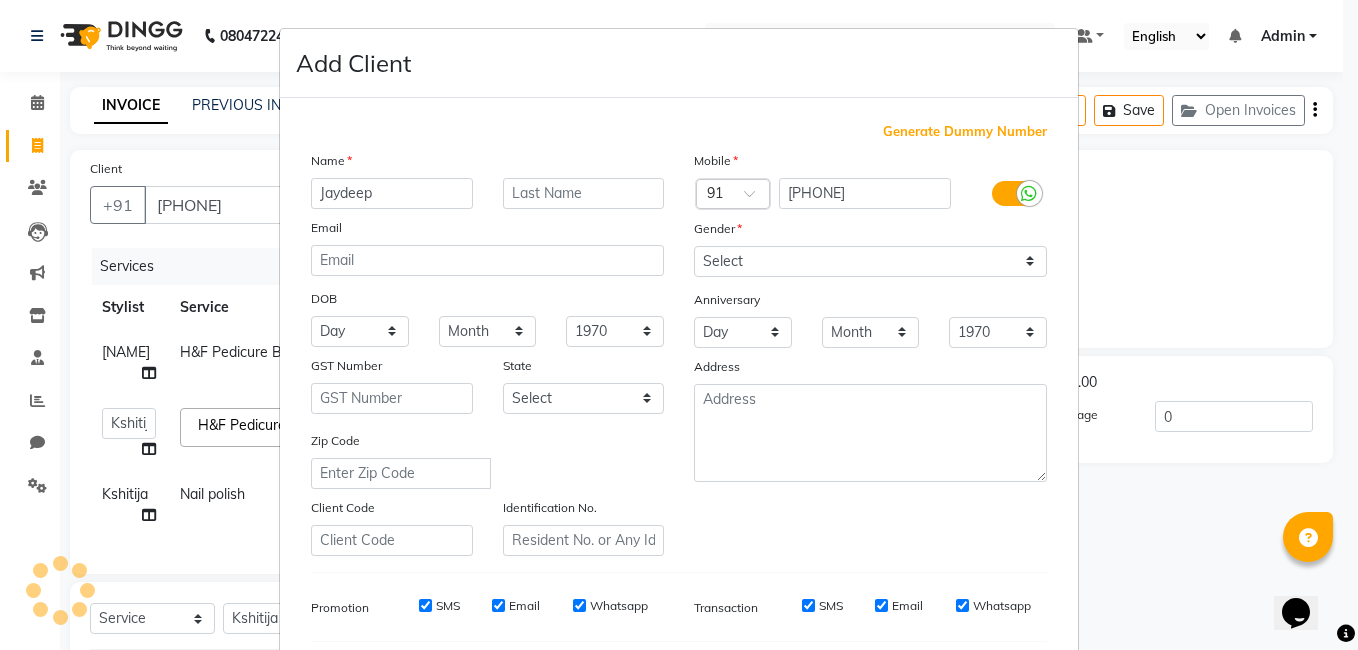 type on "Jaydeep" 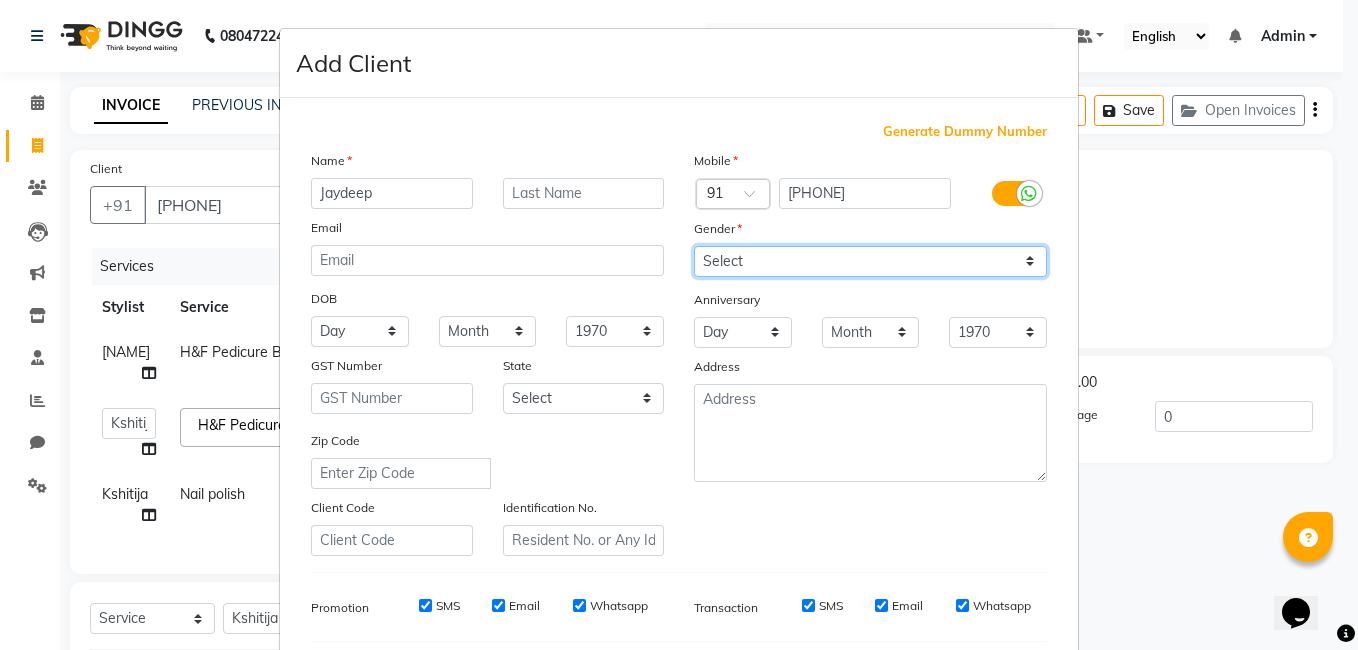 click on "Select Male Female Other Prefer Not To Say" at bounding box center [870, 261] 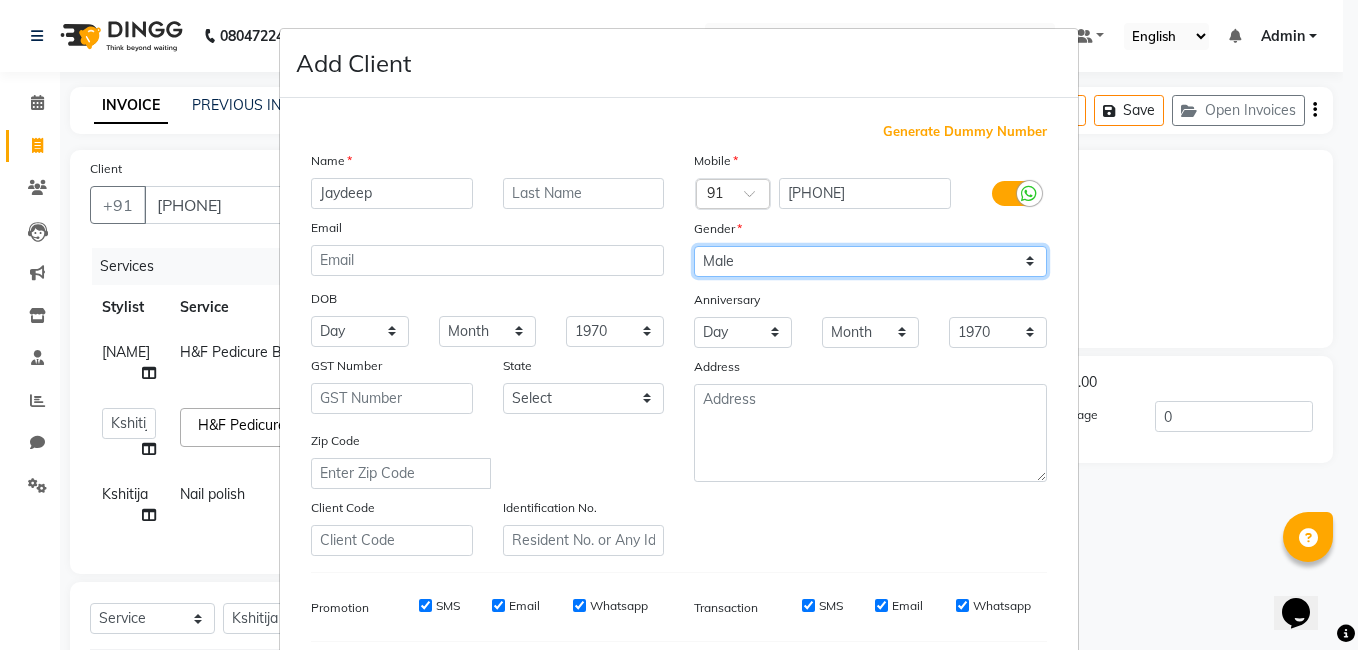 click on "Select Male Female Other Prefer Not To Say" at bounding box center [870, 261] 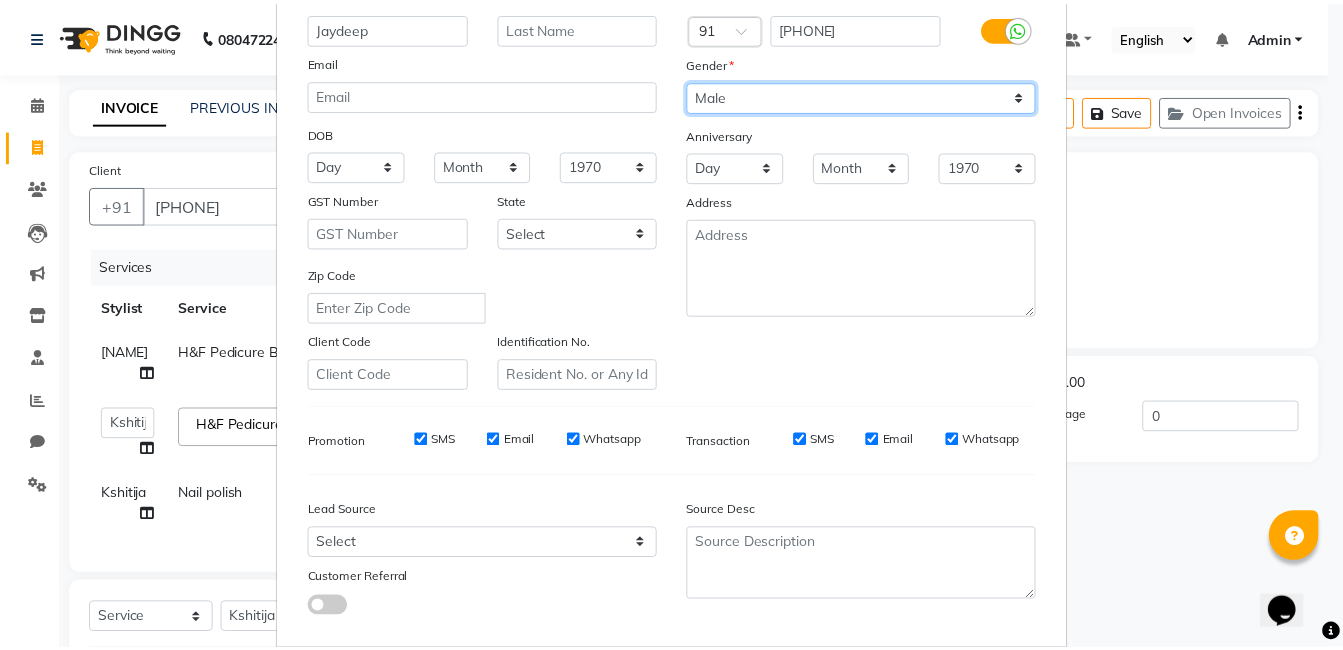 scroll, scrollTop: 273, scrollLeft: 0, axis: vertical 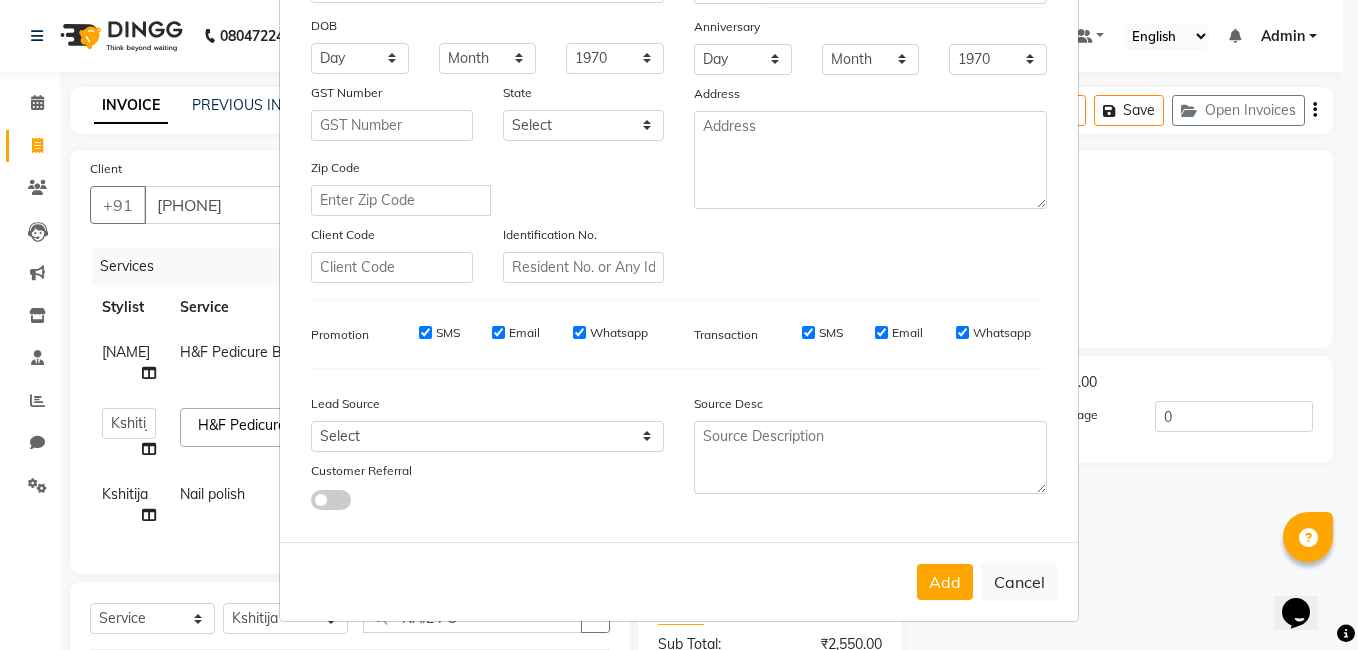 click on "Add   Cancel" at bounding box center (679, 581) 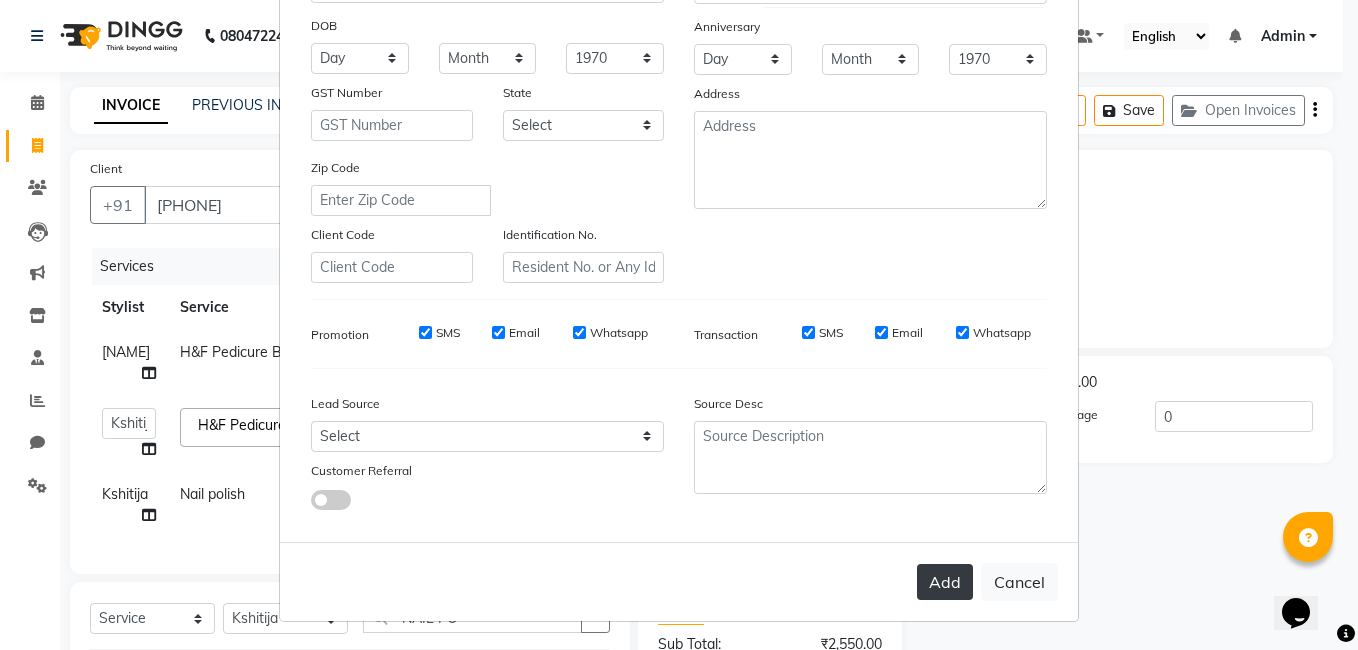 click on "Add" at bounding box center (945, 582) 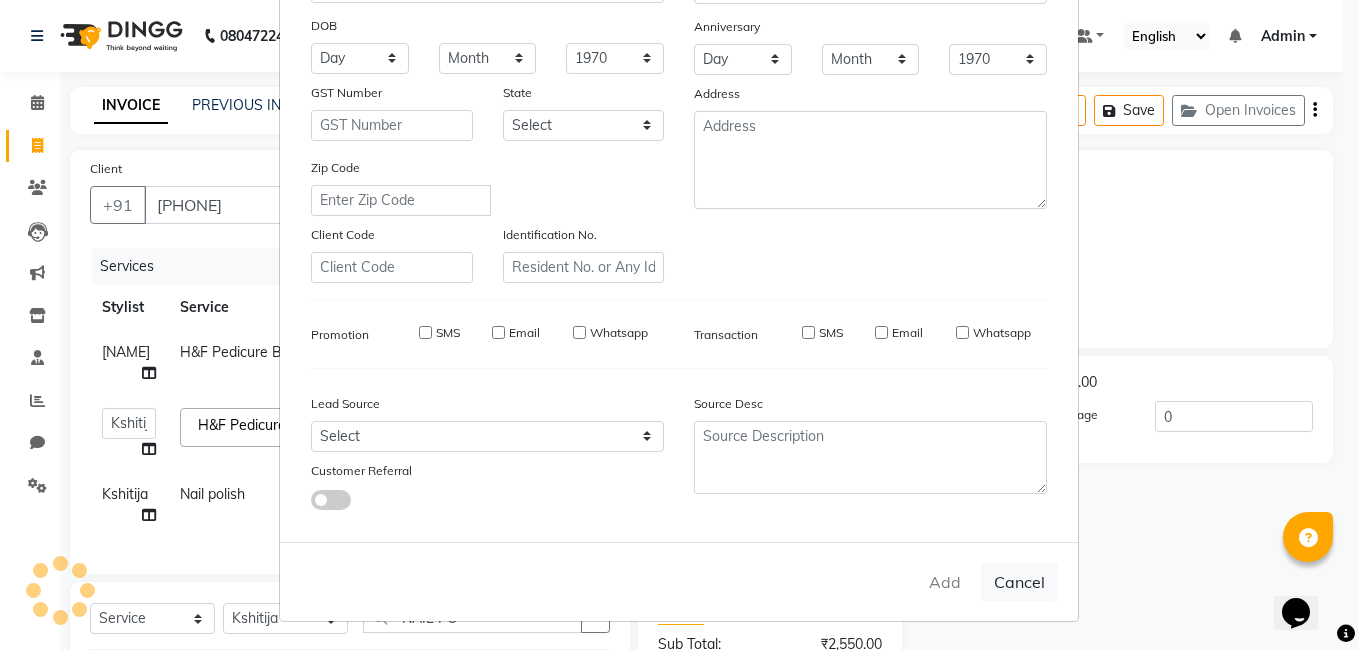 type 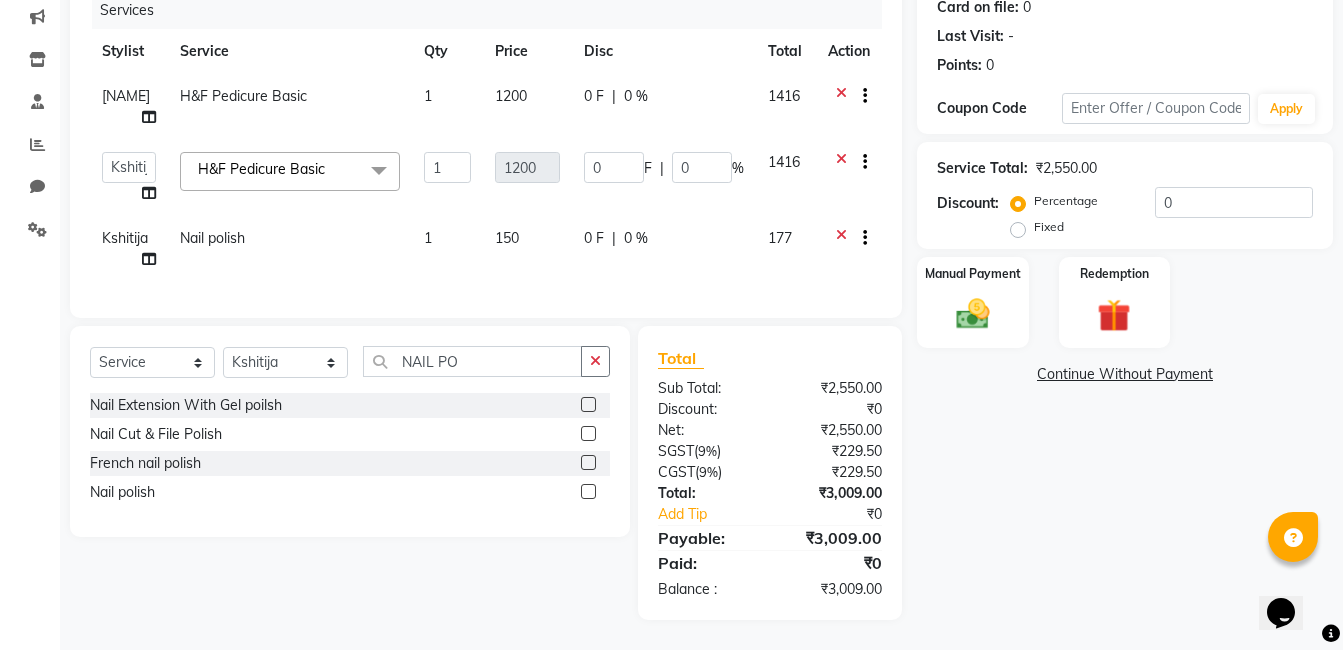 scroll, scrollTop: 0, scrollLeft: 0, axis: both 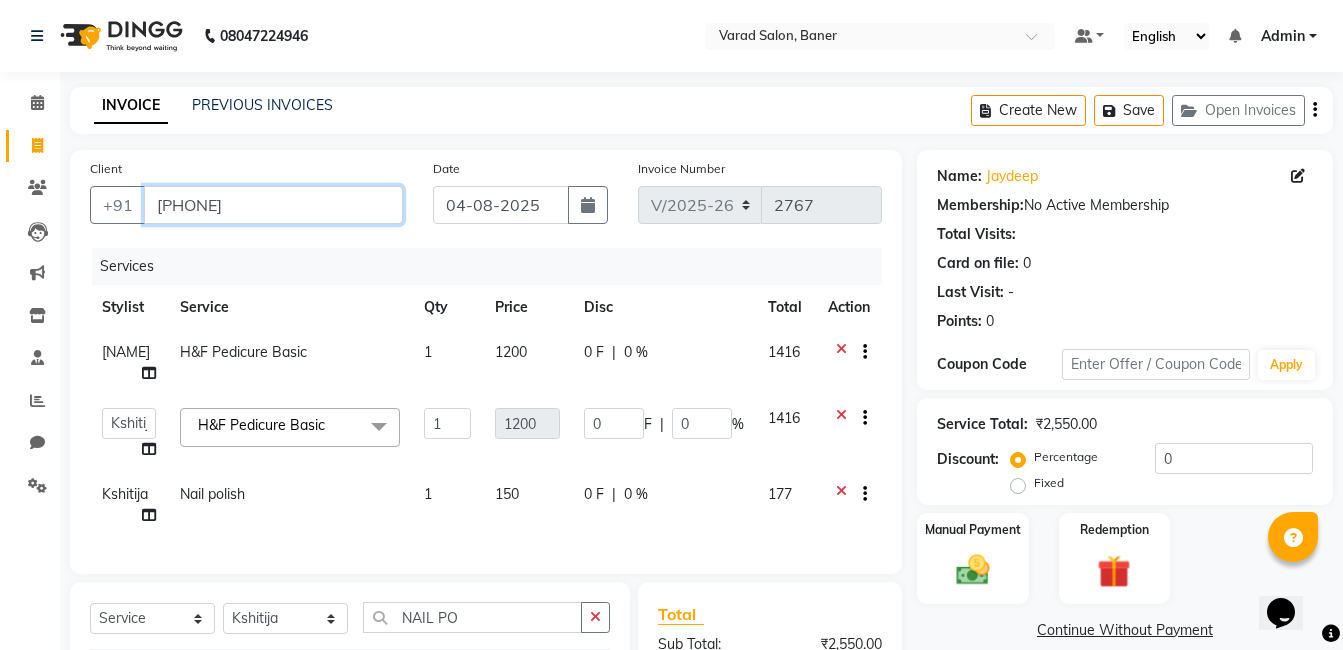 click on "9923822220" at bounding box center (273, 205) 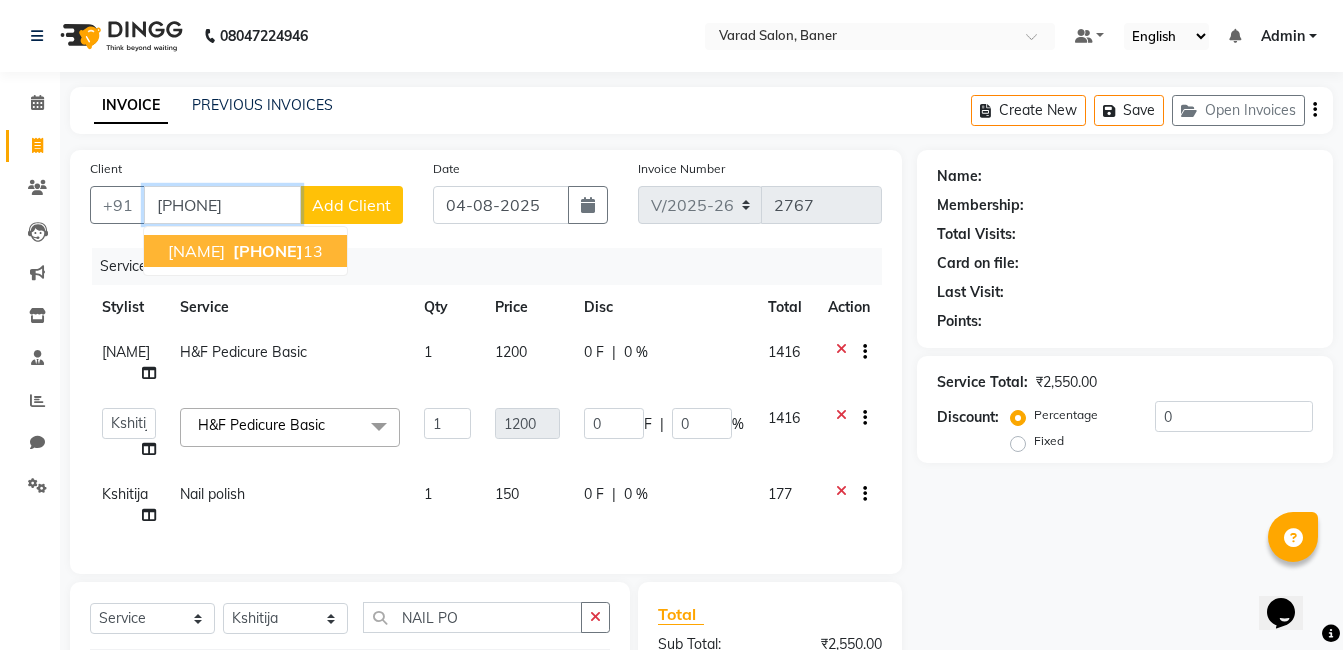 click on "77749015 13" at bounding box center (276, 251) 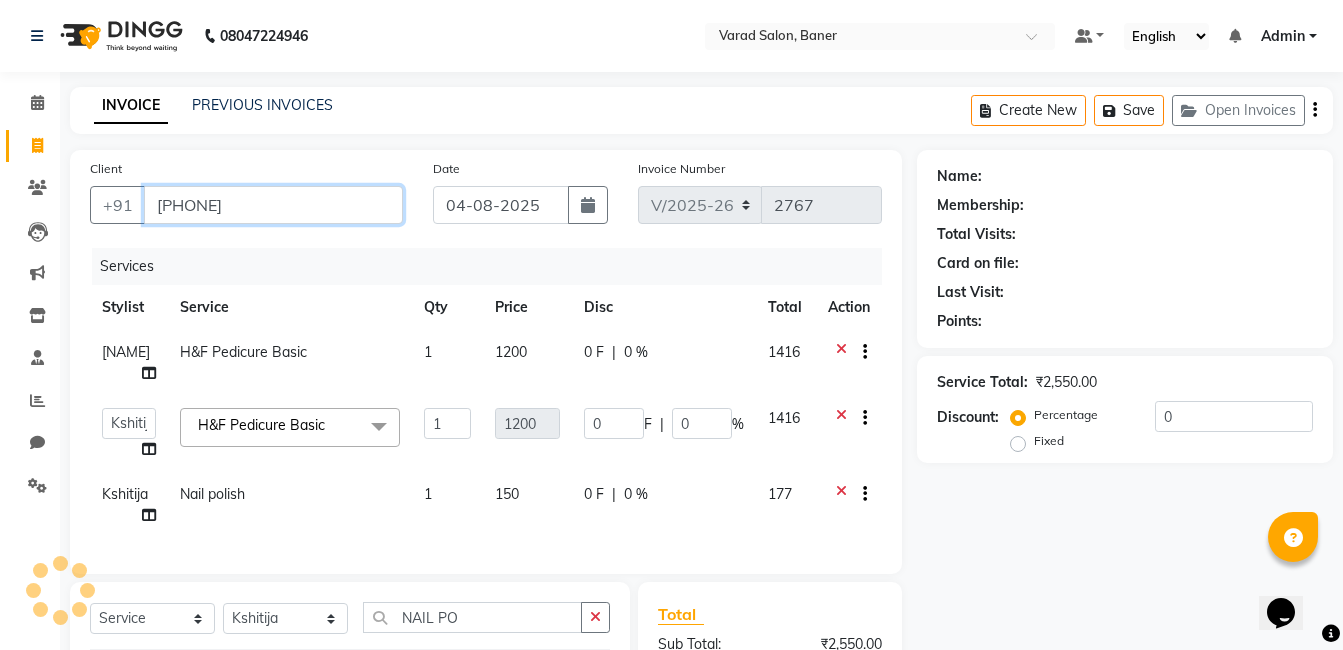 type on "7774901513" 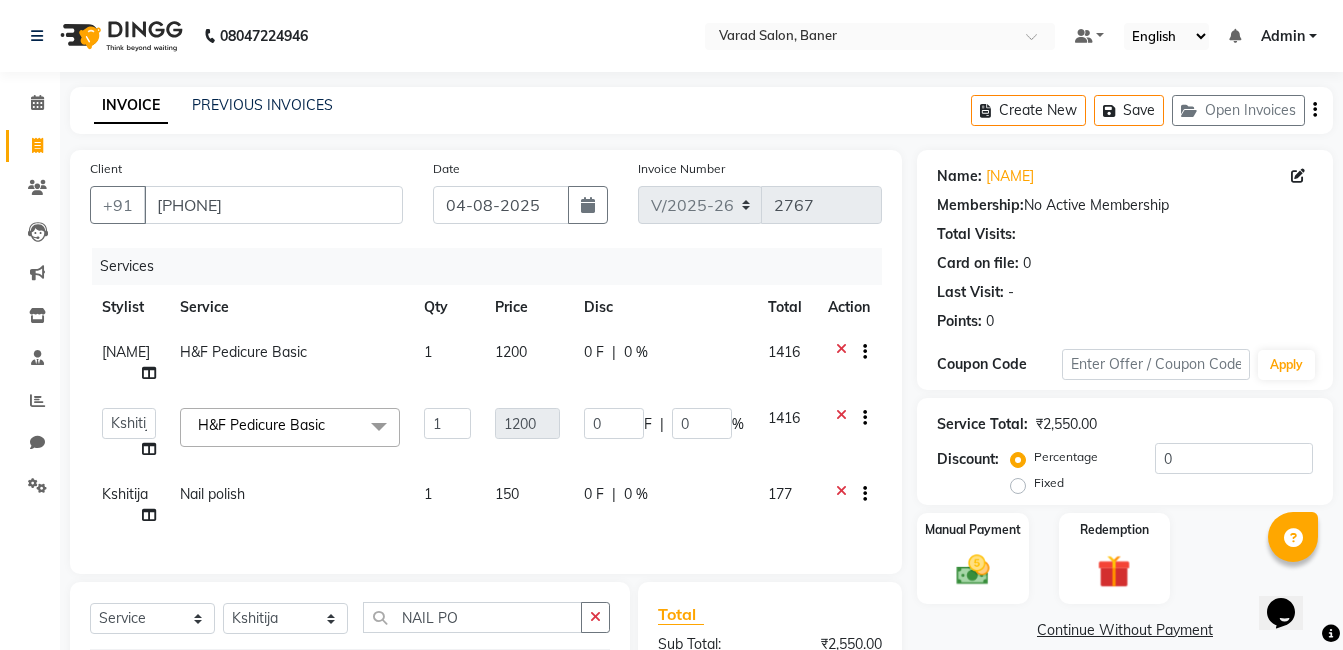 scroll, scrollTop: 200, scrollLeft: 0, axis: vertical 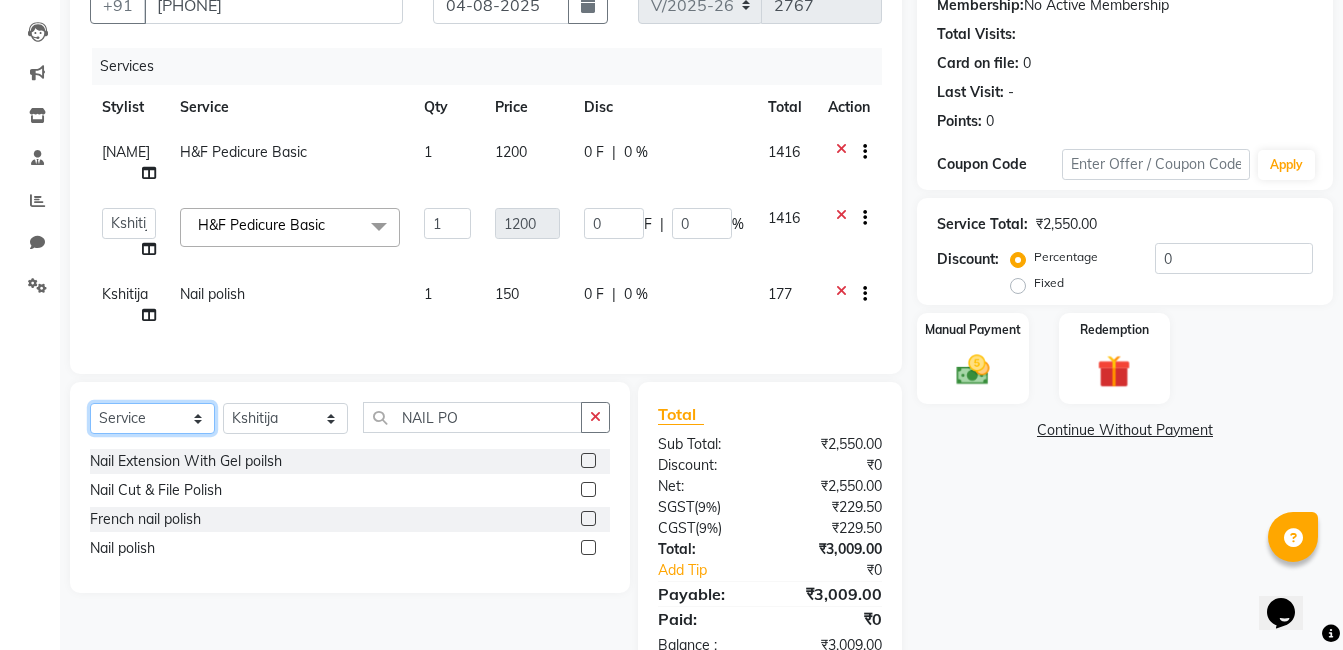 click on "Select  Service  Product  Membership  Package Voucher Prepaid Gift Card" 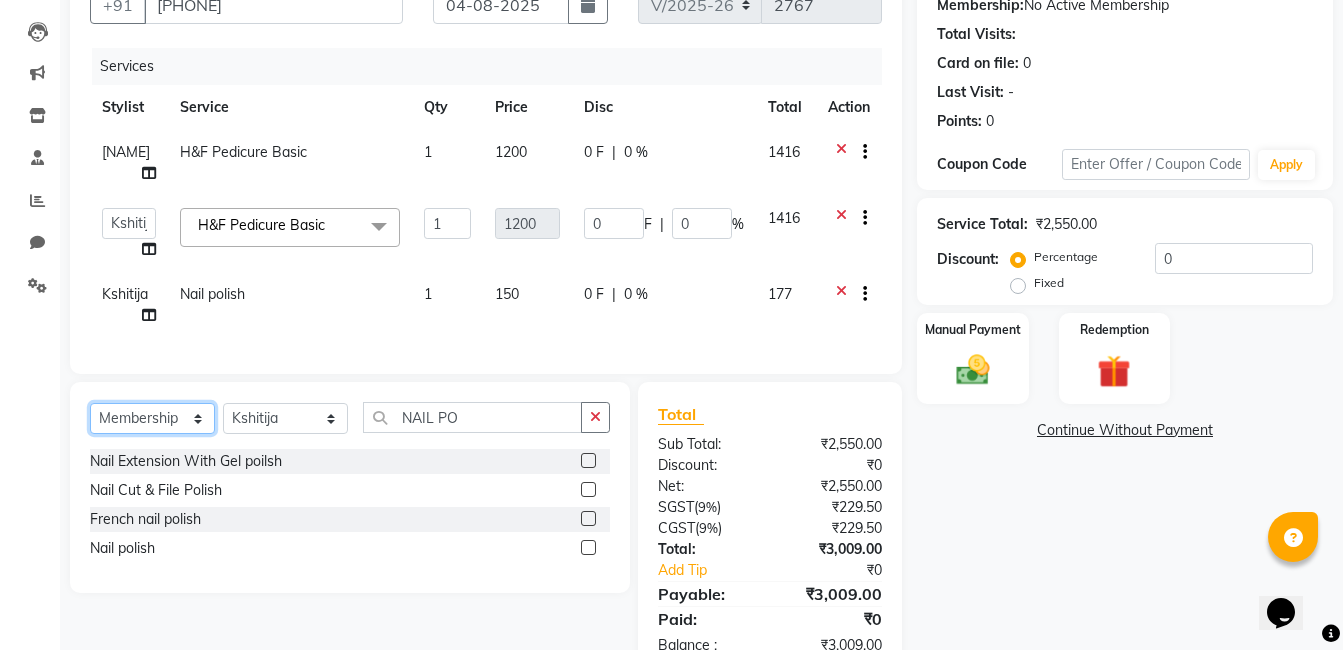 click on "Select  Service  Product  Membership  Package Voucher Prepaid Gift Card" 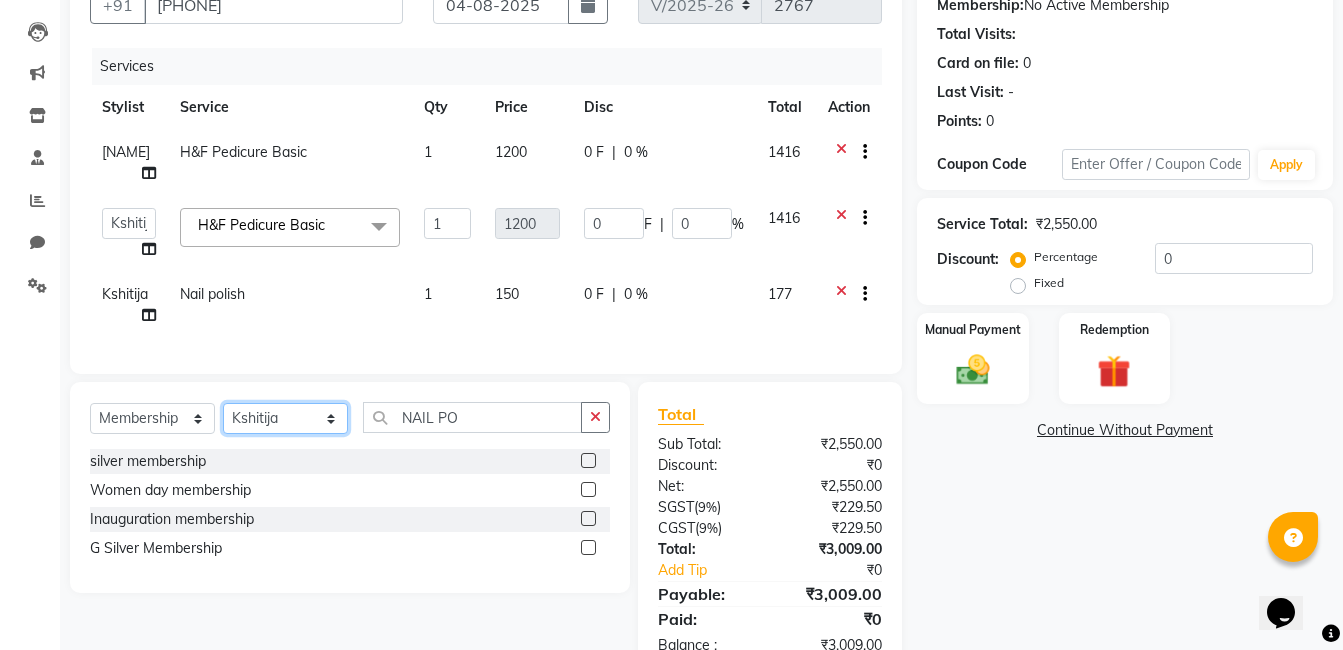 click on "Select Stylist Admin Asif qureshi Deepali Munde Dipali Jivane Jabaaz Karishma Khot  Kshitija Kumar  Palash Das Prem patode Rahul chhapchhade Rupesh sangale Santosh Kadam Swapnil jadhav" 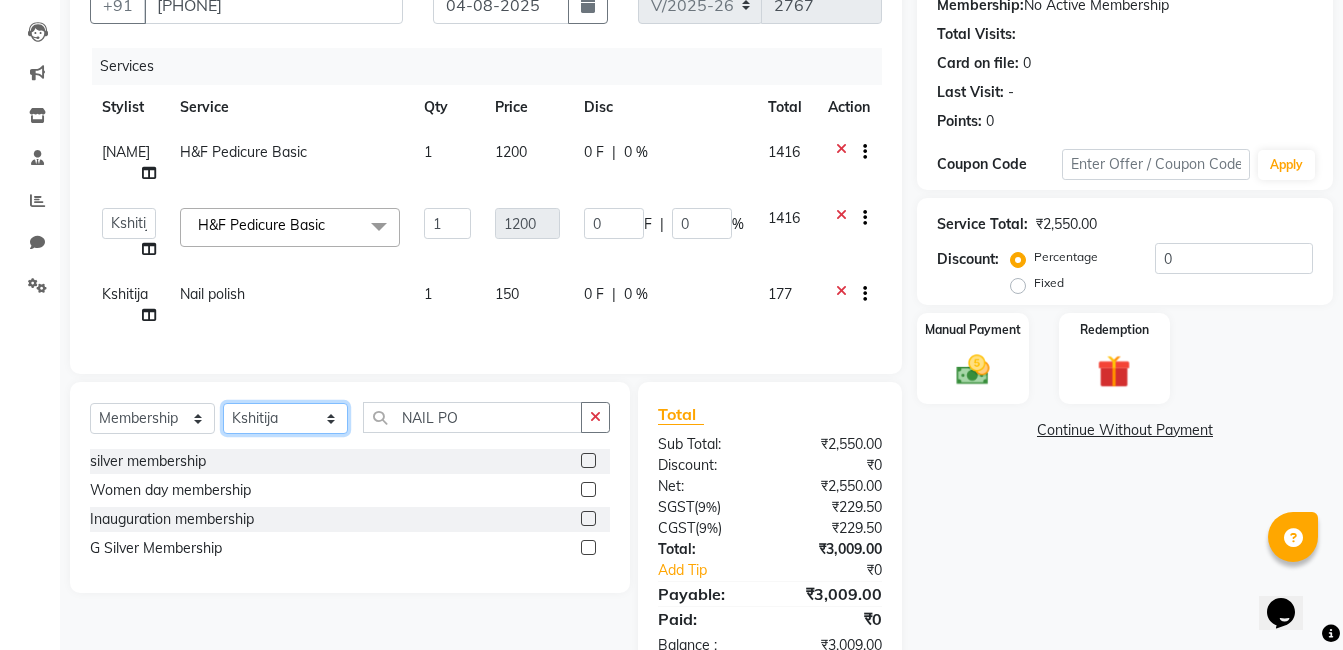 select on "83826" 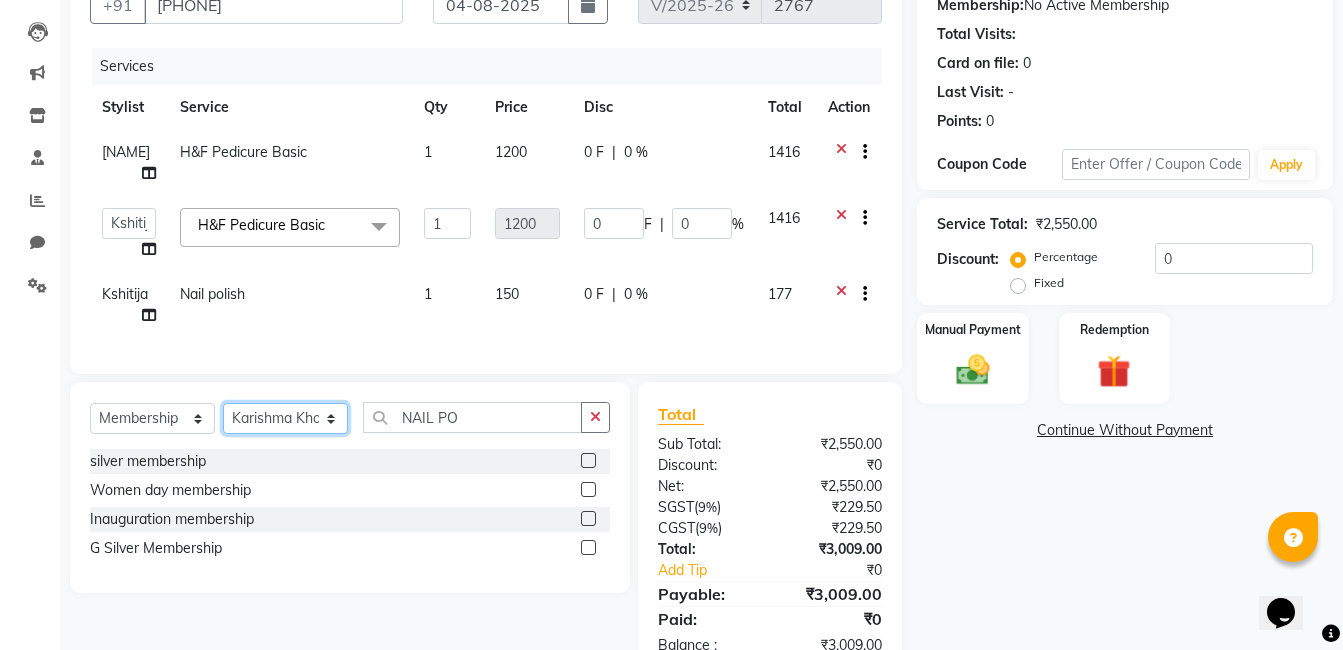 click on "Select Stylist Admin Asif qureshi Deepali Munde Dipali Jivane Jabaaz Karishma Khot  Kshitija Kumar  Palash Das Prem patode Rahul chhapchhade Rupesh sangale Santosh Kadam Swapnil jadhav" 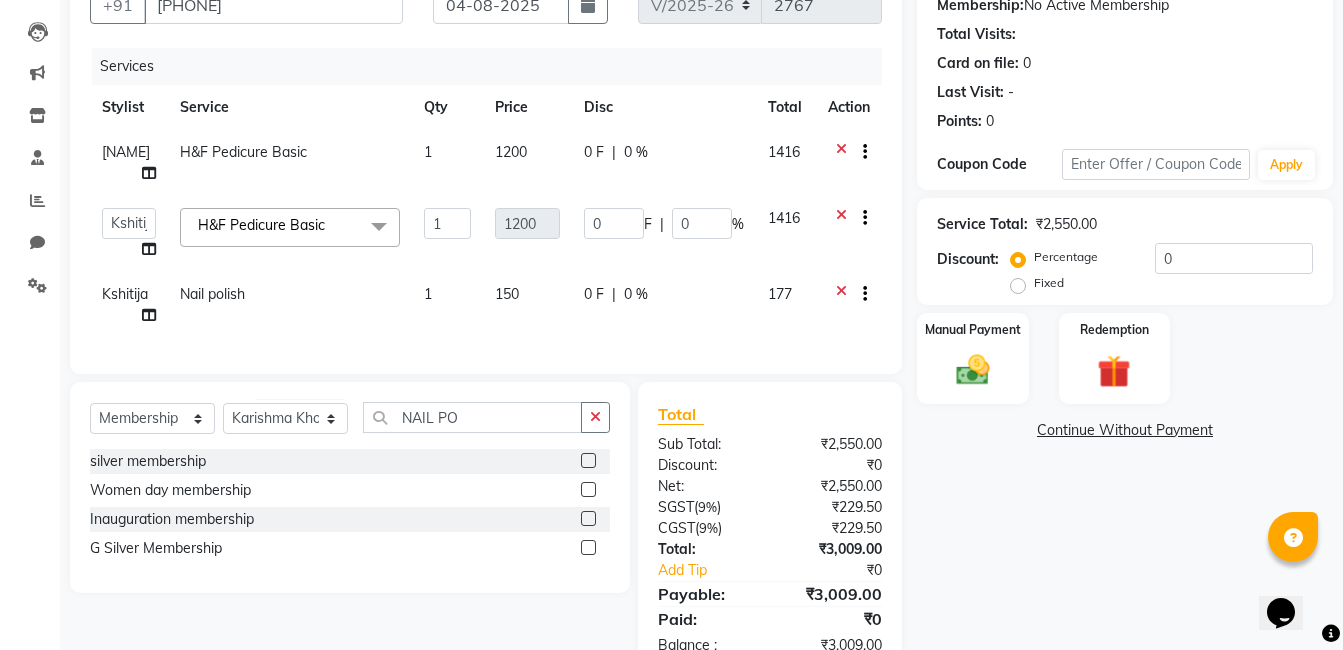 click 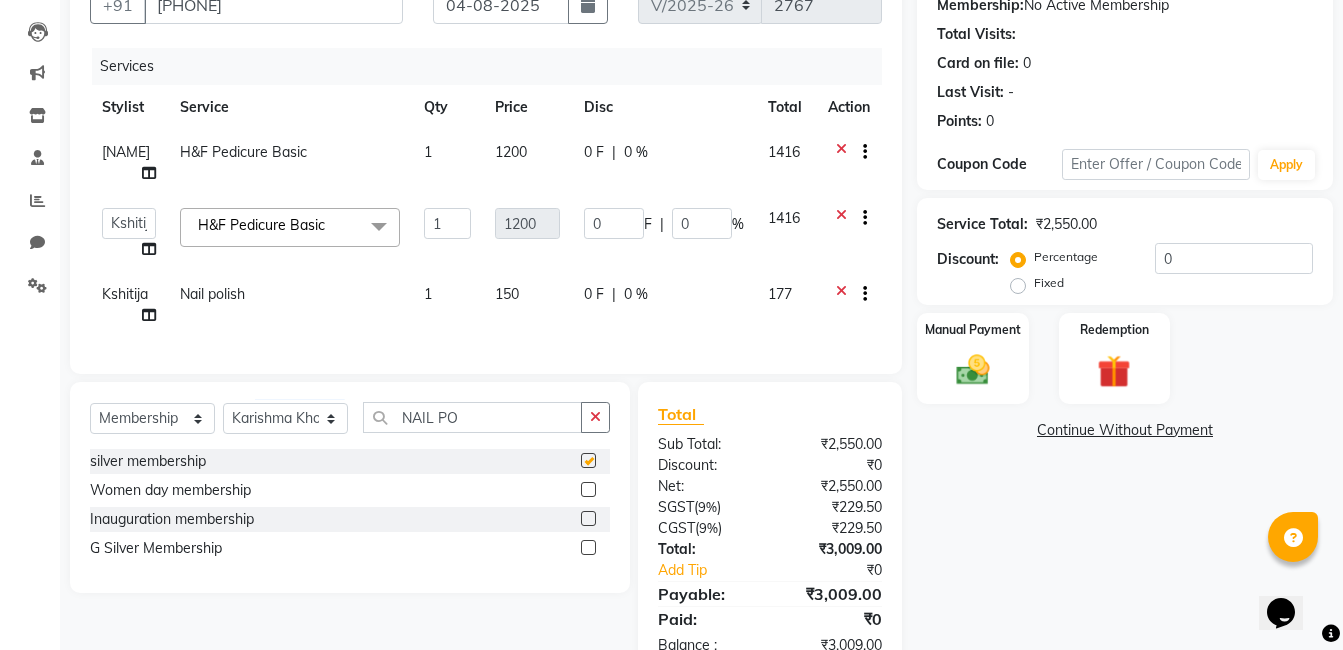 select on "select" 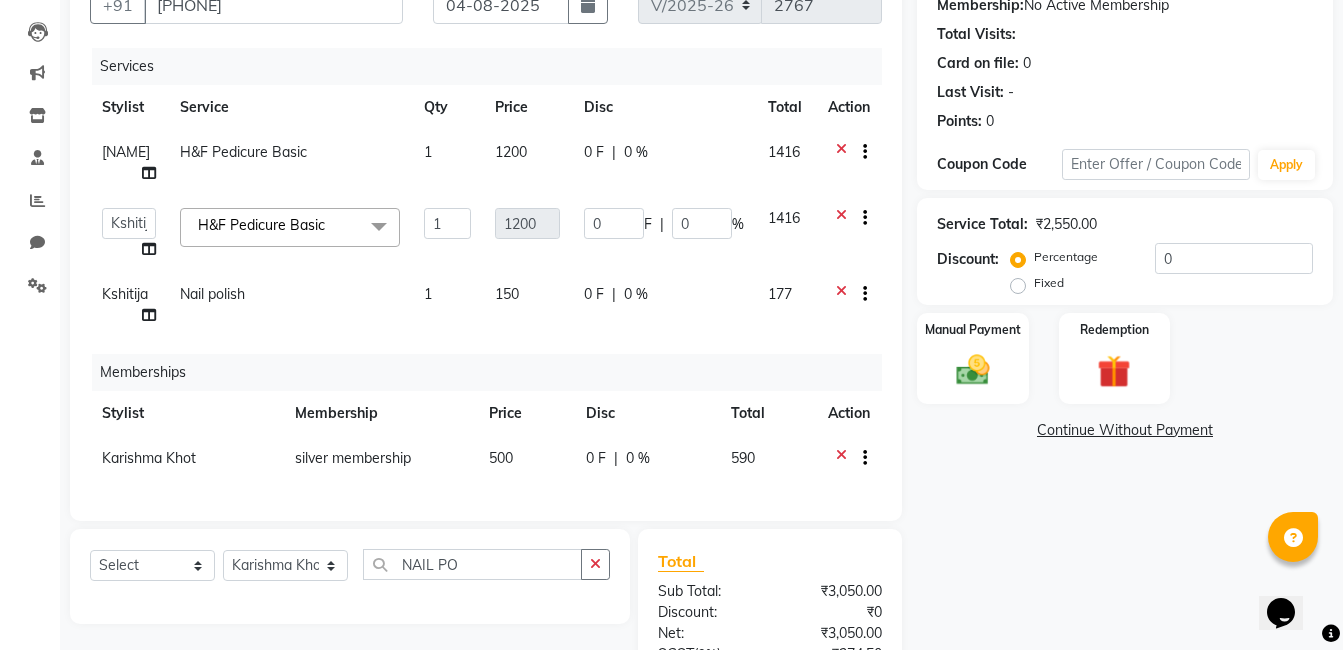 scroll, scrollTop: 300, scrollLeft: 0, axis: vertical 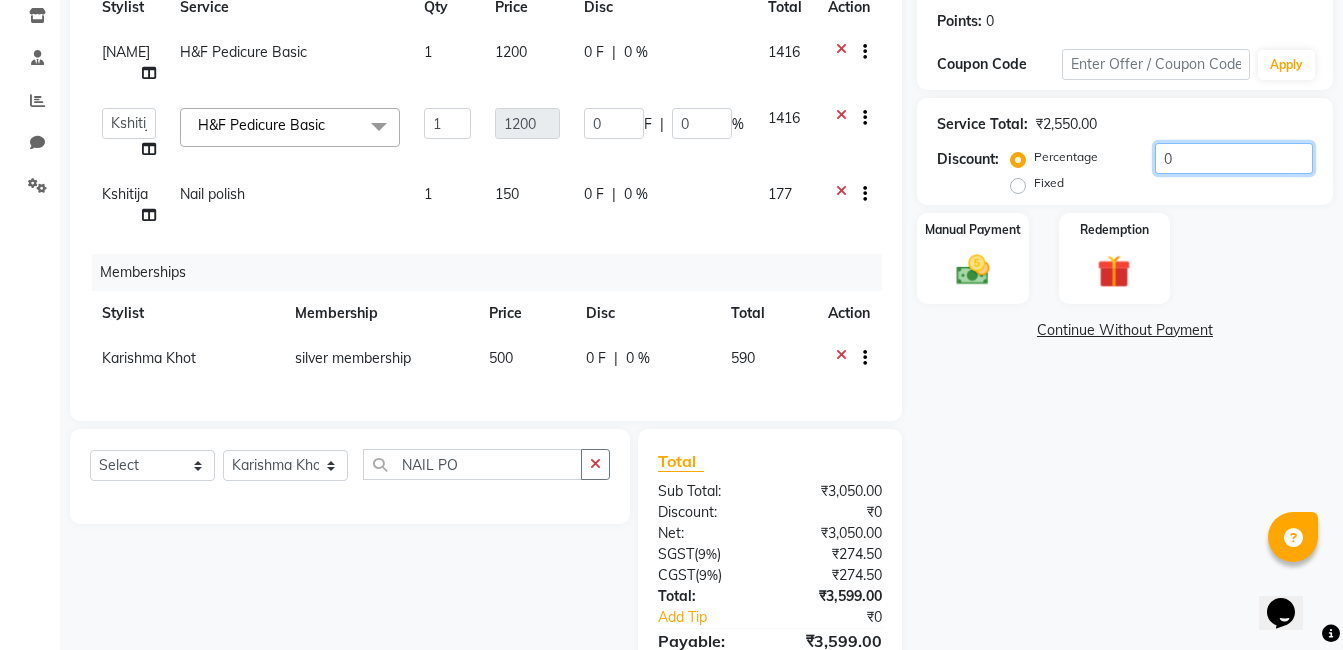 drag, startPoint x: 1171, startPoint y: 153, endPoint x: 1088, endPoint y: 156, distance: 83.0542 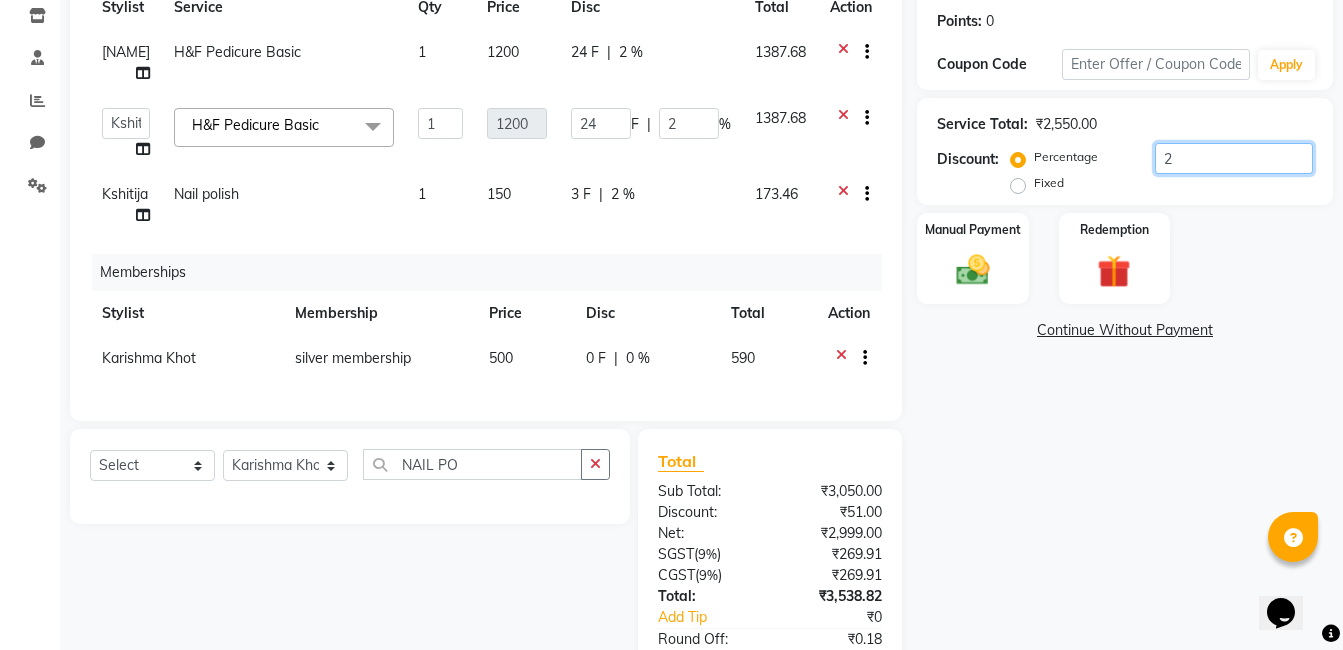 type on "20" 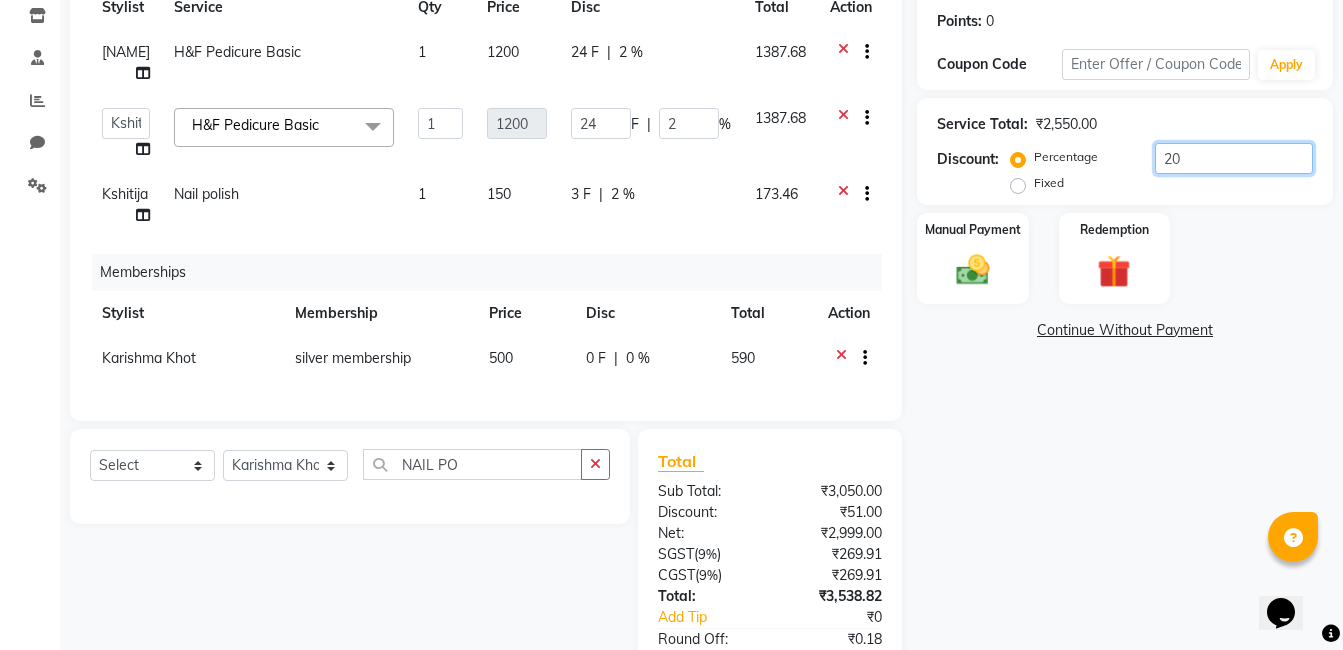 type on "240" 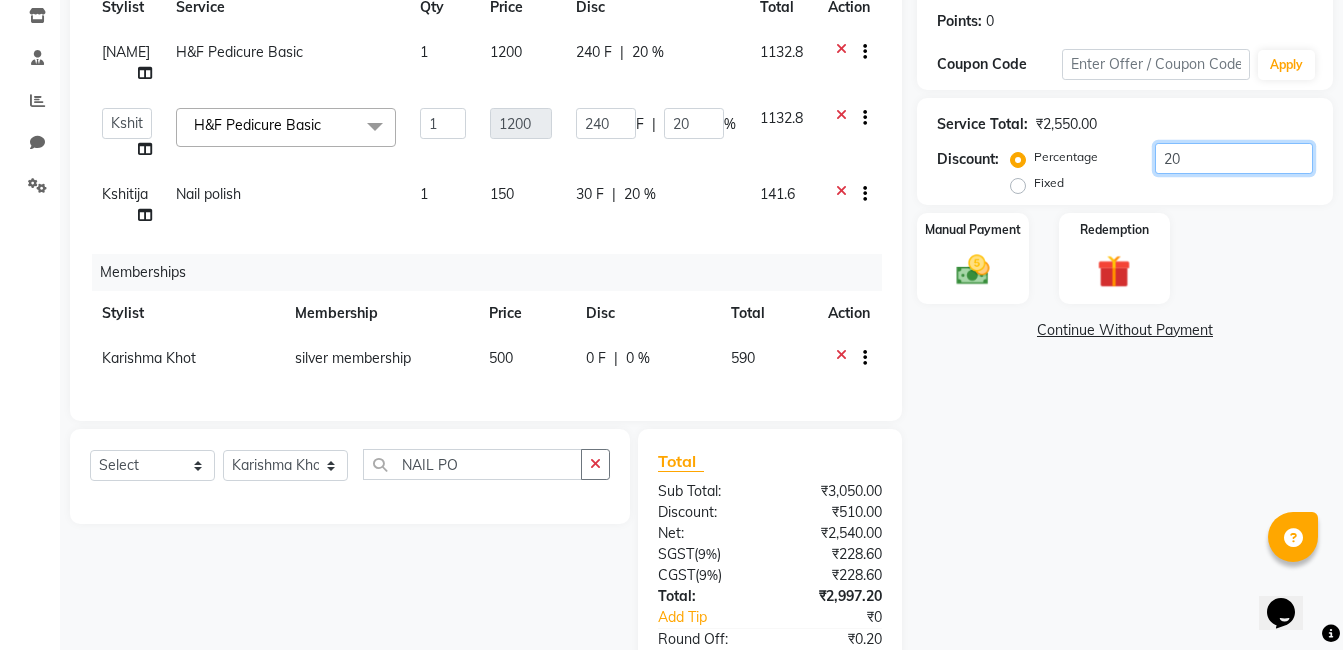 type on "20" 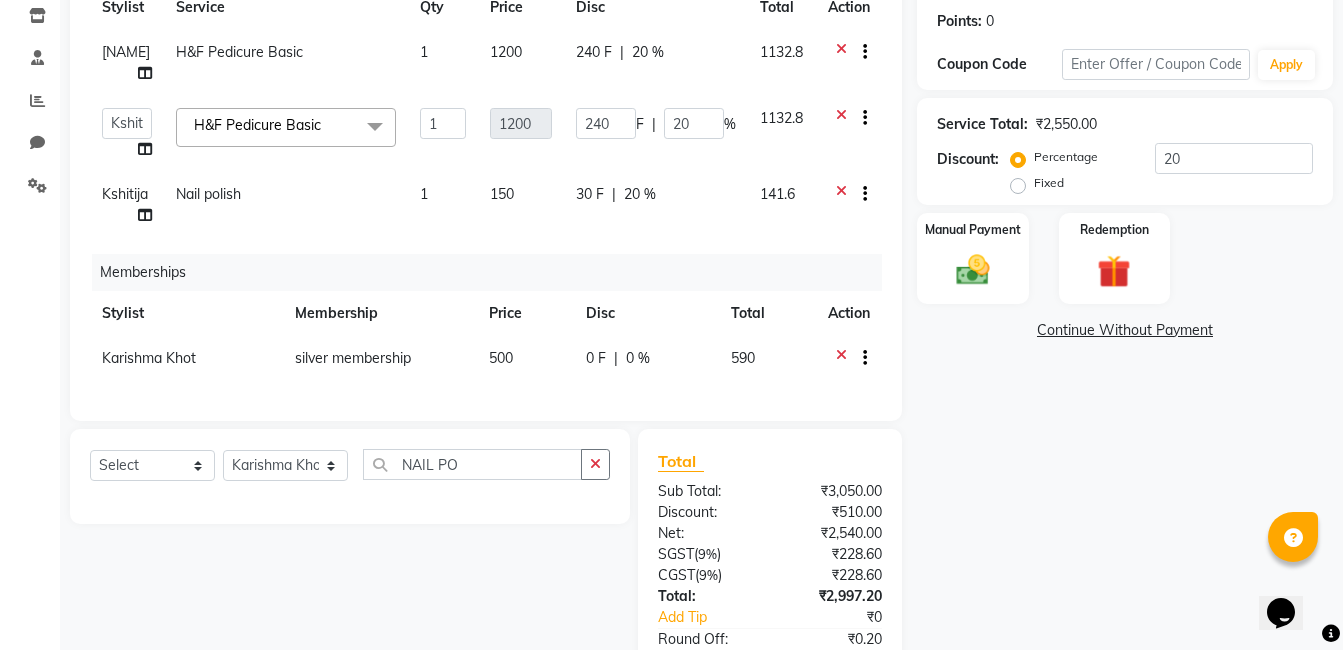 click on "Name: Rupali  Membership:  No Active Membership  Total Visits:   Card on file:  0 Last Visit:   - Points:   0  Coupon Code Apply Service Total:  ₹2,550.00  Discount:  Percentage   Fixed  20 Manual Payment Redemption  Continue Without Payment" 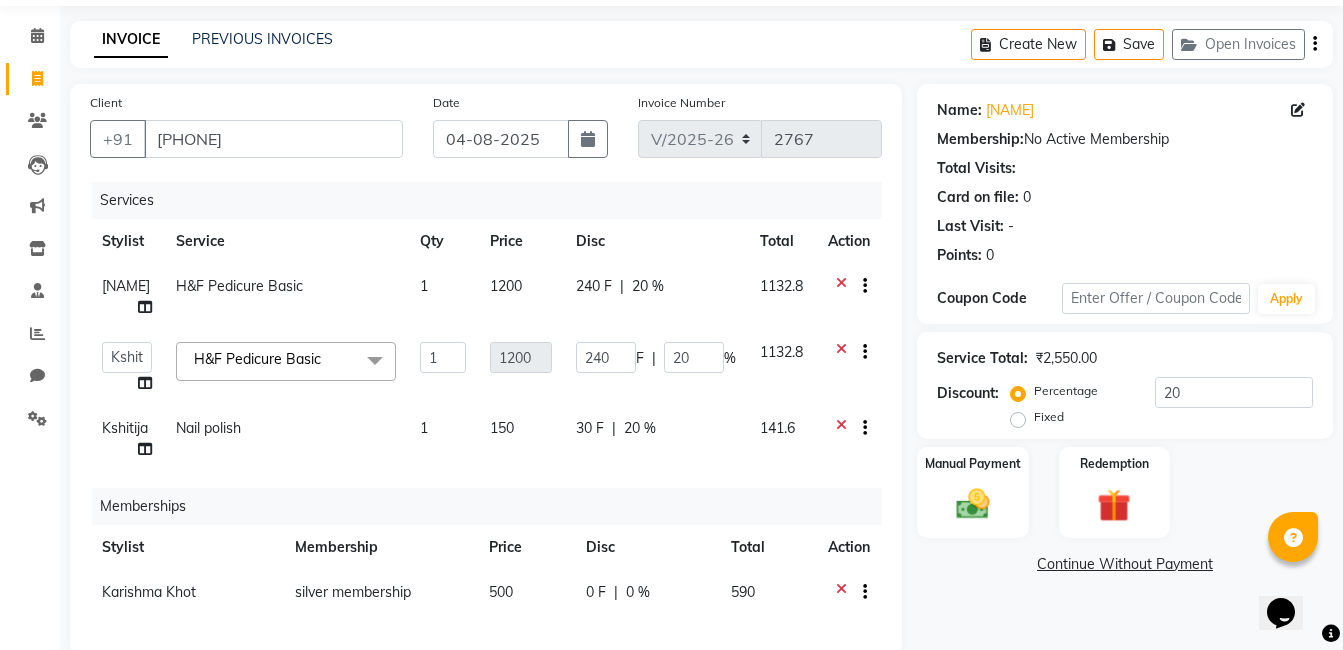scroll, scrollTop: 460, scrollLeft: 0, axis: vertical 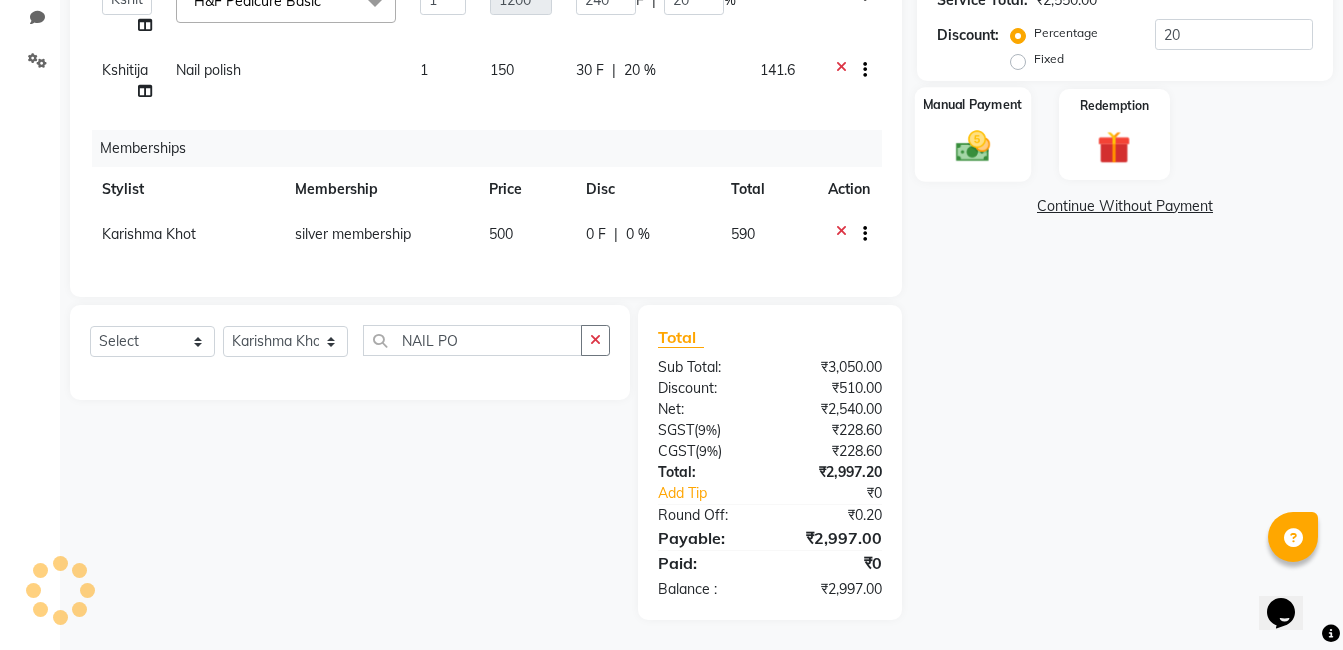 click 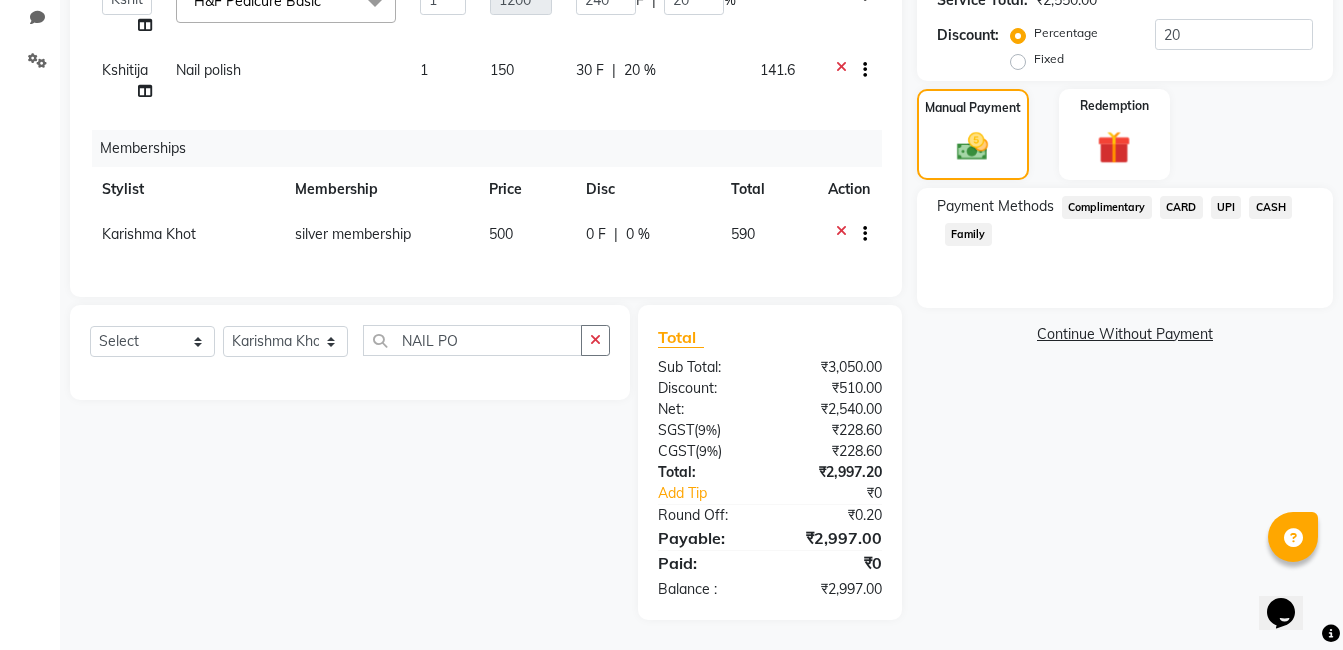 click on "UPI" 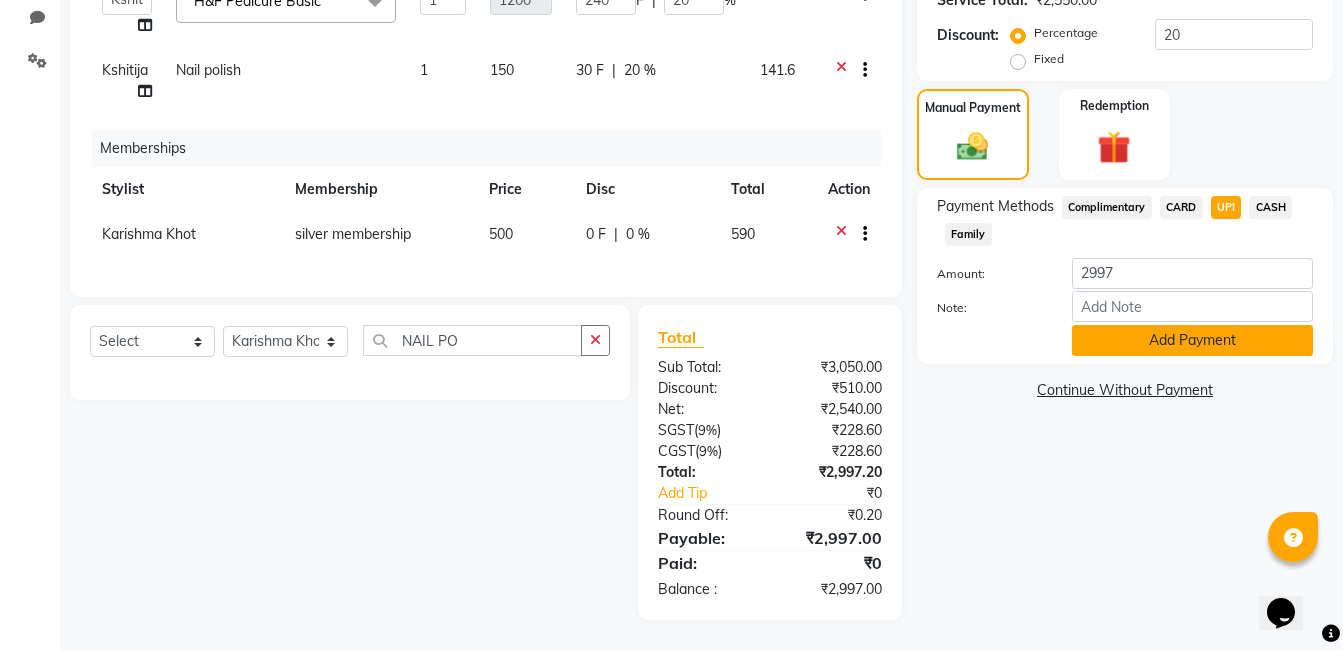 click on "Add Payment" 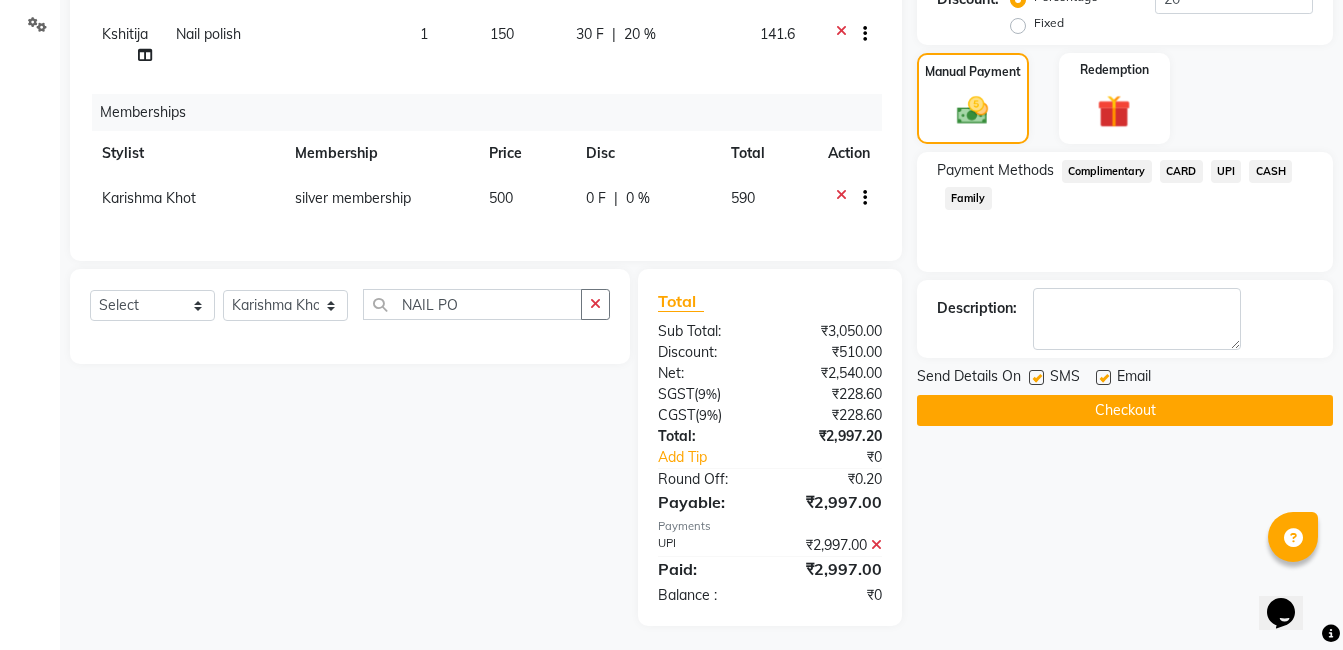 scroll, scrollTop: 502, scrollLeft: 0, axis: vertical 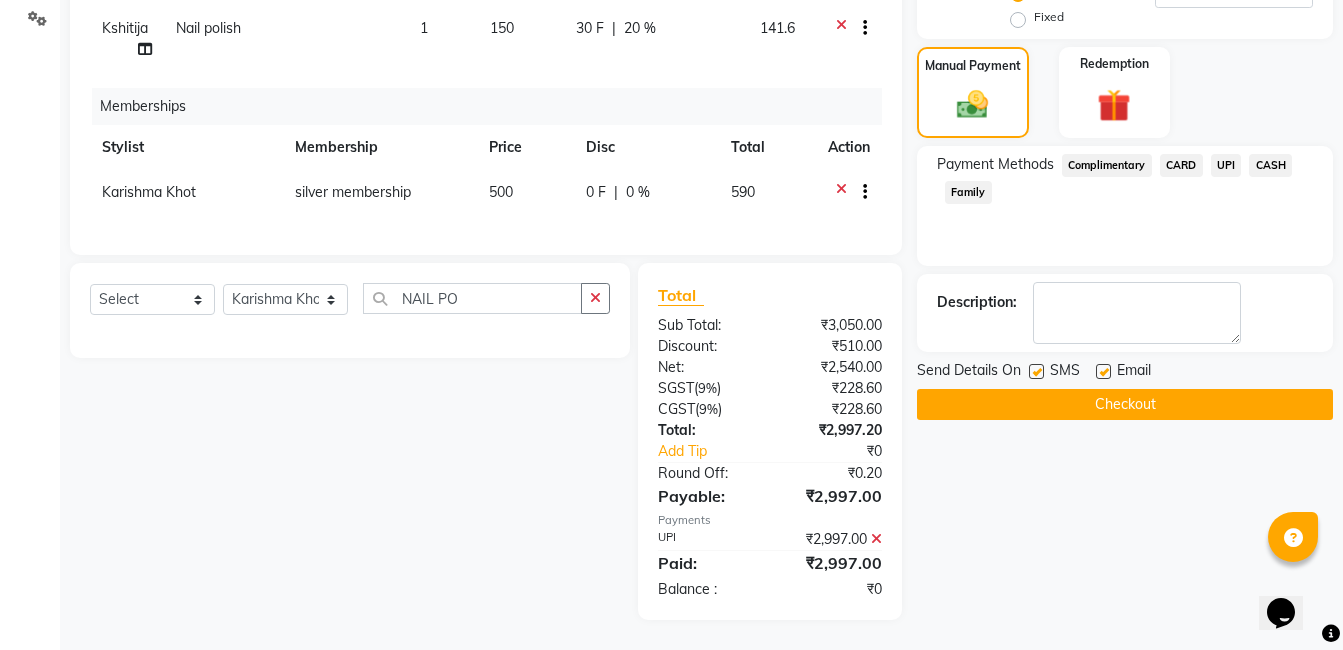click on "Checkout" 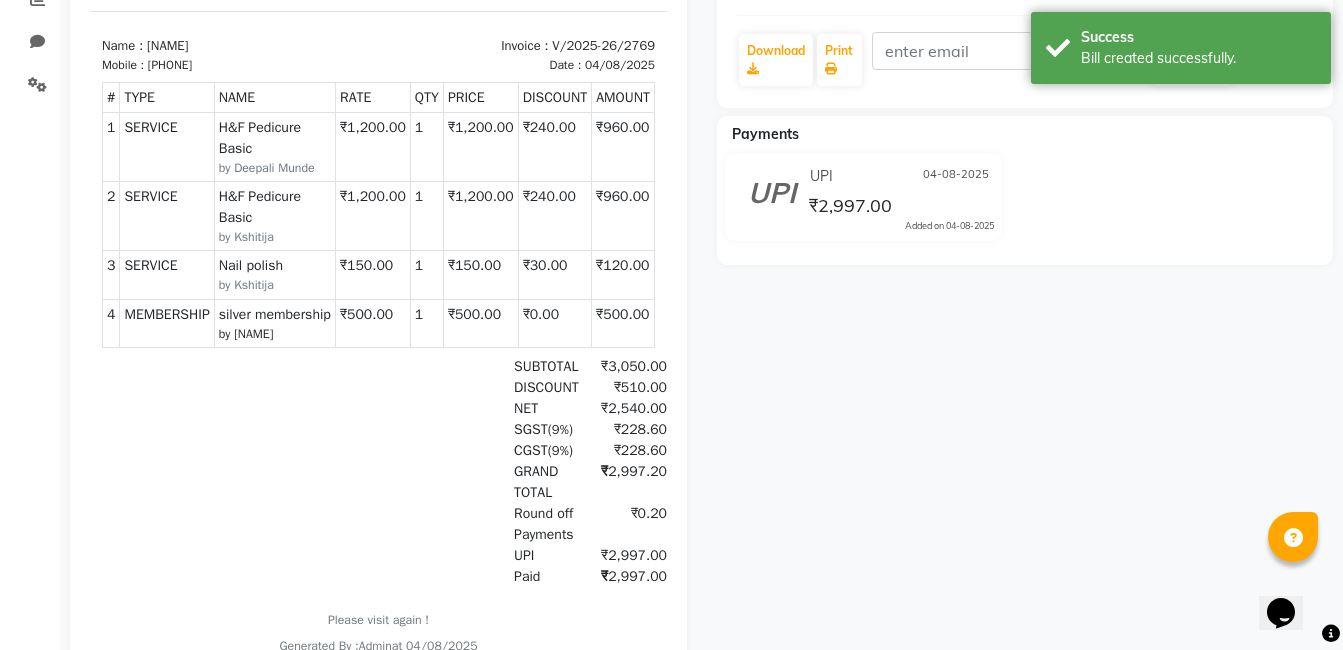 scroll, scrollTop: 0, scrollLeft: 0, axis: both 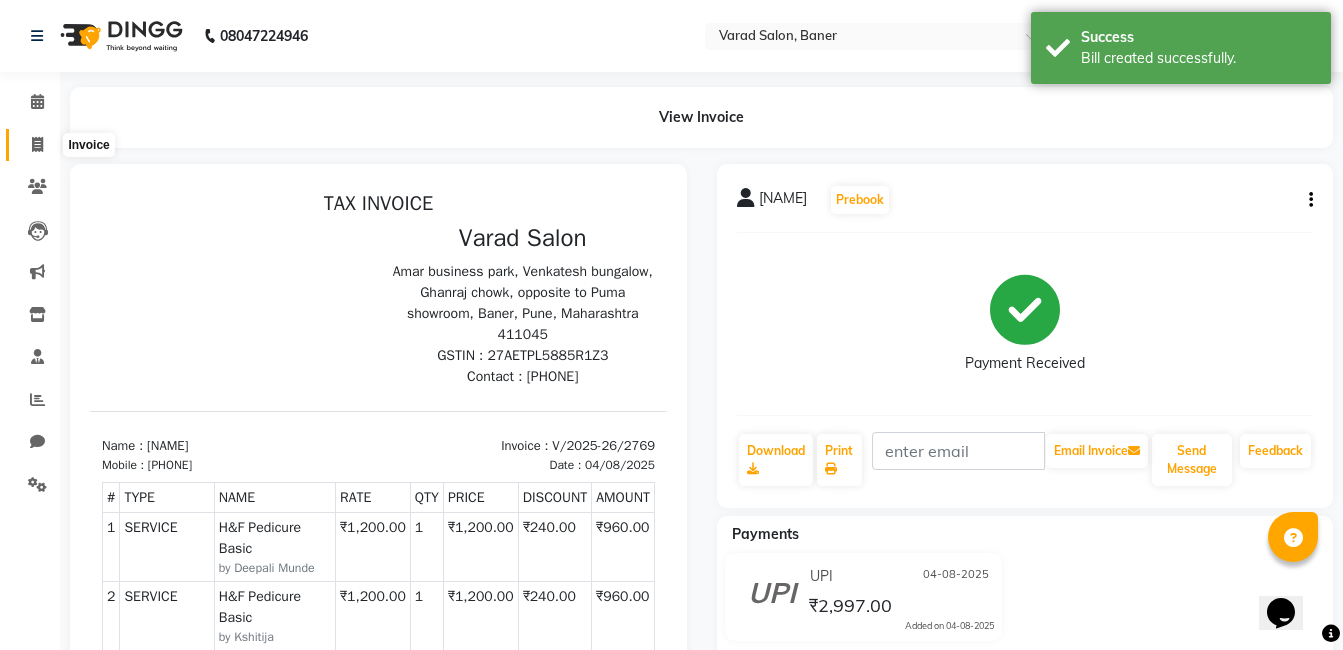 click 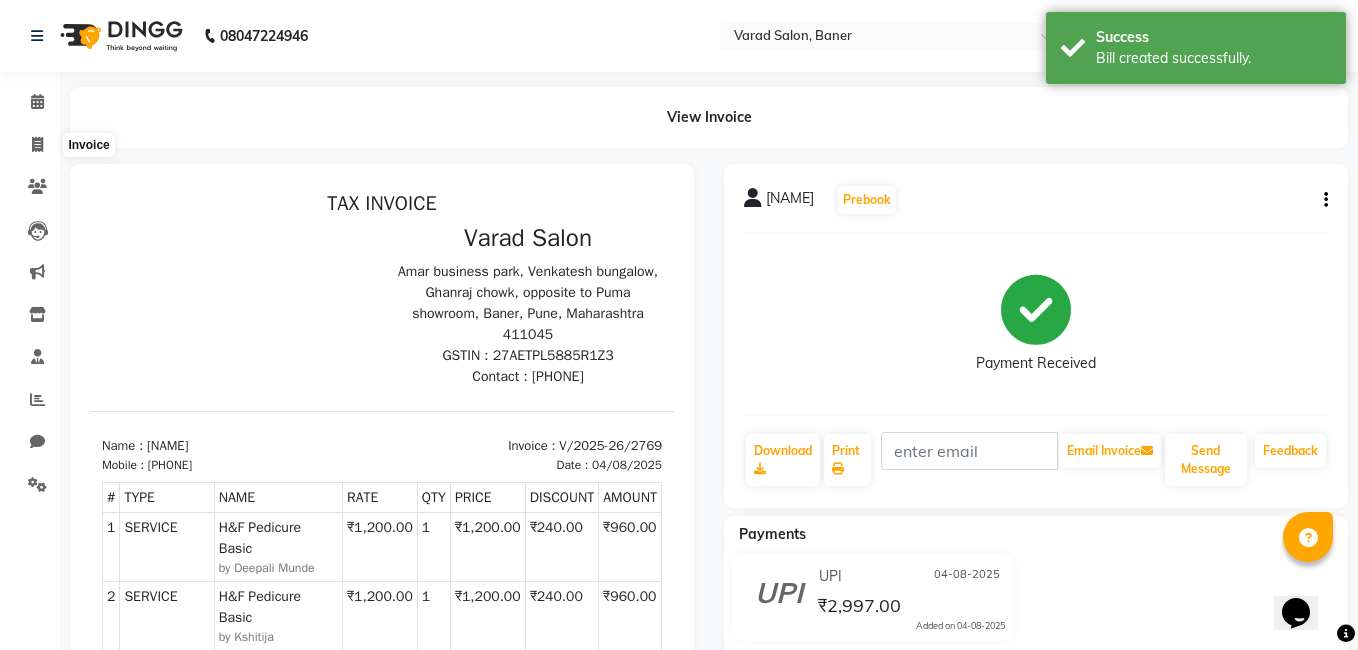 select on "service" 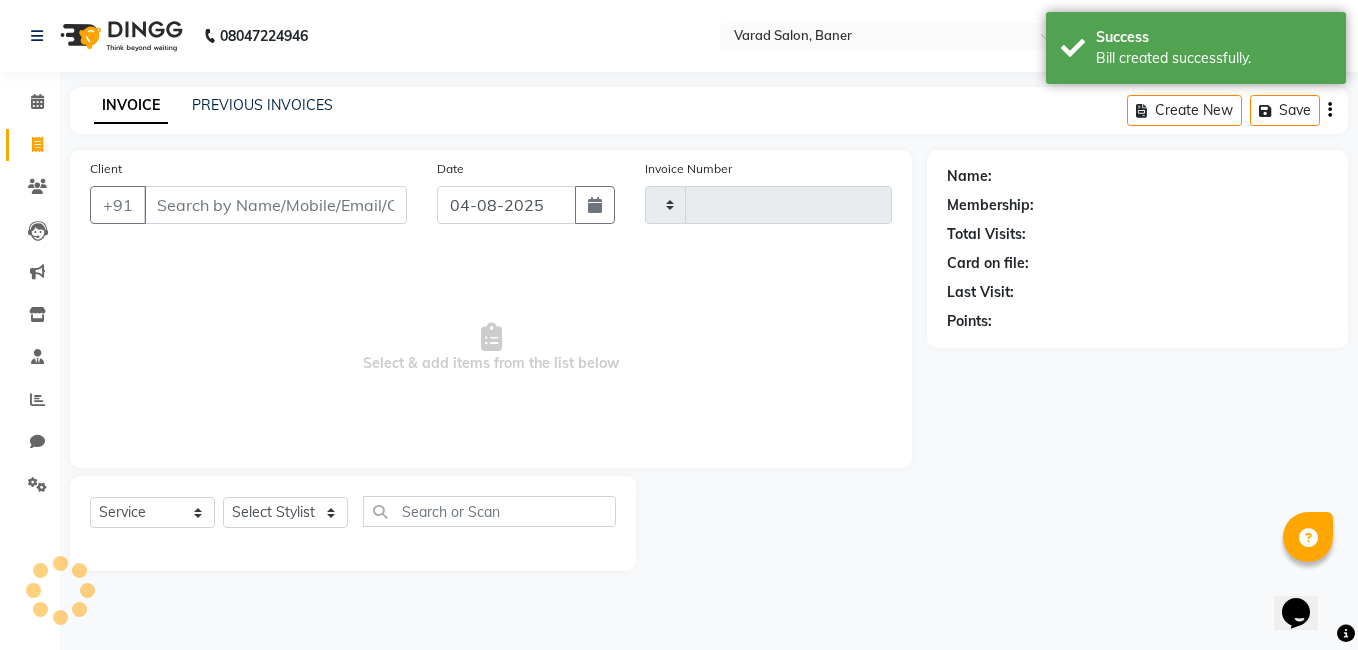 type on "2770" 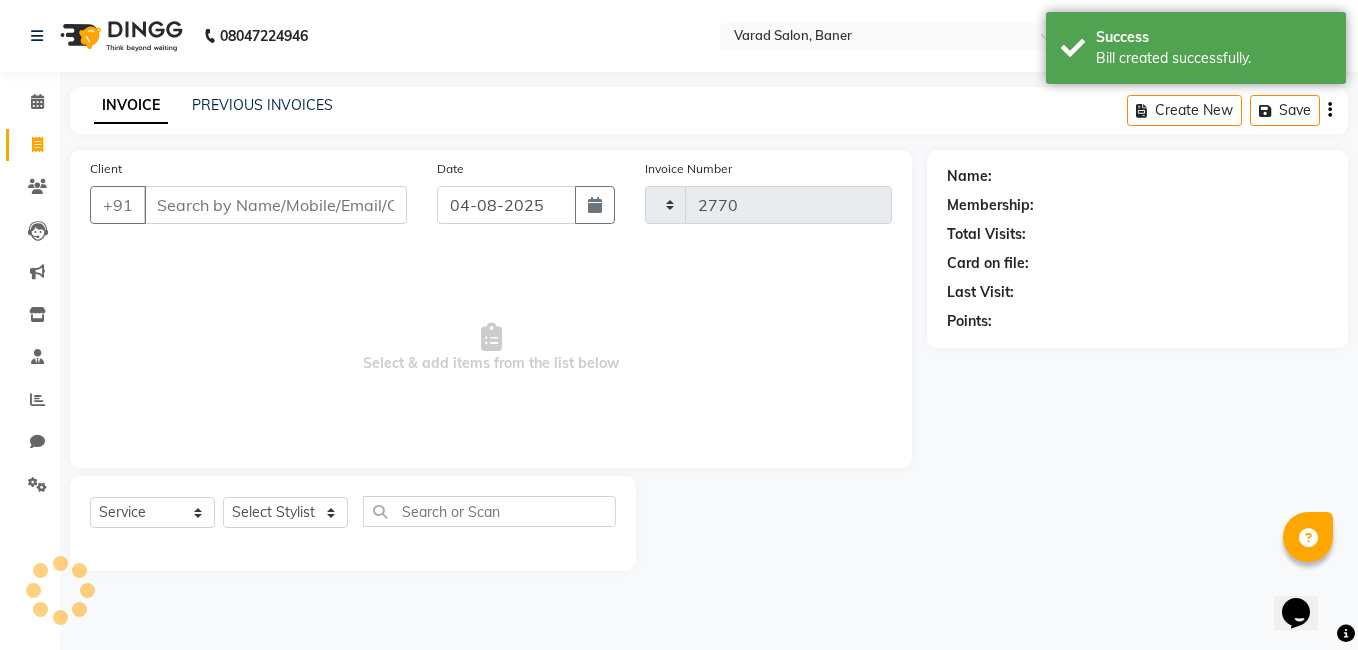 select on "7115" 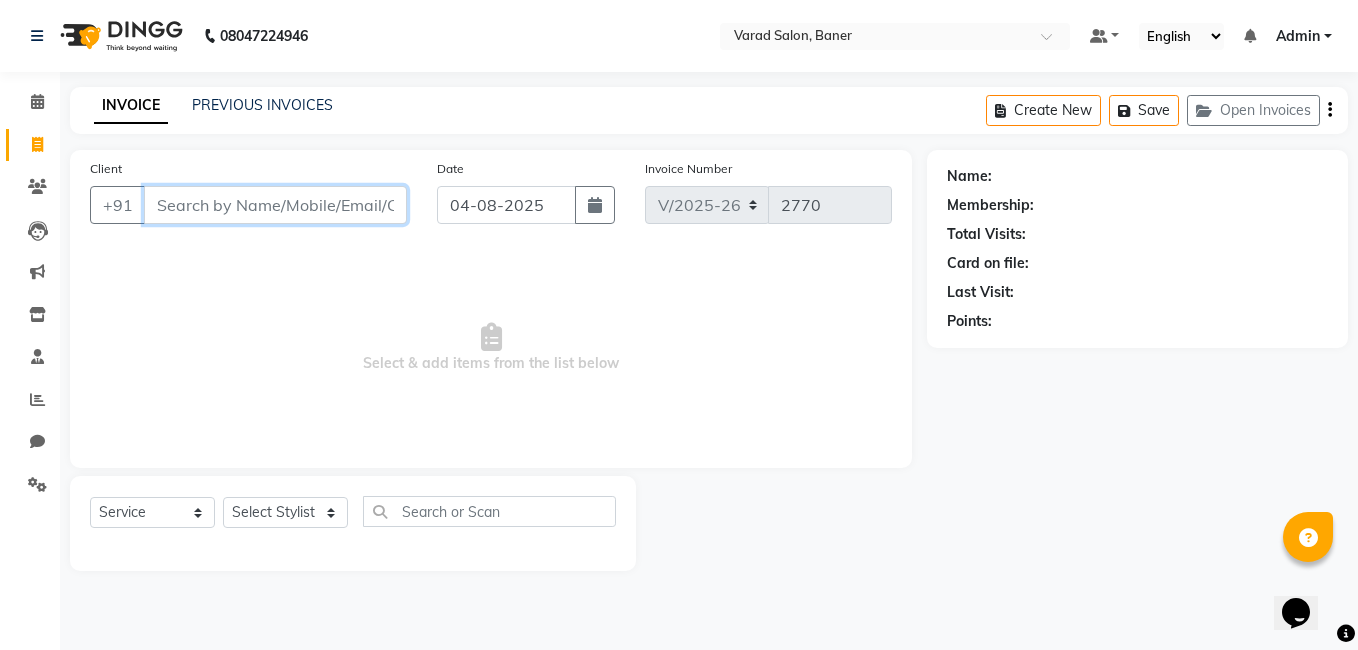 click on "Client" at bounding box center [275, 205] 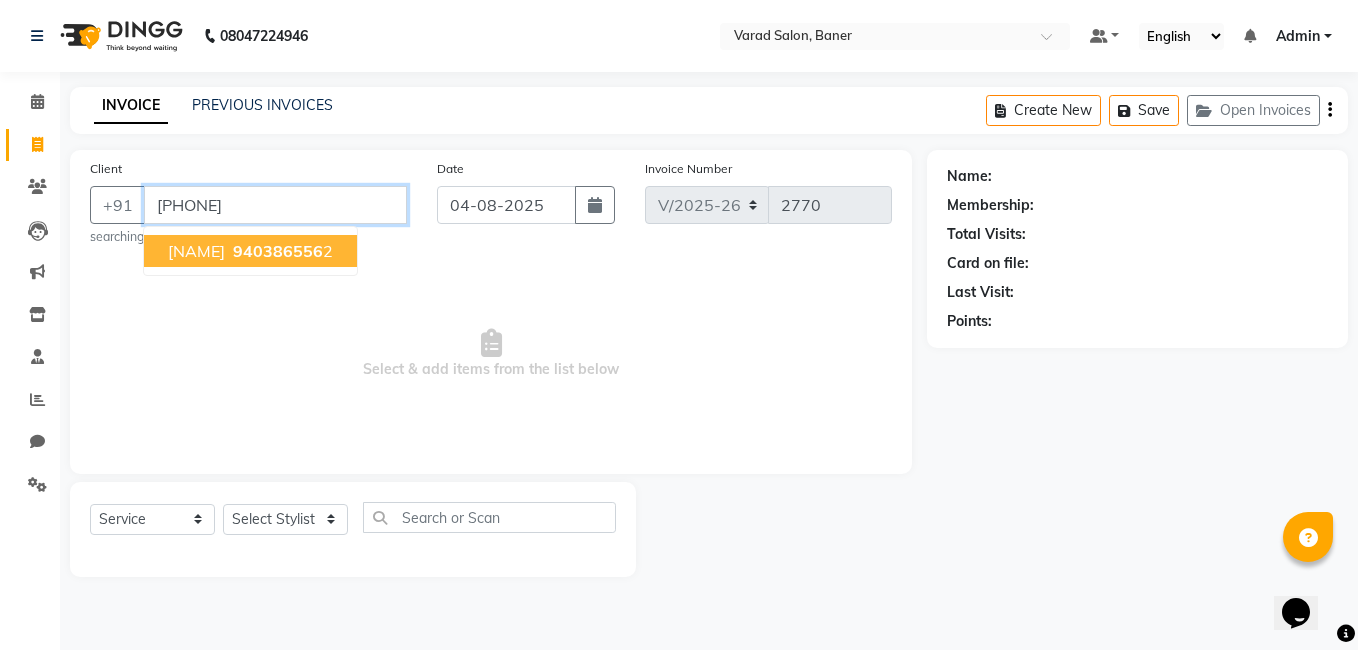 type on "9403865562" 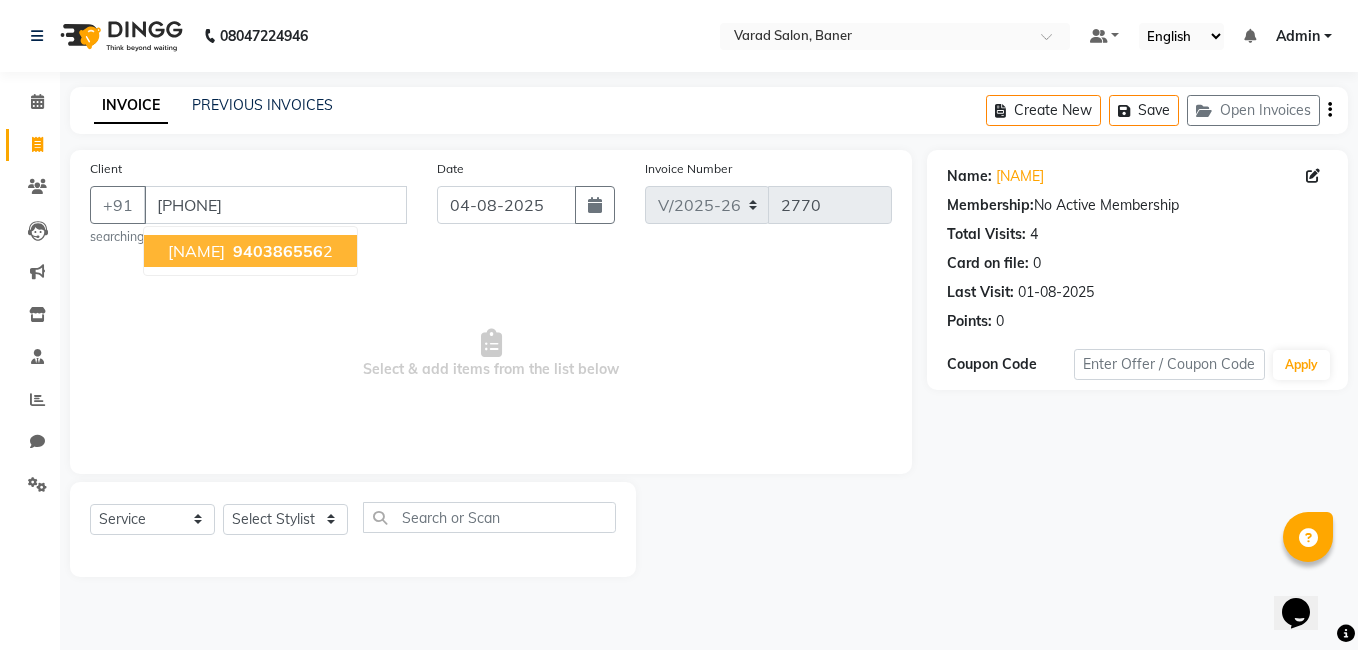 click on "Atharva thorat   940386556 2" at bounding box center (250, 251) 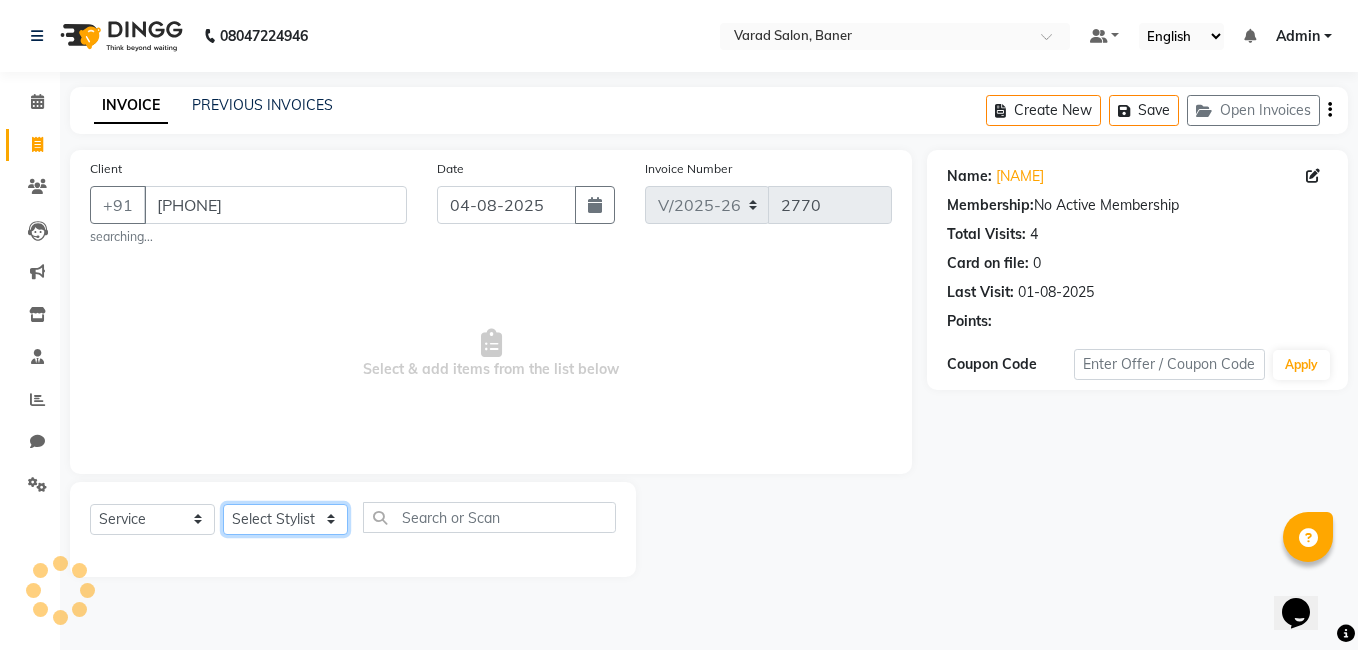 click on "Select Stylist Admin Asif qureshi Deepali Munde Dipali Jivane Jabaaz Karishma Khot  Kshitija Kumar  Palash Das Prem patode Rahul chhapchhade Rupesh sangale Santosh Kadam Swapnil jadhav" 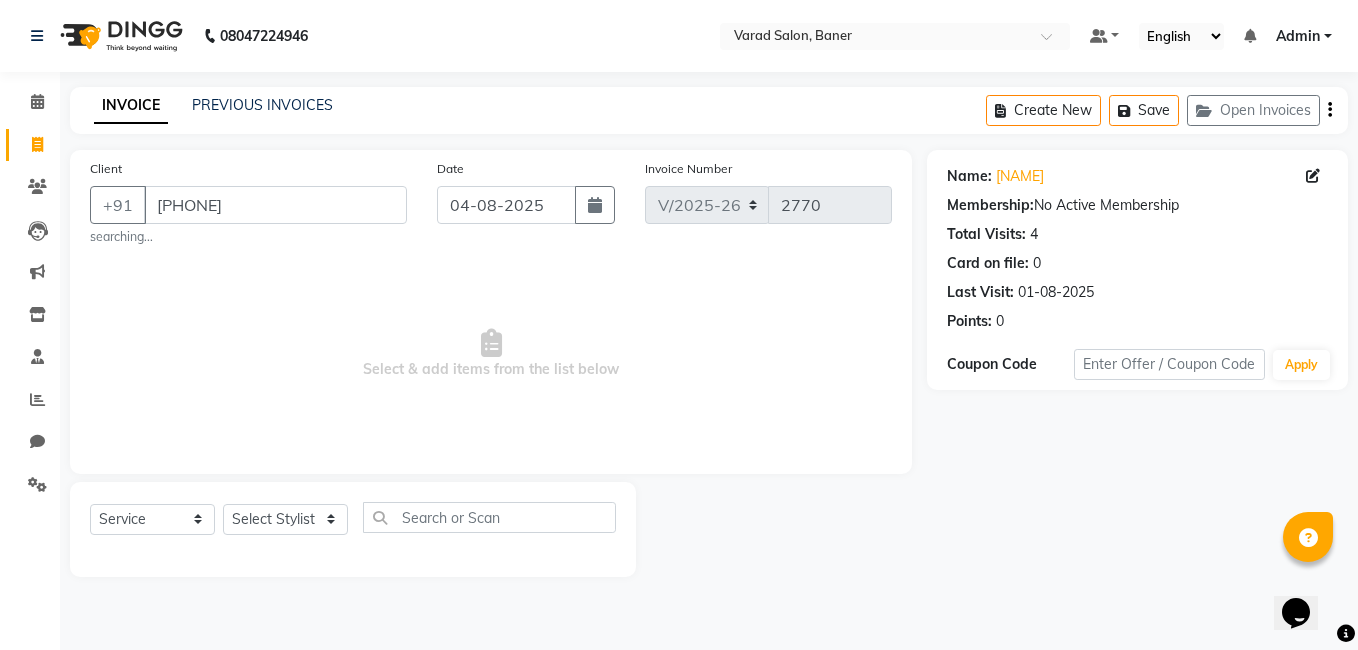 drag, startPoint x: 89, startPoint y: 543, endPoint x: 123, endPoint y: 528, distance: 37.161808 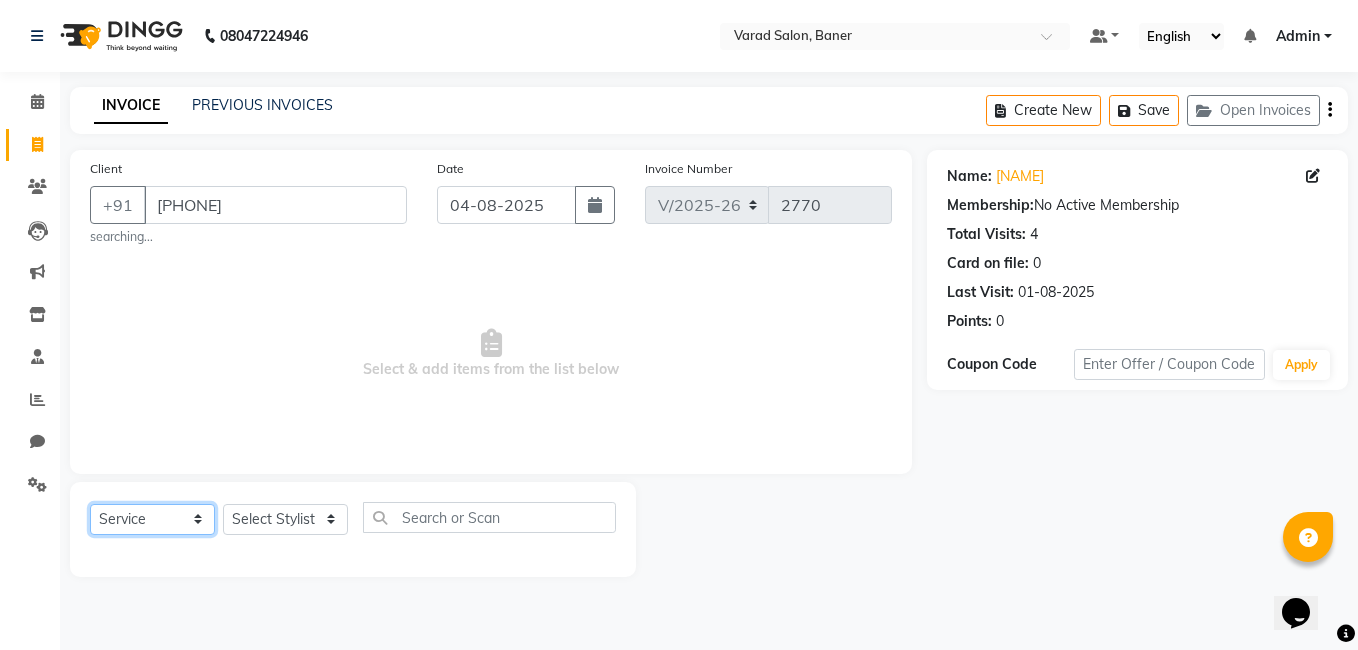 click on "Select  Service  Product  Membership  Package Voucher Prepaid Gift Card" 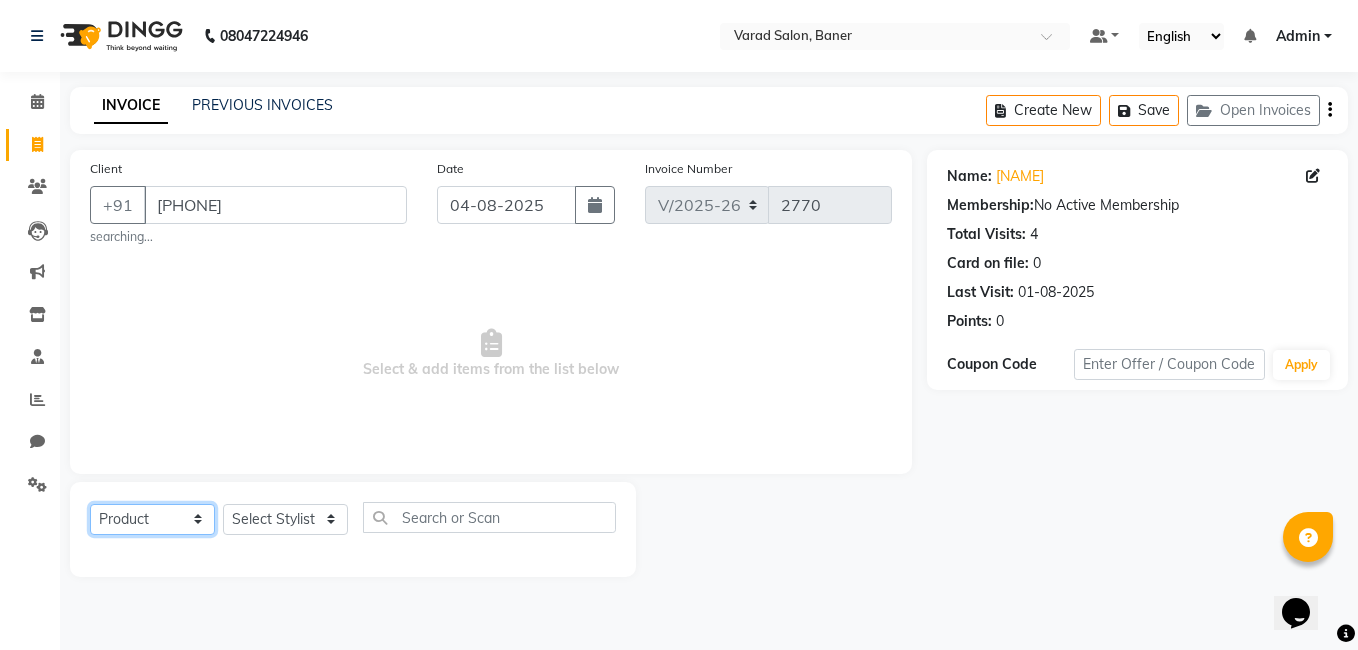click on "Select  Service  Product  Membership  Package Voucher Prepaid Gift Card" 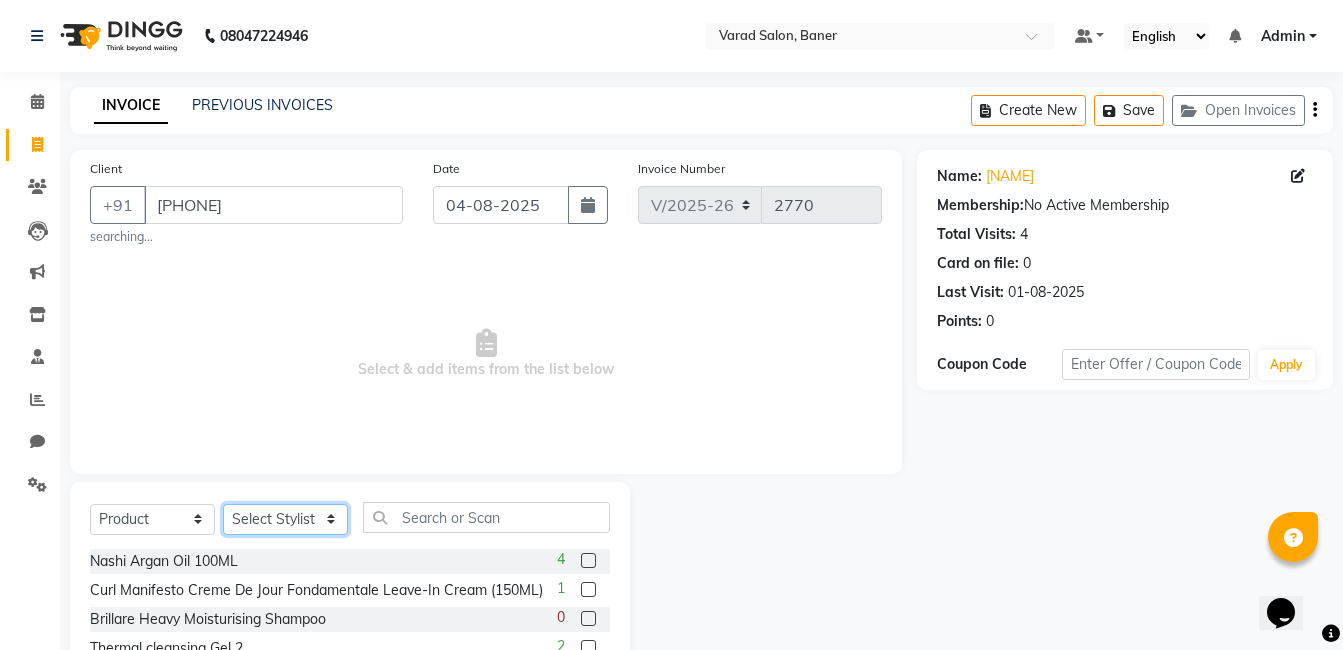 click on "Select Stylist Admin Asif qureshi Deepali Munde Dipali Jivane Jabaaz Karishma Khot  Kshitija Kumar  Palash Das Prem patode Rahul chhapchhade Rupesh sangale Santosh Kadam Swapnil jadhav" 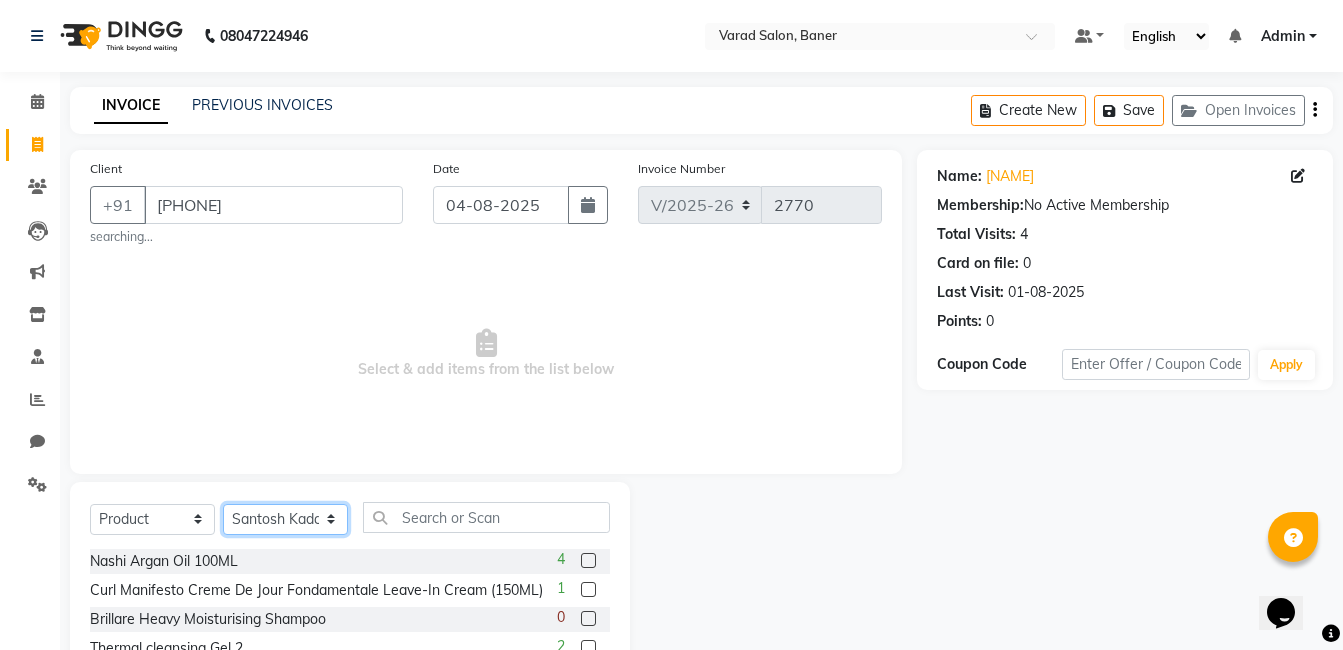 click on "Select Stylist Admin Asif qureshi Deepali Munde Dipali Jivane Jabaaz Karishma Khot  Kshitija Kumar  Palash Das Prem patode Rahul chhapchhade Rupesh sangale Santosh Kadam Swapnil jadhav" 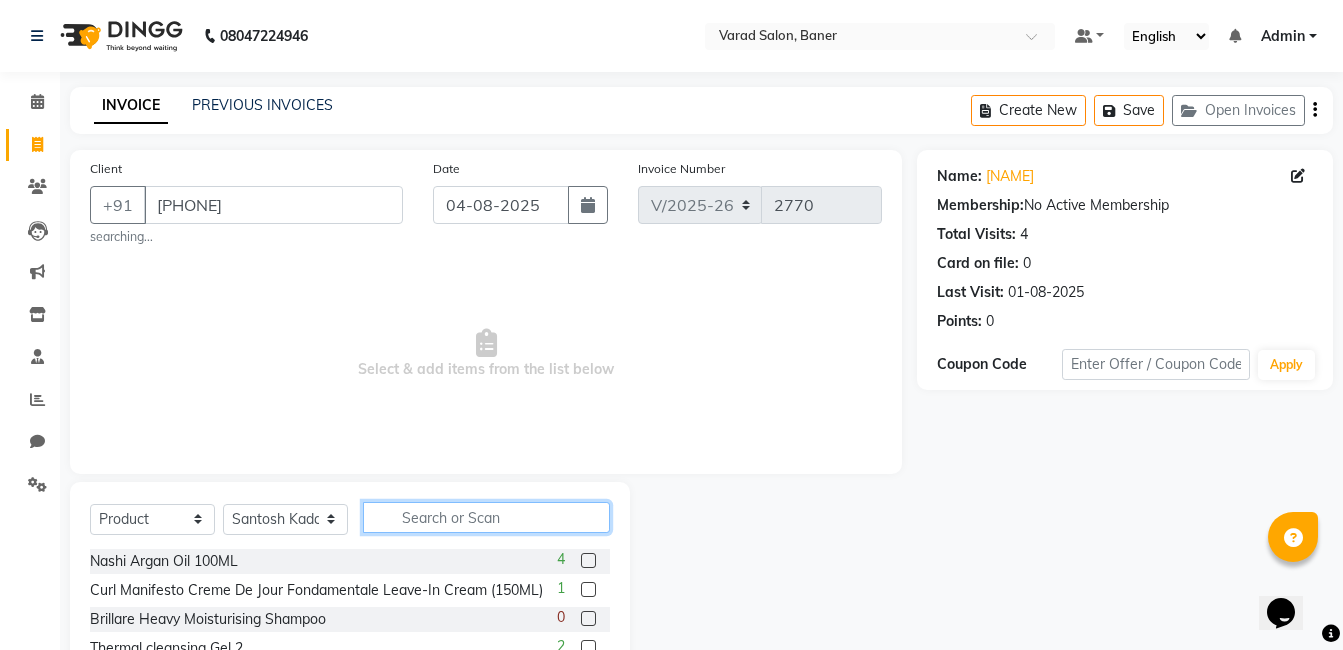 click 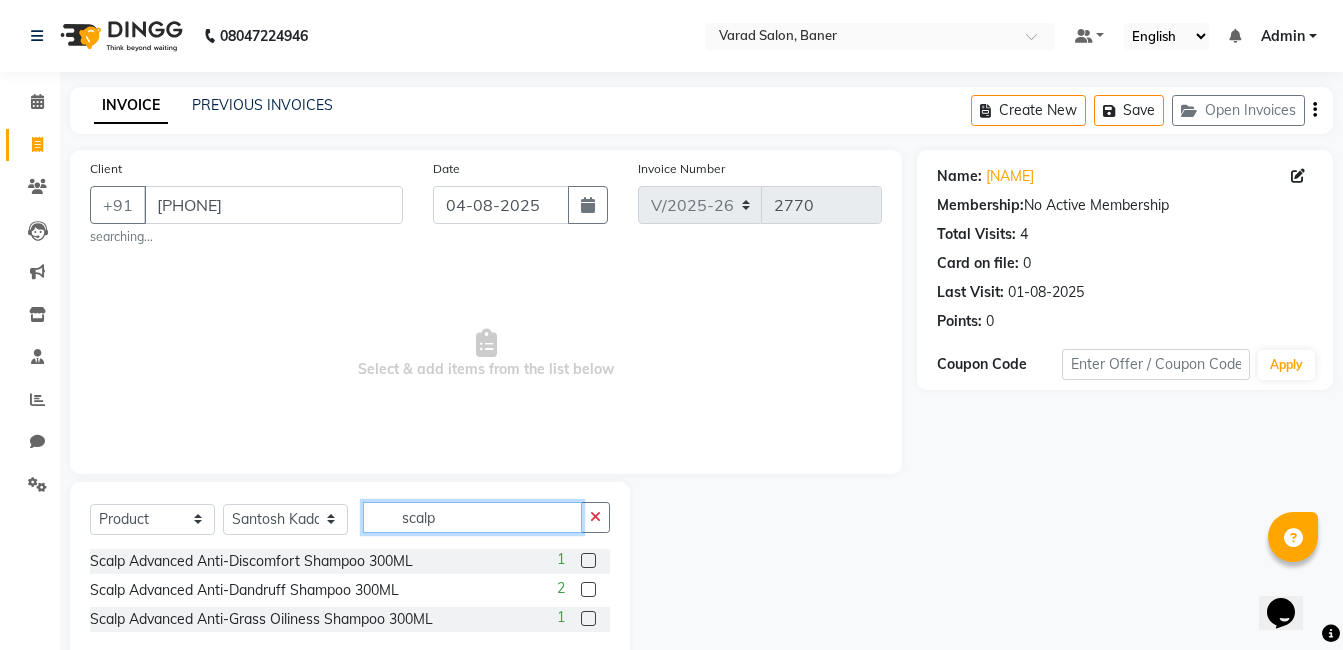 type on "scalp" 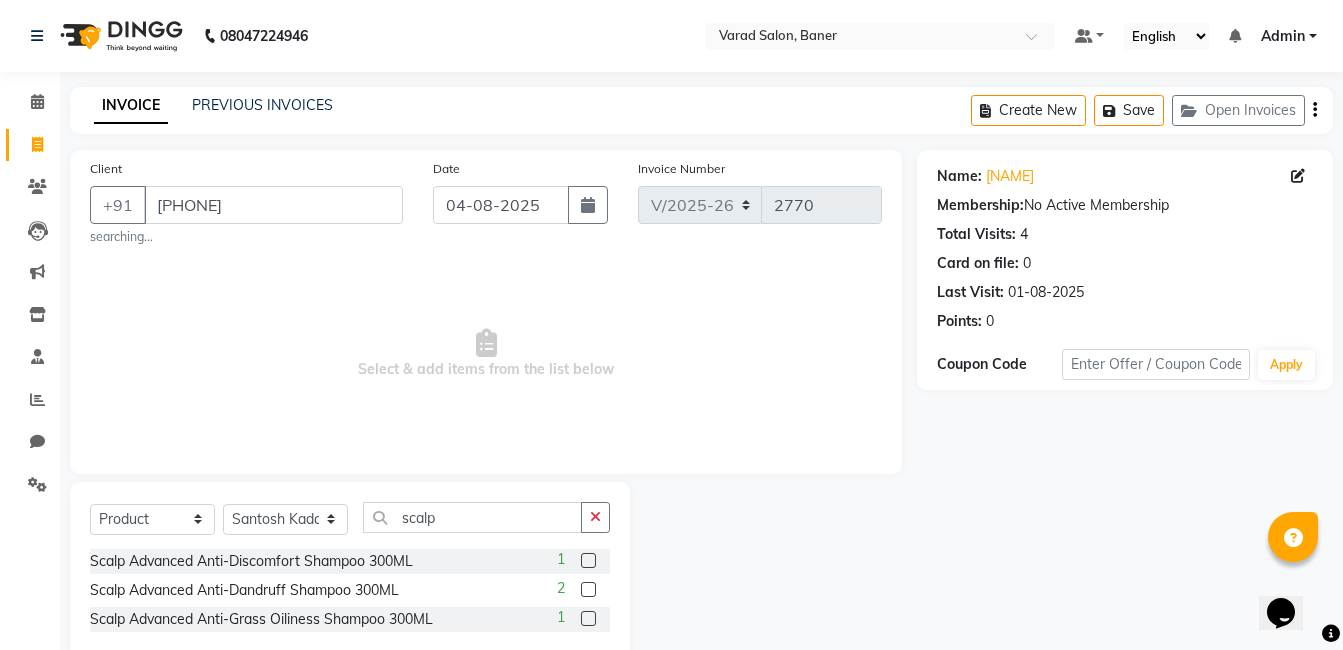 click 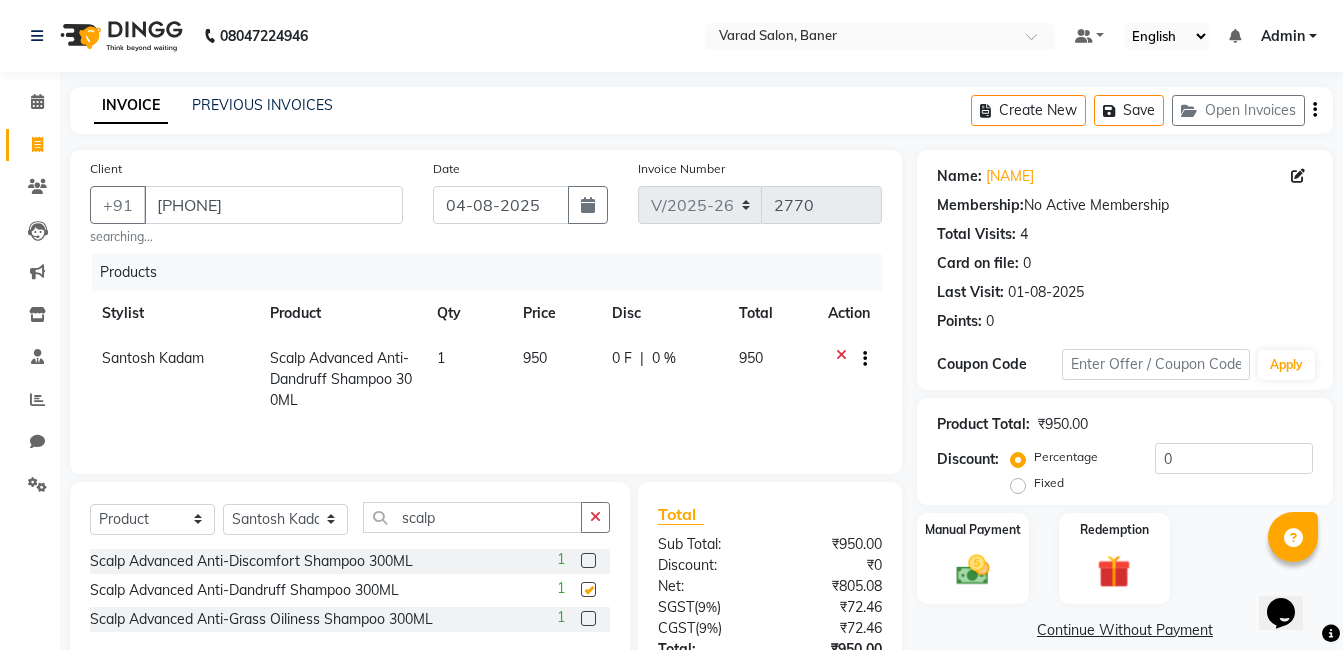 checkbox on "false" 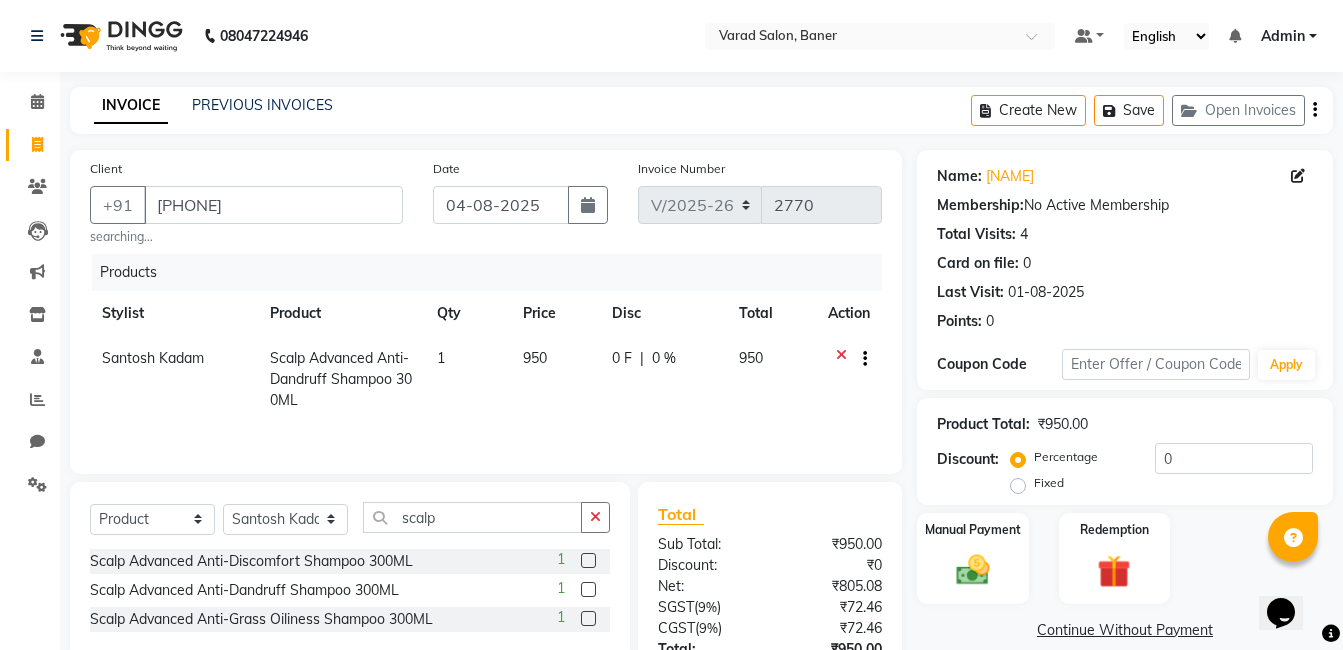 drag, startPoint x: 594, startPoint y: 520, endPoint x: 514, endPoint y: 523, distance: 80.05623 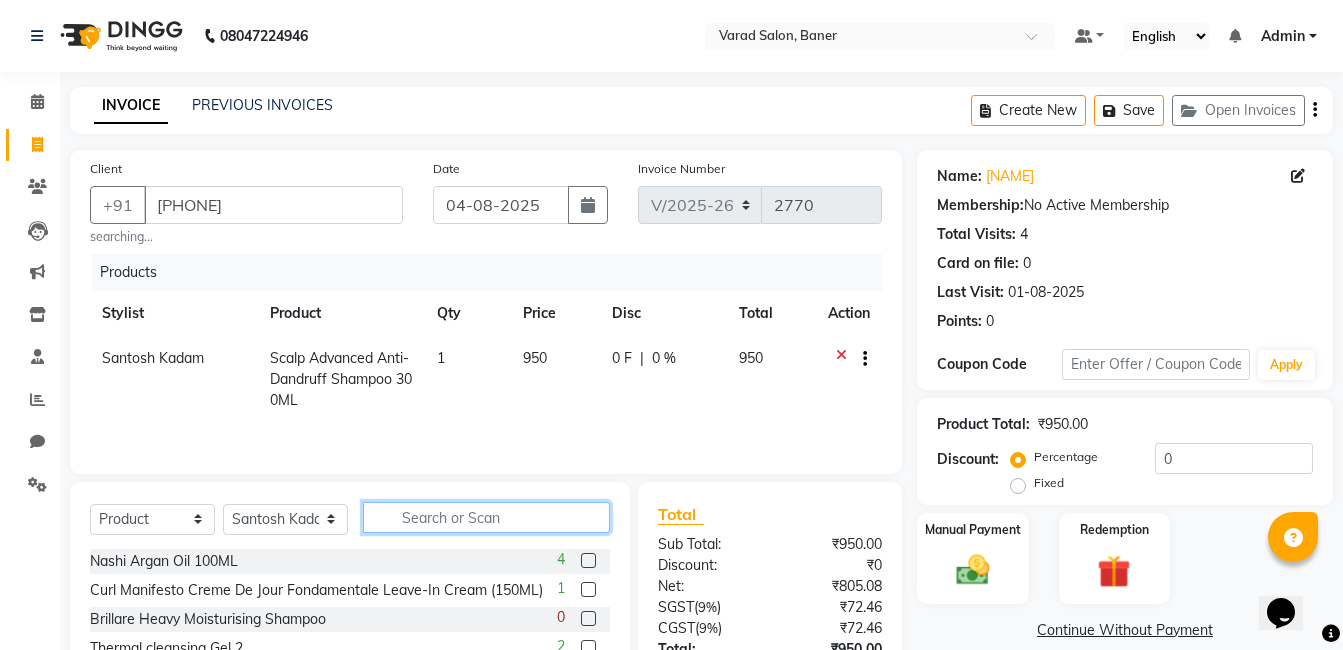 click 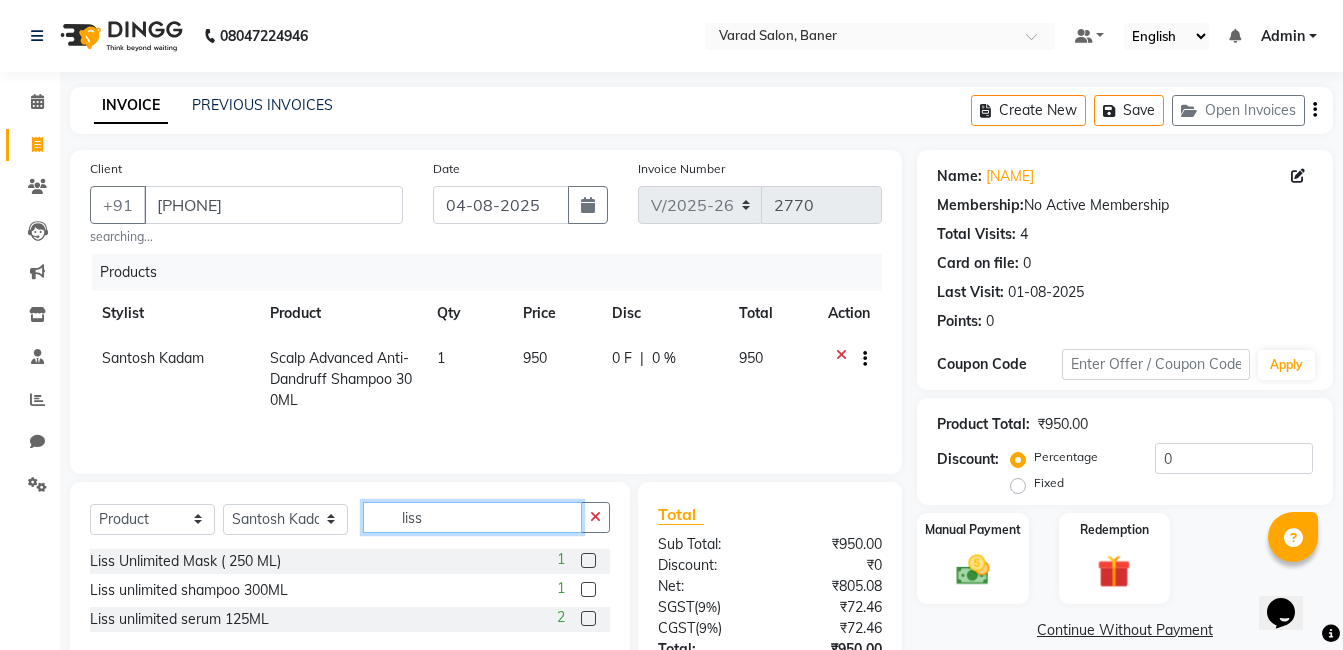 type on "liss" 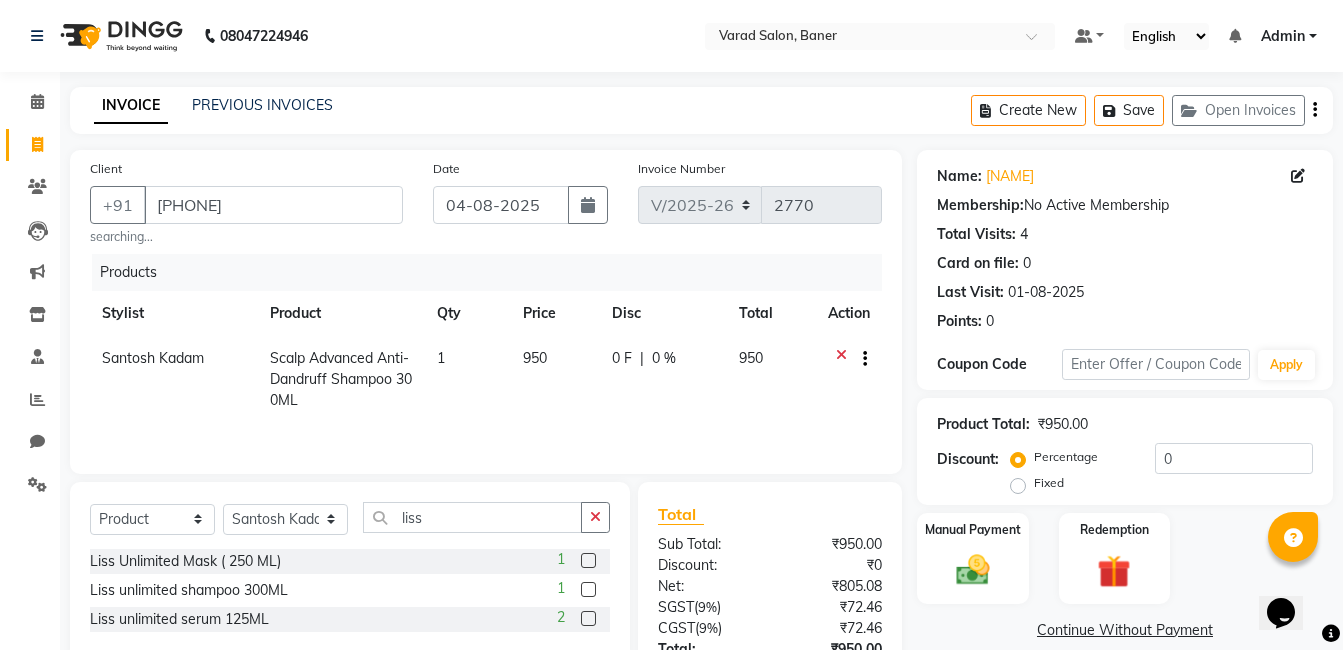 click 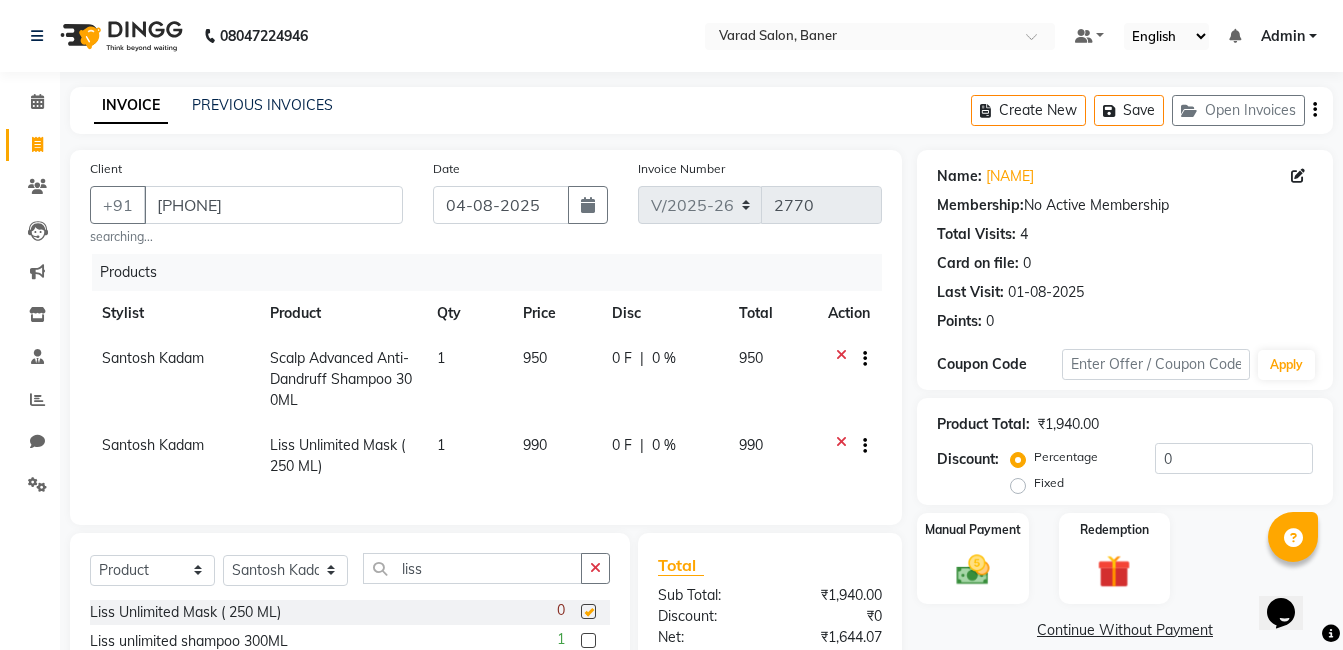 checkbox on "false" 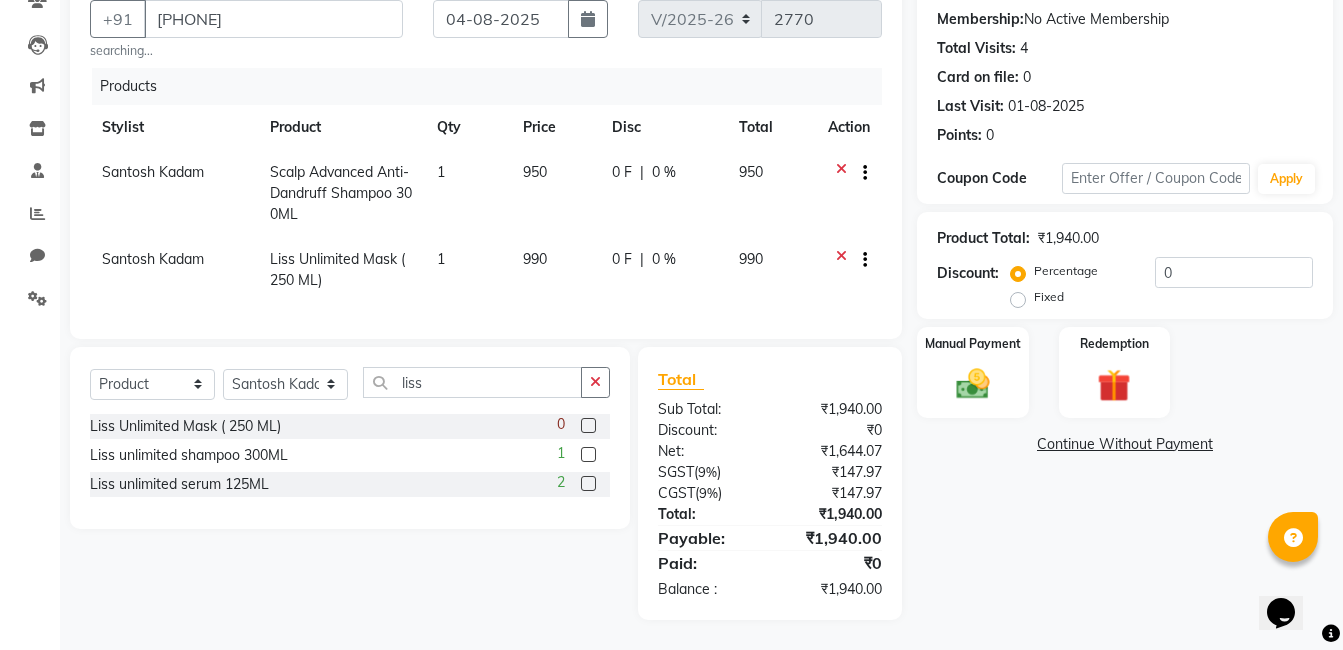 scroll, scrollTop: 201, scrollLeft: 0, axis: vertical 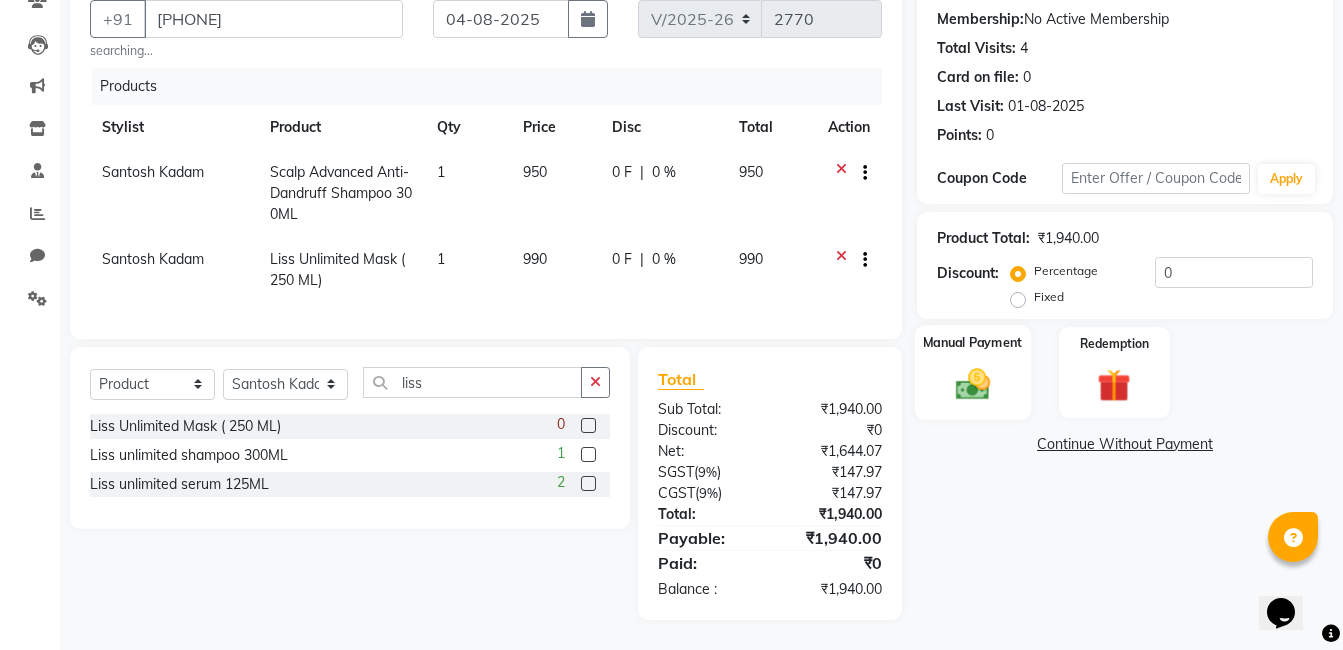 click 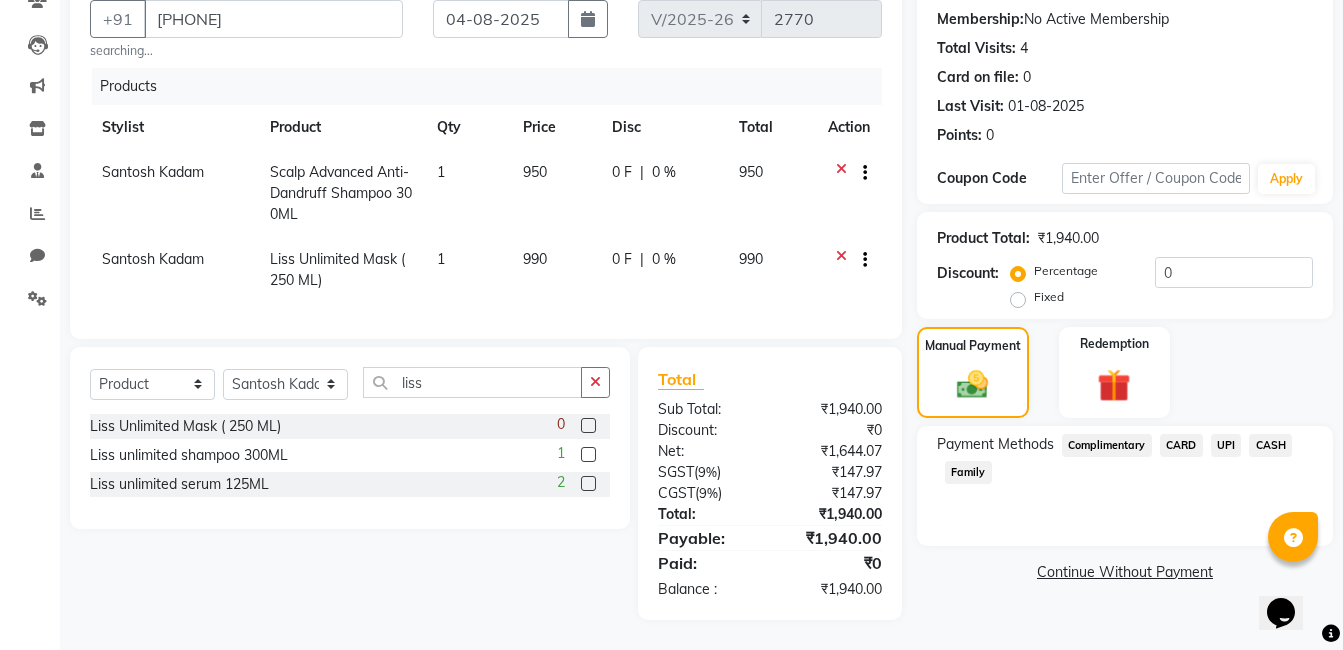 click on "UPI" 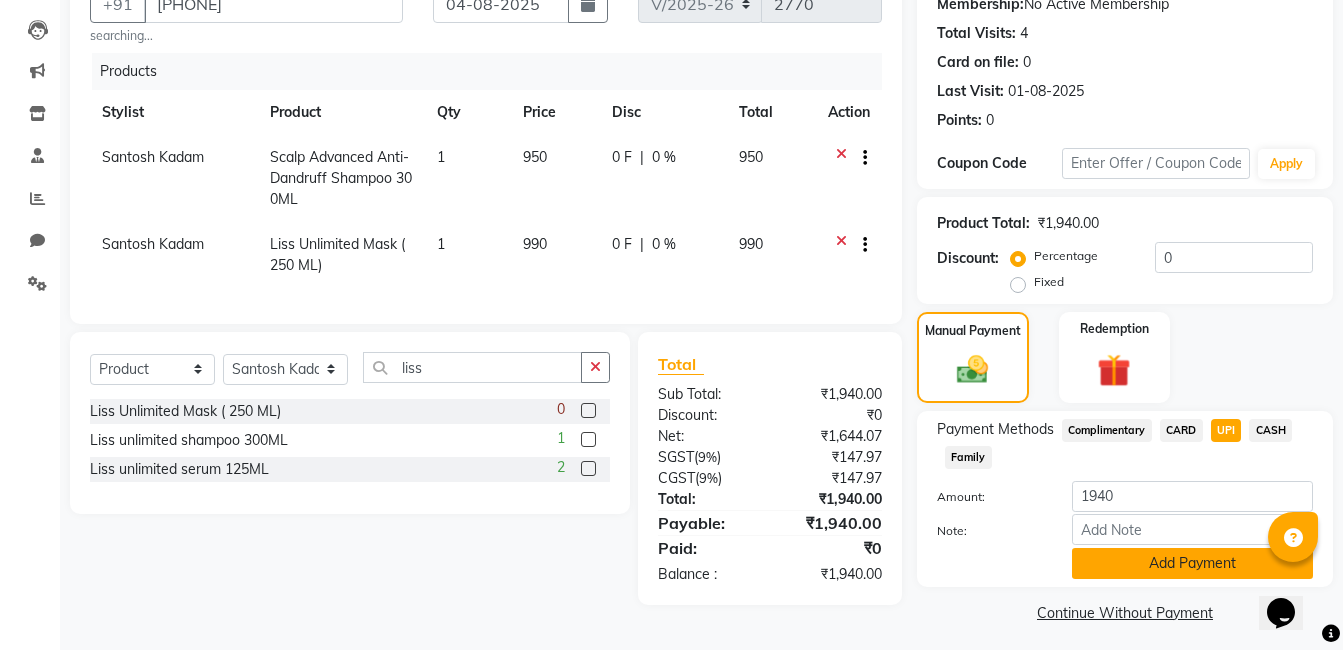 click on "Add Payment" 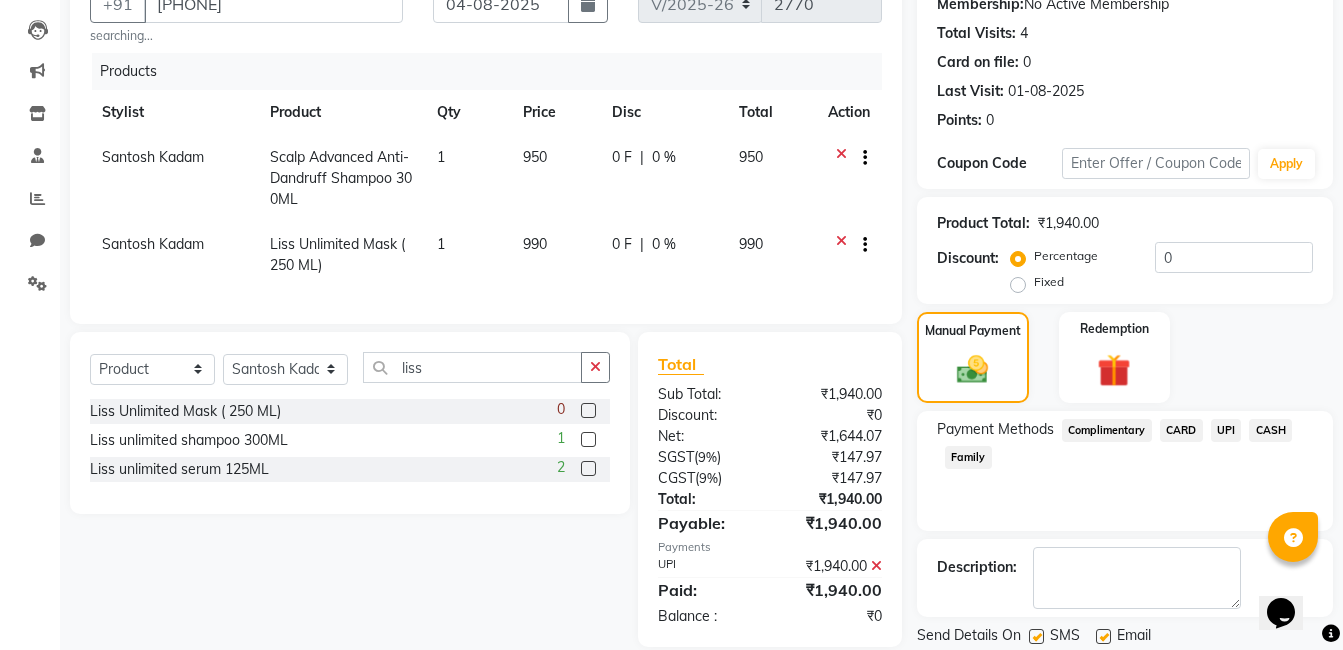 scroll, scrollTop: 266, scrollLeft: 0, axis: vertical 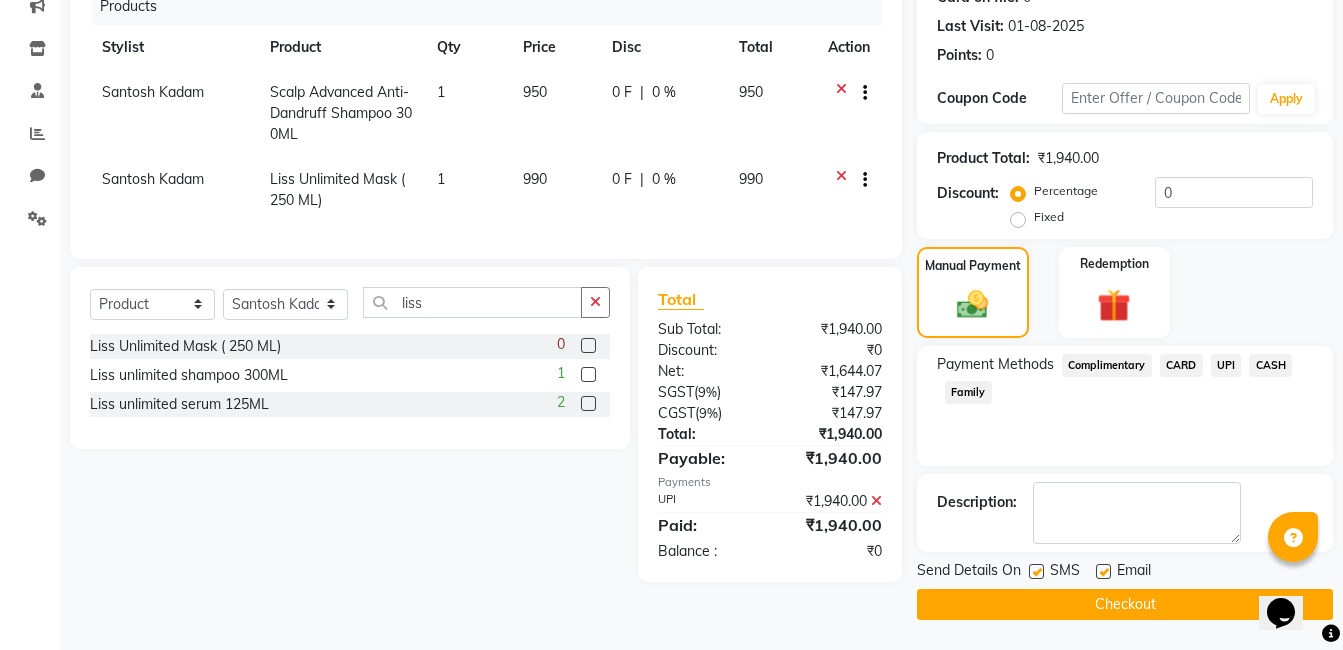 click on "Checkout" 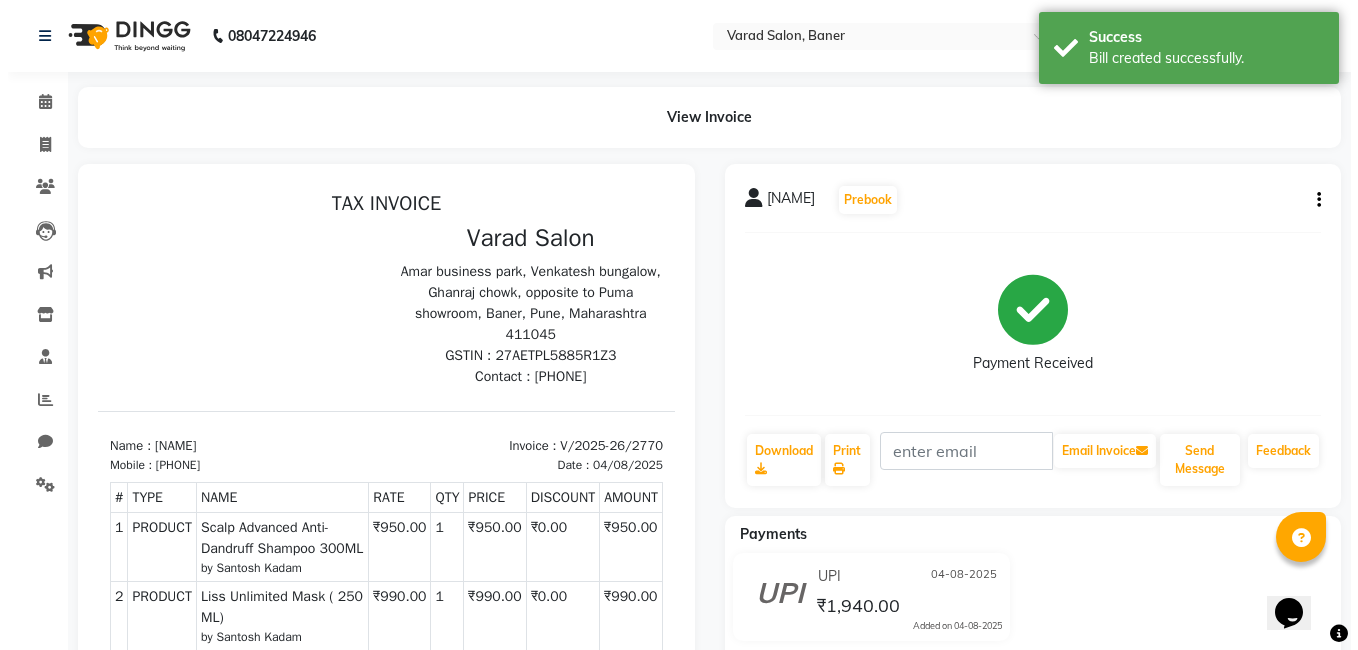 scroll, scrollTop: 0, scrollLeft: 0, axis: both 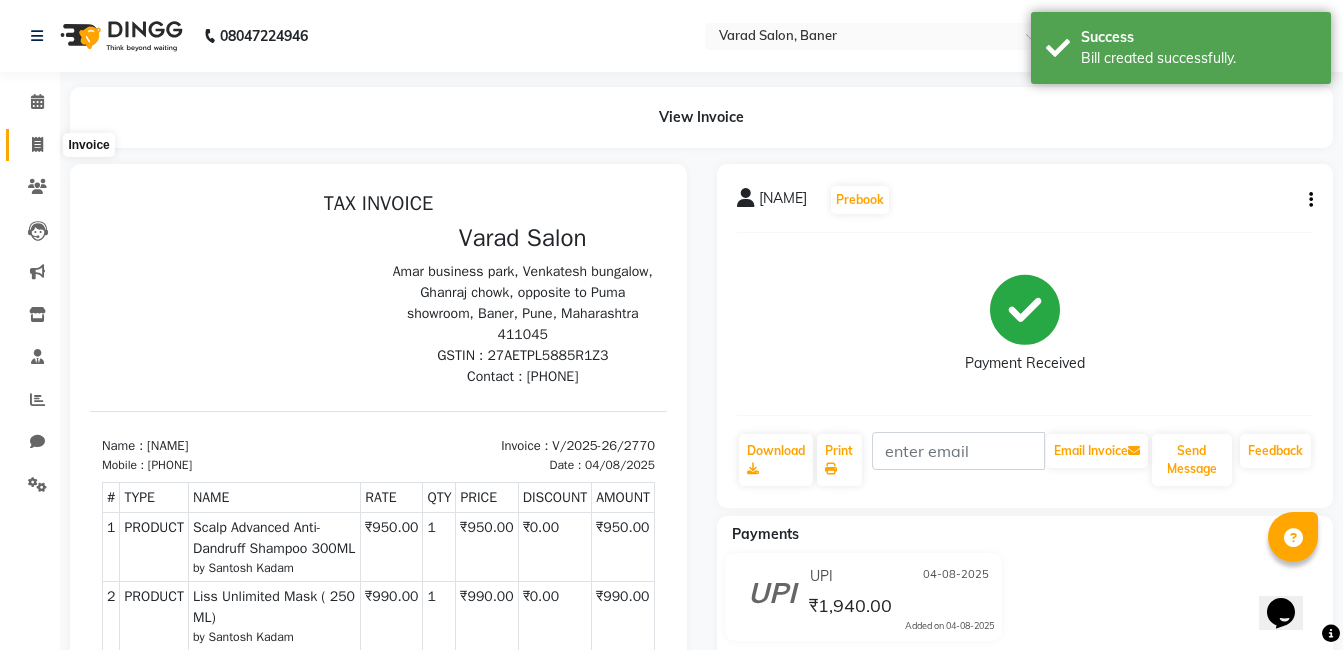 click 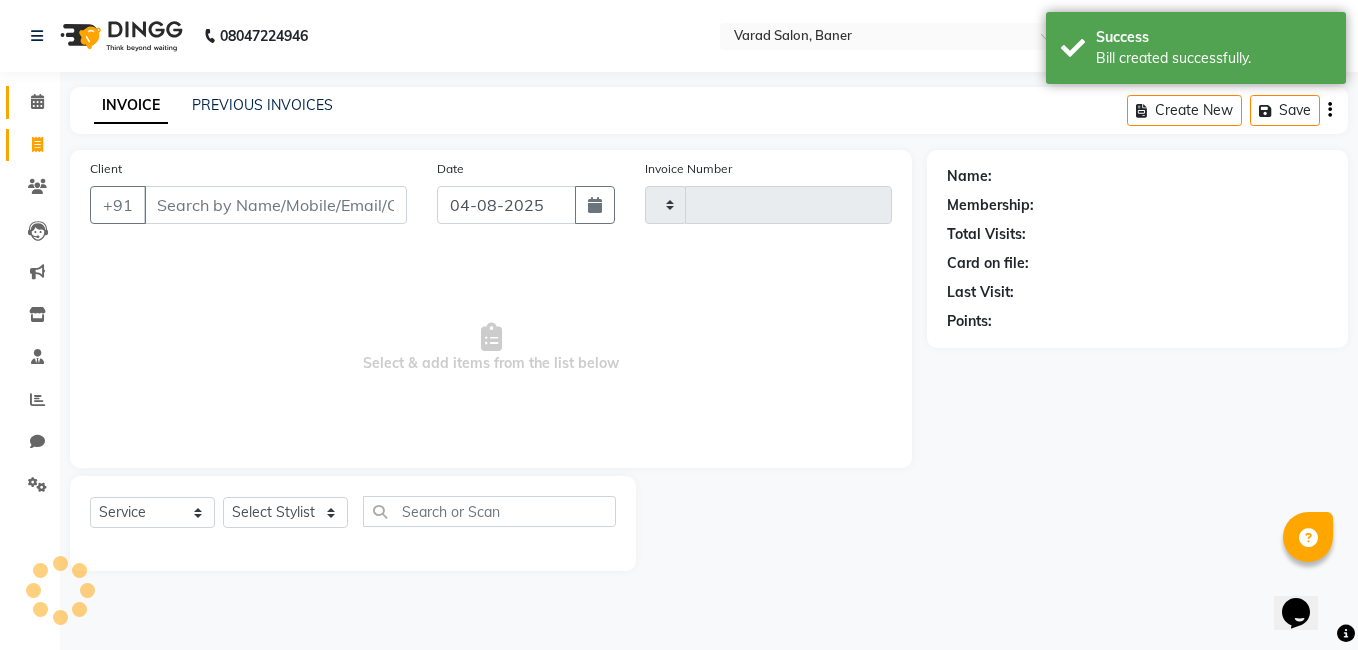 type on "2771" 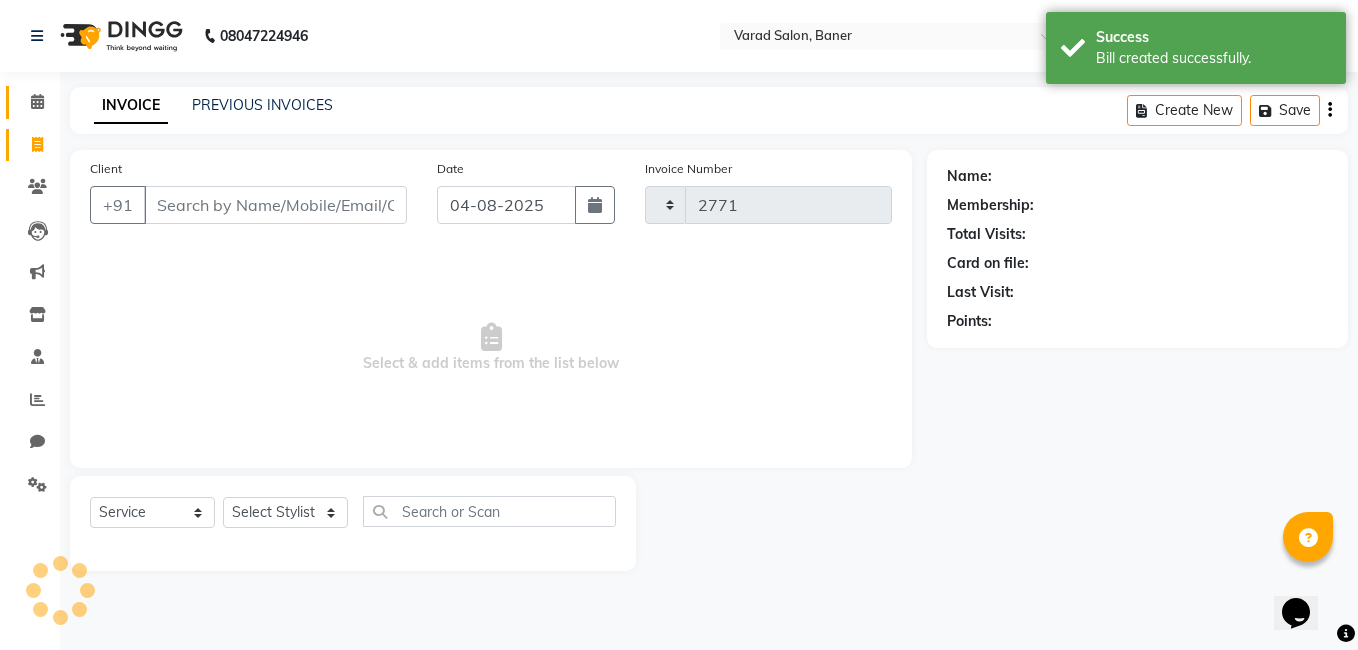 select on "7115" 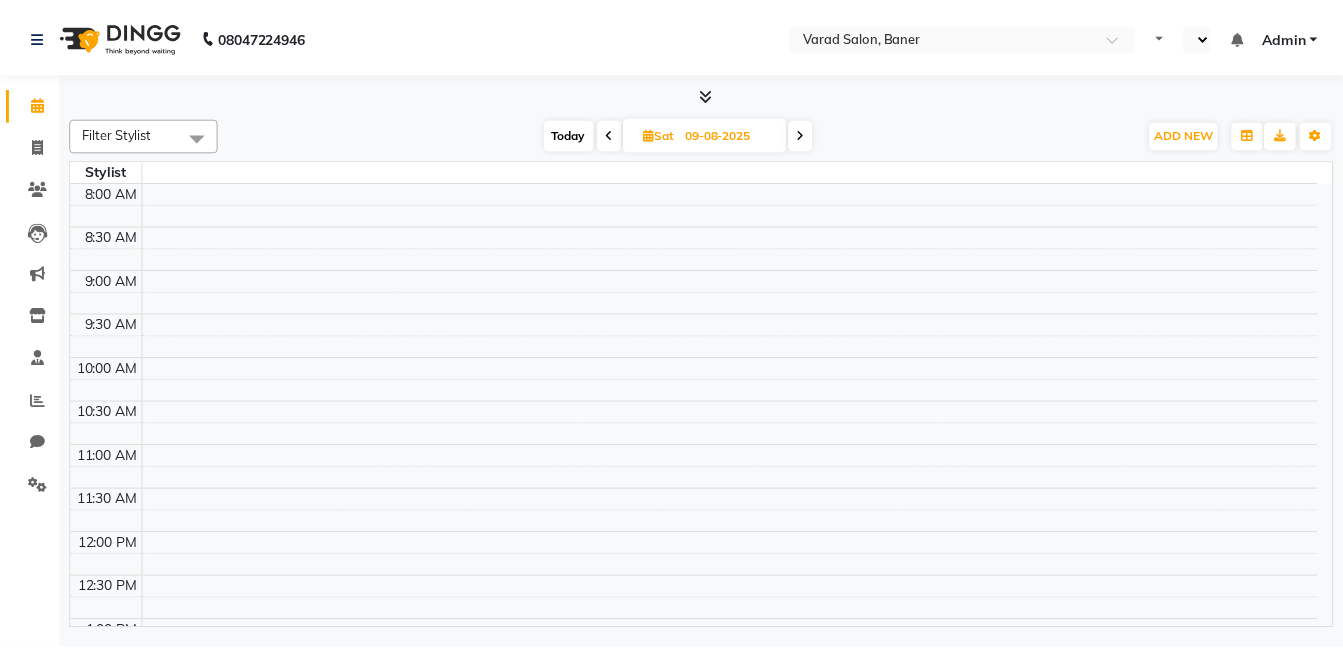scroll, scrollTop: 0, scrollLeft: 0, axis: both 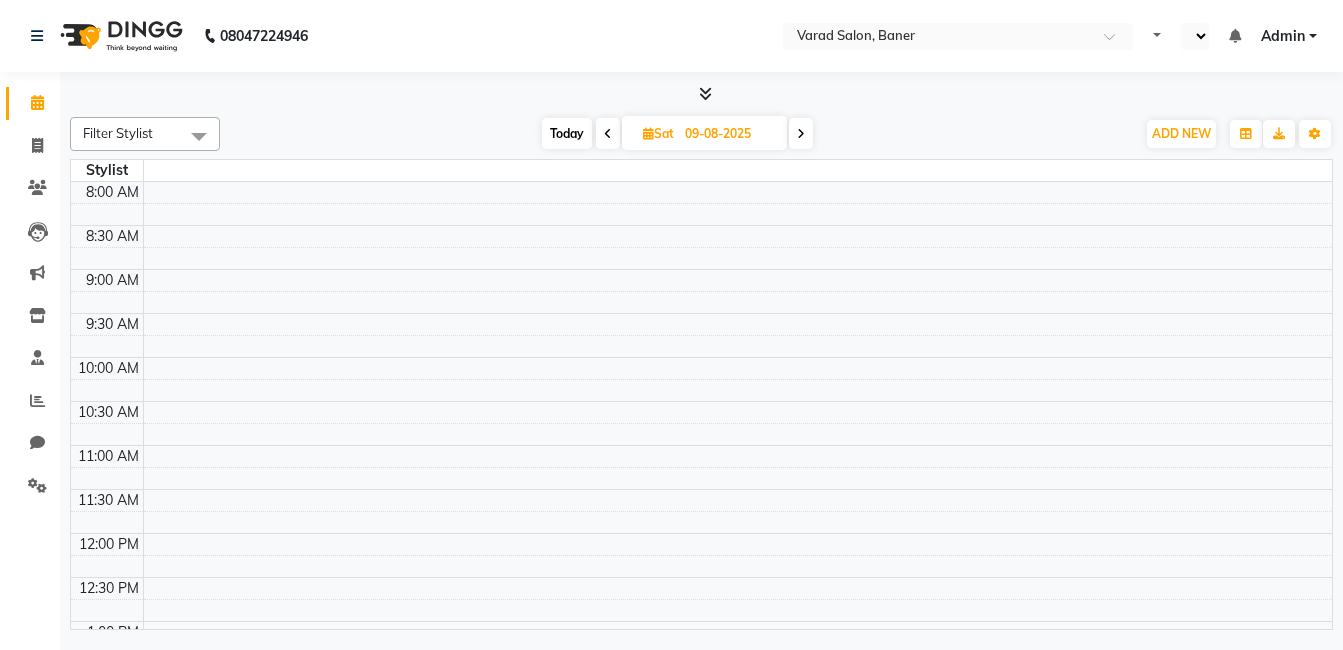 select on "en" 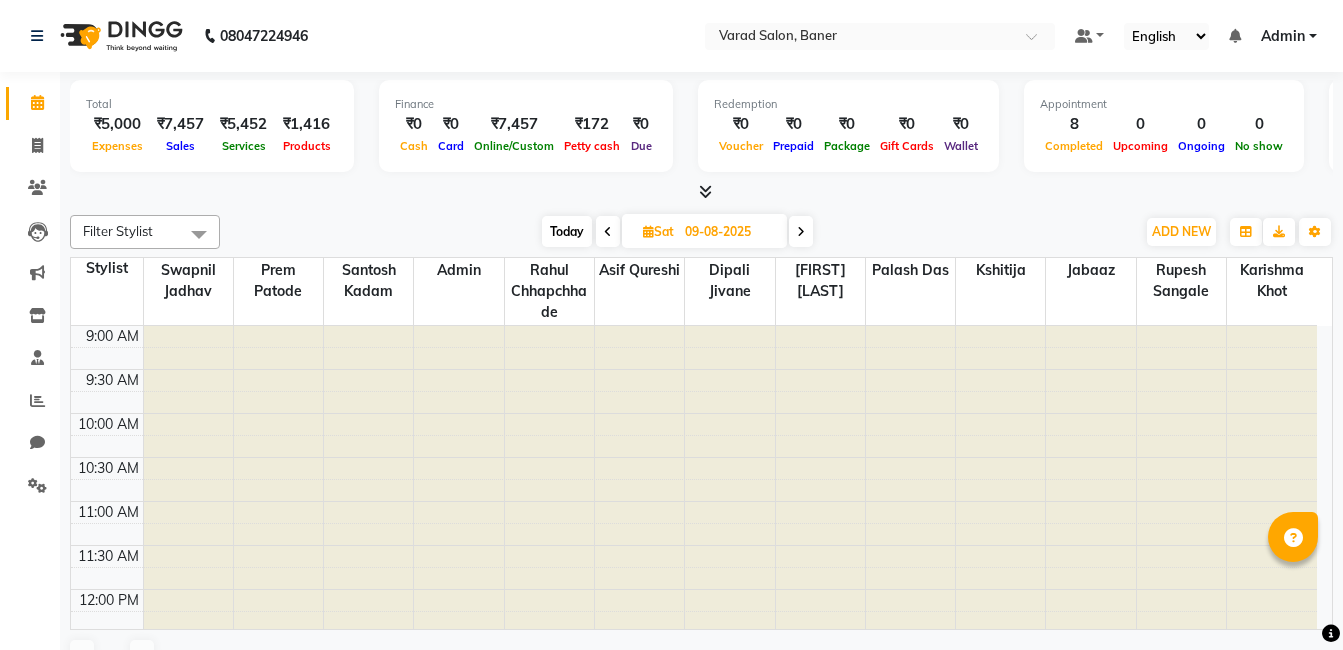 scroll, scrollTop: 0, scrollLeft: 0, axis: both 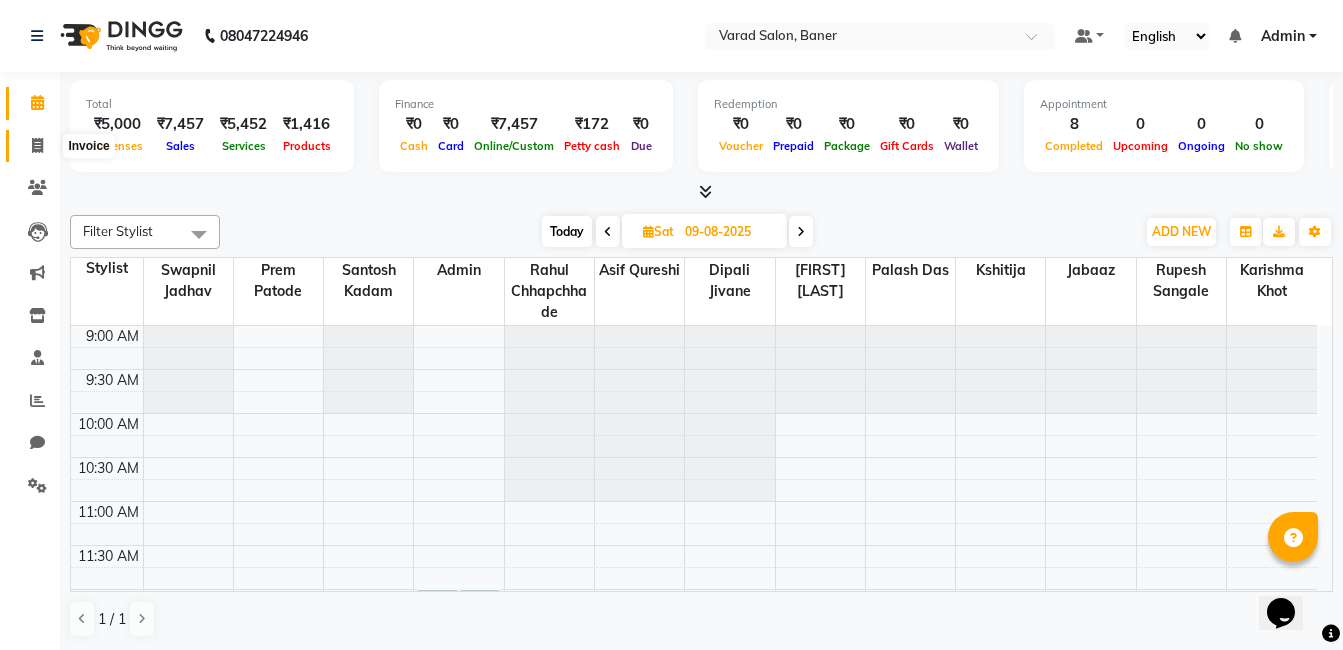 click 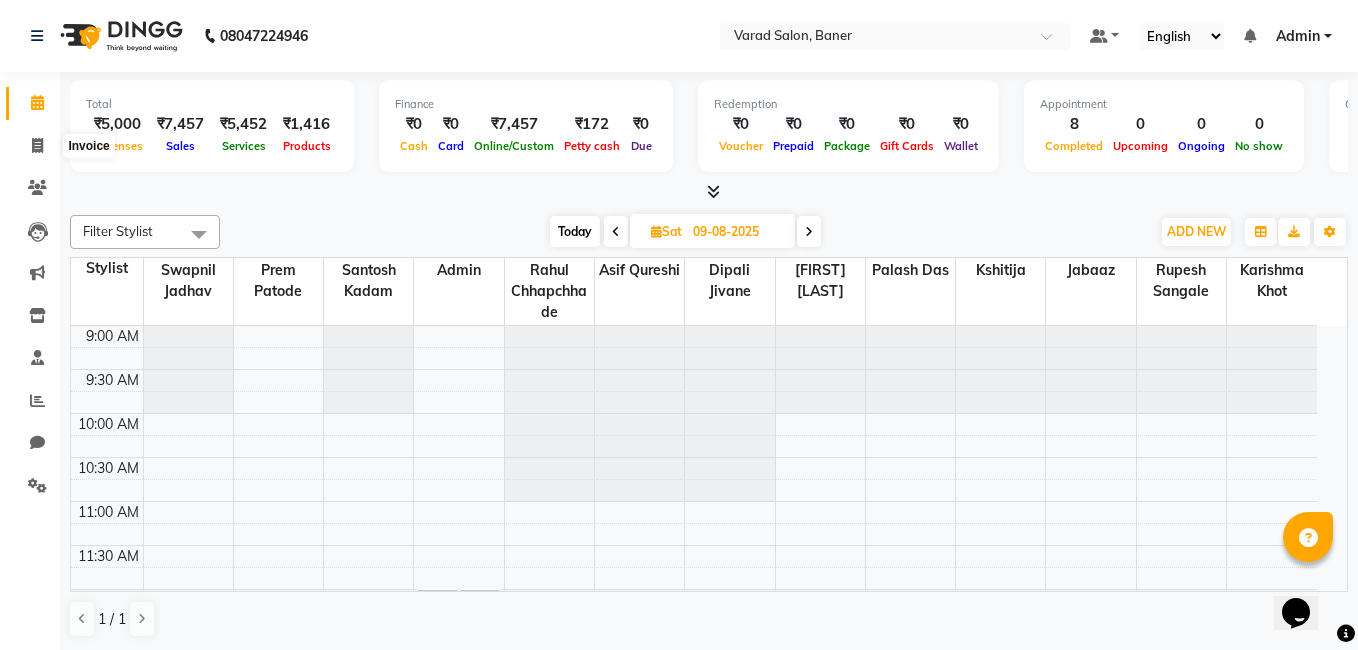 select on "service" 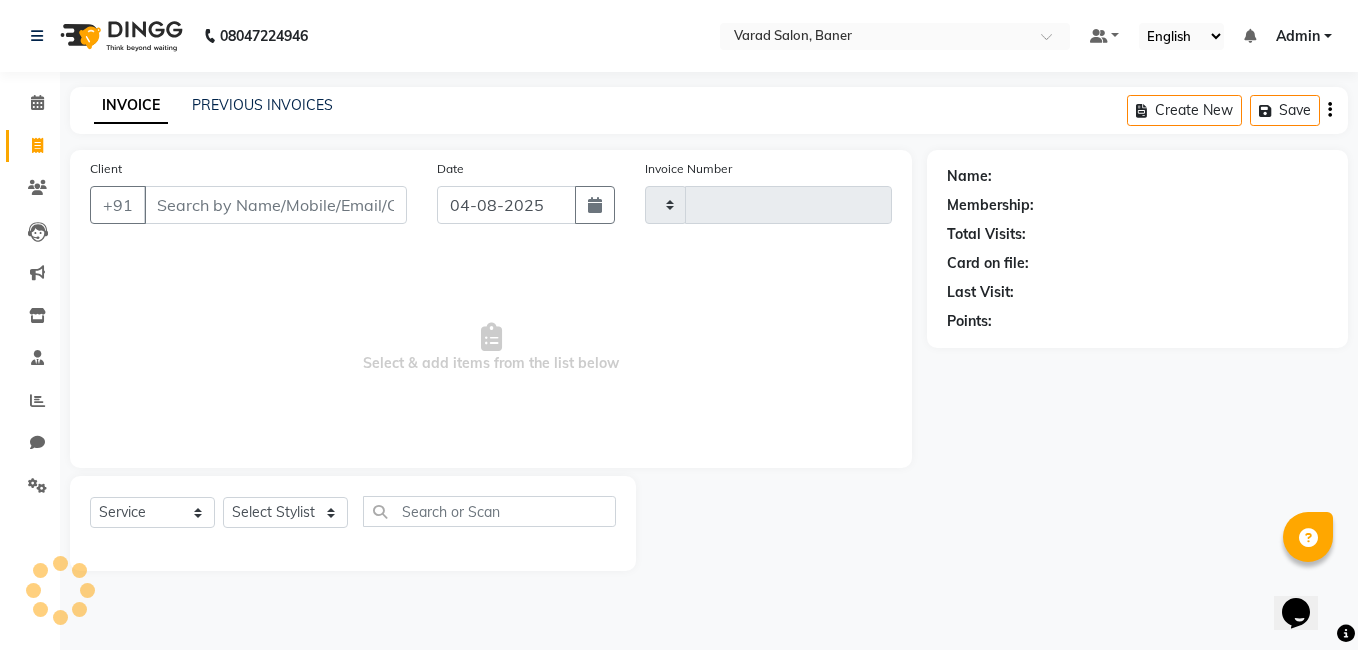 click on "Client" at bounding box center (275, 205) 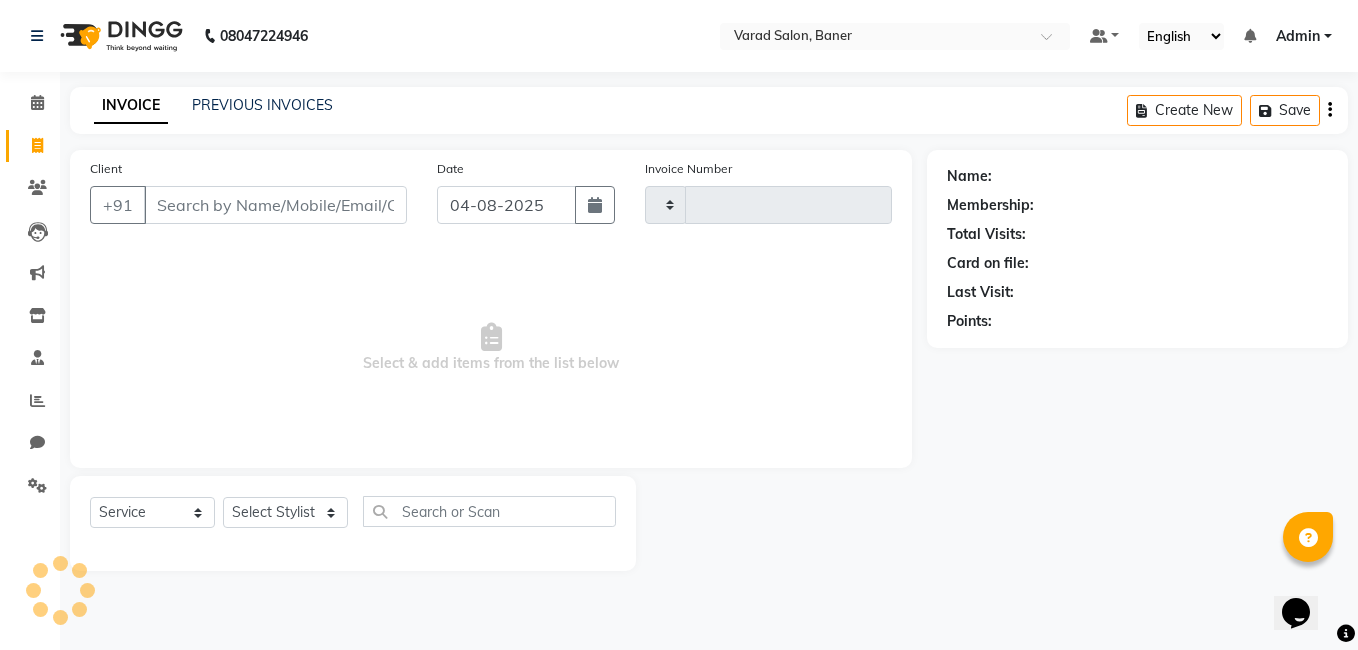 type on "9" 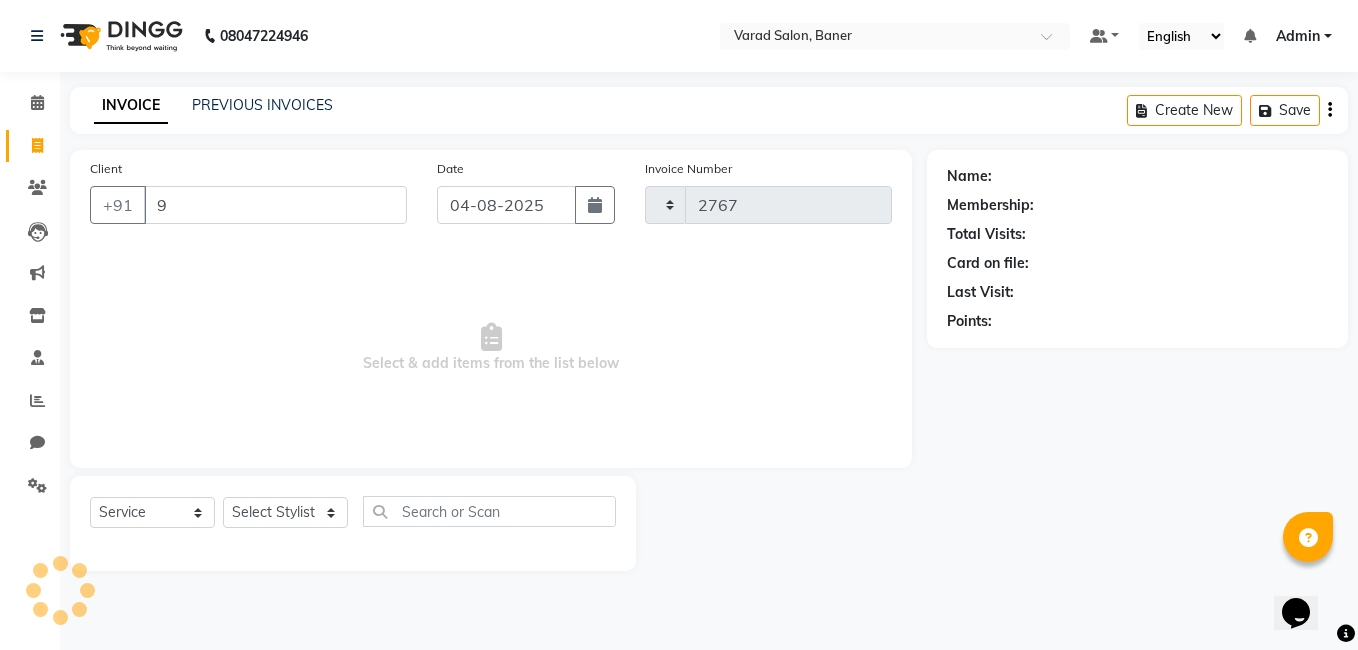 select on "7115" 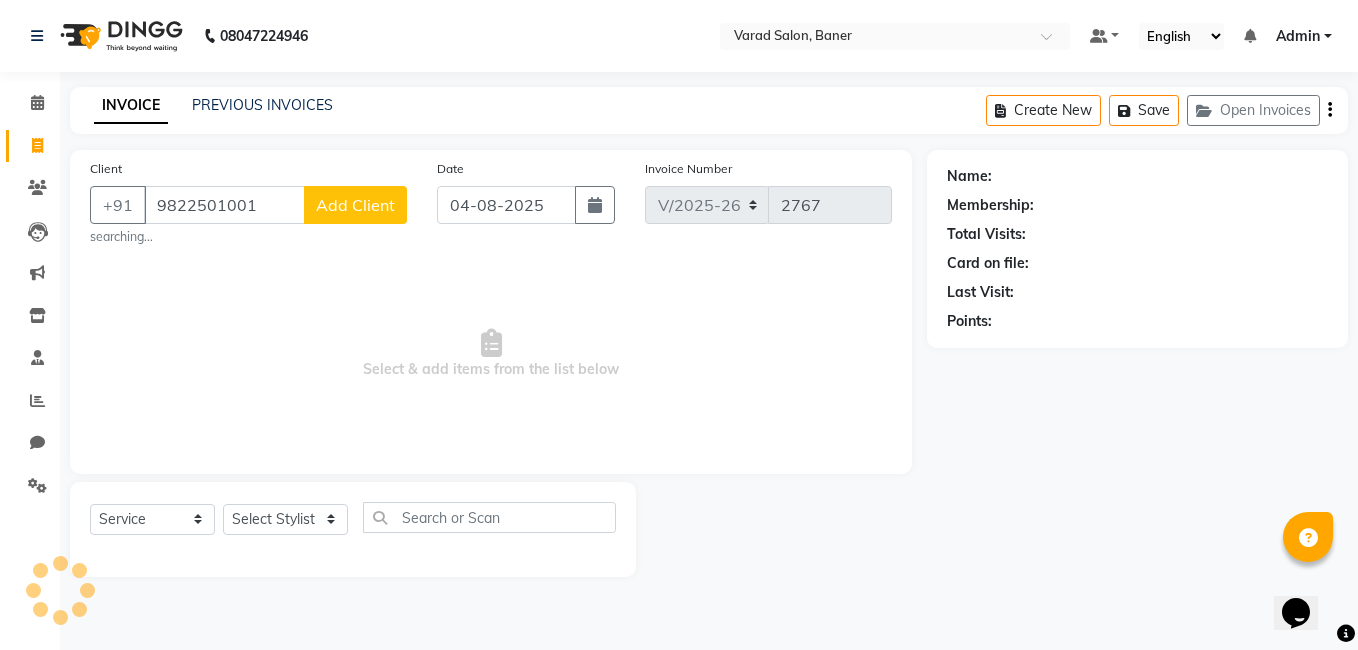 type on "9822501001" 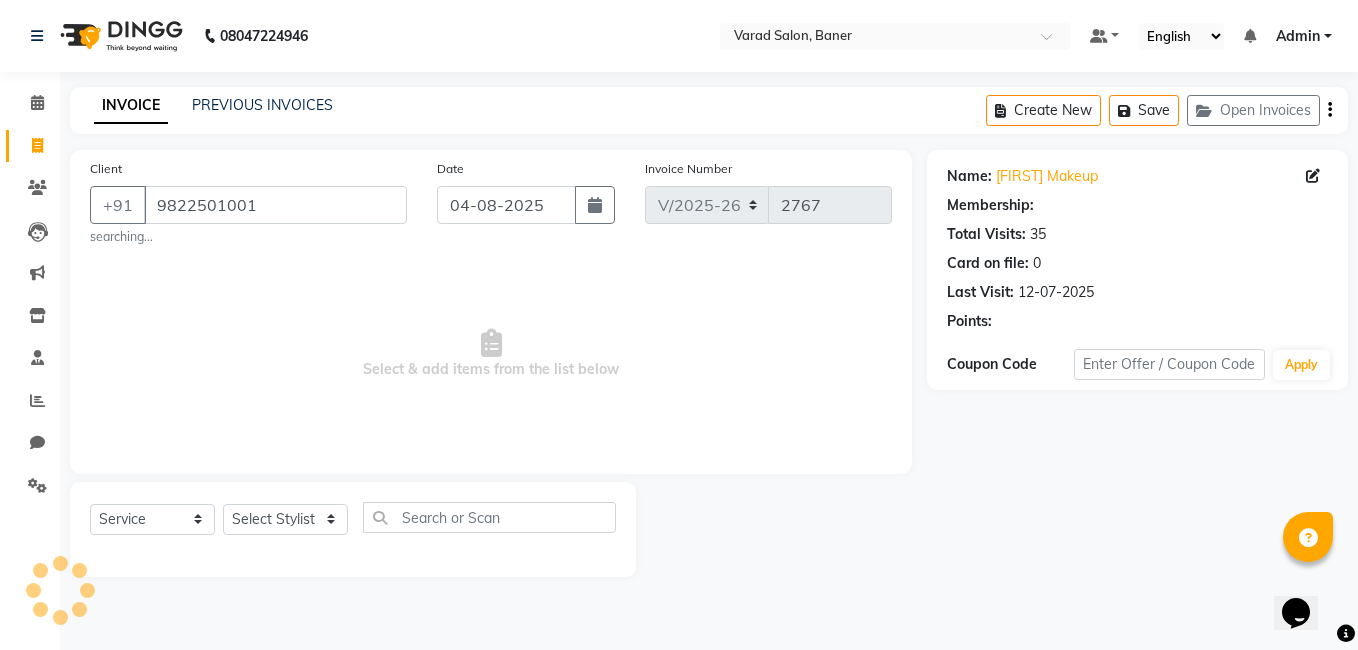 select on "1: Object" 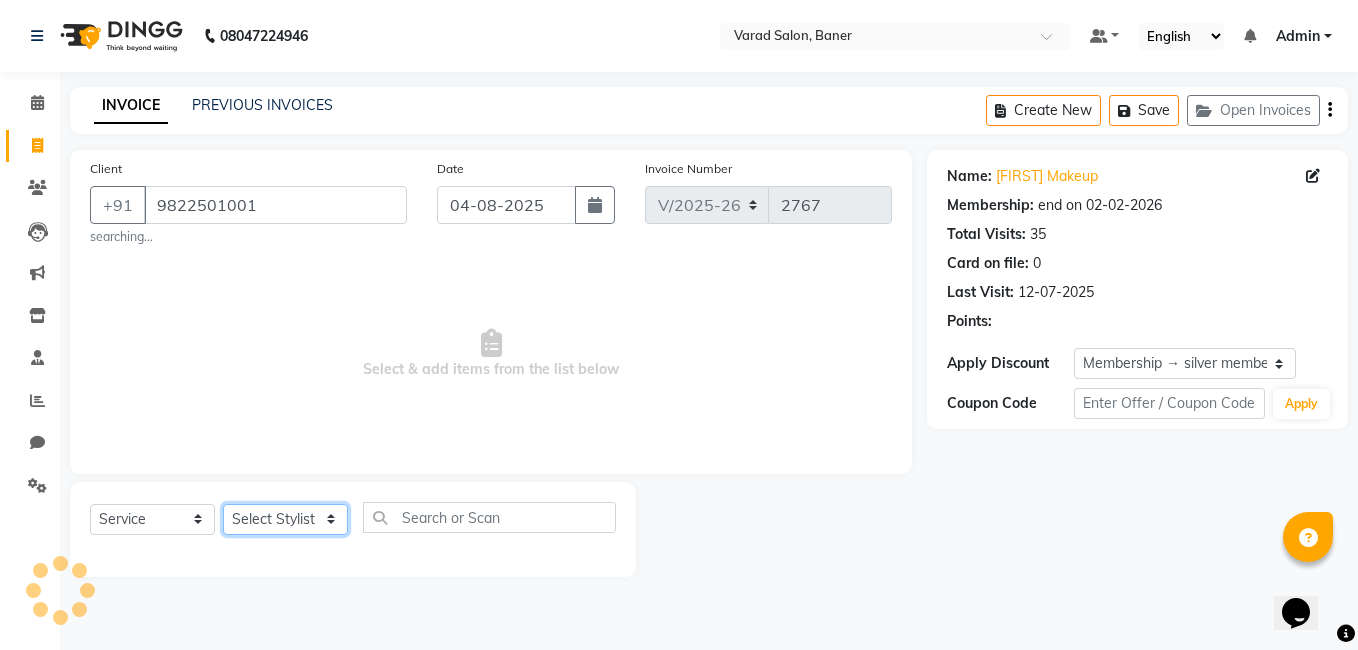 click on "Select Stylist" 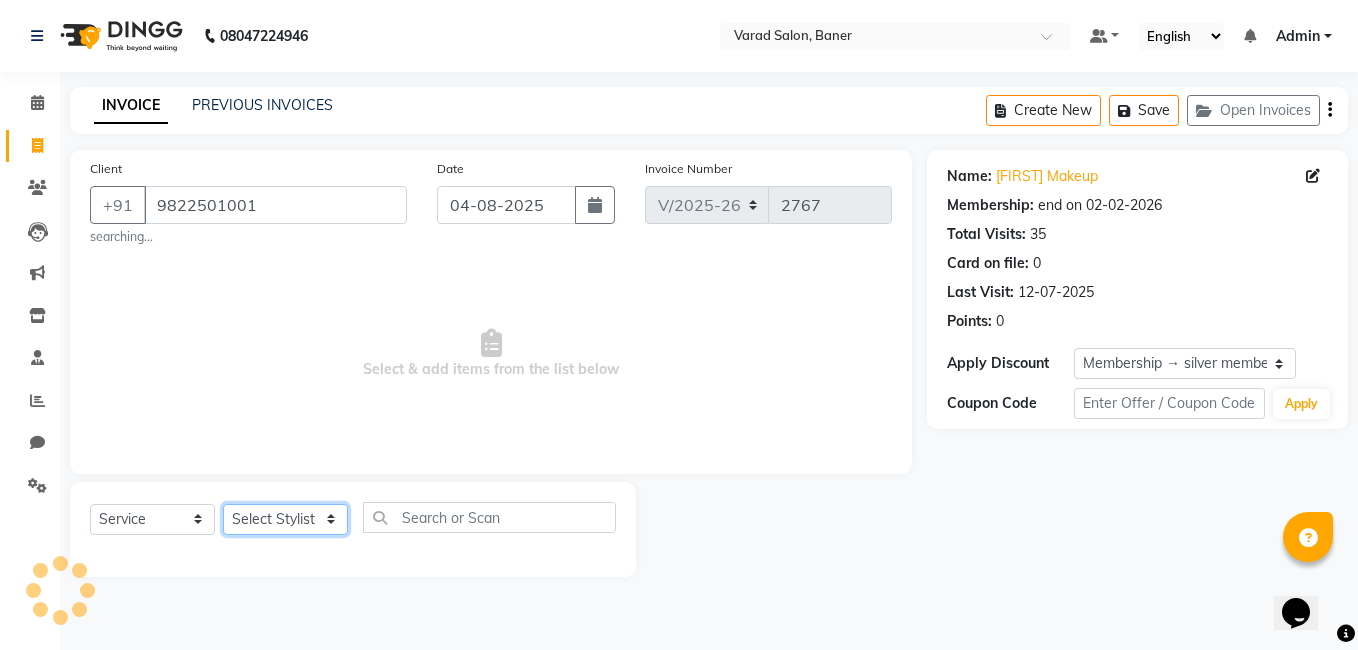 click on "Select Stylist" 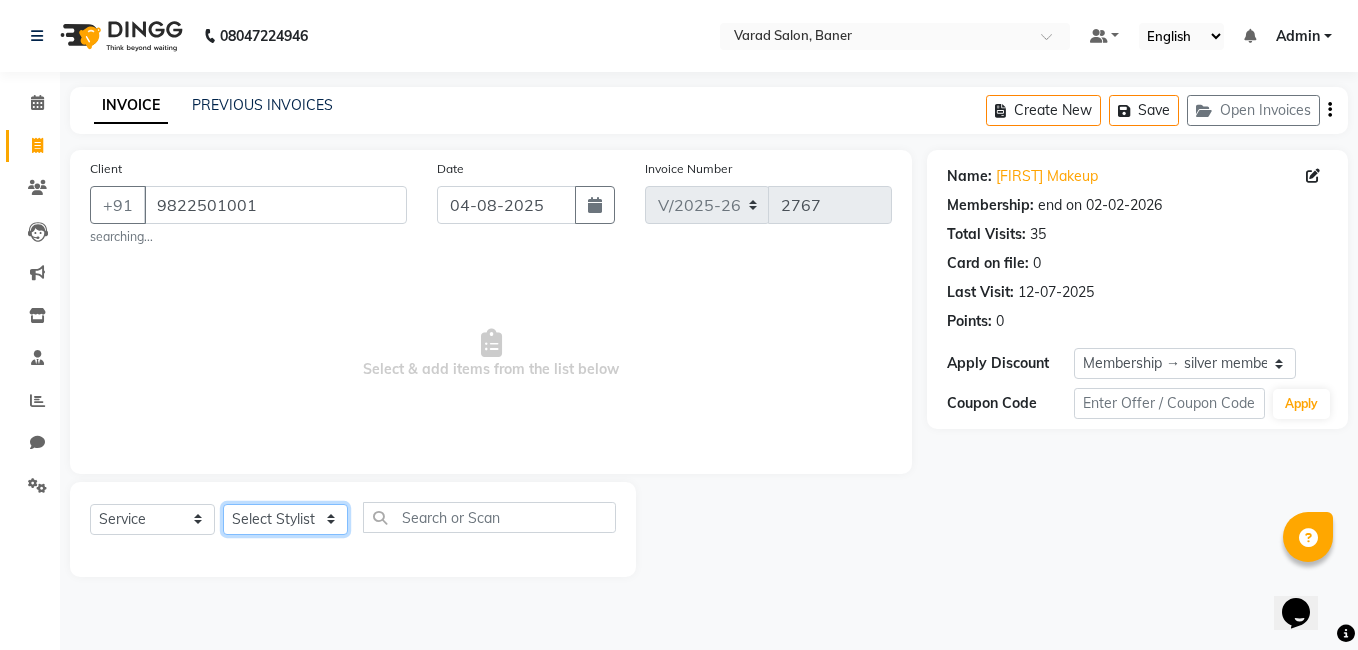 click on "Select Stylist Admin [NAME] [NAME] [NAME] [NAME] [NAME] [NAME]  [NAME]   [NAME] [NAME] [NAME] [NAME] [NAME] [NAME]" 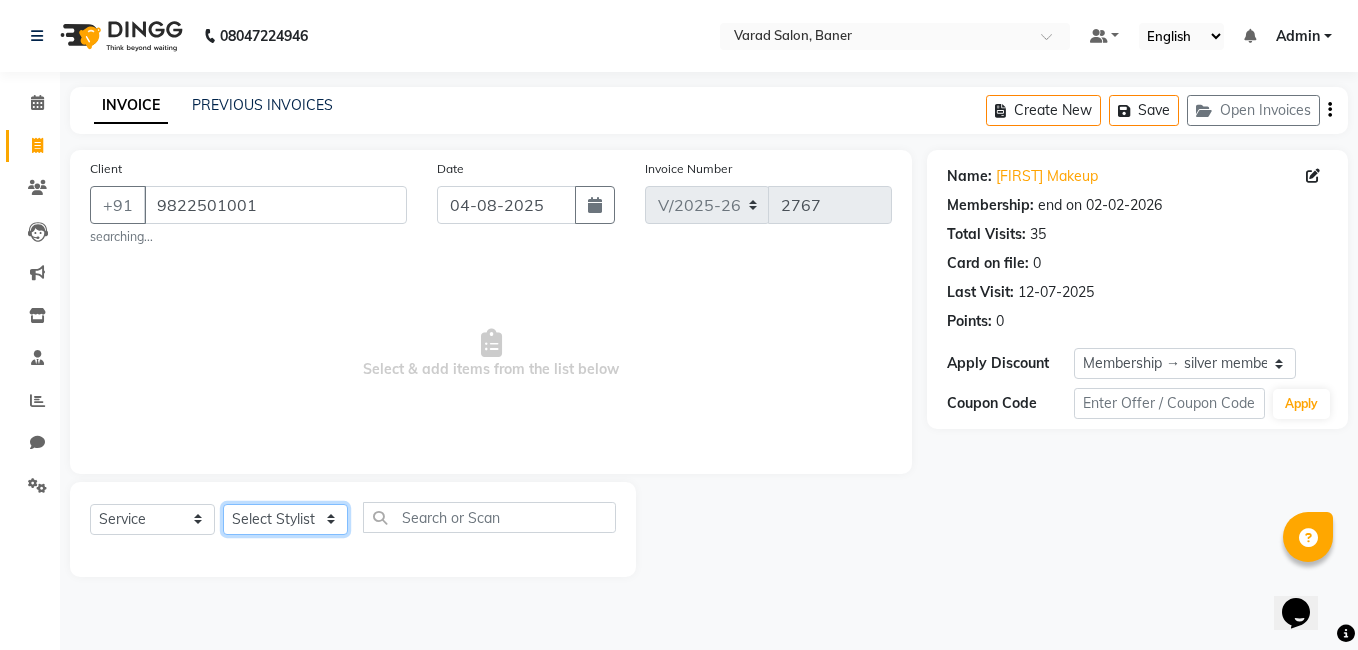 select on "60259" 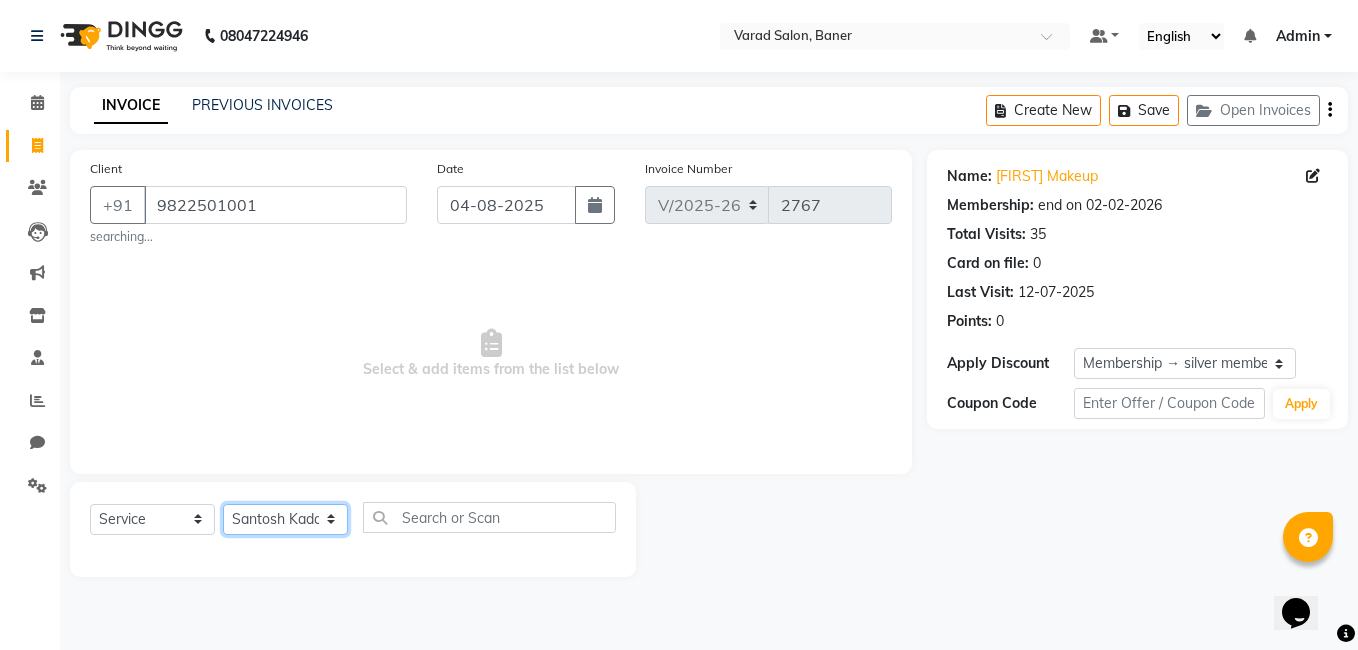 click on "Select Stylist Admin [NAME] [NAME] [NAME] [NAME] [NAME] [NAME]  [NAME]   [NAME] [NAME] [NAME] [NAME] [NAME] [NAME]" 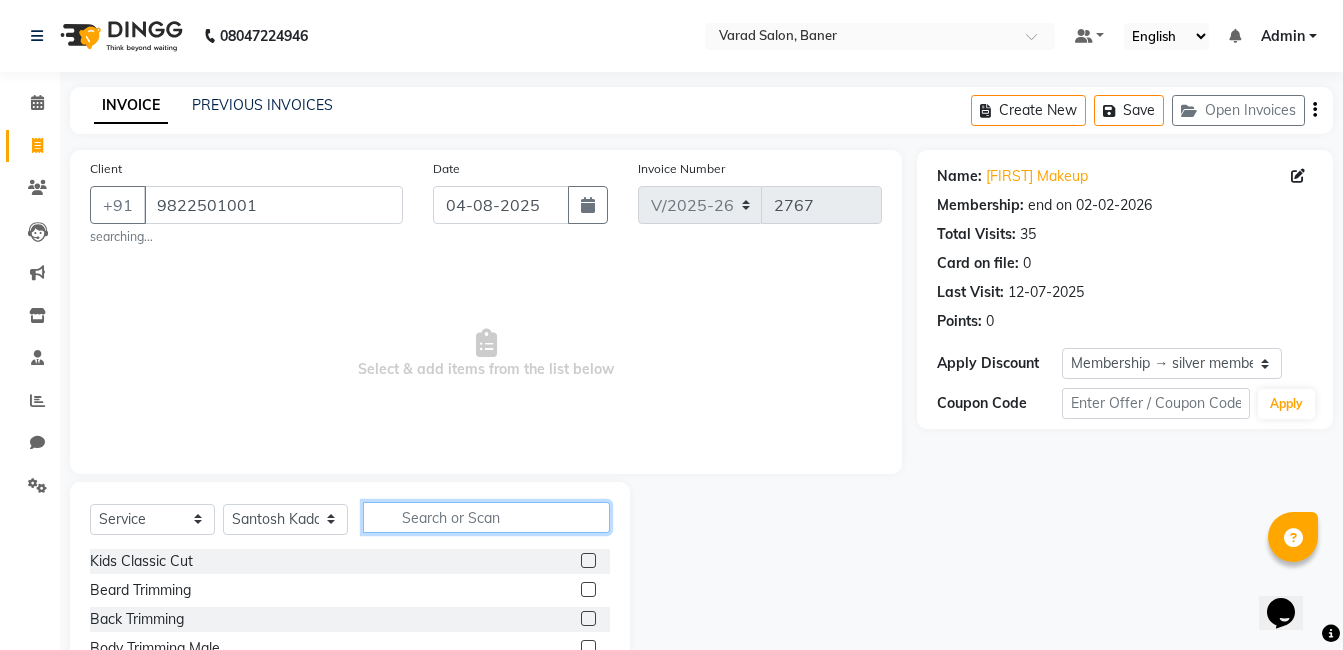 click 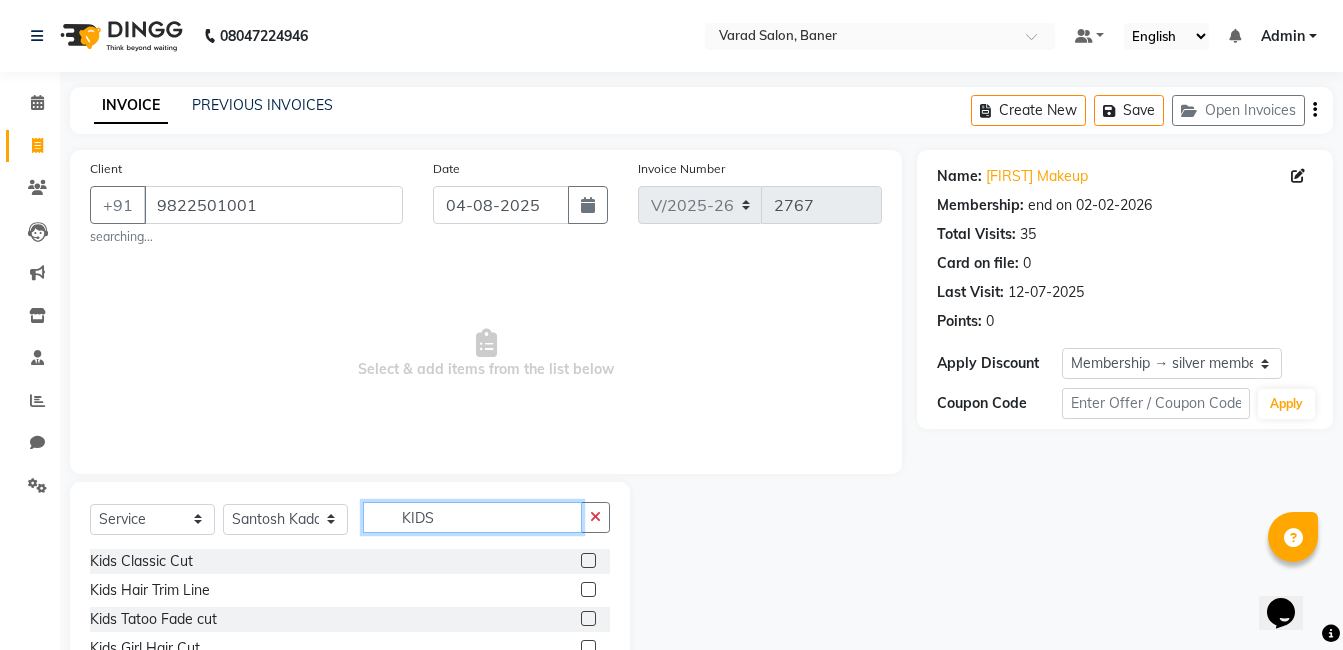 type on "KIDS" 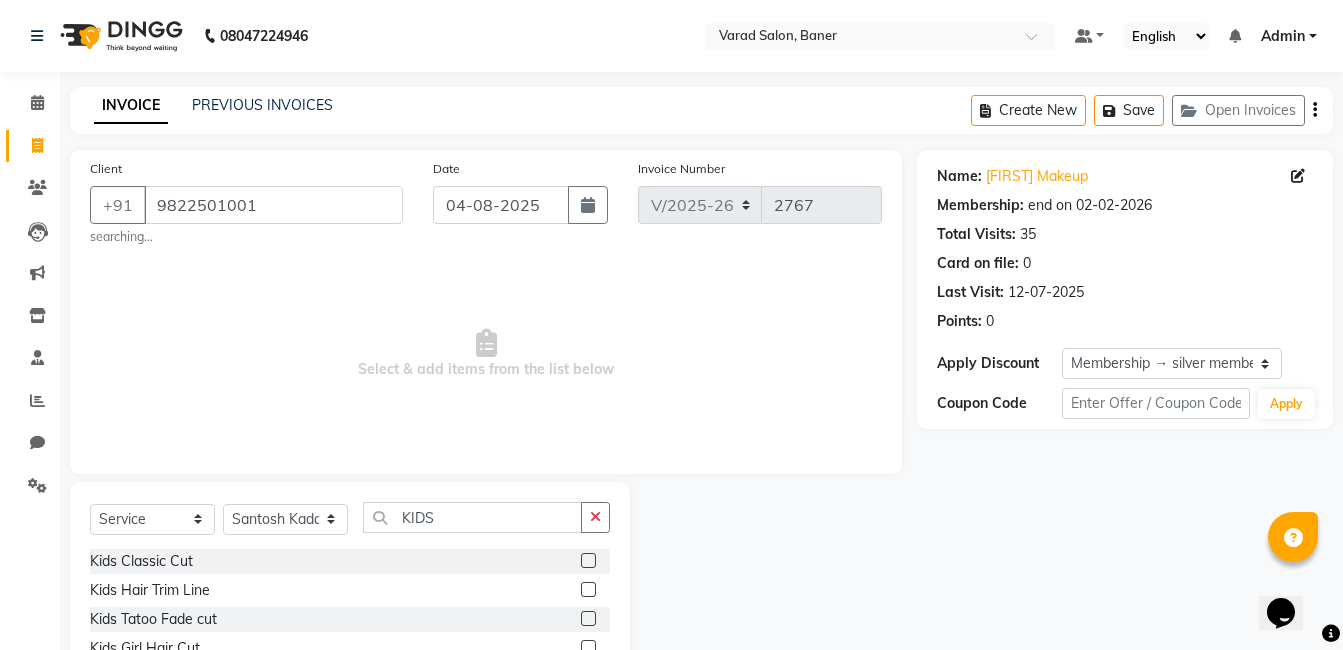 click 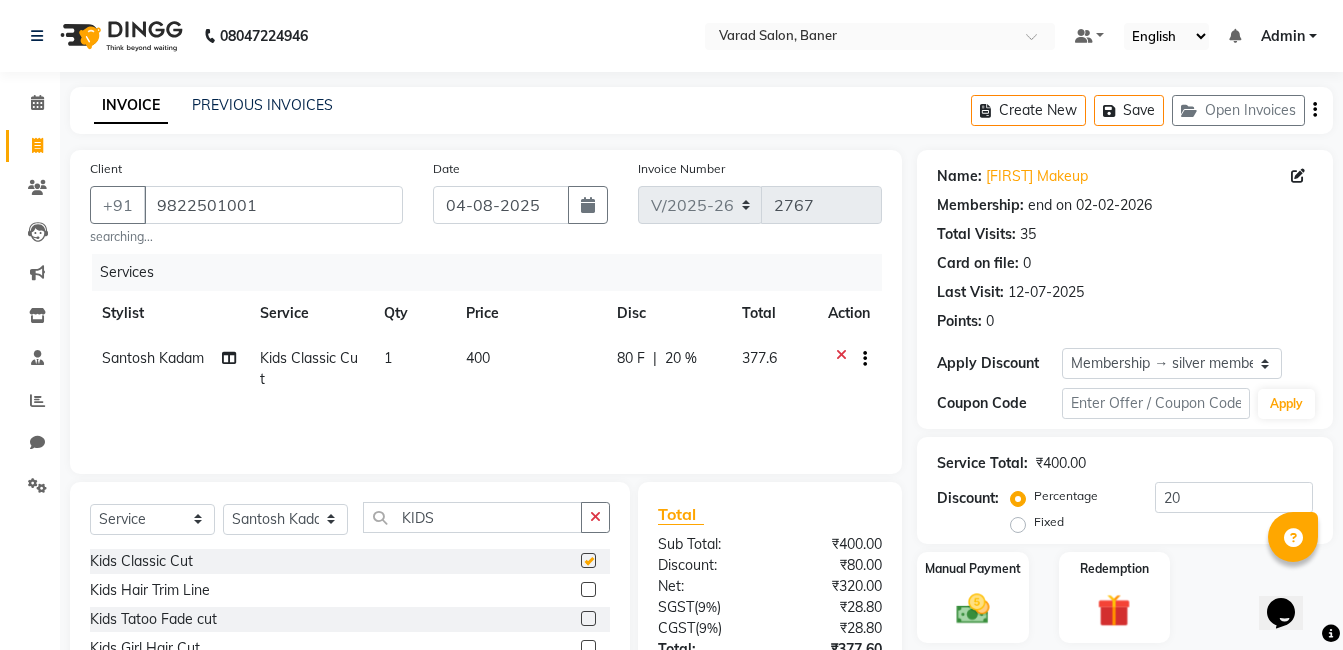 checkbox on "false" 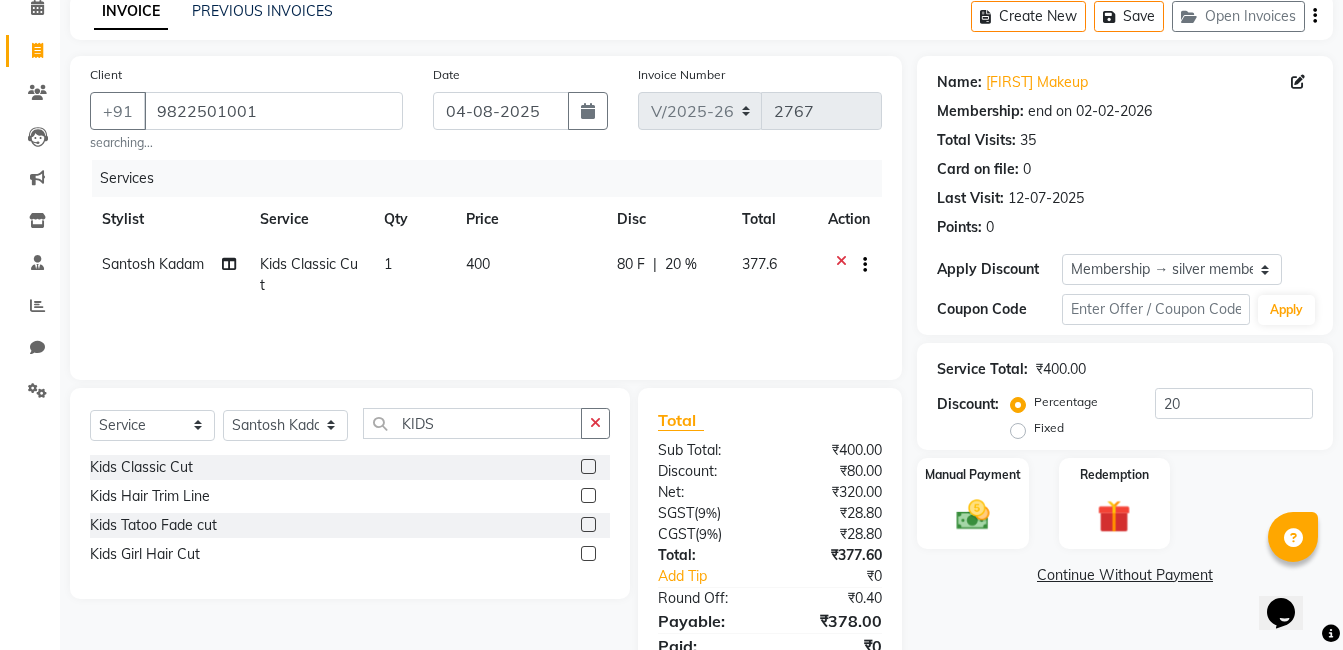 scroll, scrollTop: 0, scrollLeft: 0, axis: both 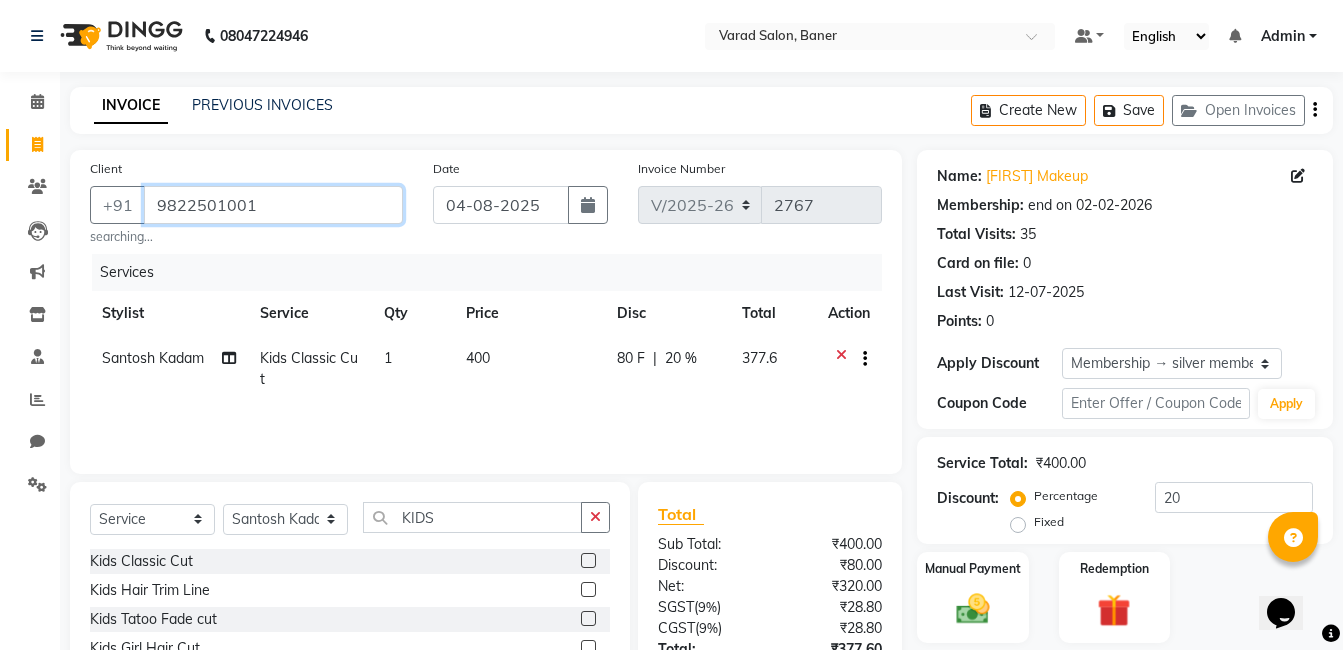 click on "9822501001" at bounding box center (273, 205) 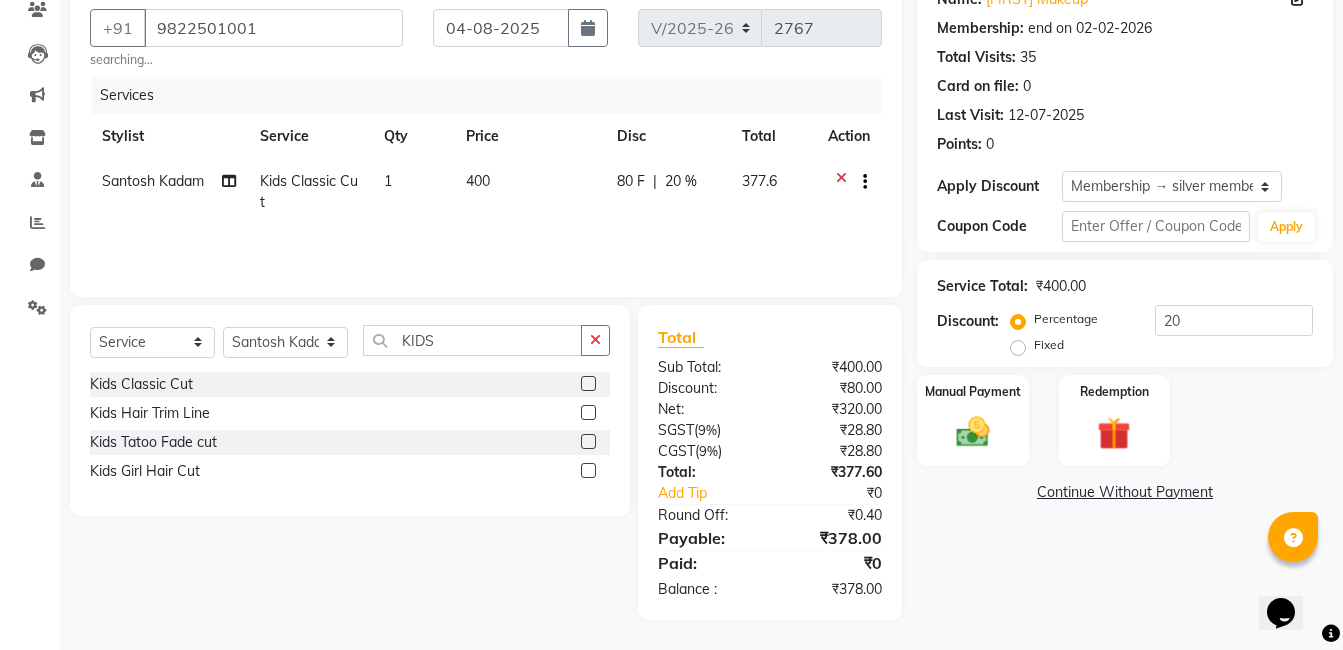 drag, startPoint x: 972, startPoint y: 400, endPoint x: 1186, endPoint y: 466, distance: 223.94643 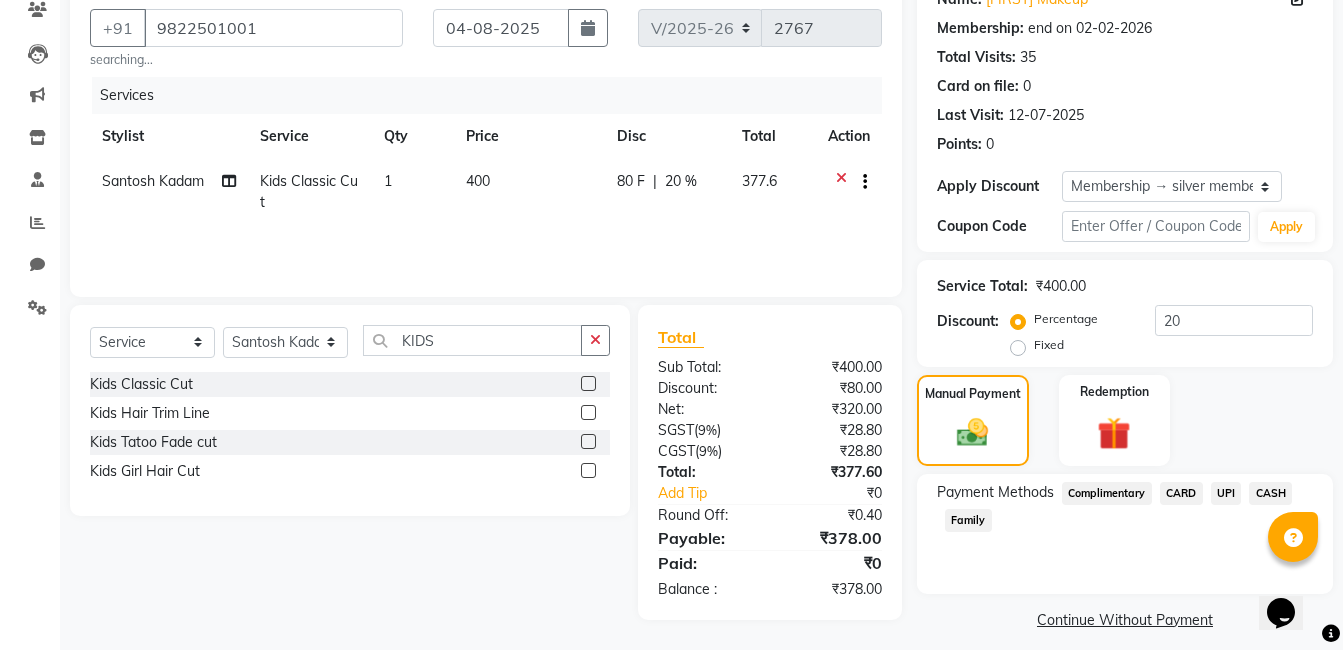 click on "CASH" 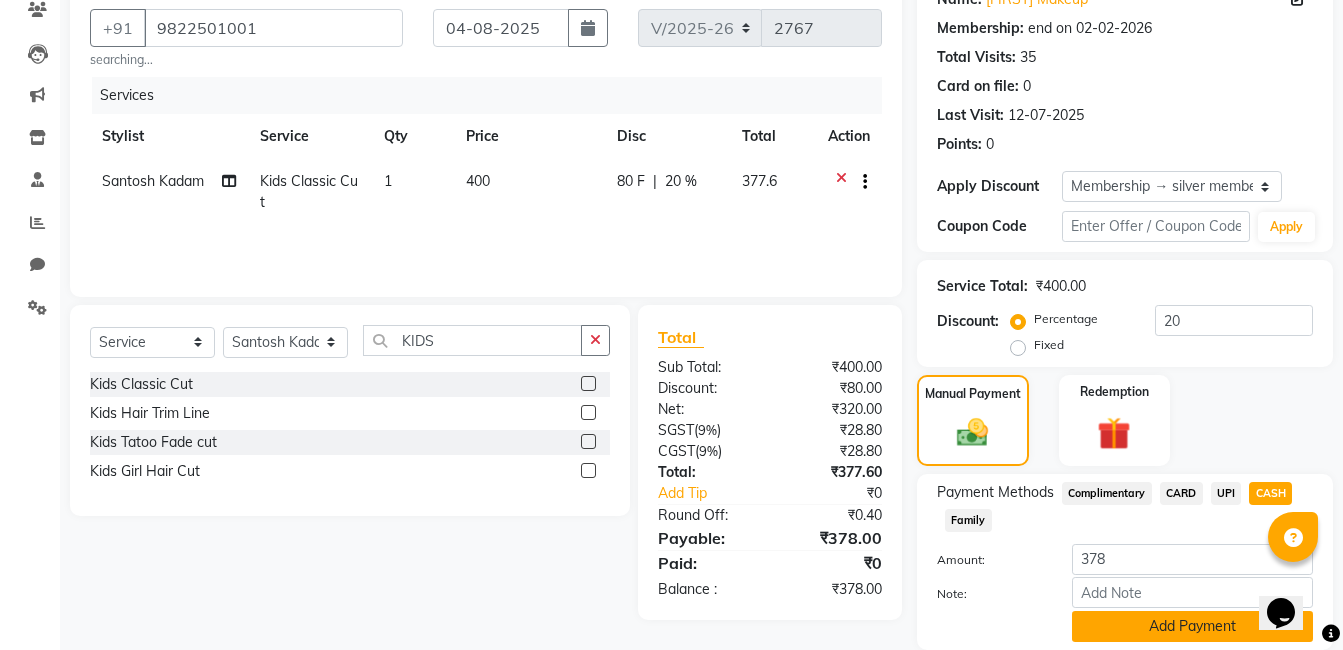 click on "Add Payment" 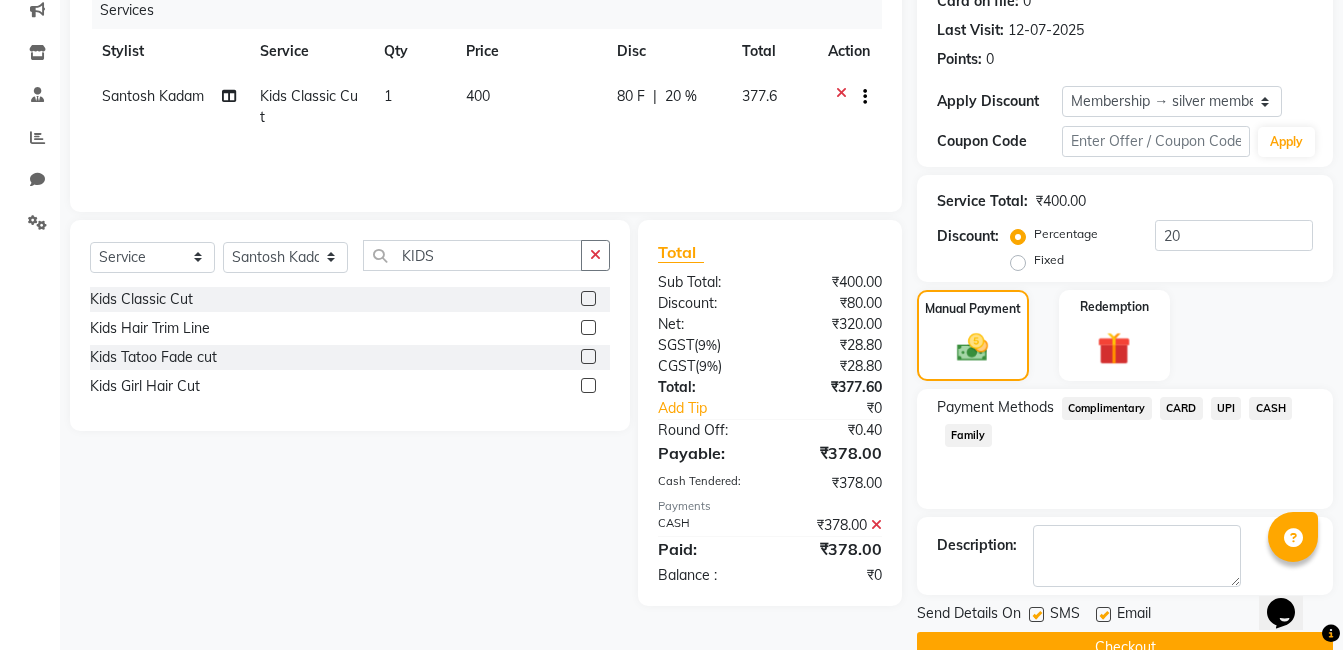 scroll, scrollTop: 305, scrollLeft: 0, axis: vertical 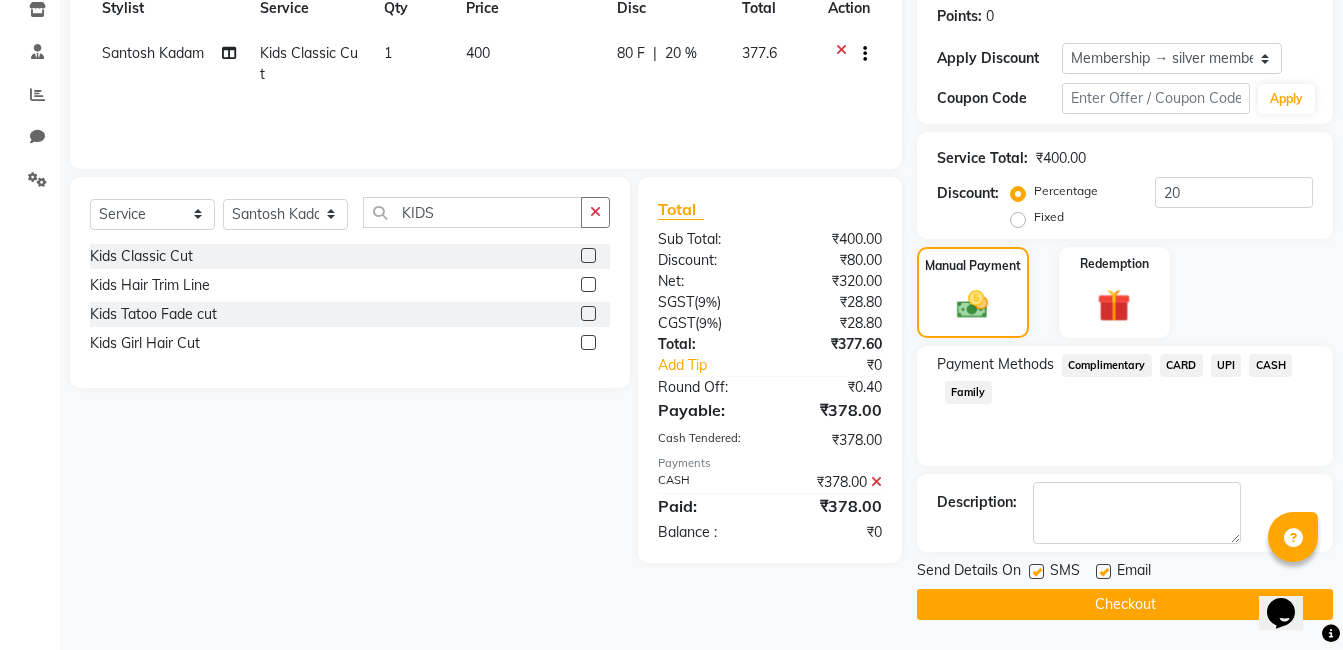 click on "Checkout" 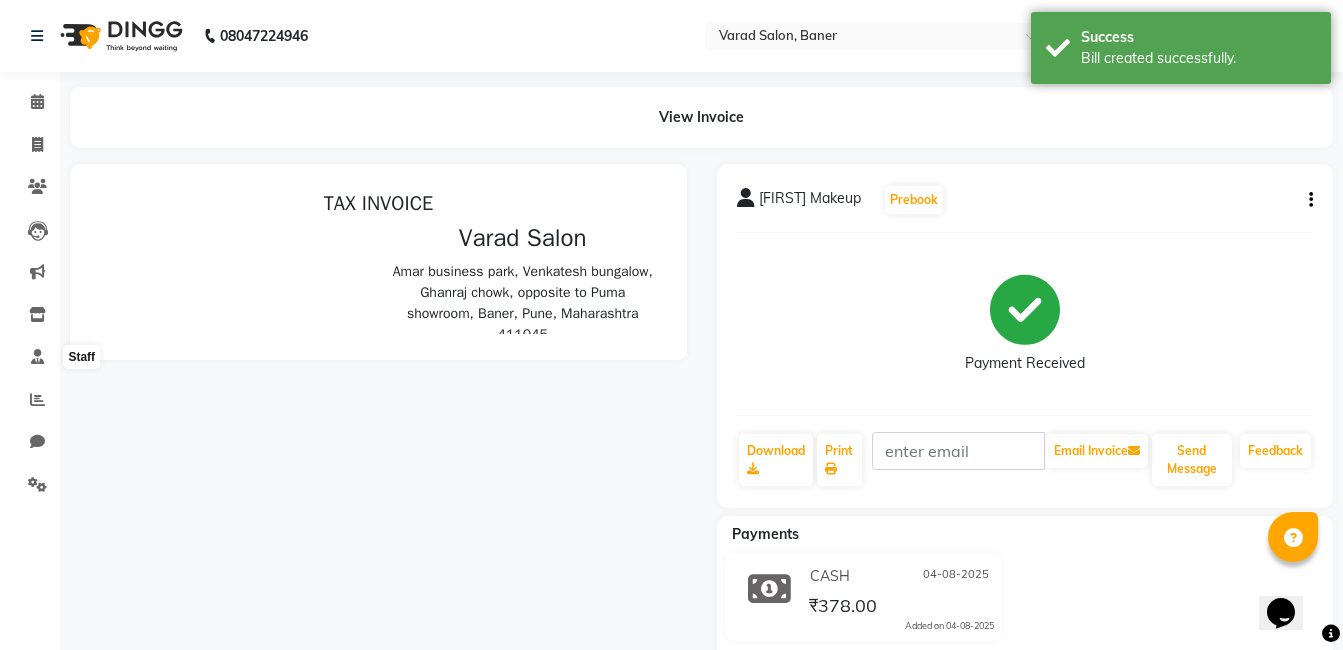 scroll, scrollTop: 0, scrollLeft: 0, axis: both 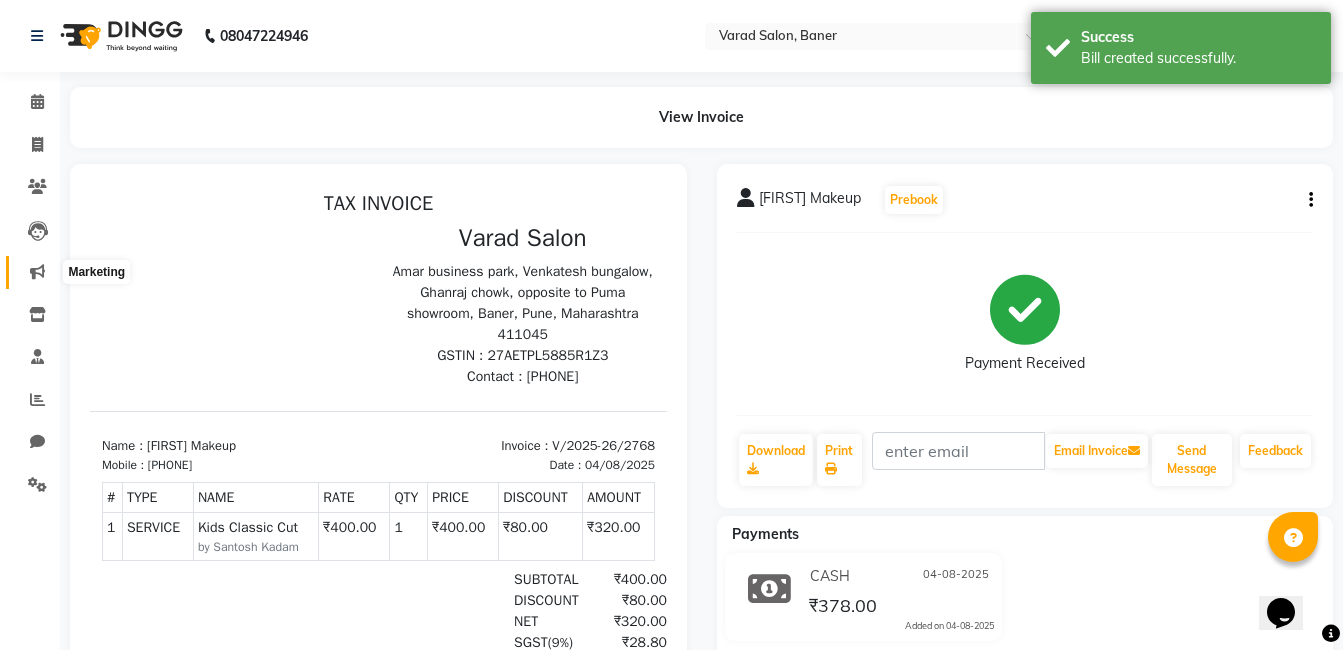 click 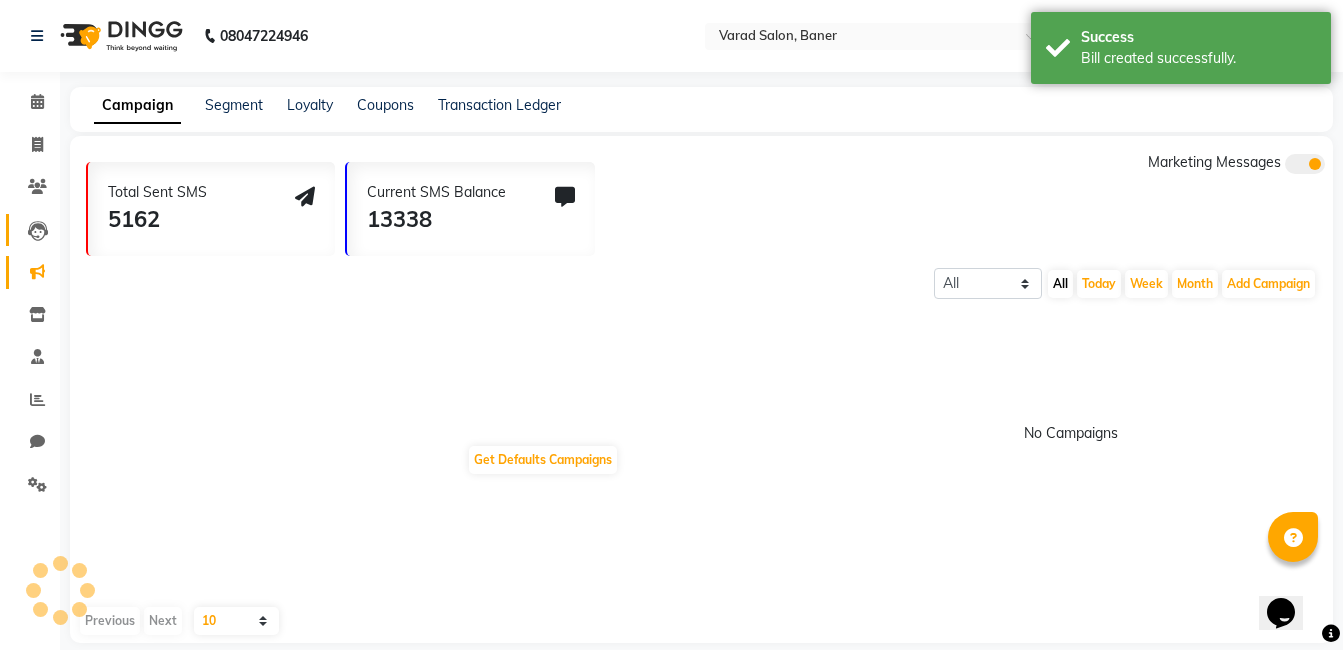 click 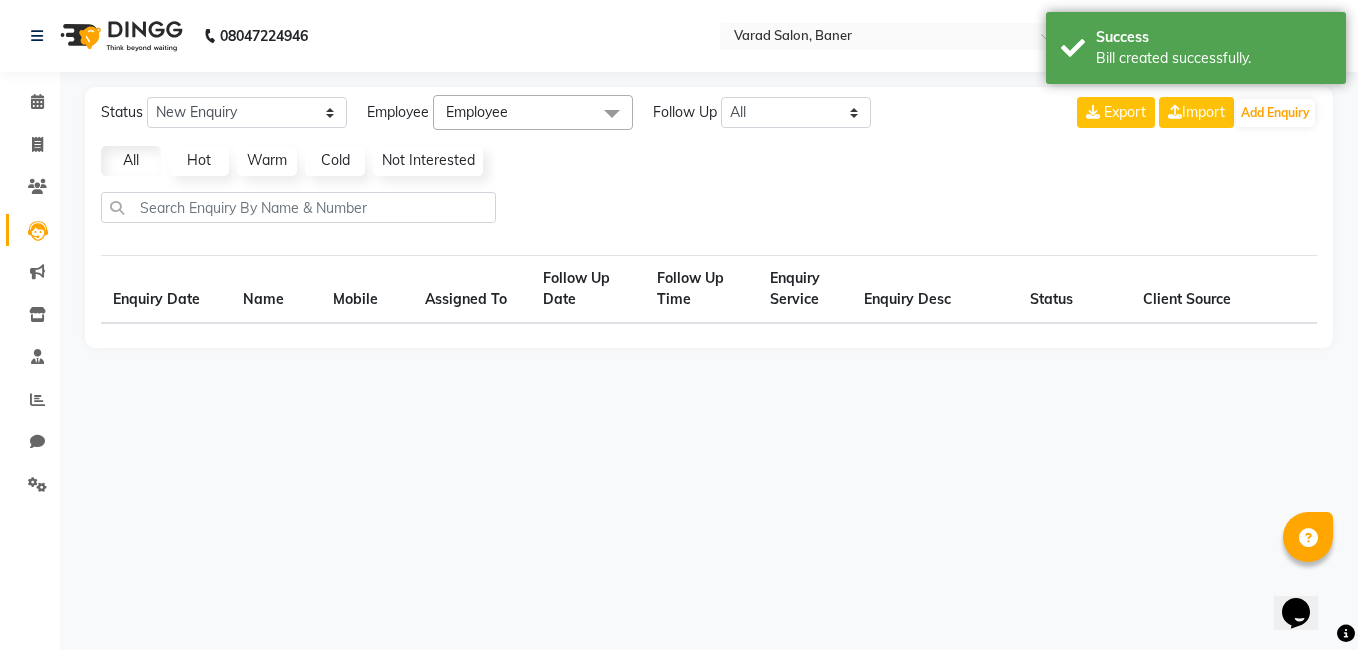 select on "10" 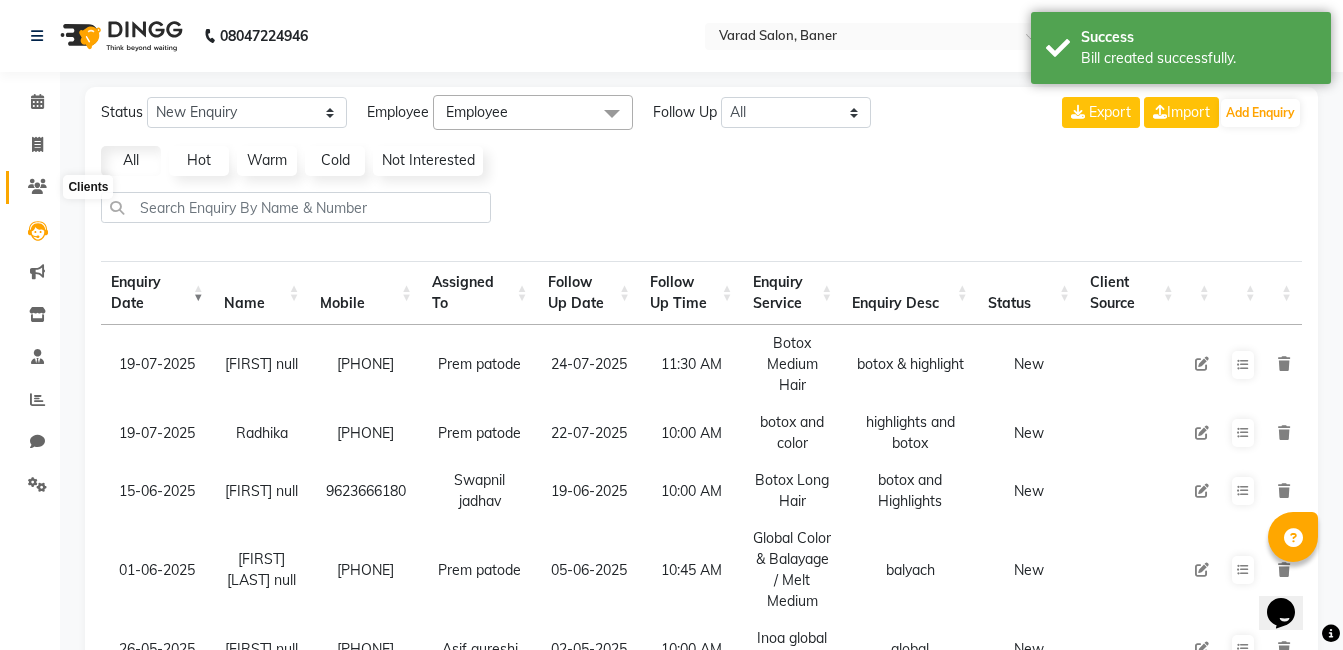 click 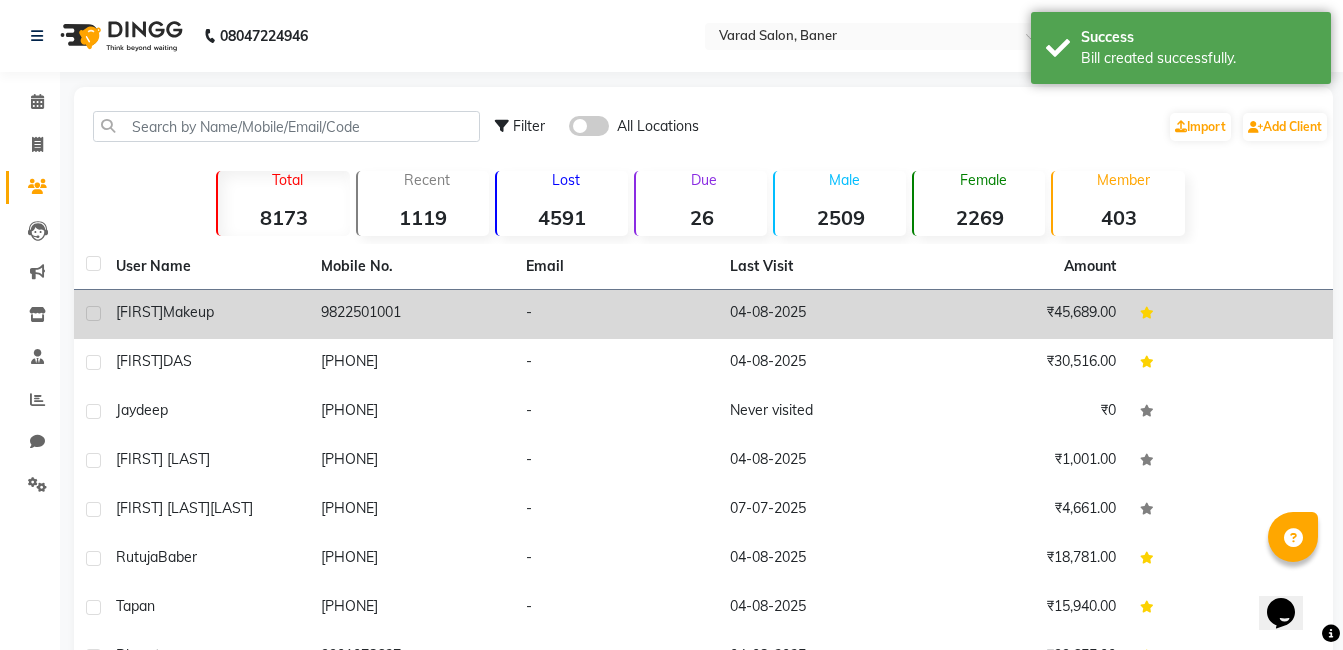 click on "9822501001" 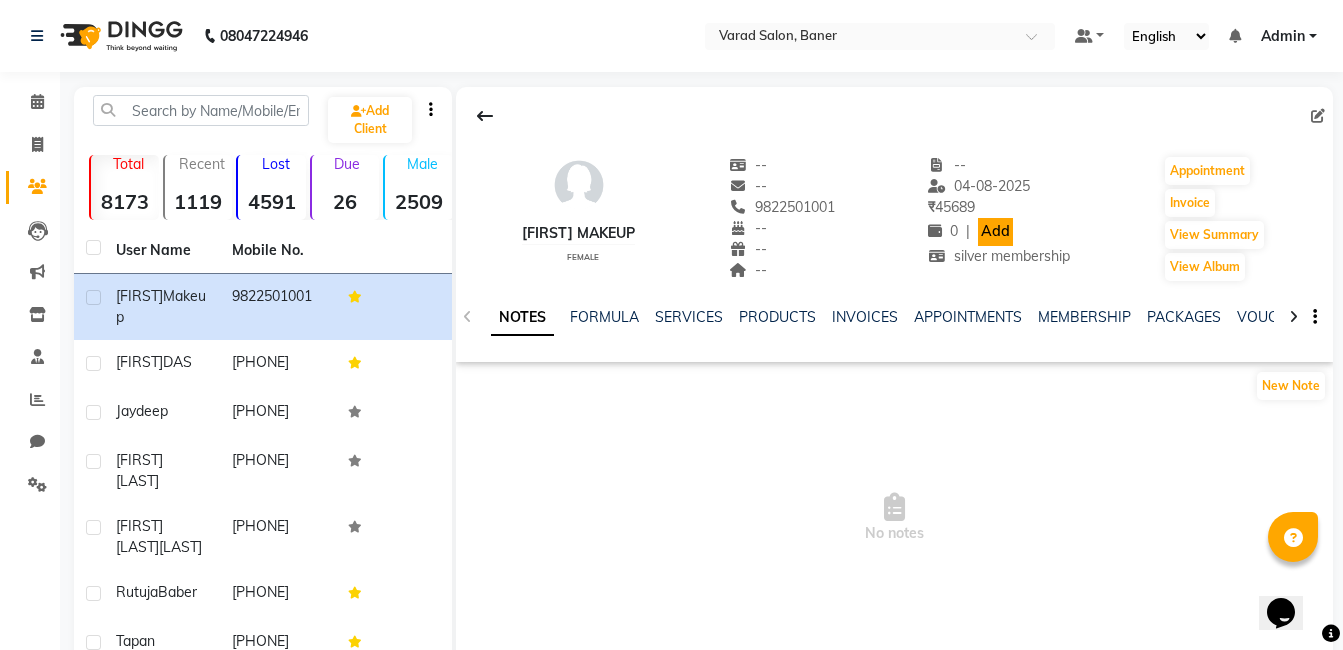 click on "Add" 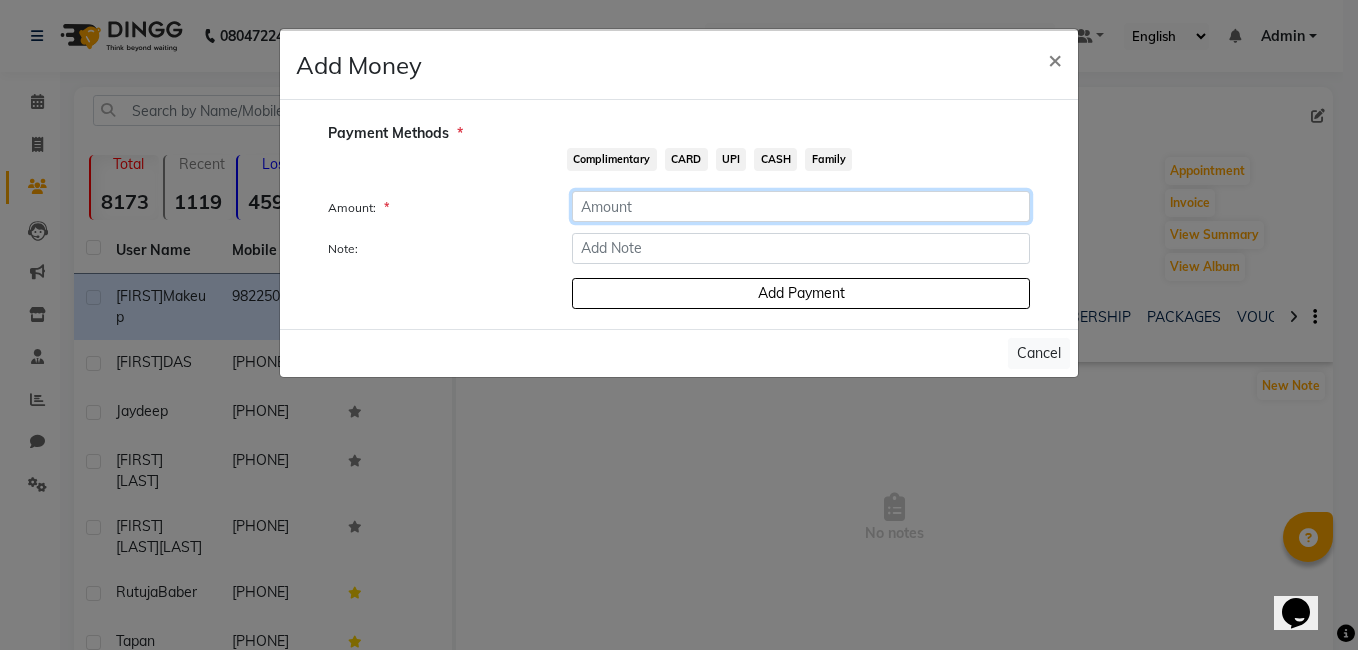 click 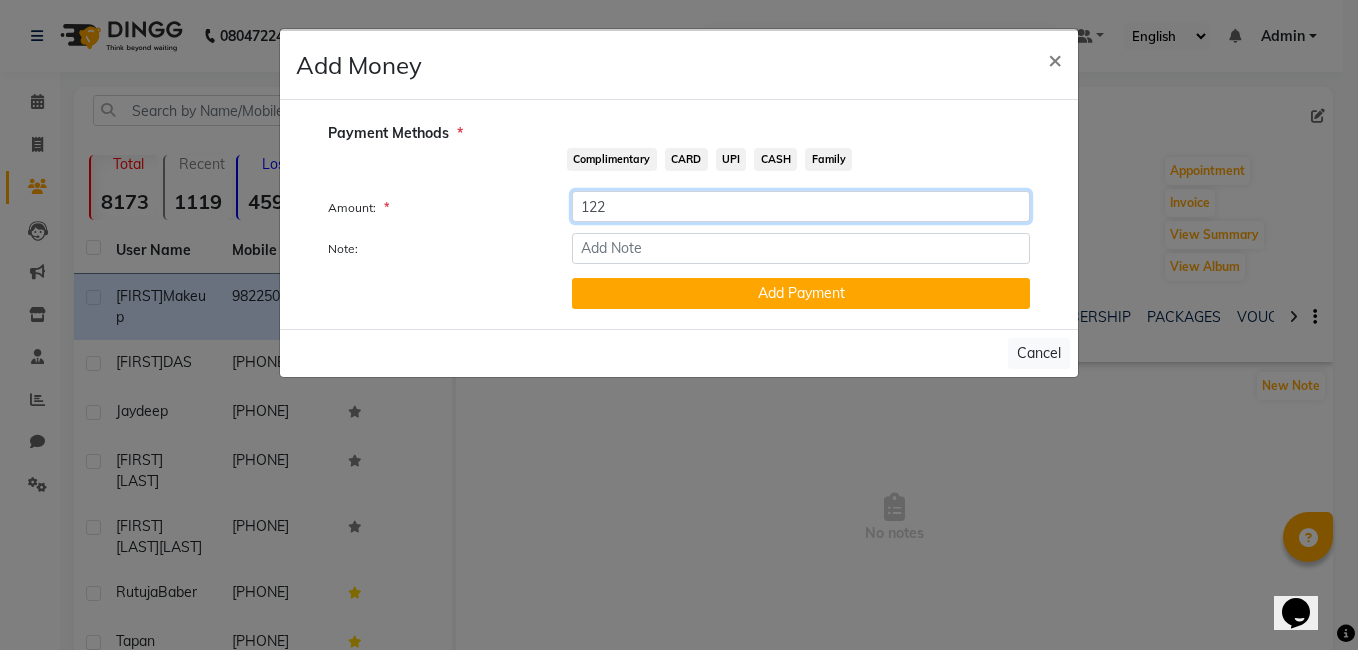 type on "122" 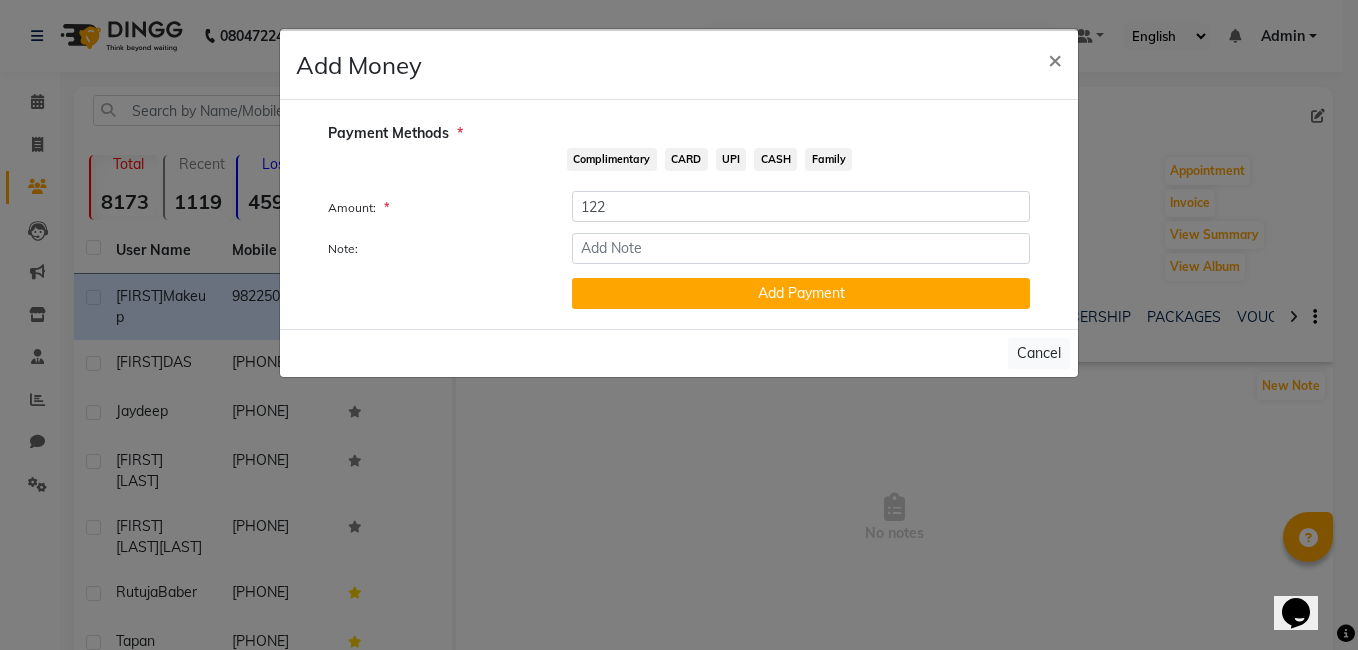 click on "CASH" 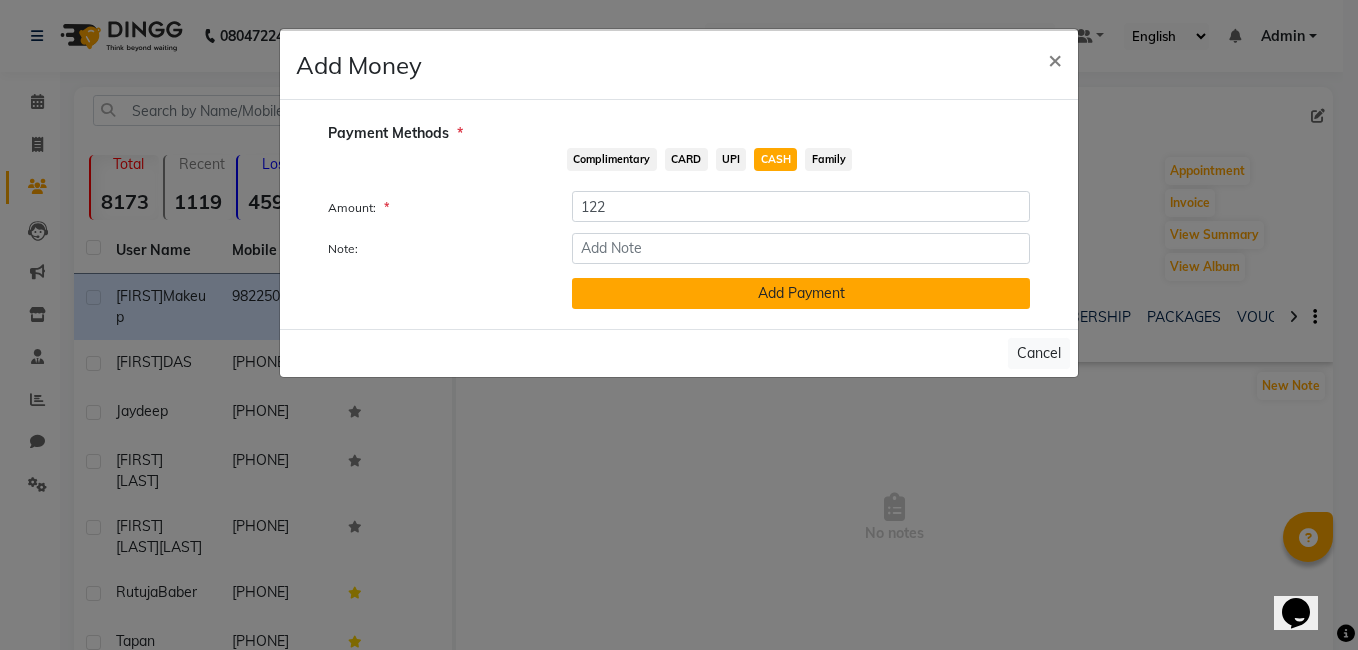 click on "Add Payment" 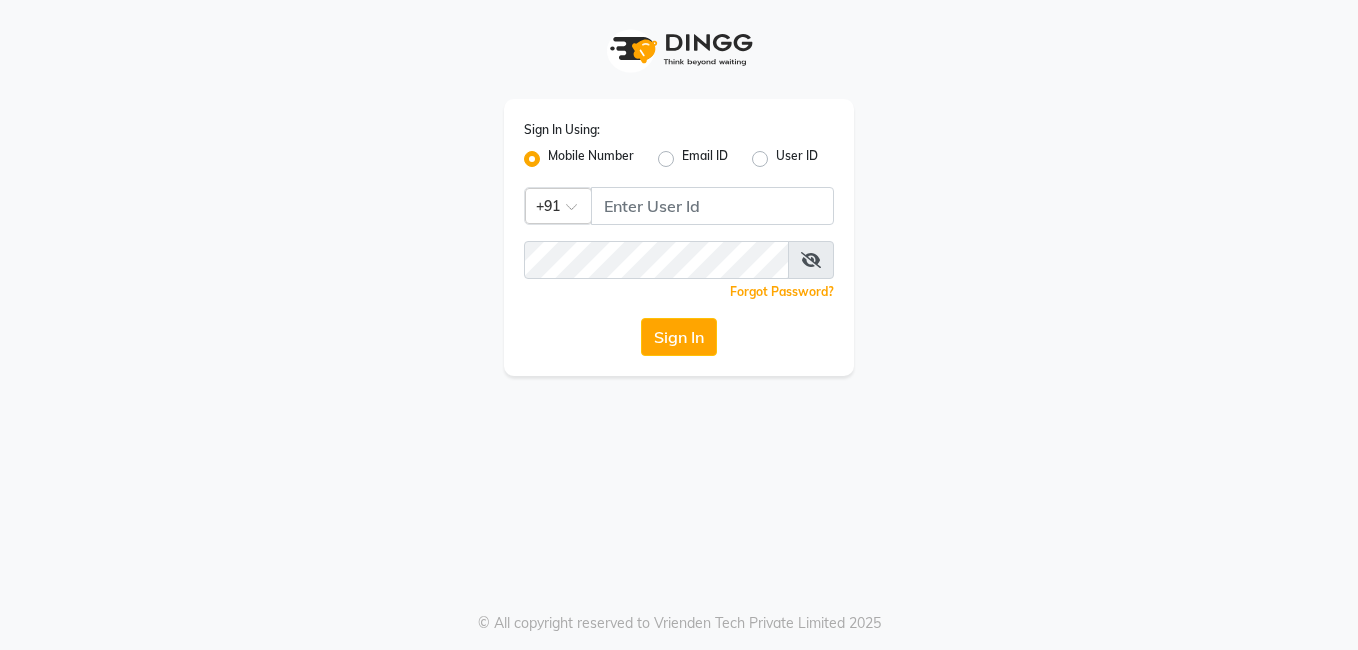 scroll, scrollTop: 0, scrollLeft: 0, axis: both 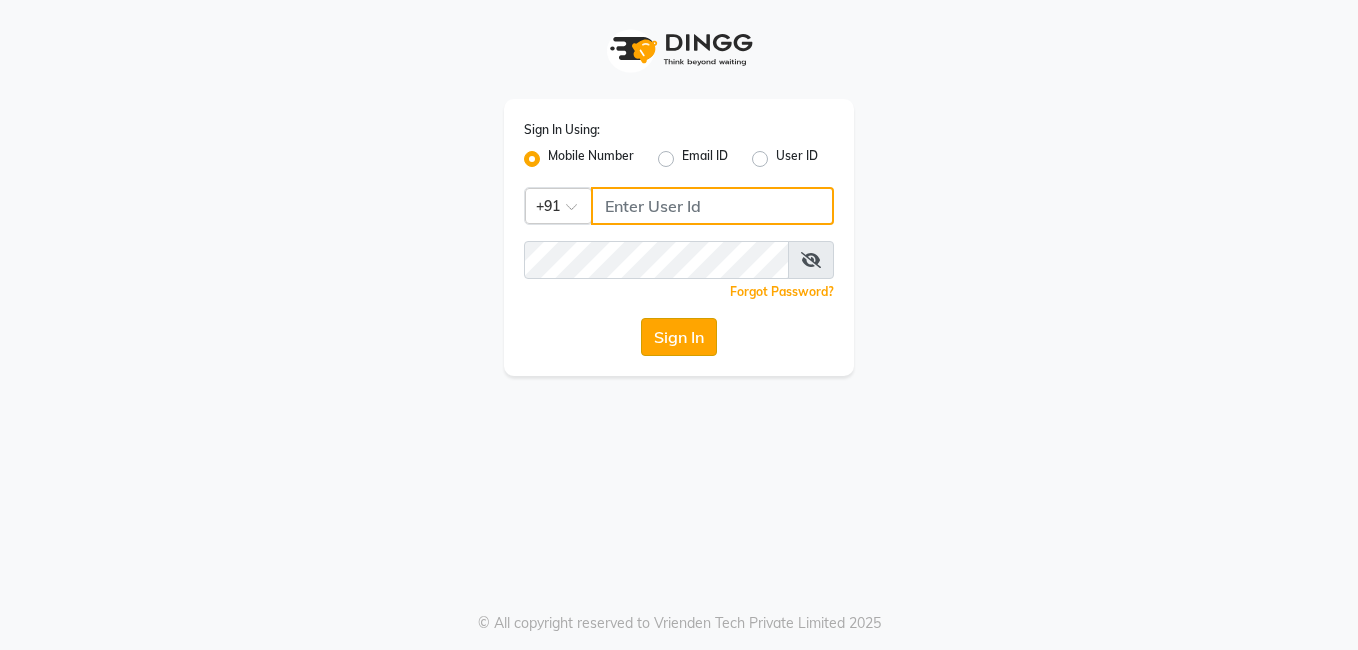 type on "[PHONE]" 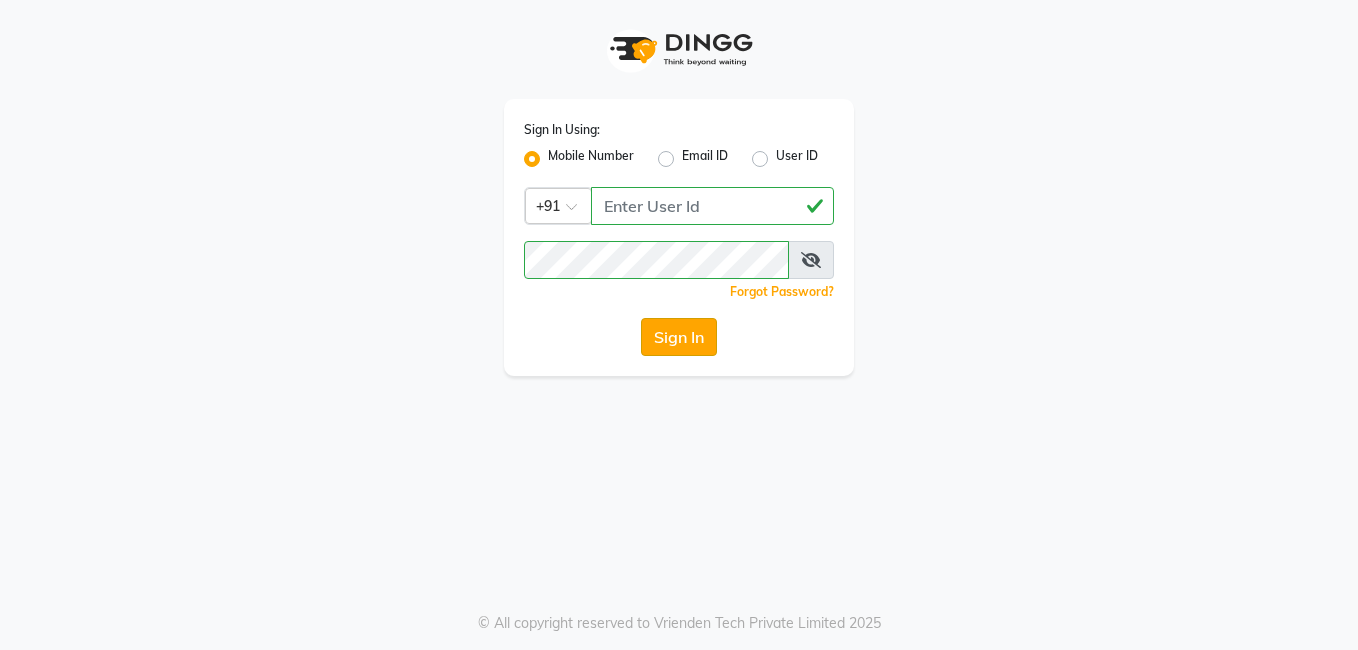 click on "Sign In" 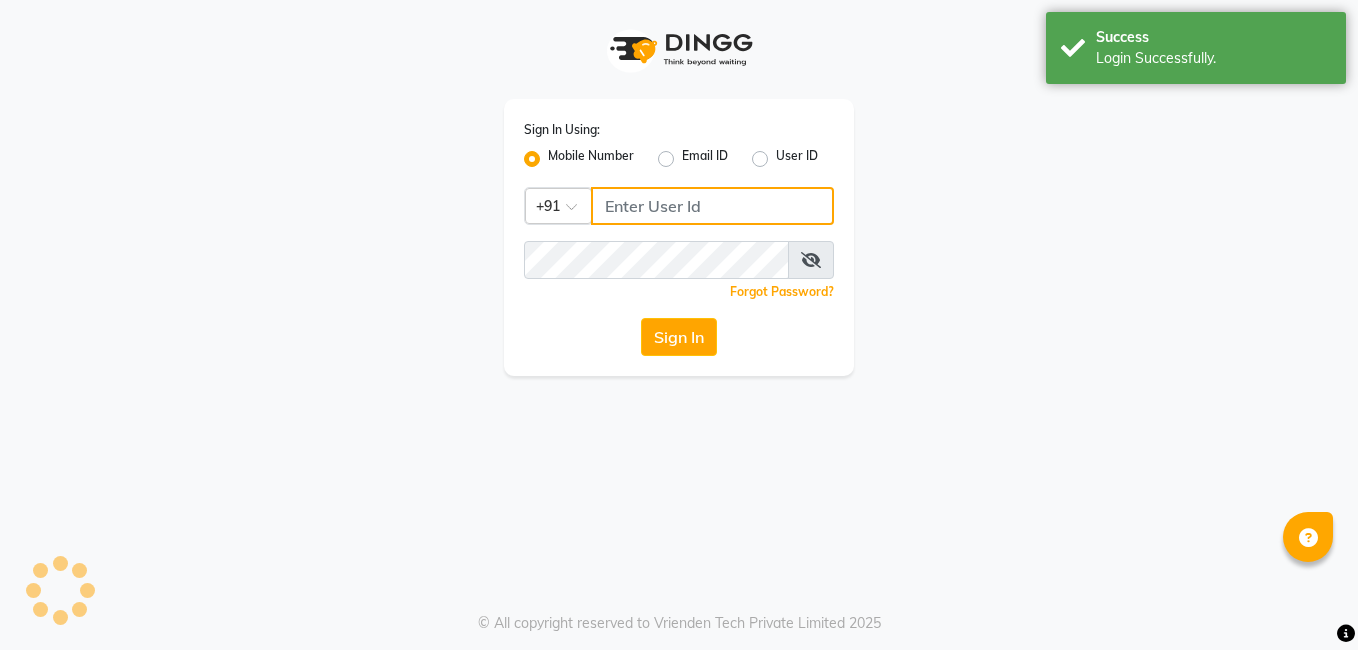 type on "[PHONE]" 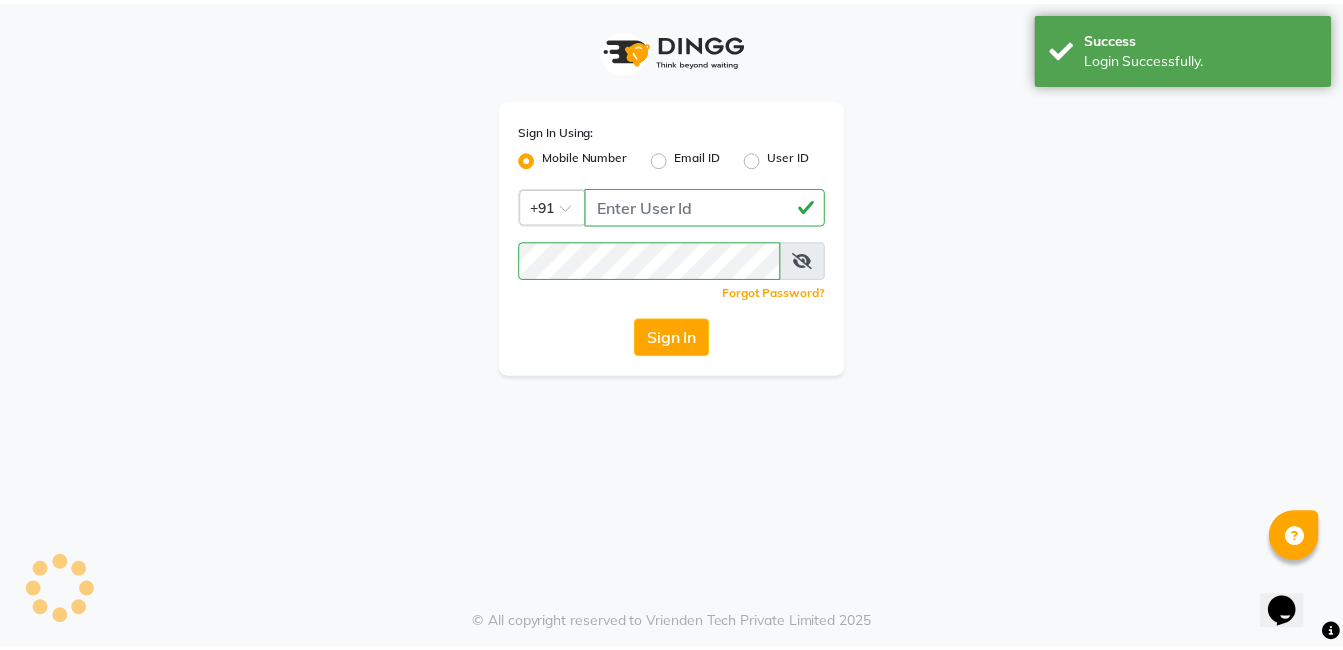 scroll, scrollTop: 0, scrollLeft: 0, axis: both 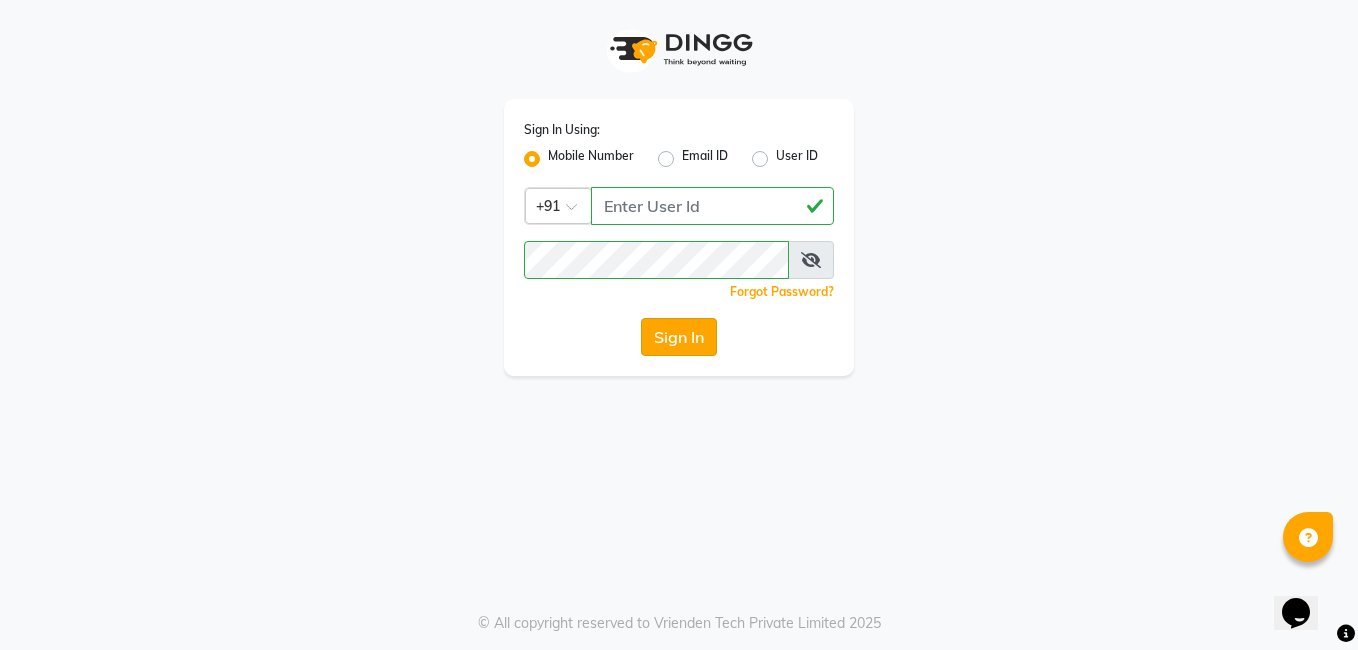 click on "Sign In" 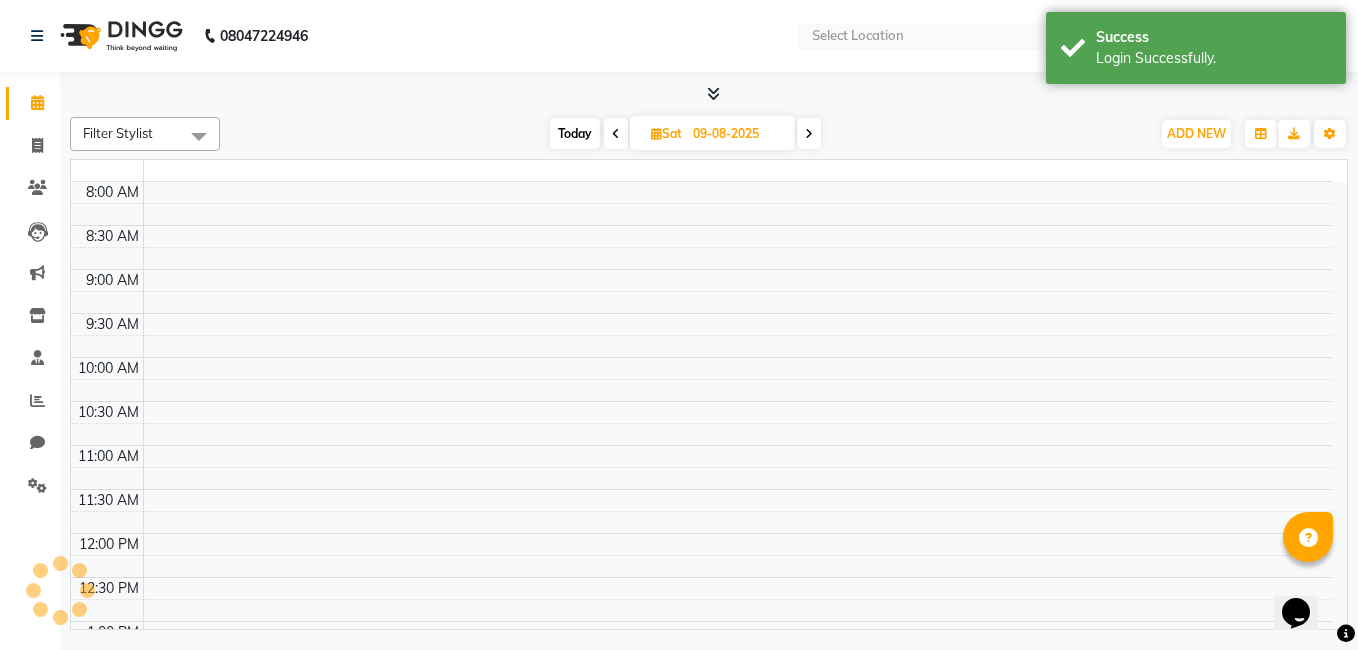 select on "en" 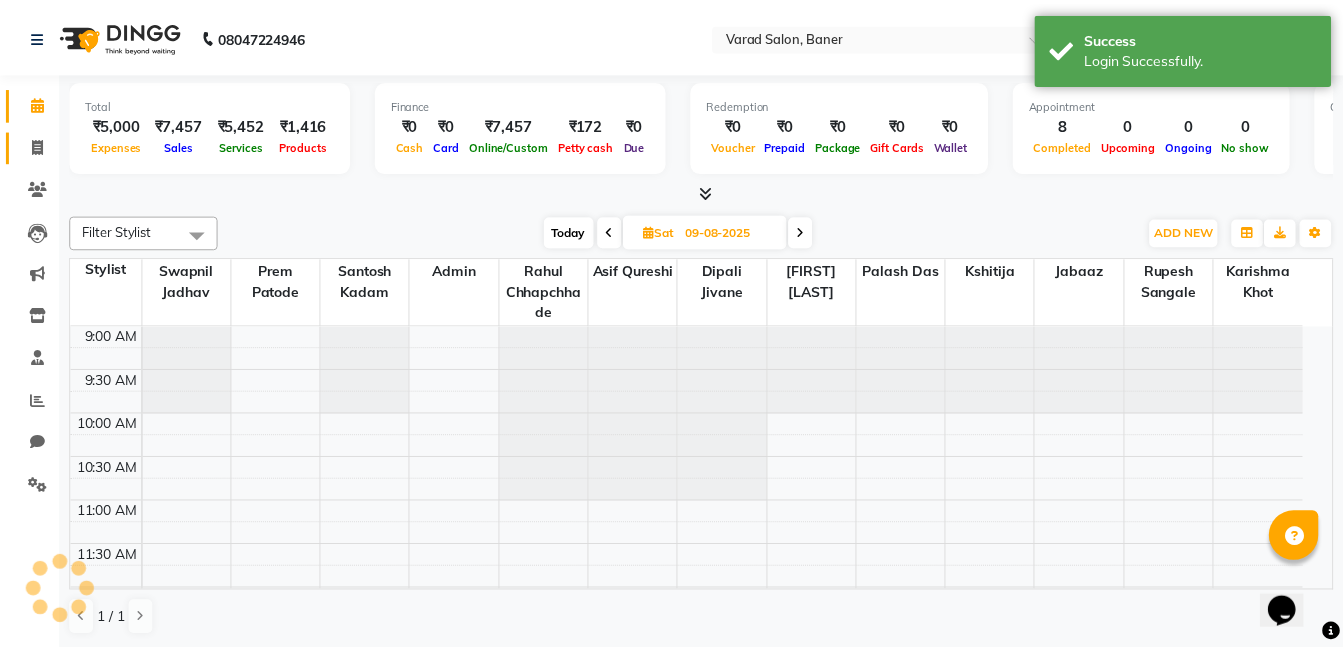 scroll, scrollTop: 0, scrollLeft: 0, axis: both 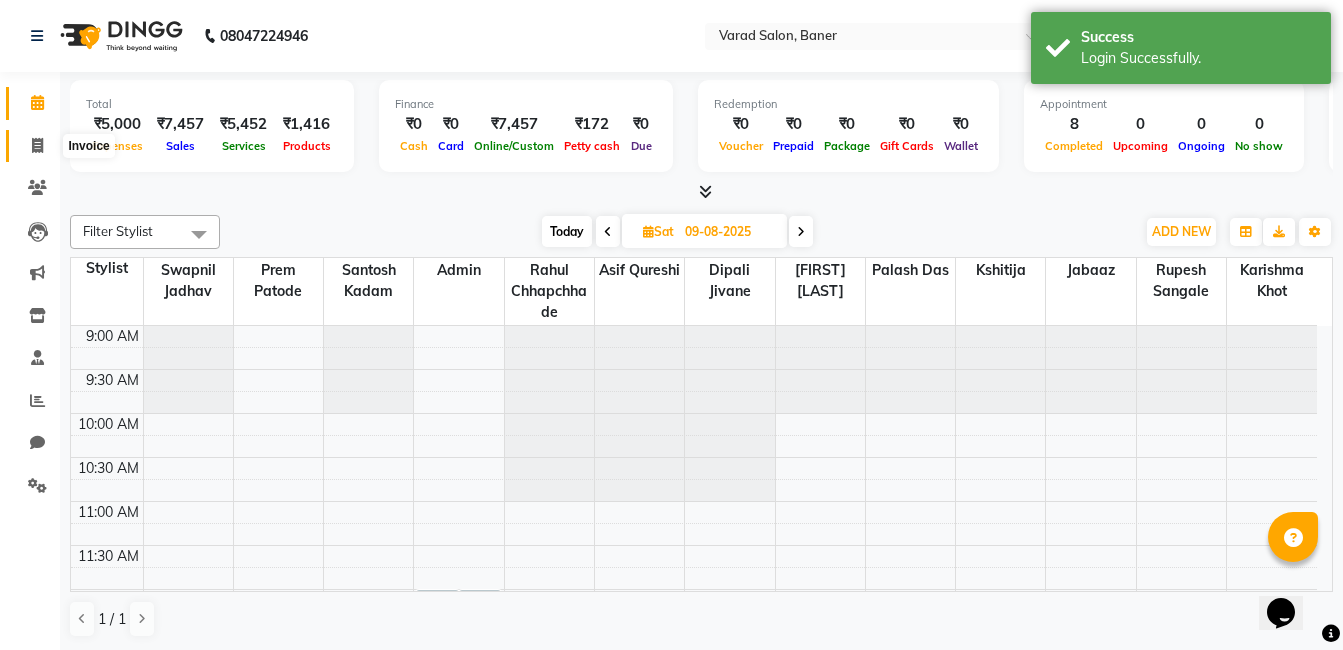 click 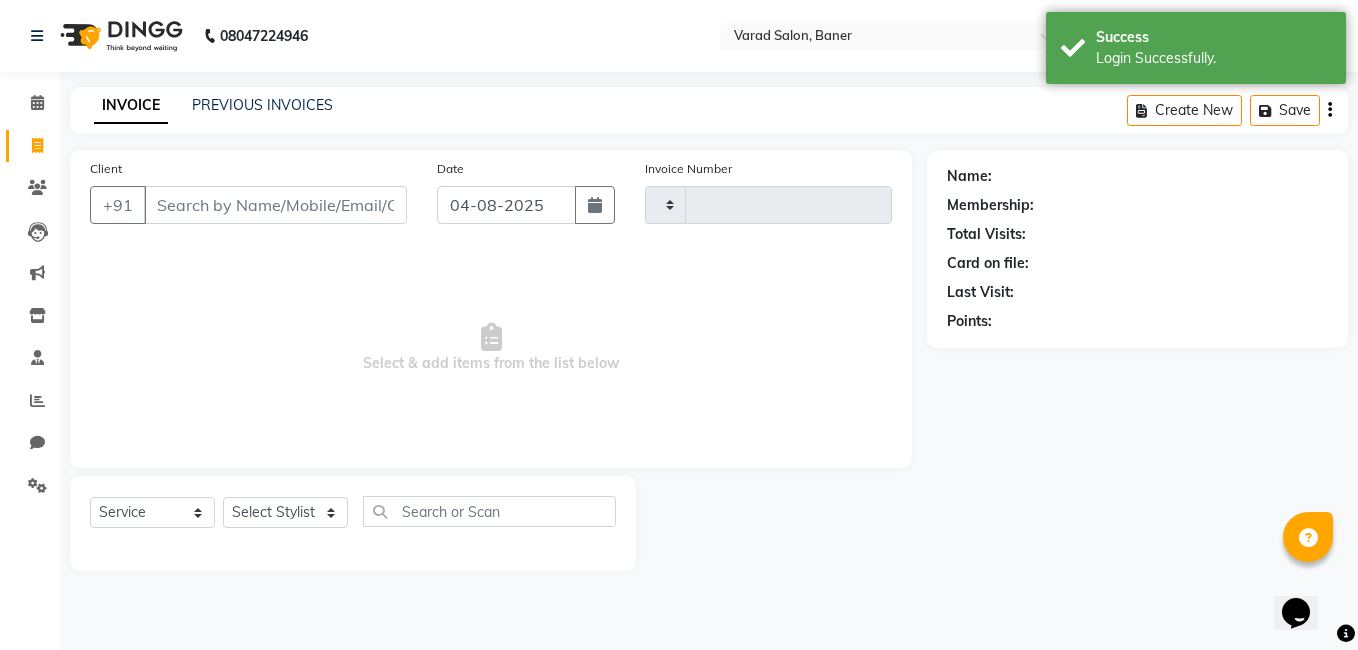 type on "2767" 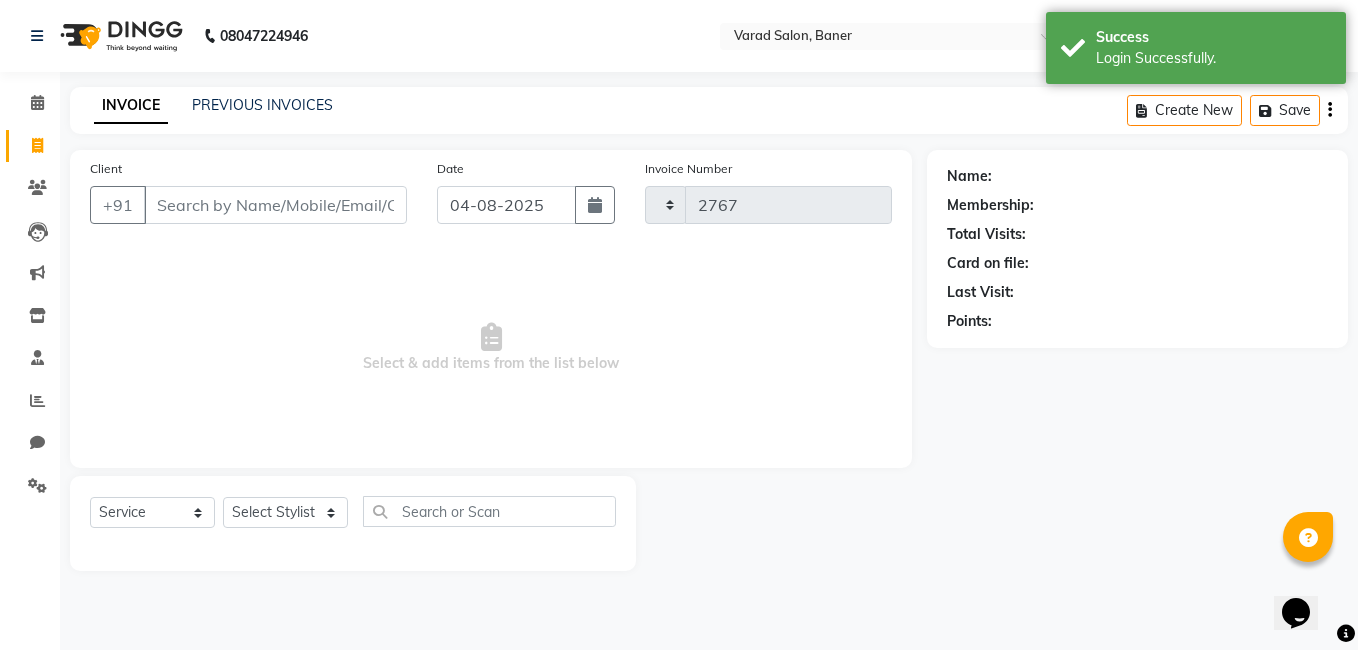 select on "7115" 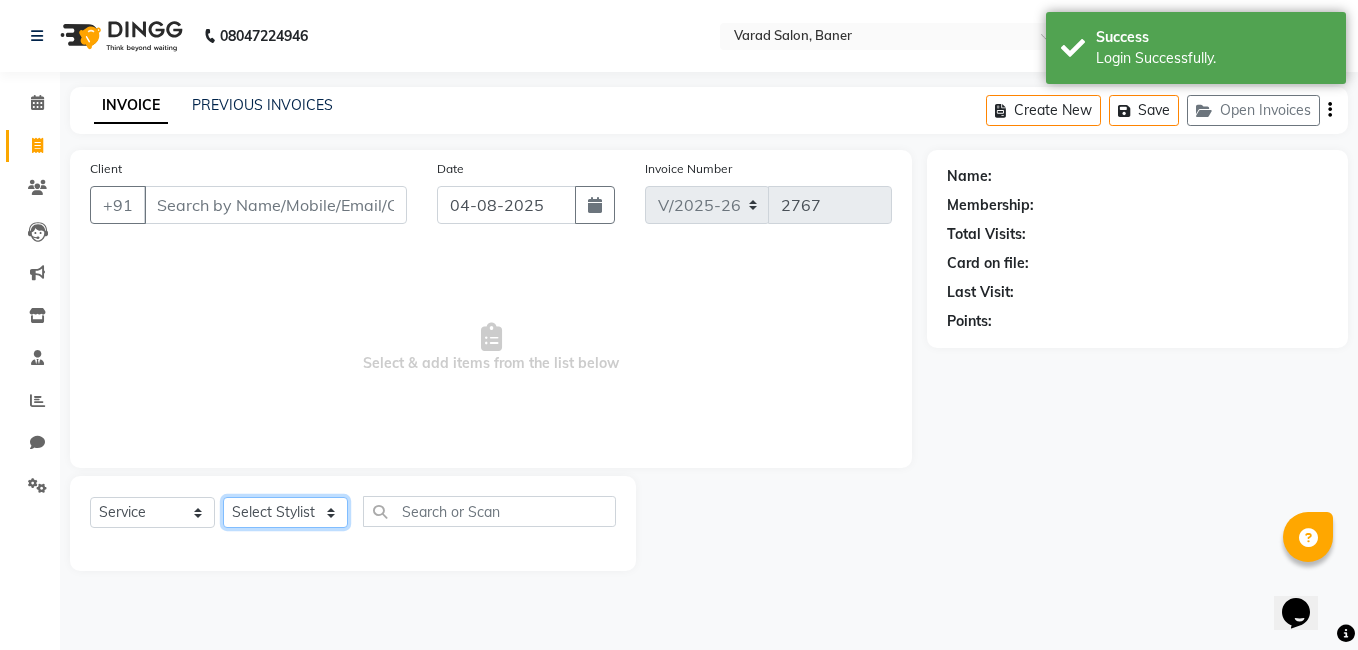 click on "Select Stylist Admin [NAME] [NAME] [NAME] [NAME] [NAME] [NAME] [NAME] [NAME] [NAME] [NAME] [NAME] [NAME]" 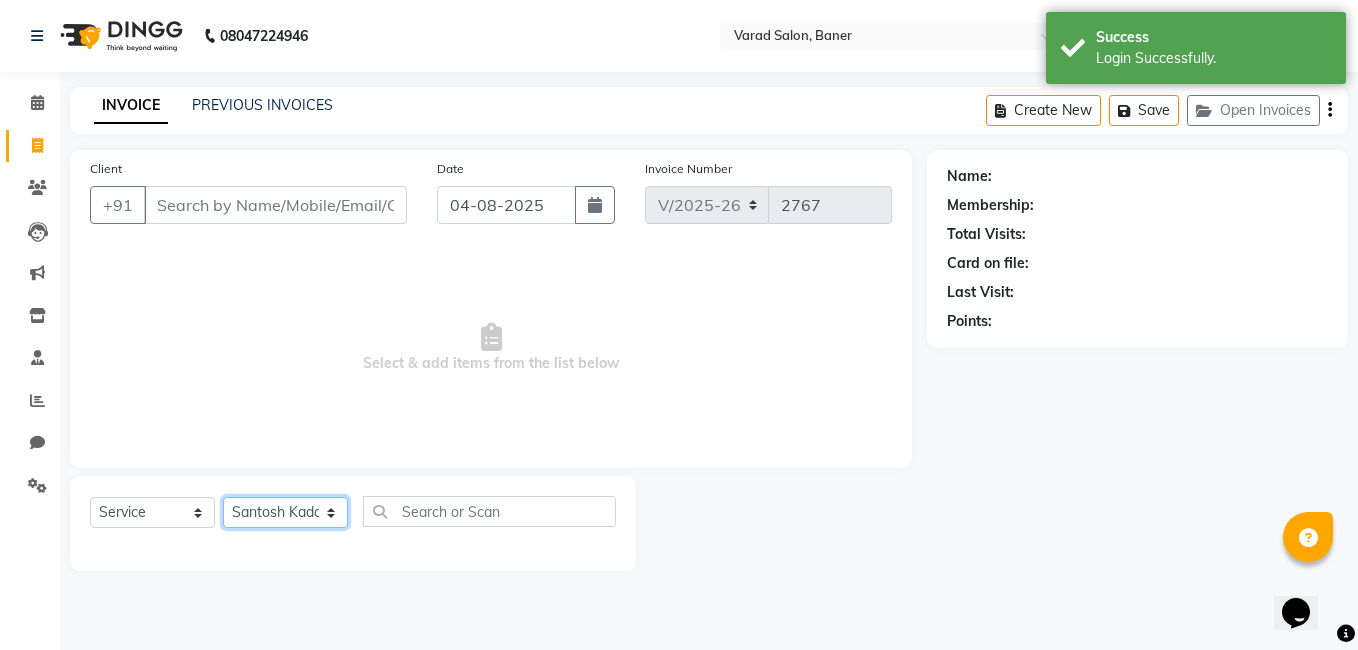 click on "Select Stylist Admin [NAME] [NAME] [NAME] [NAME] [NAME] [NAME] [NAME] [NAME] [NAME] [NAME] [NAME] [NAME]" 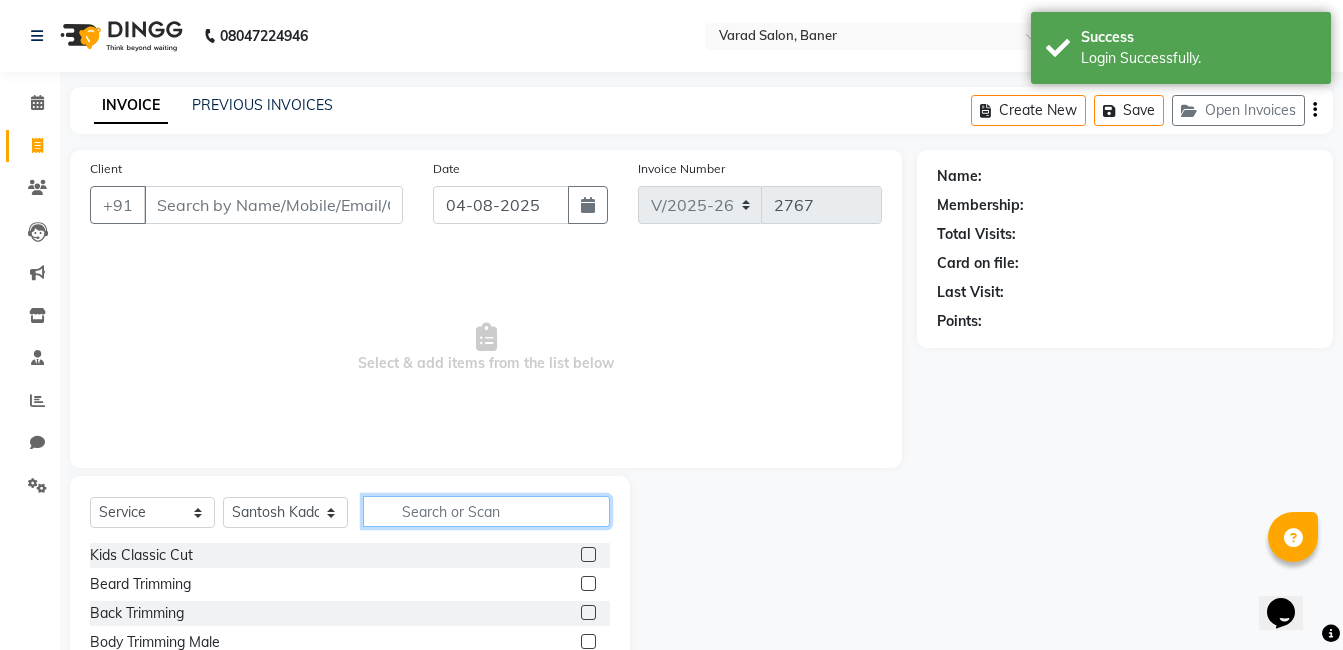 click 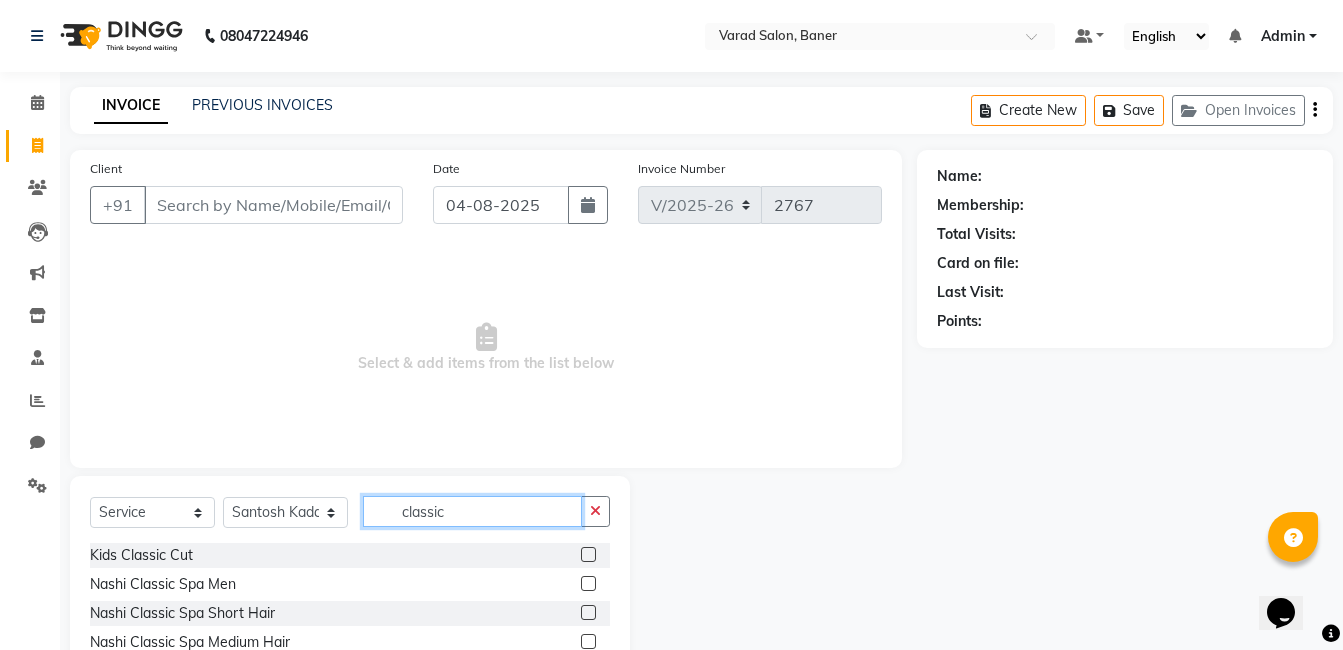 scroll, scrollTop: 125, scrollLeft: 0, axis: vertical 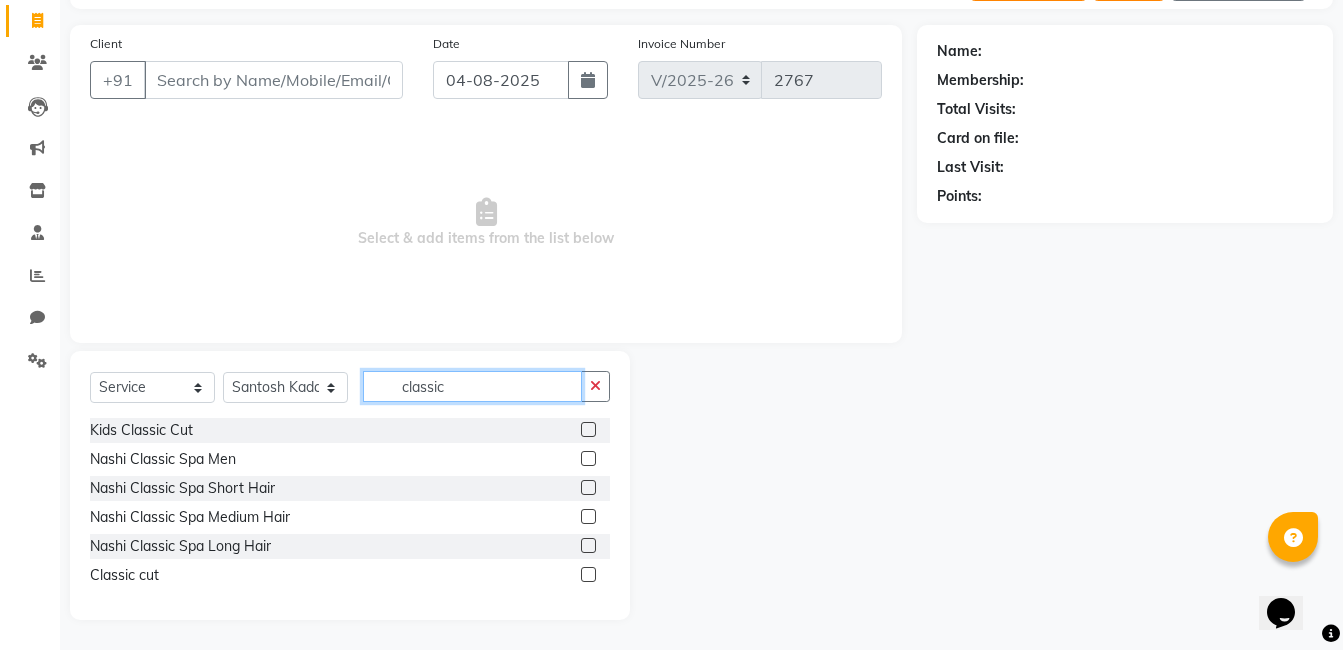 type on "classic" 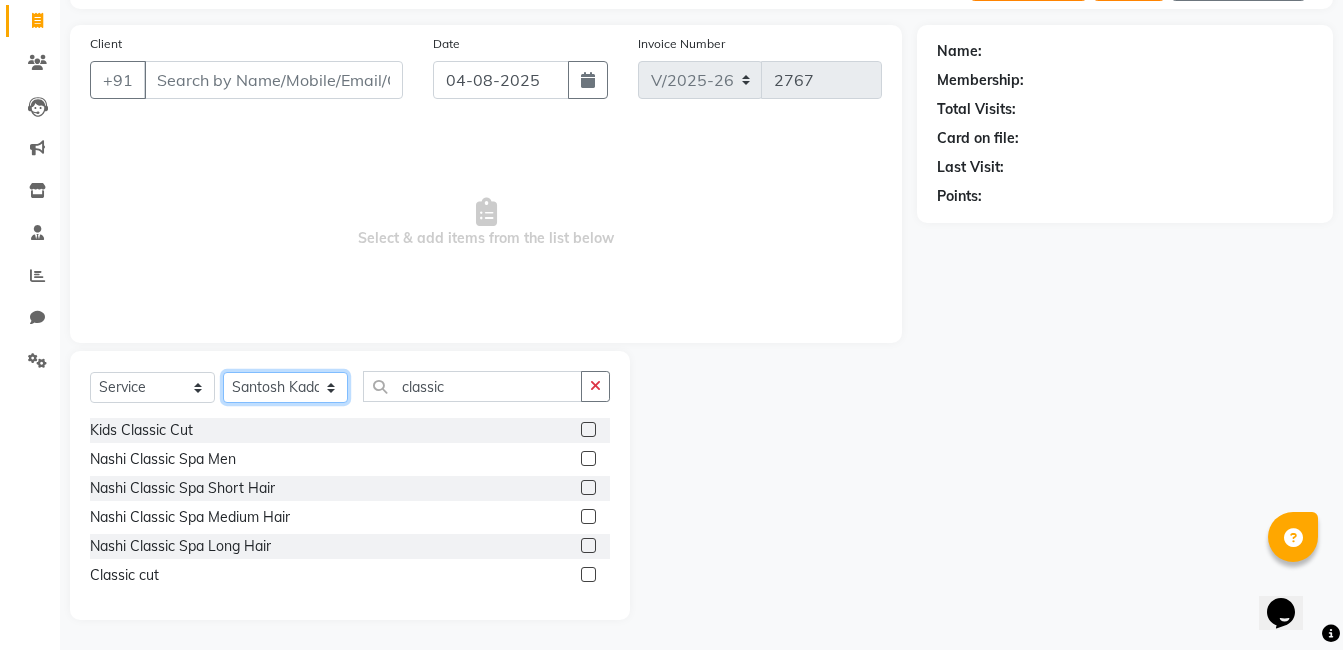 click on "Select Stylist Admin [NAME] [NAME] [NAME] [NAME] [NAME] [NAME] [NAME] [NAME] [NAME] [NAME] [NAME] [NAME]" 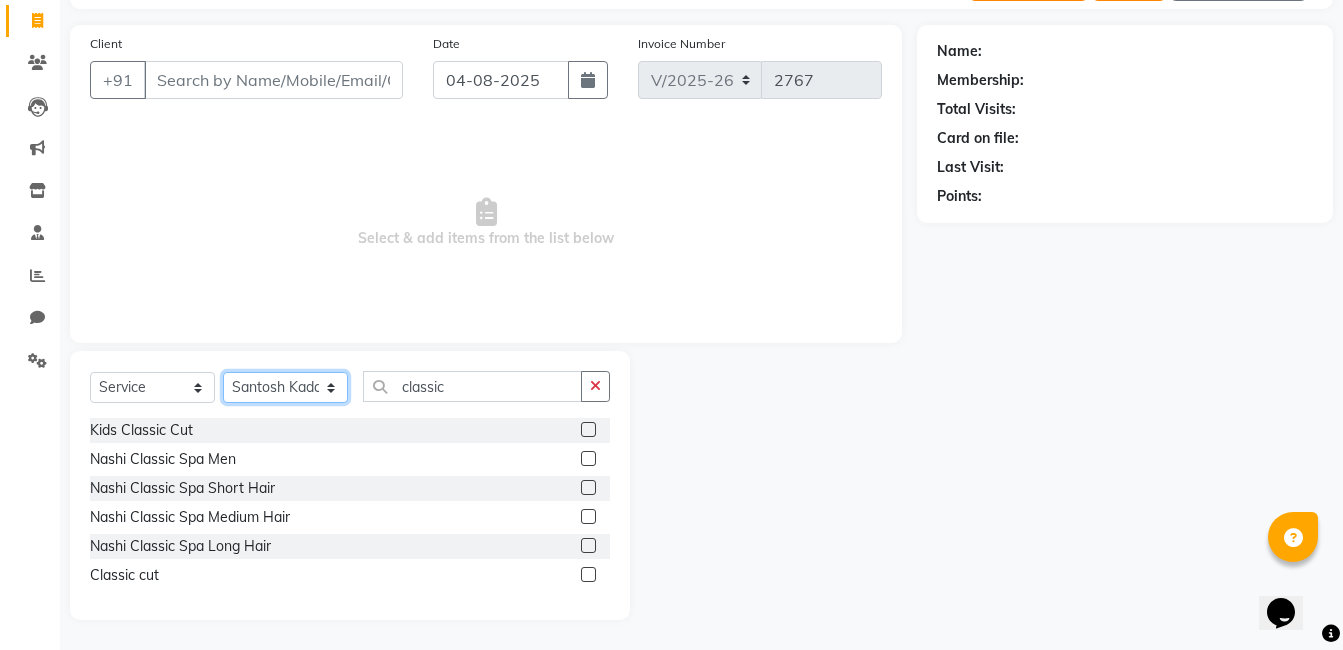 select on "60256" 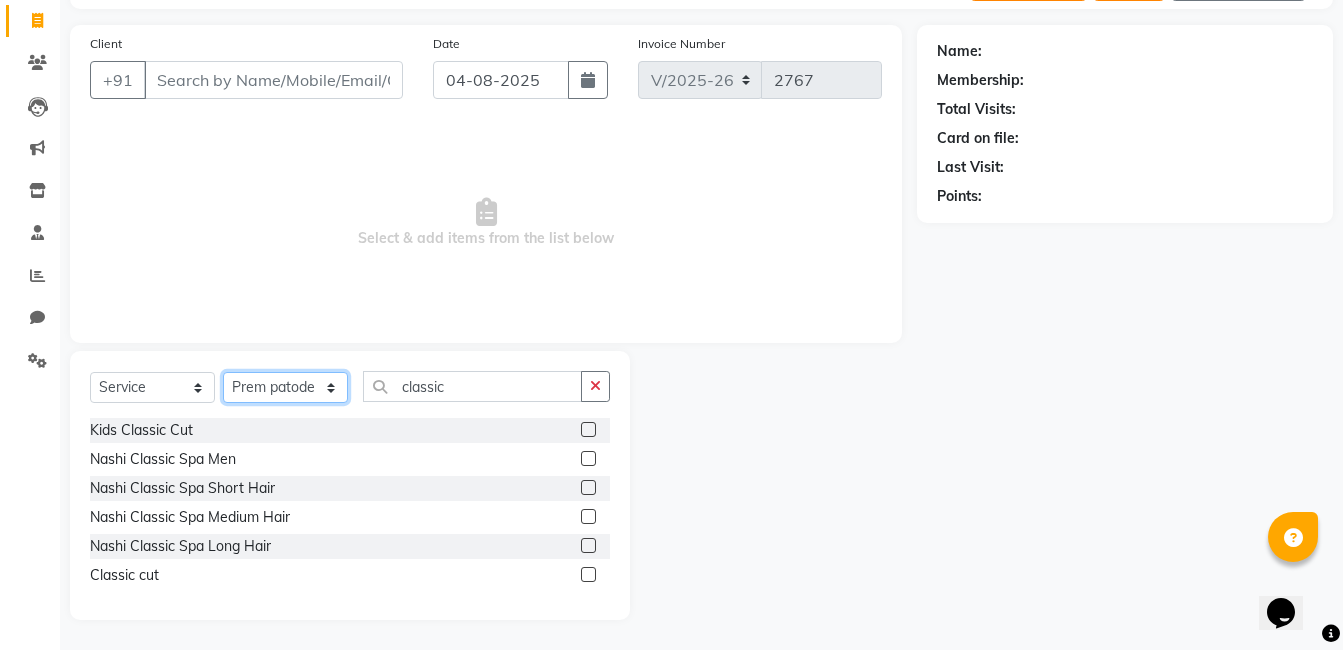 click on "Select Stylist Admin [NAME] [NAME] [NAME] [NAME] [NAME] [NAME] [NAME] [NAME] [NAME] [NAME] [NAME] [NAME]" 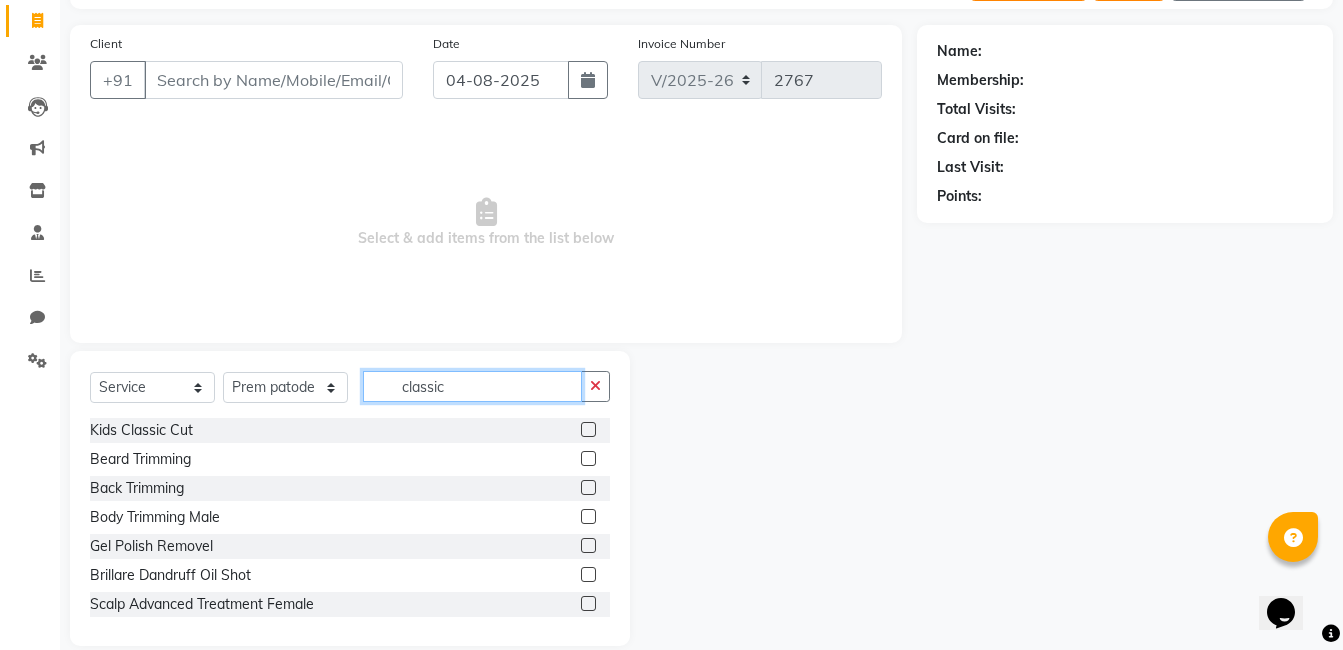click on "classic" 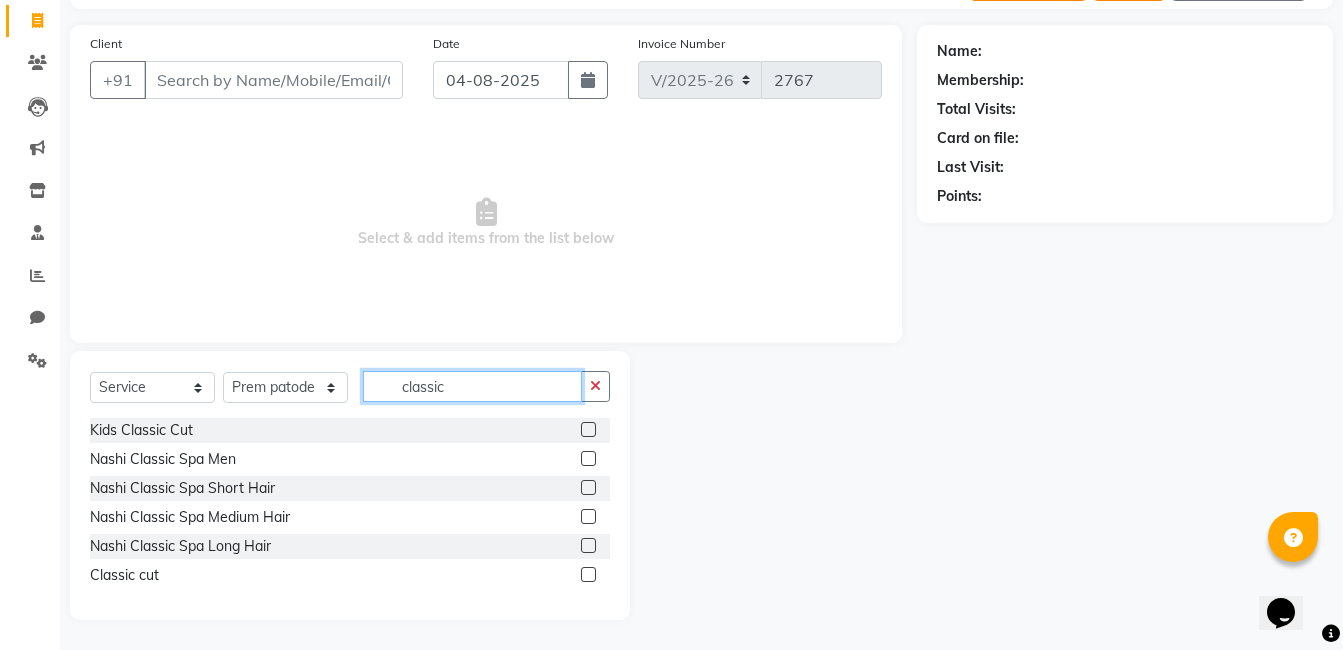 type on "classic" 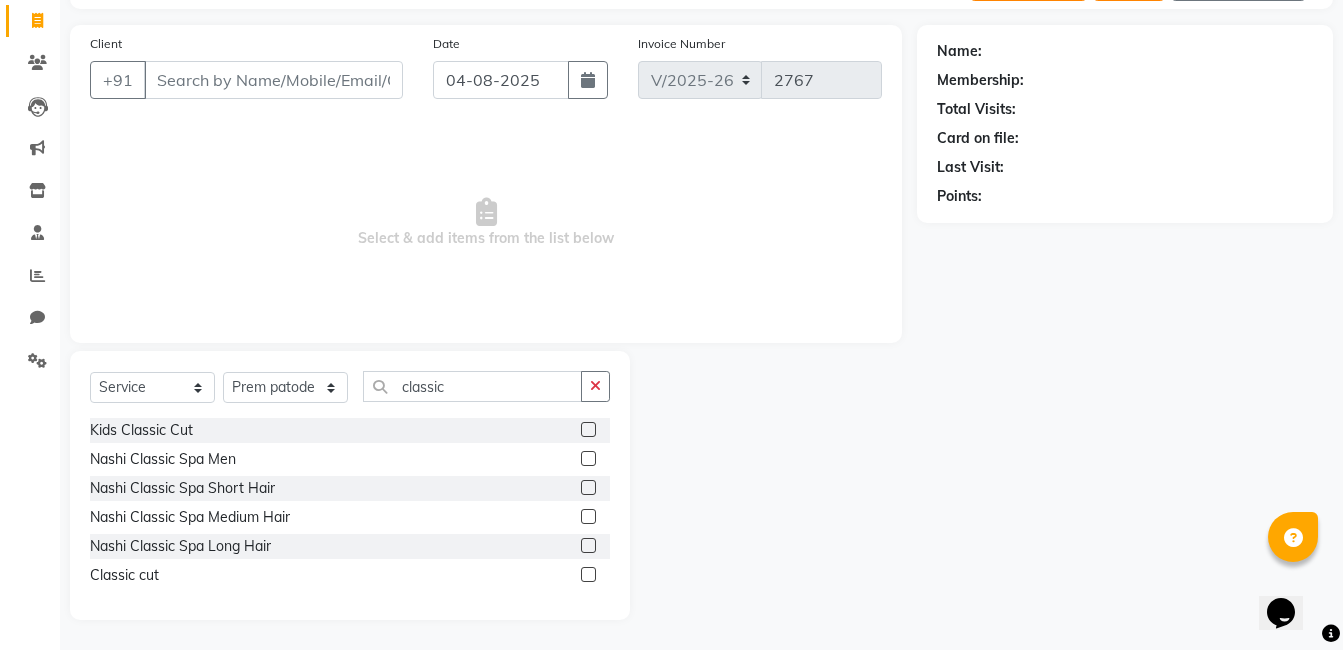 click 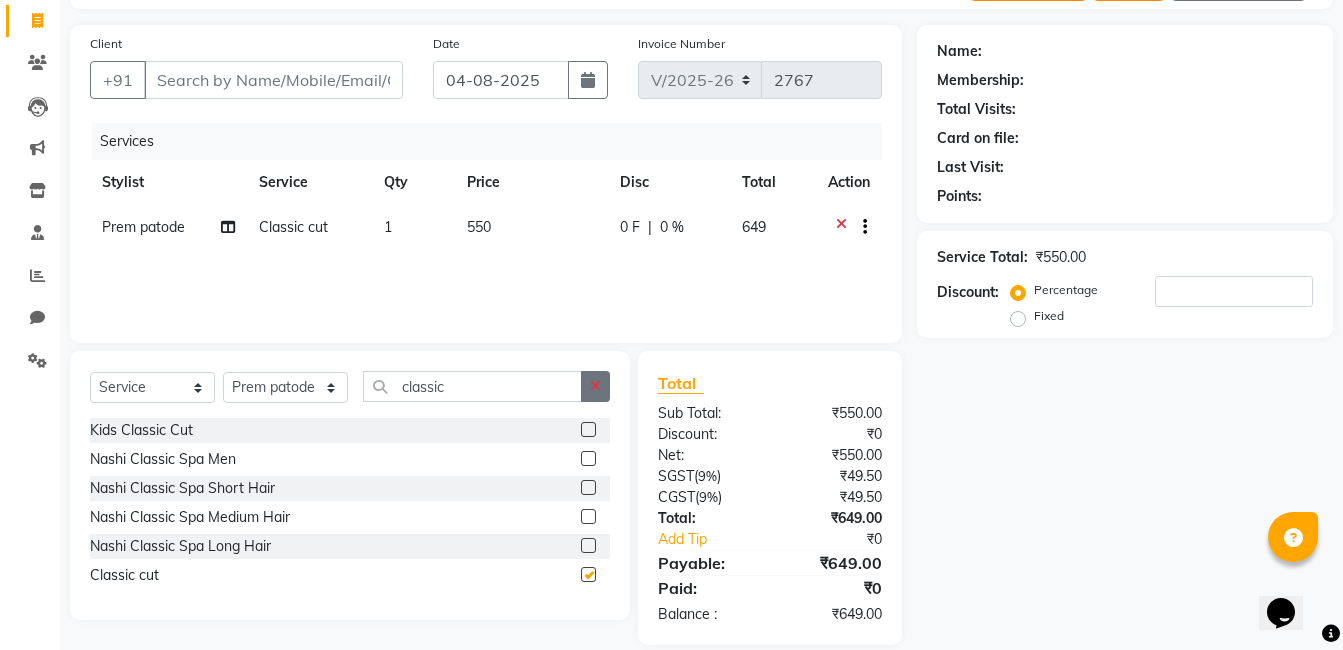 checkbox on "false" 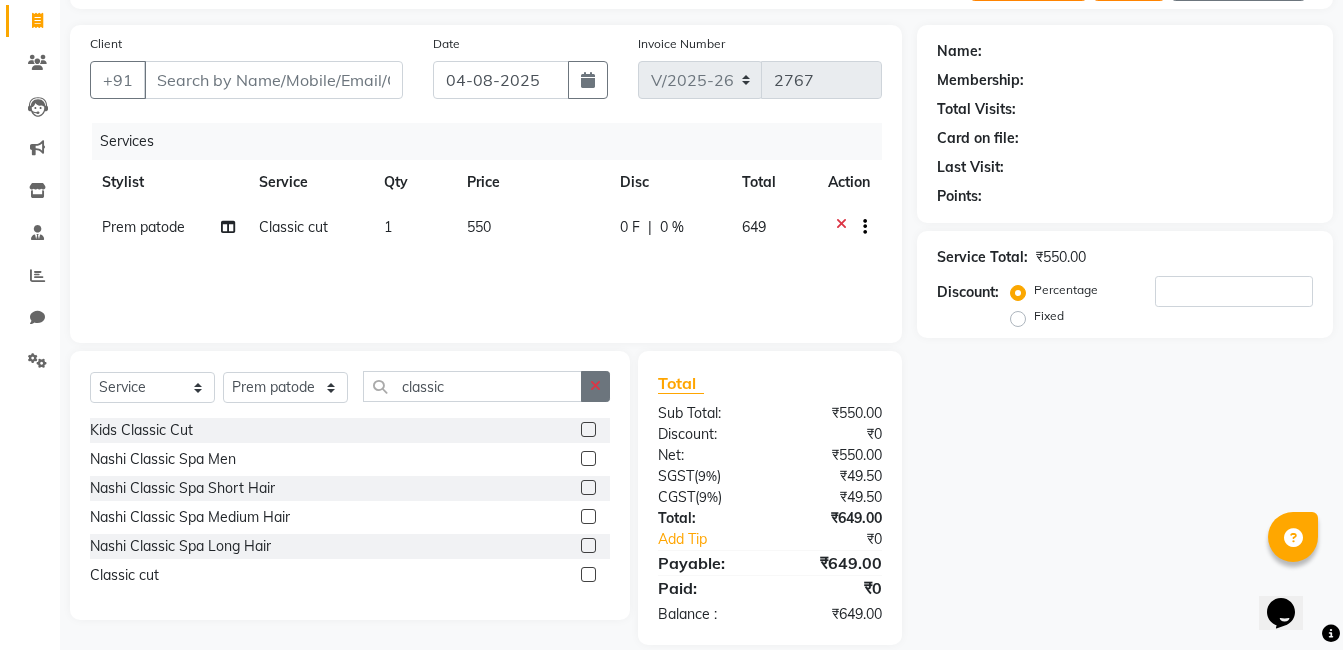 click 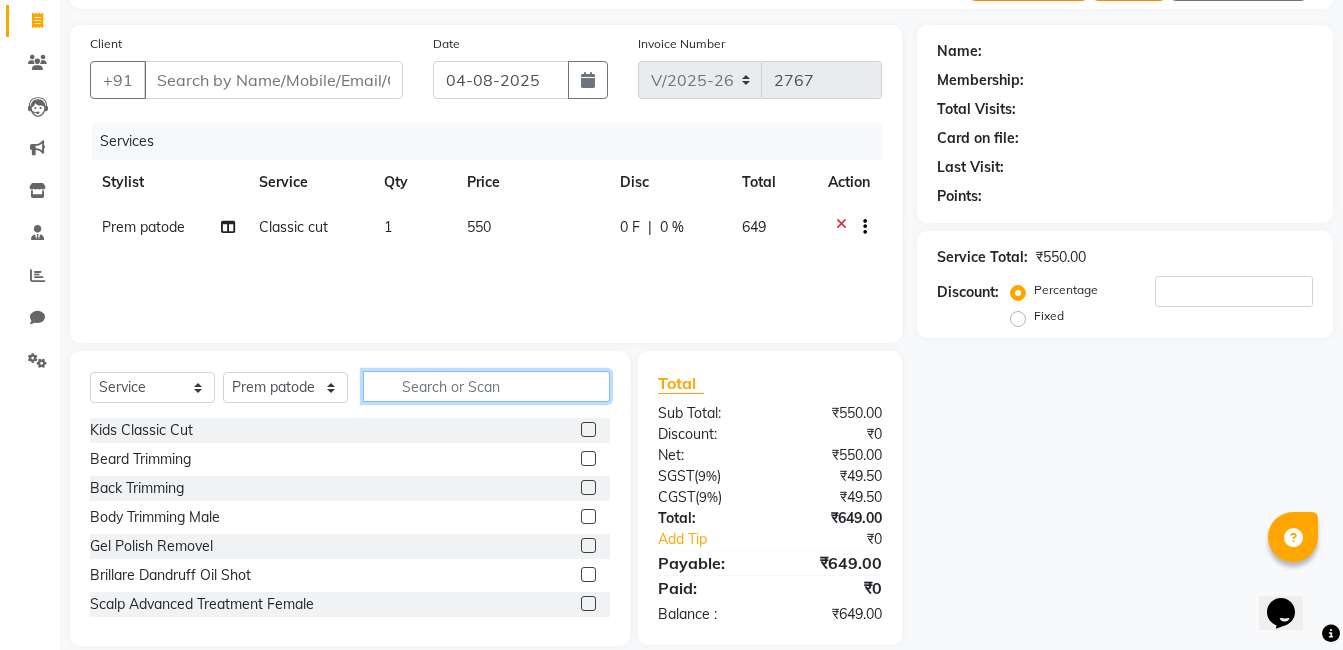 click 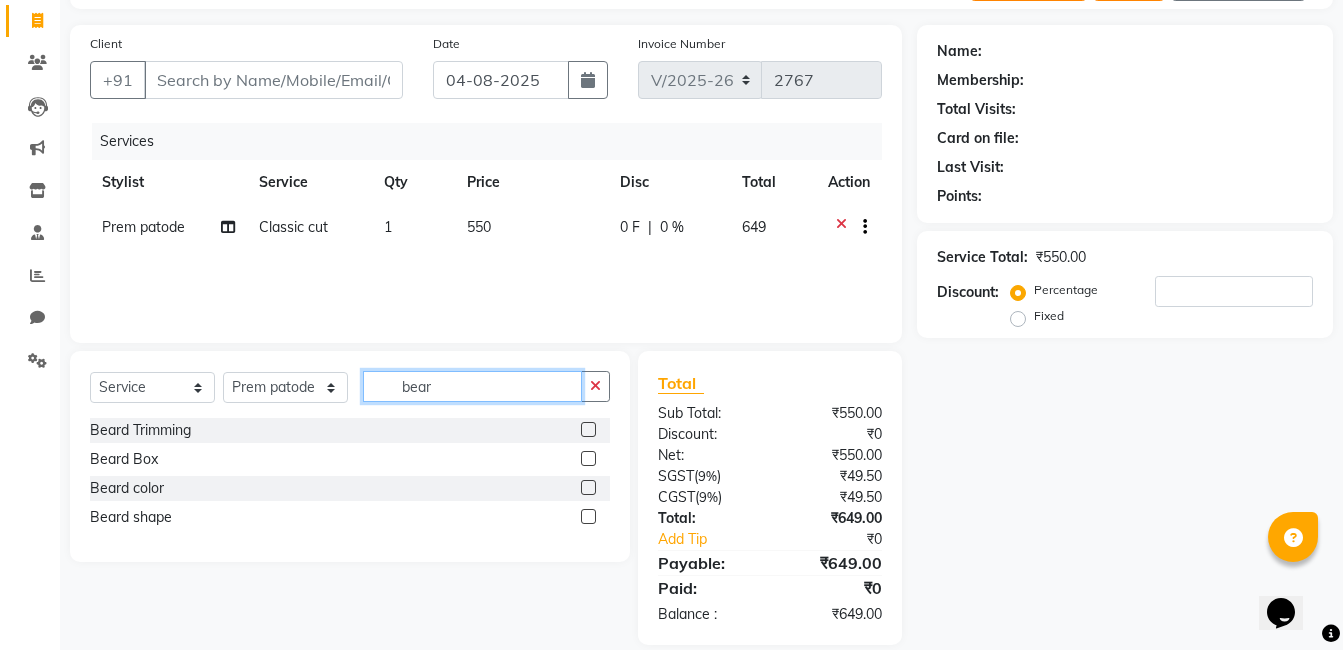type on "bear" 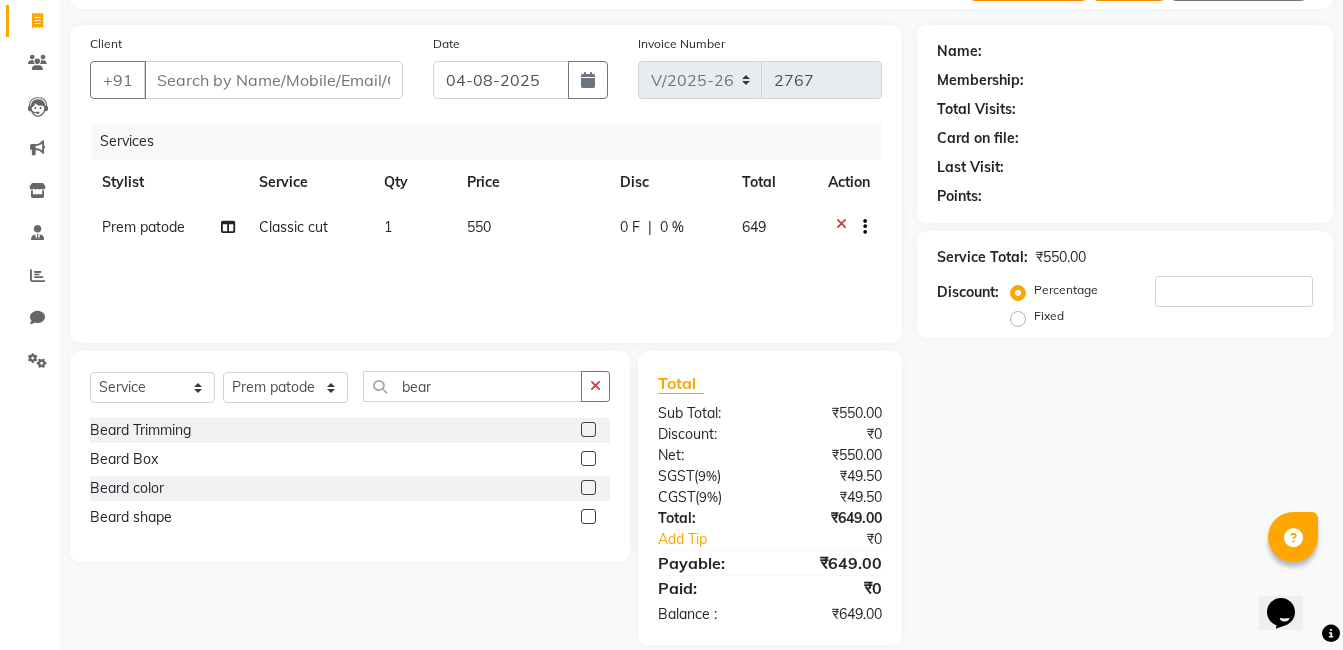 drag, startPoint x: 588, startPoint y: 514, endPoint x: 600, endPoint y: 423, distance: 91.787796 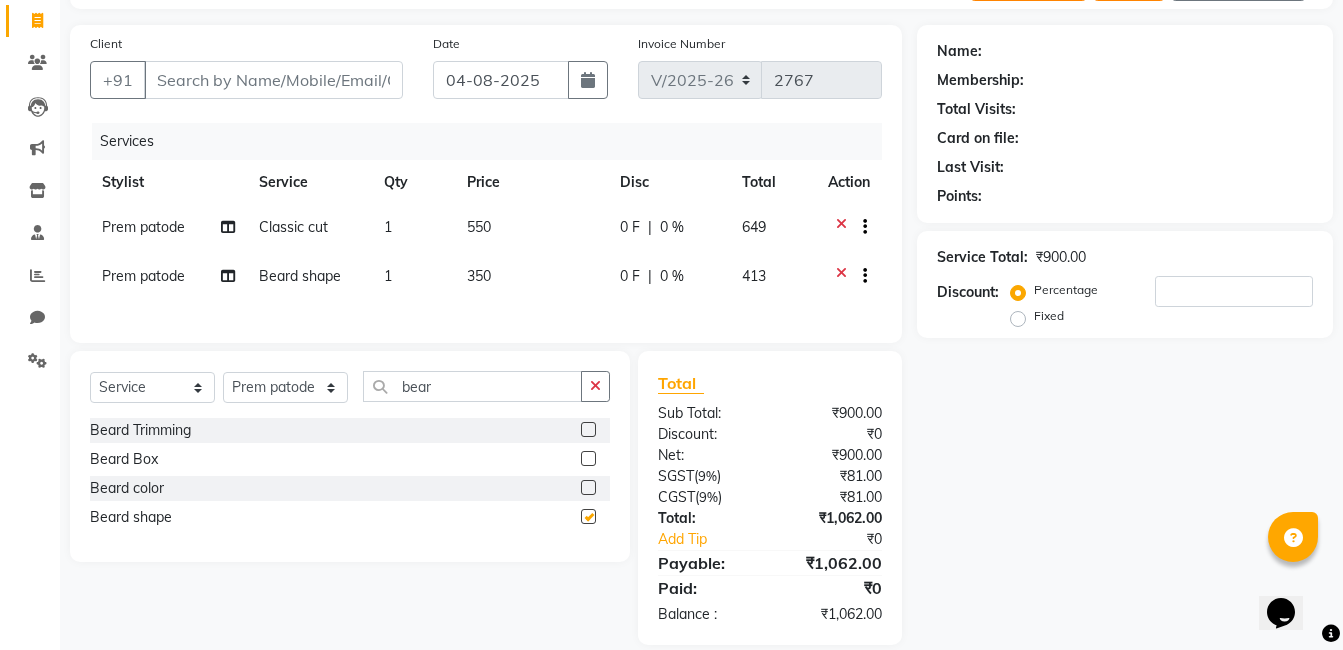 checkbox on "false" 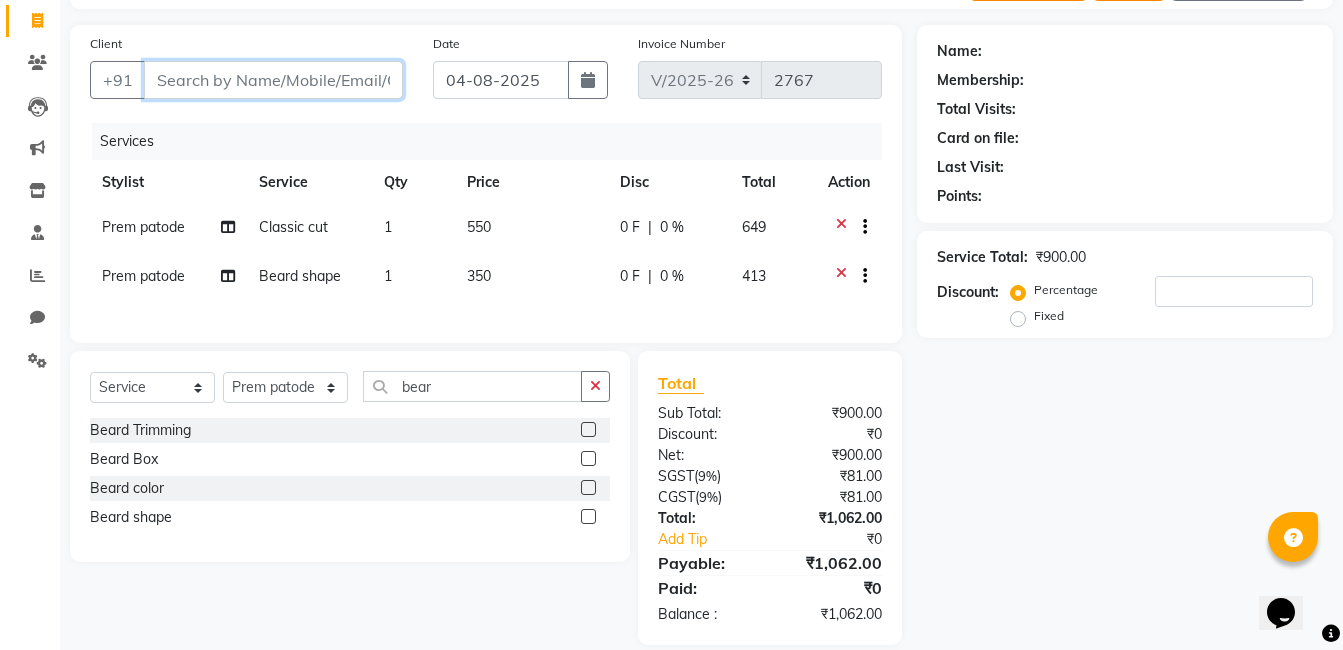 click on "Client" at bounding box center (273, 80) 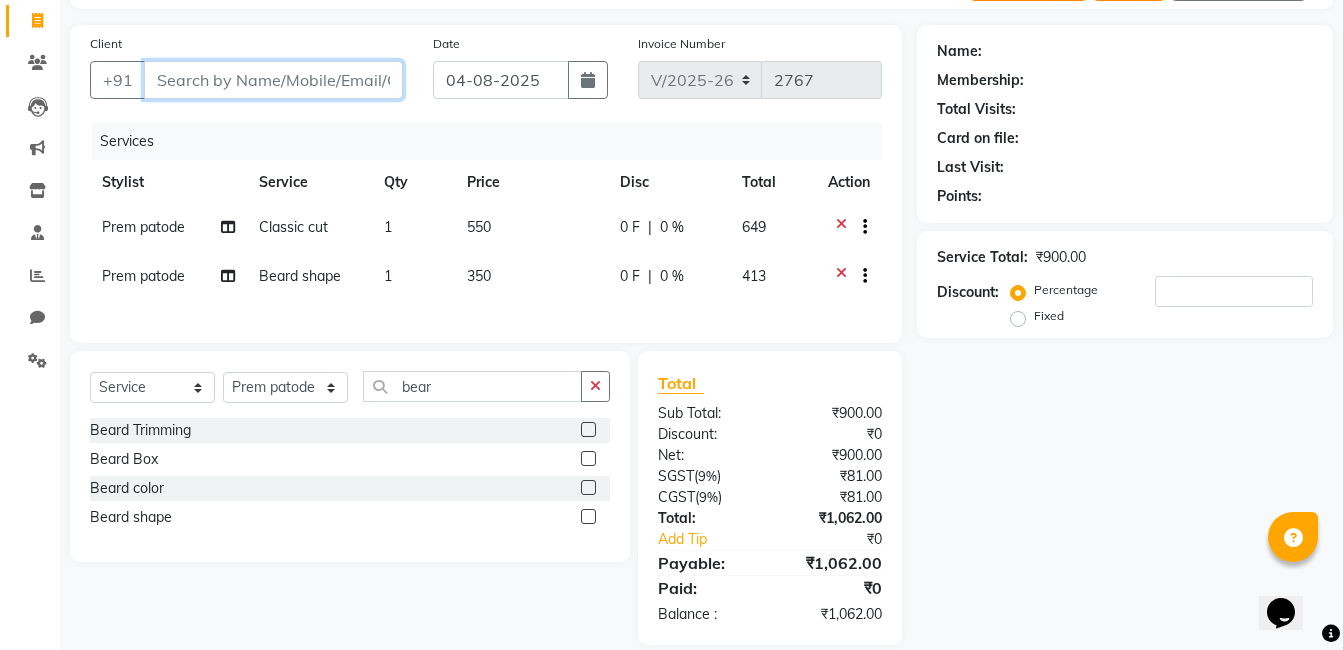 type on "9" 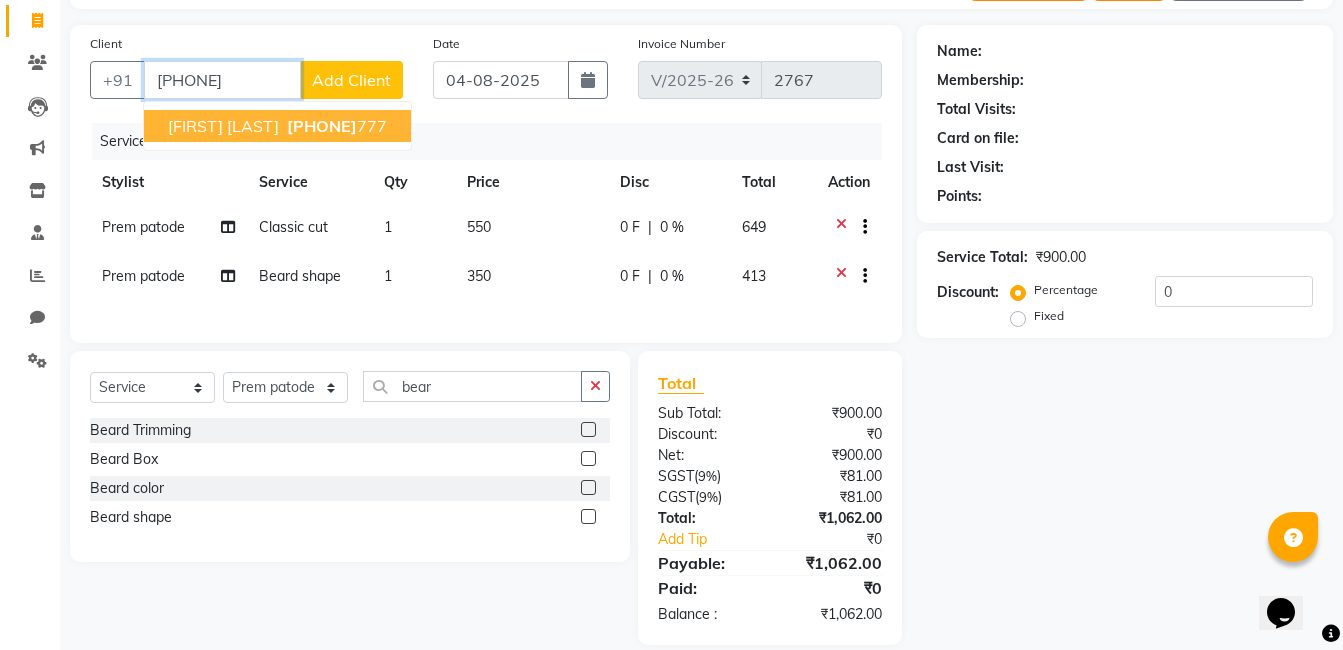 click on "[PHONE]" at bounding box center [322, 126] 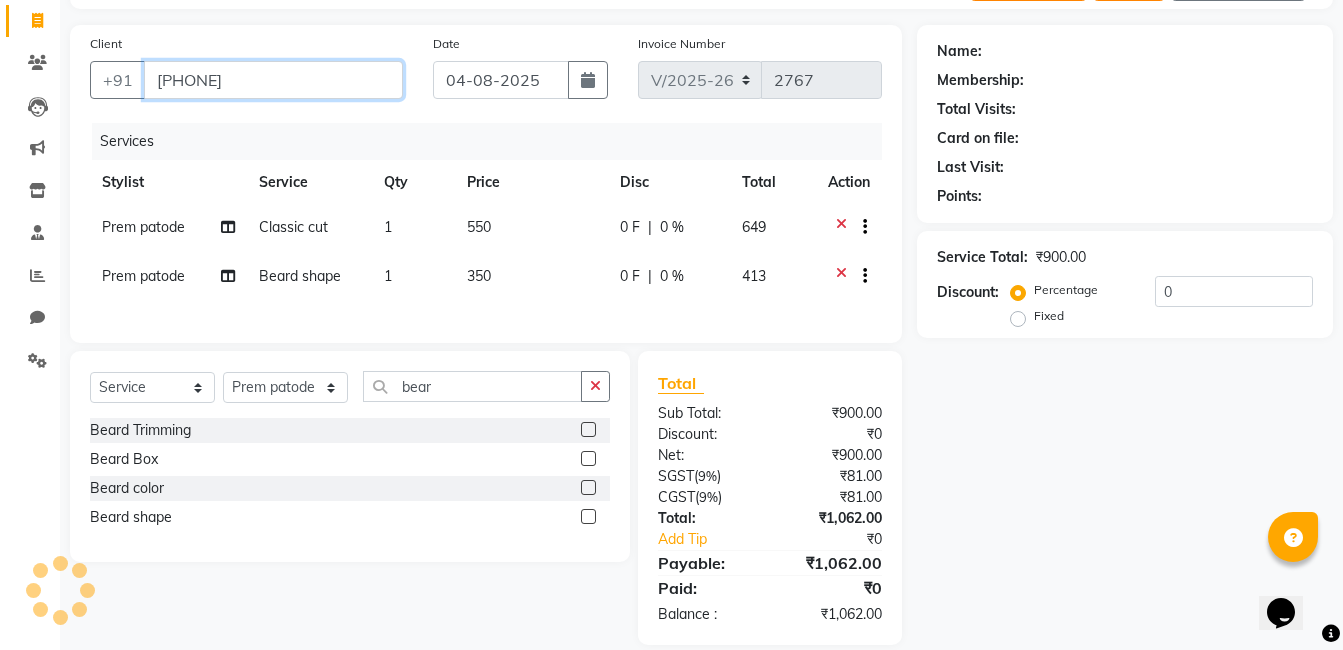 type on "[PHONE]" 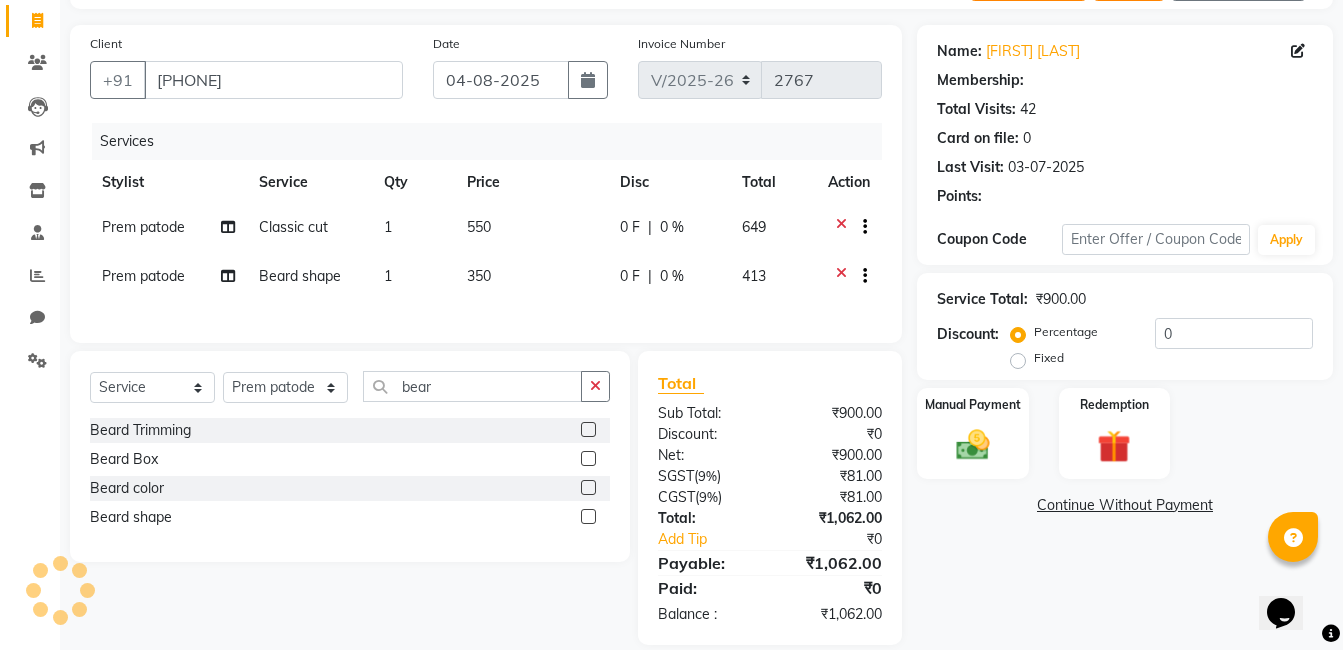 select on "1: Object" 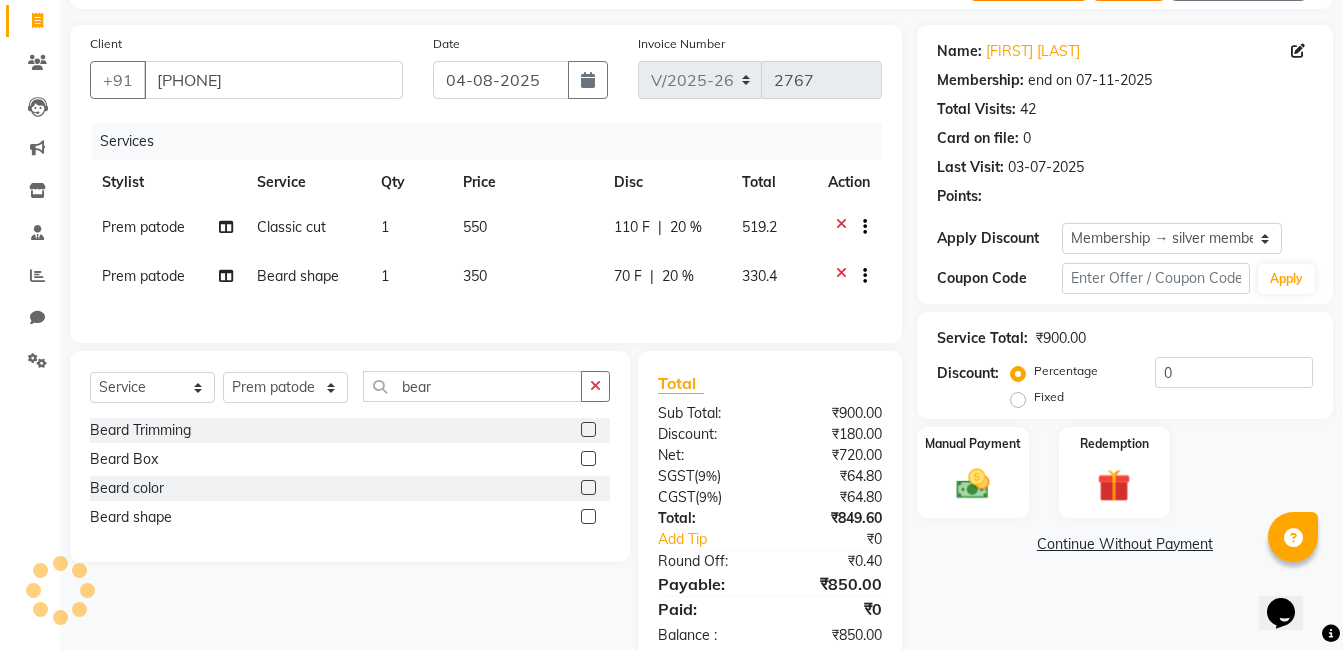type on "20" 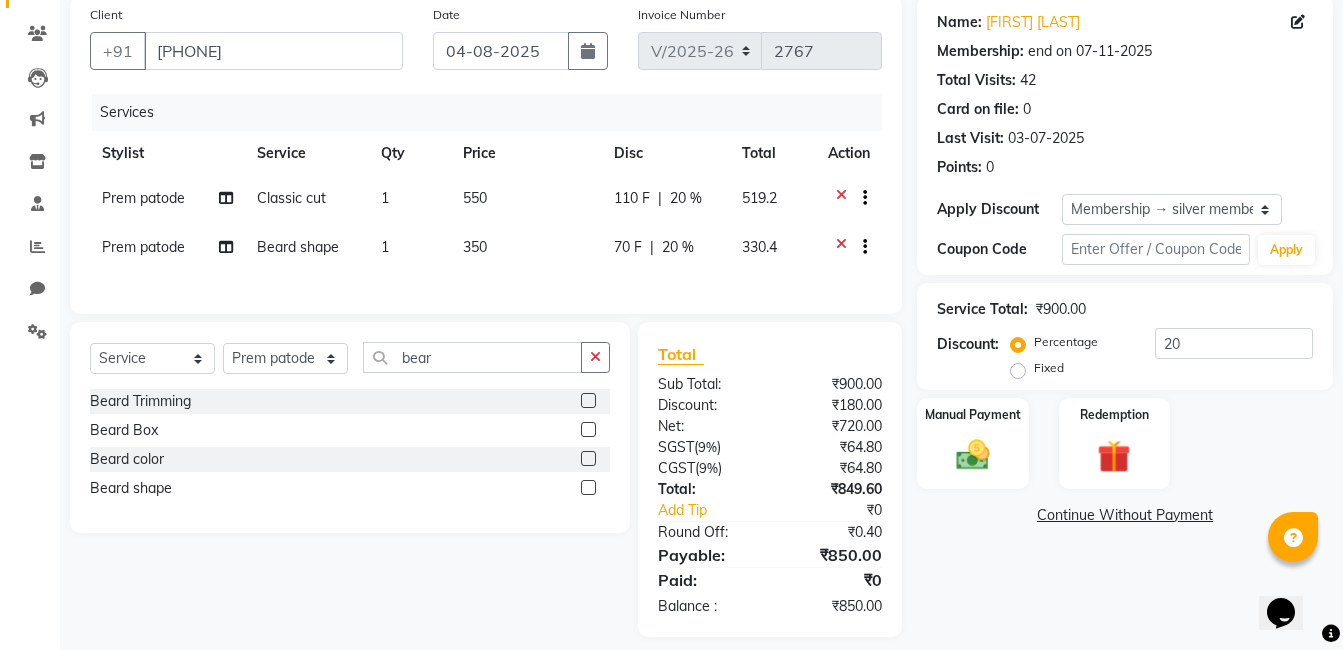 scroll, scrollTop: 182, scrollLeft: 0, axis: vertical 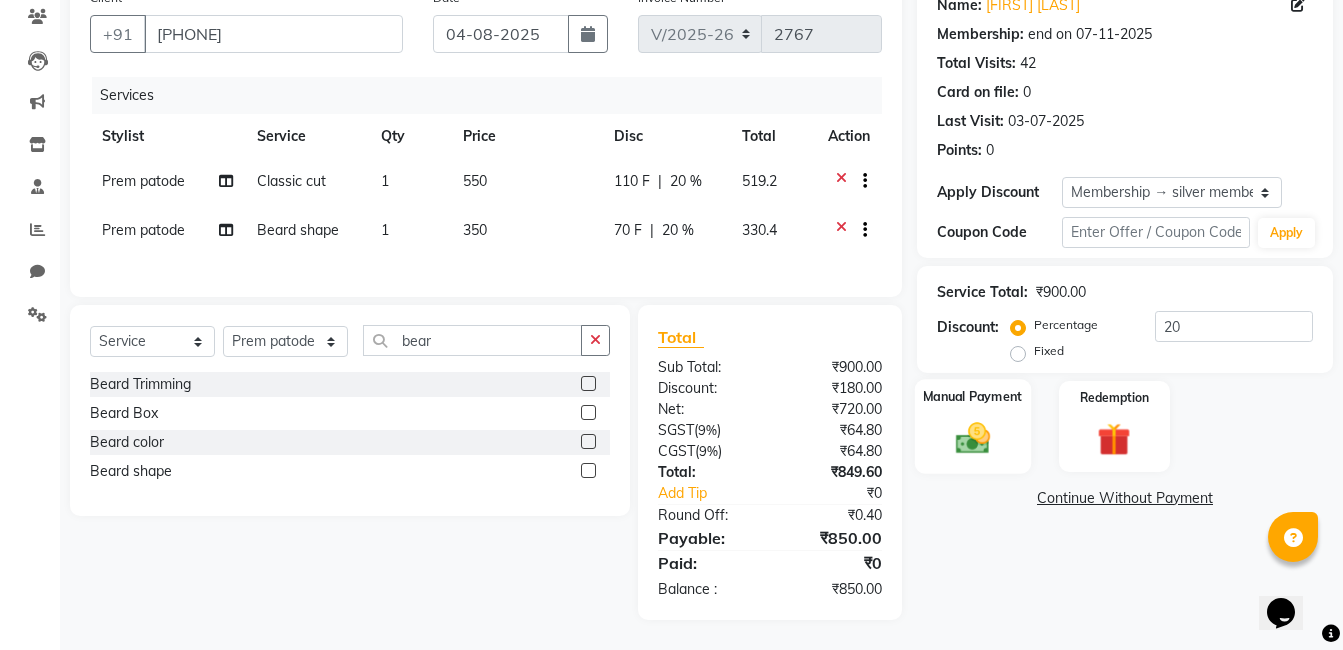 click 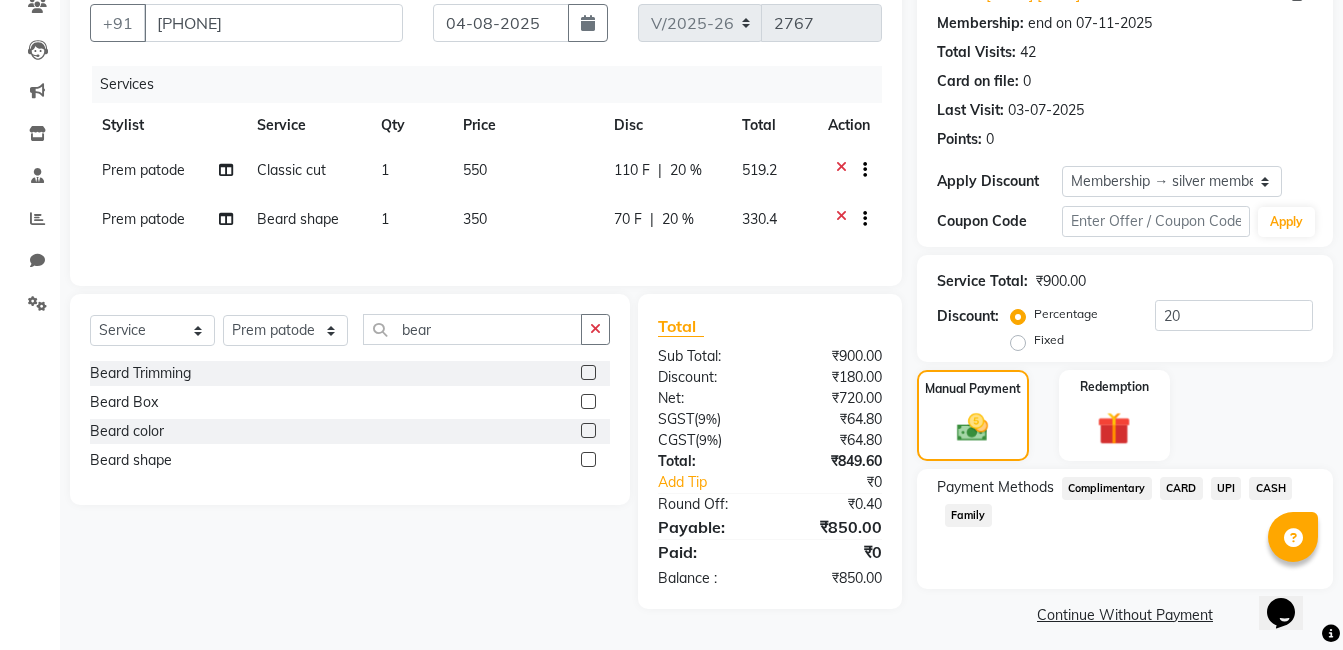 click on "UPI" 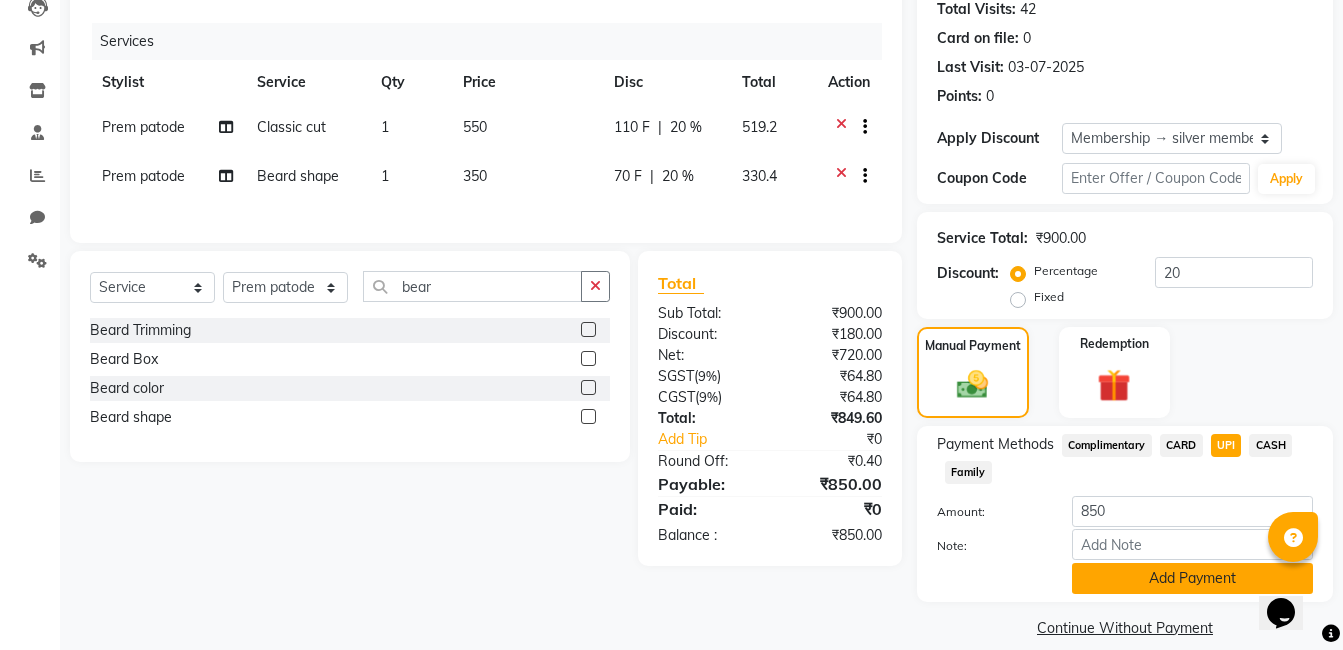 scroll, scrollTop: 248, scrollLeft: 0, axis: vertical 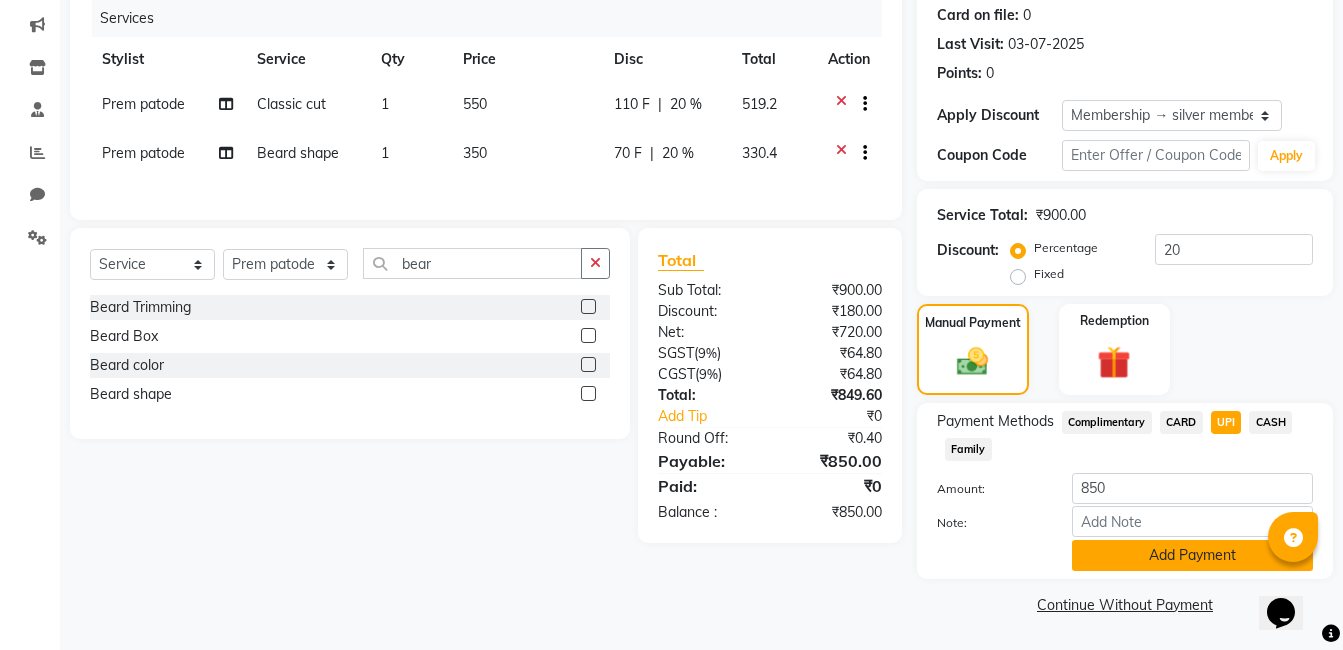 click on "Add Payment" 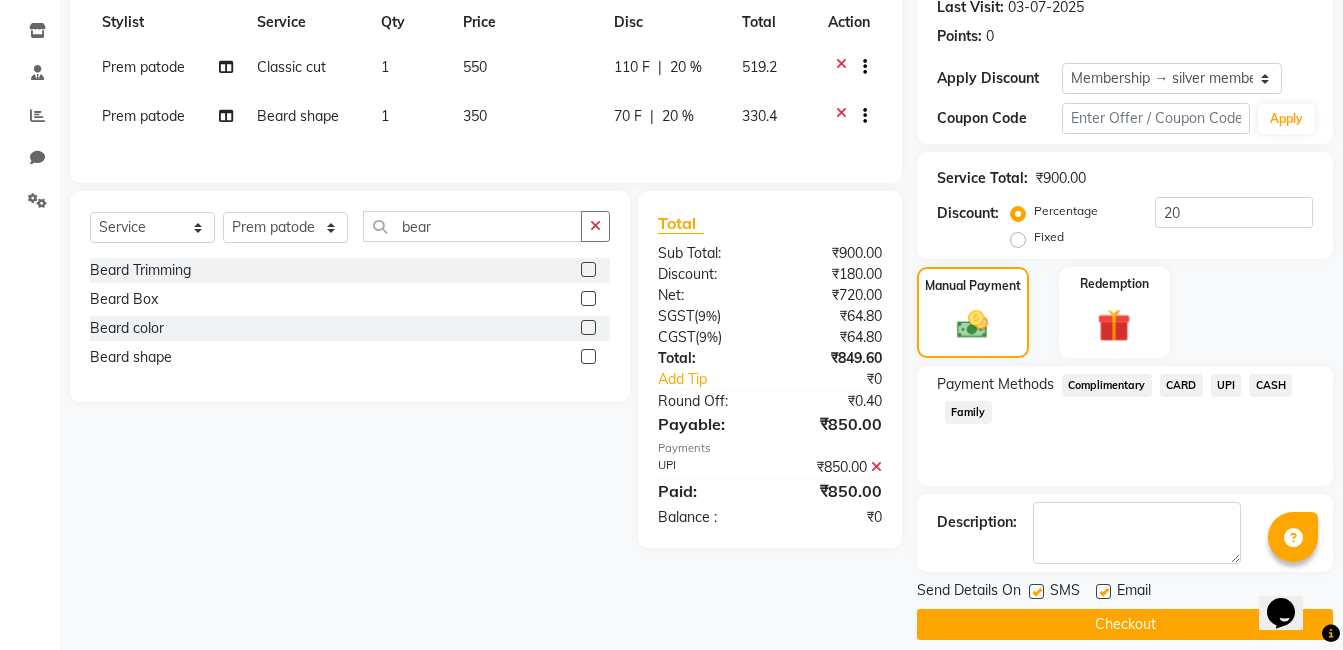 scroll, scrollTop: 305, scrollLeft: 0, axis: vertical 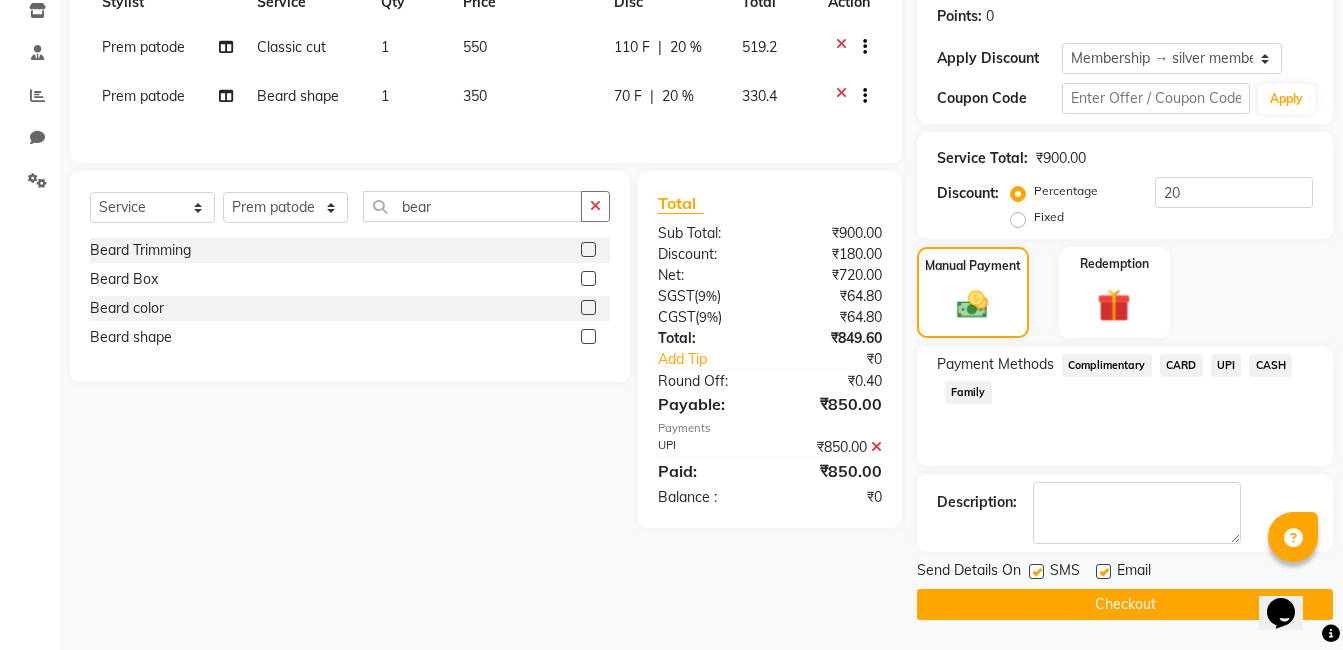 click on "Checkout" 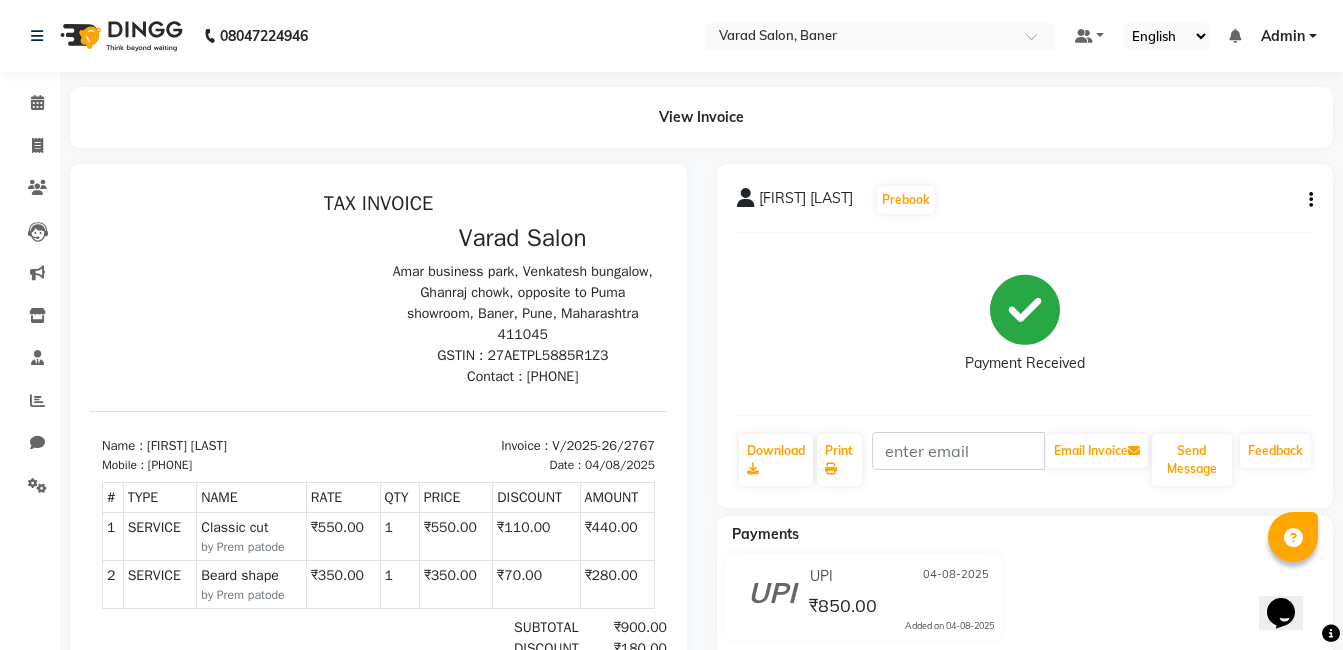 scroll, scrollTop: 0, scrollLeft: 0, axis: both 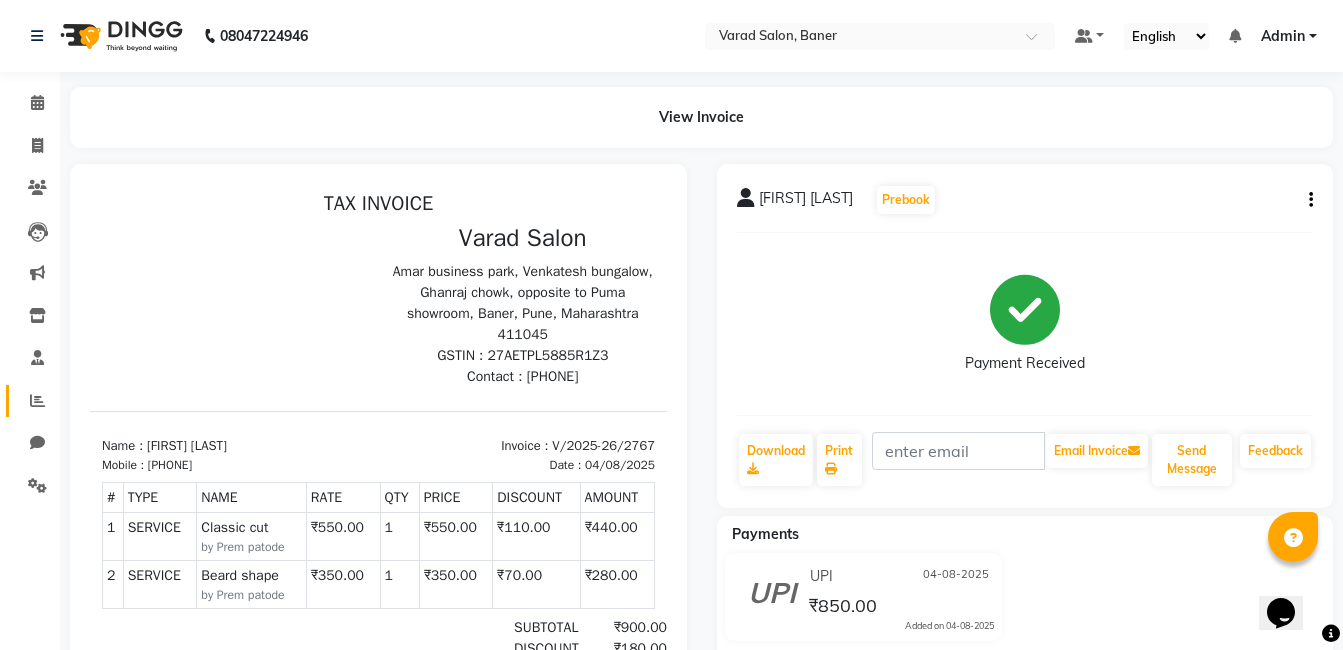 click on "Reports" 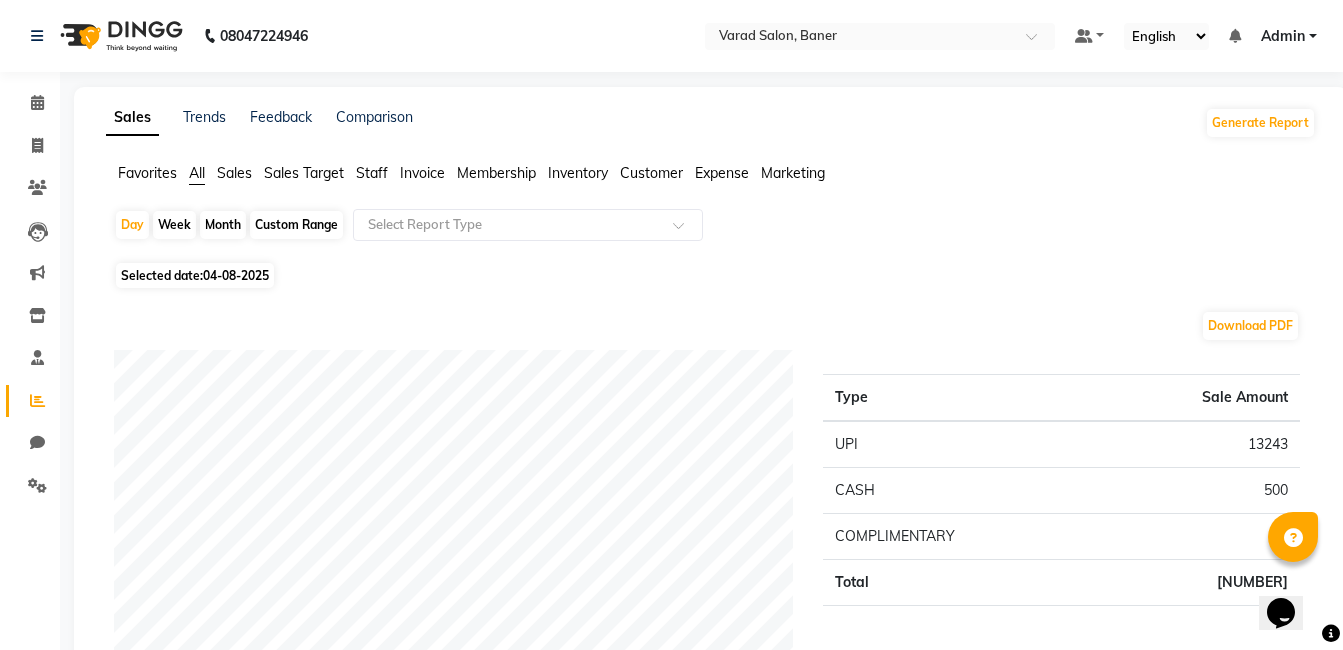click on "04-08-2025" 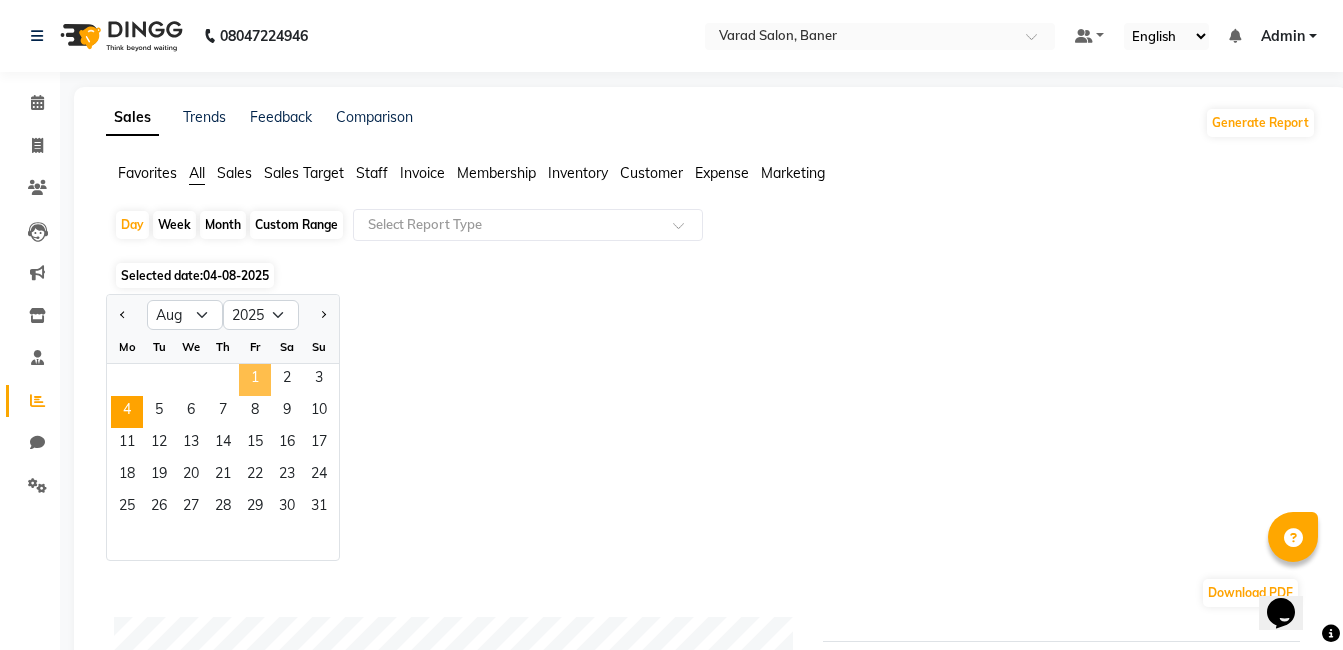 click on "1" 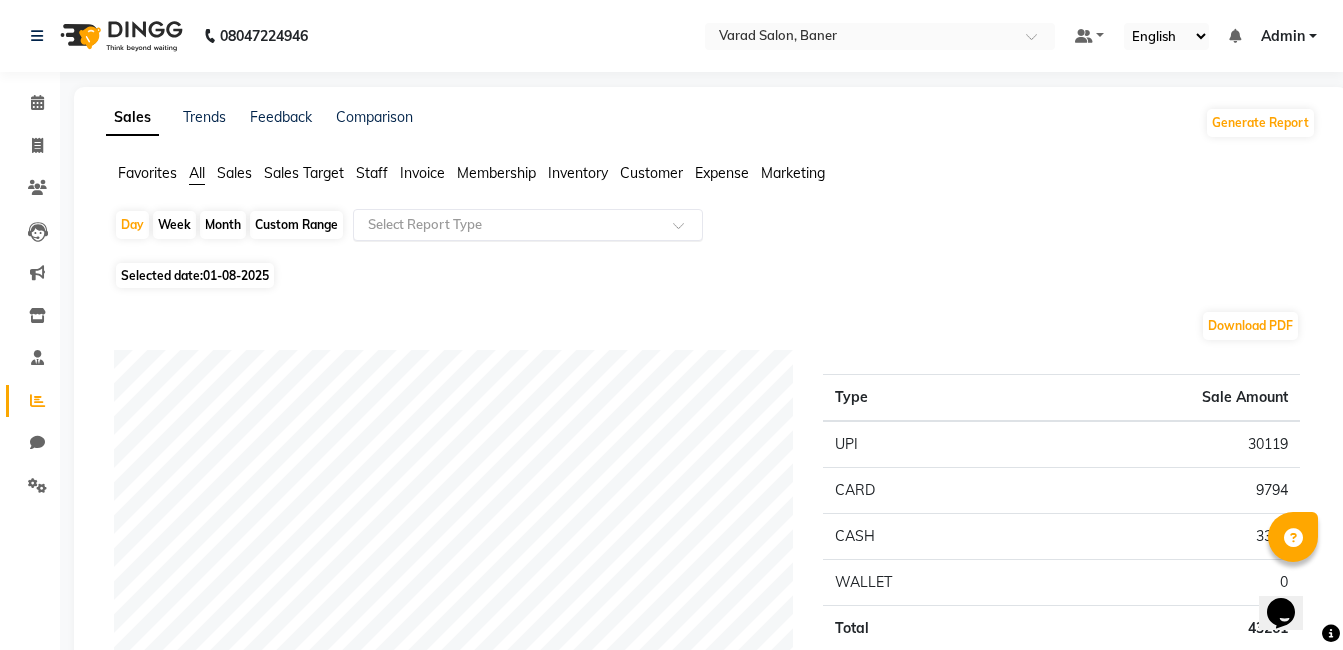 click 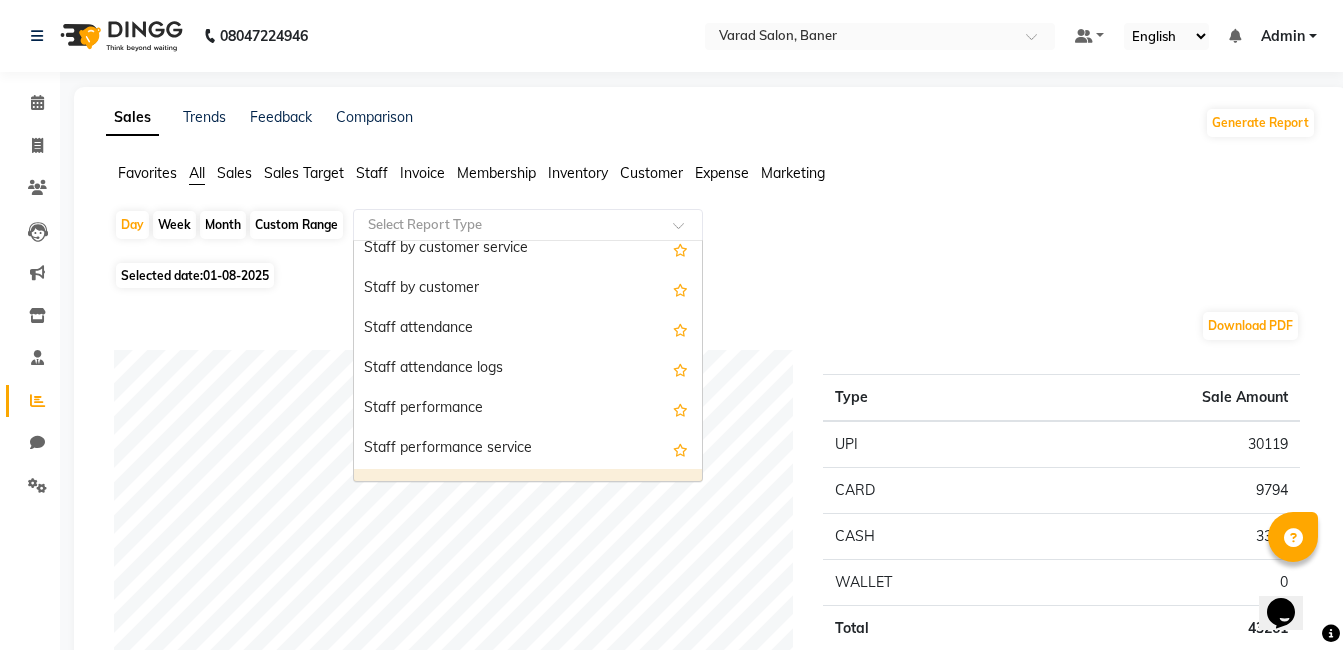 scroll, scrollTop: 800, scrollLeft: 0, axis: vertical 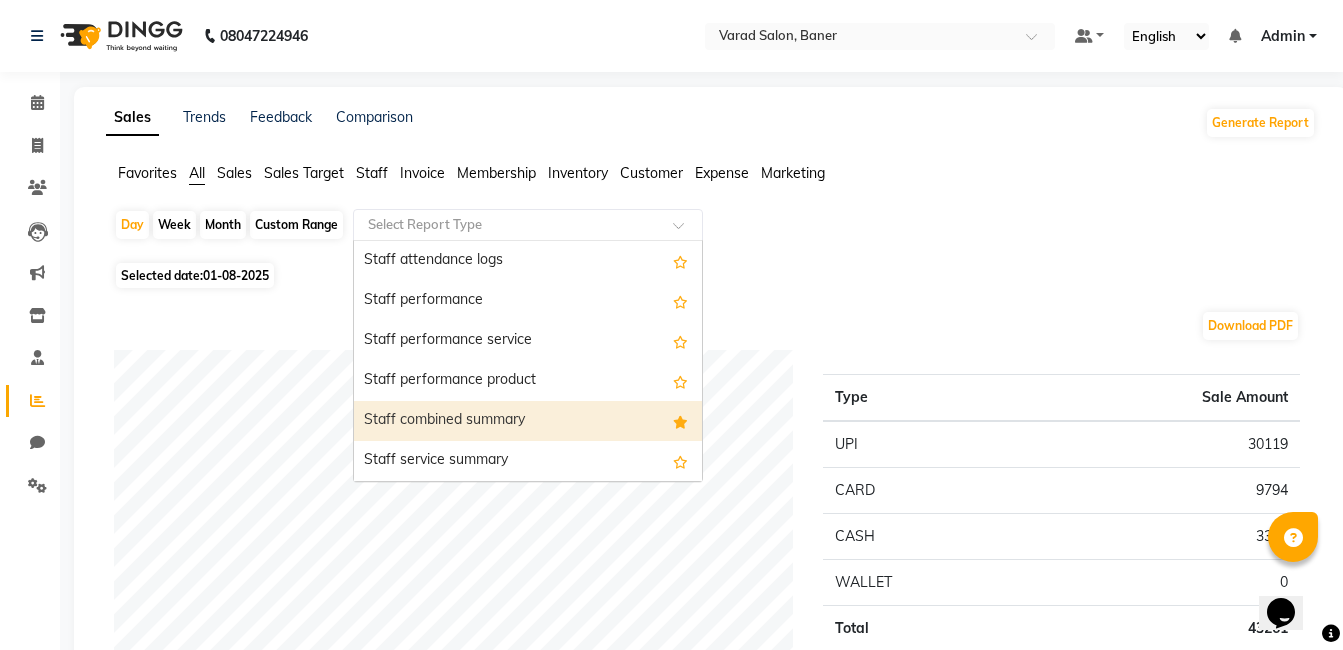 click on "Staff combined summary" at bounding box center [528, 421] 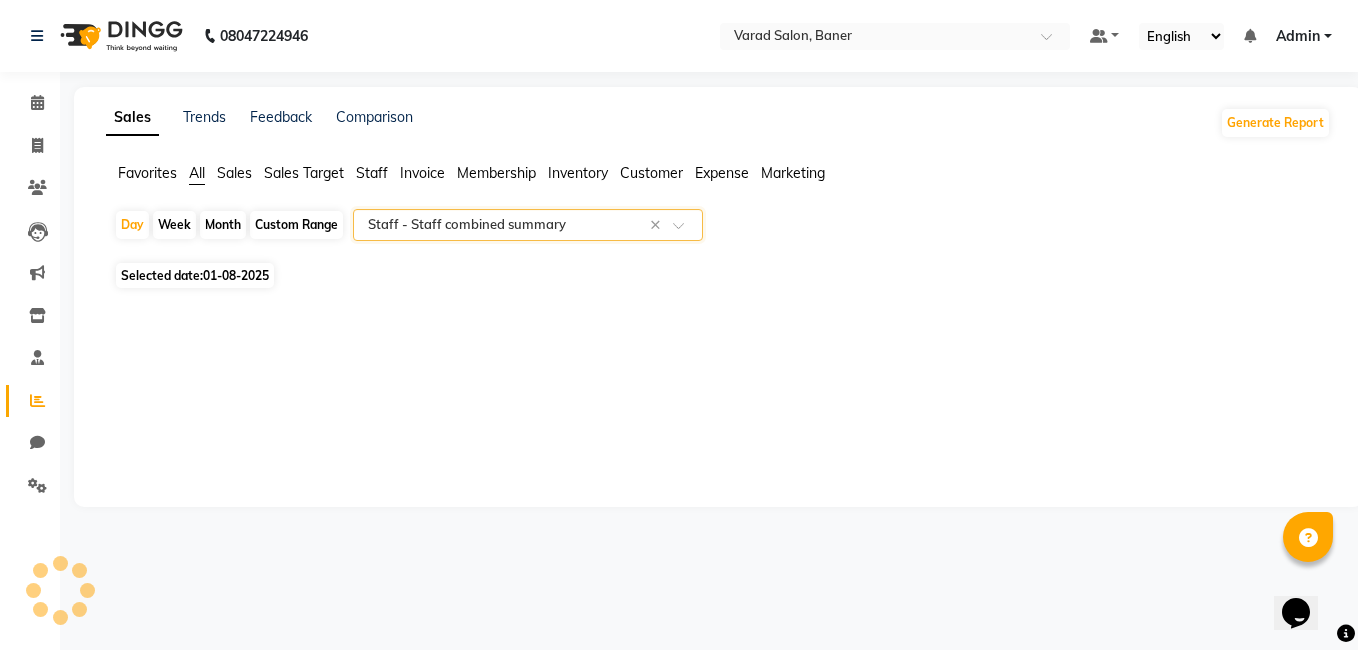 select on "full_report" 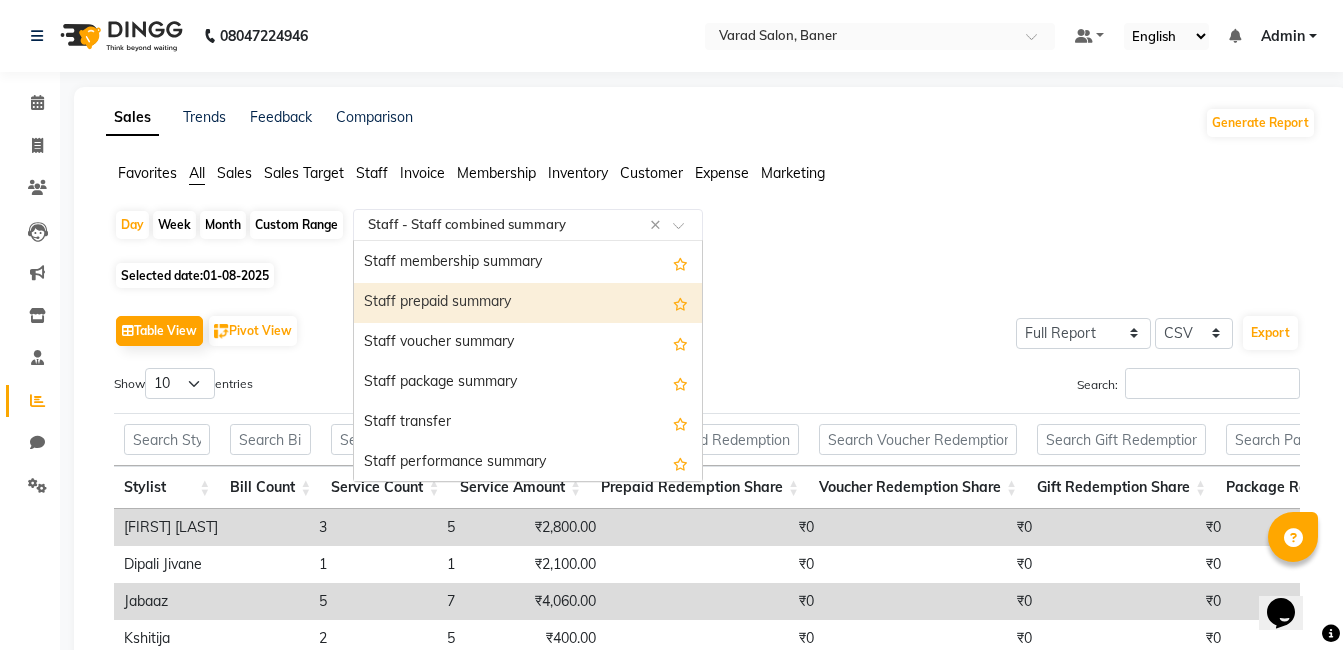 scroll, scrollTop: 1260, scrollLeft: 0, axis: vertical 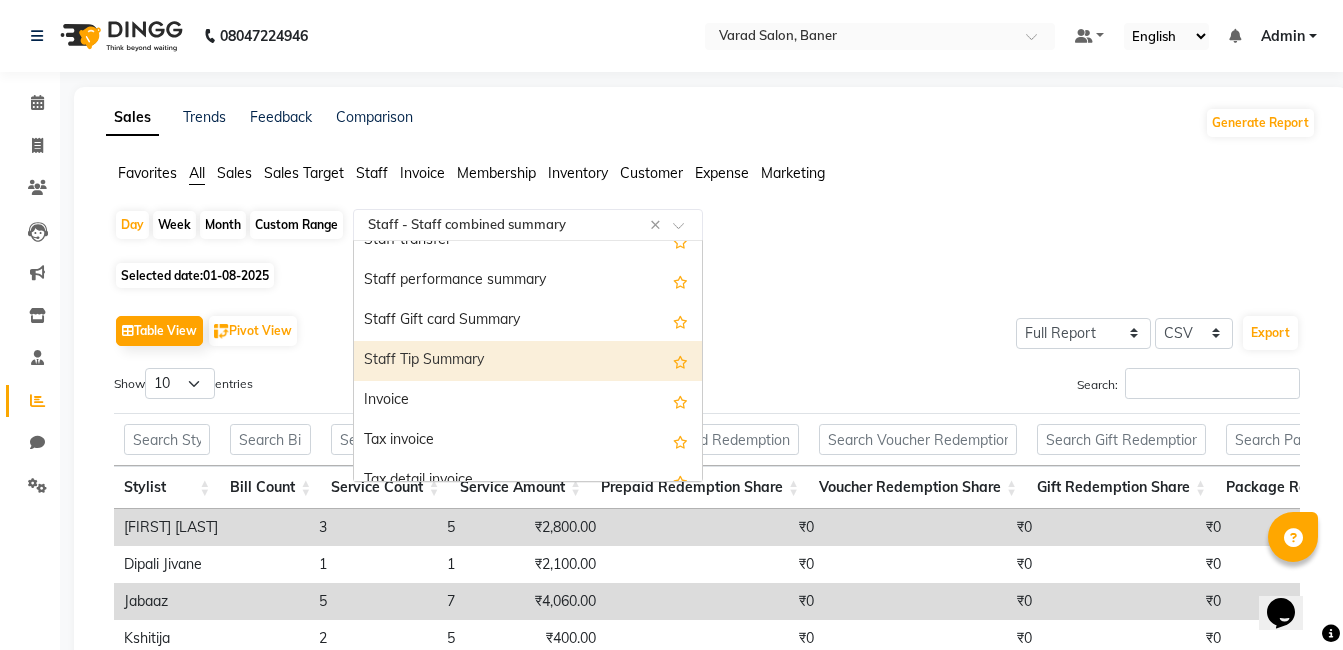 click on "Day   Week   Month   Custom Range  Select Report Type × Staff -  Staff combined summary ×  Daily Sales   Customer   Sales summary   Service sales   Product sales   Membership sales   Package sales   Prepaid sales   Voucher sales   Payment mode   Service by category   Business Analysis   Collection By Date   Staff summary   Staff by service   Staff by product   Staff by membership   Staff by customer service   Staff by customer   Staff attendance   Staff attendance logs   Staff performance   Staff performance service   Staff performance product   Staff combined summary   Staff service summary   Staff product summary   Staff membership summary   Staff prepaid summary   Staff voucher summary   Staff package summary   Staff transfer   Staff performance summary   Staff Gift card Summary   Staff Tip Summary   Invoice   Tax invoice   Tax detail invoice   Invoice unpaid(balance due)   Invoice tax report (Products only)   Invoice discount summary   Dues Received Report   Active memberships   Active packages  Select" 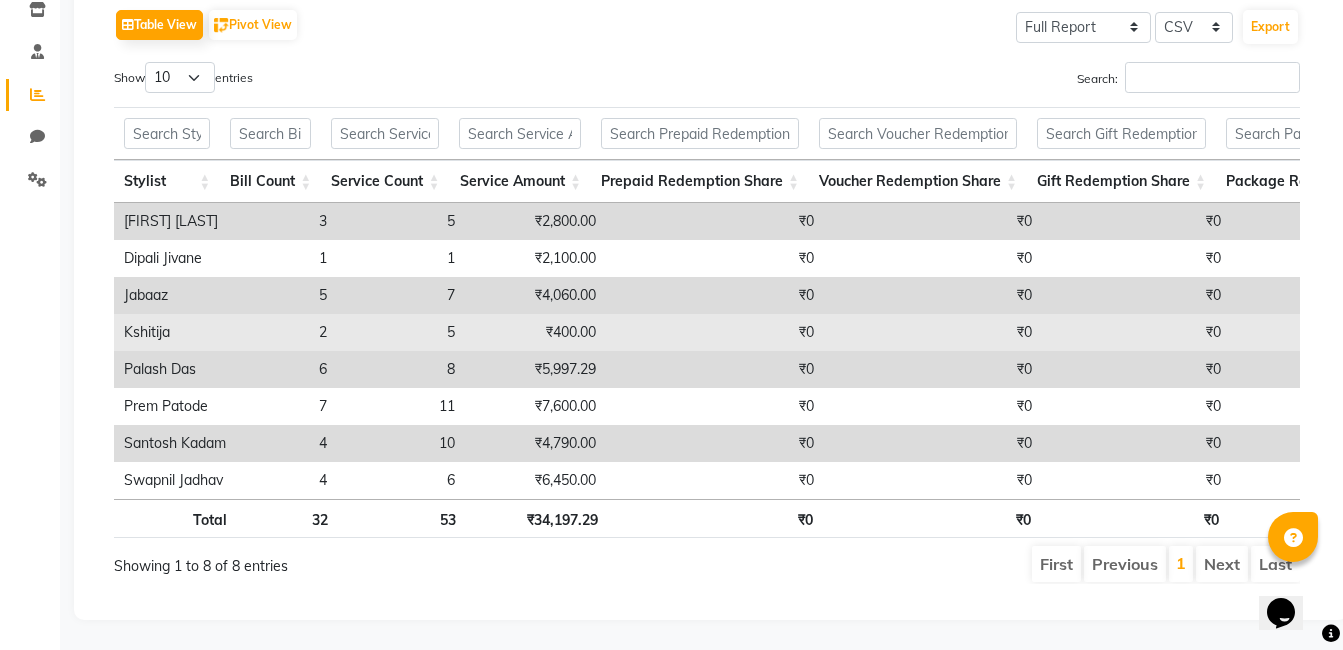 scroll, scrollTop: 36, scrollLeft: 0, axis: vertical 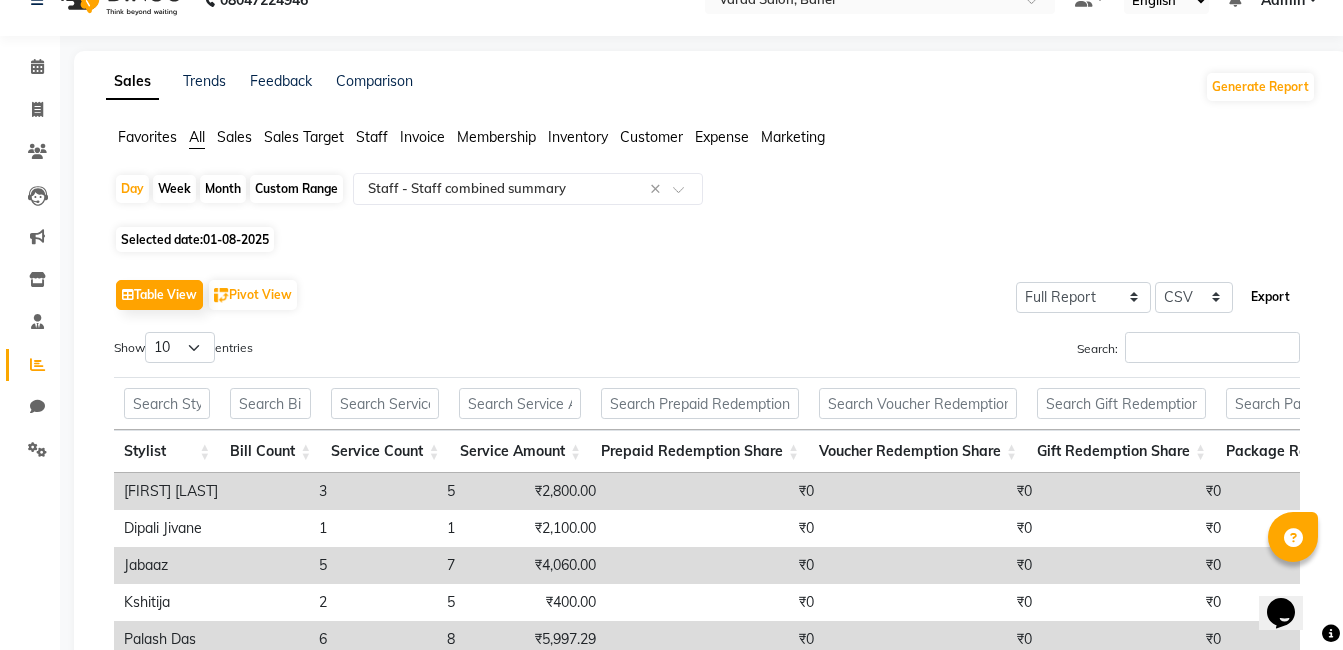 click on "Export" 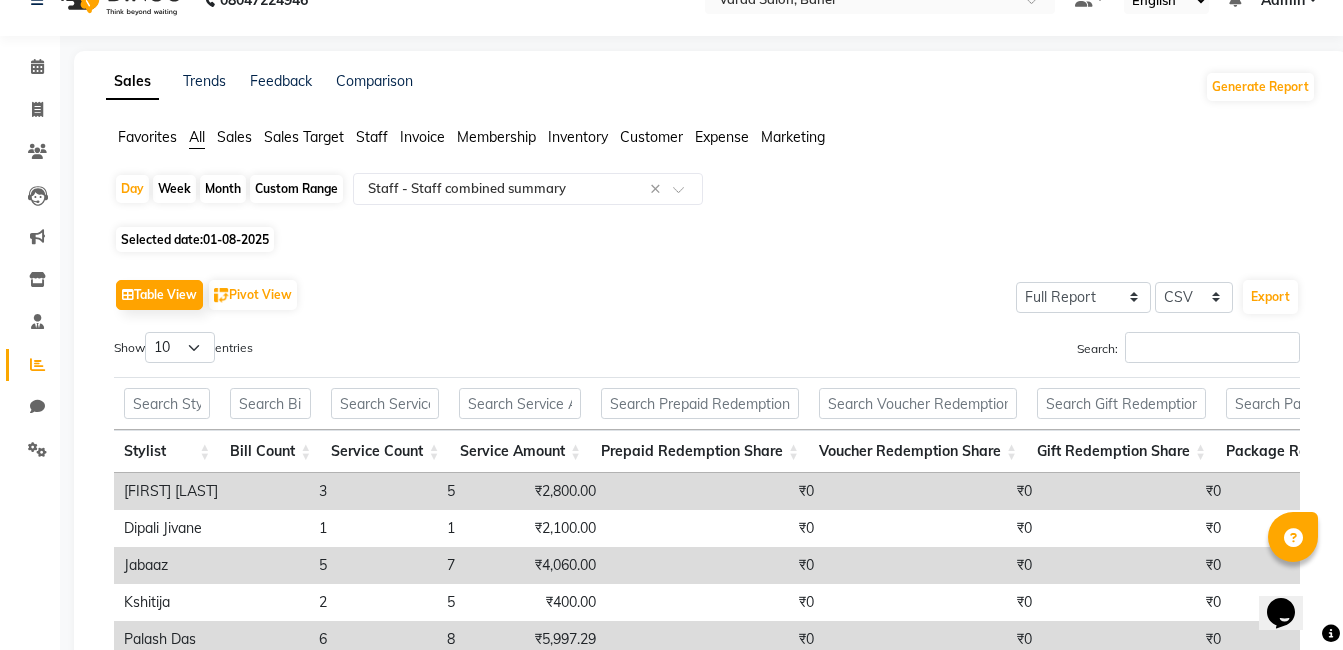click on "01-08-2025" 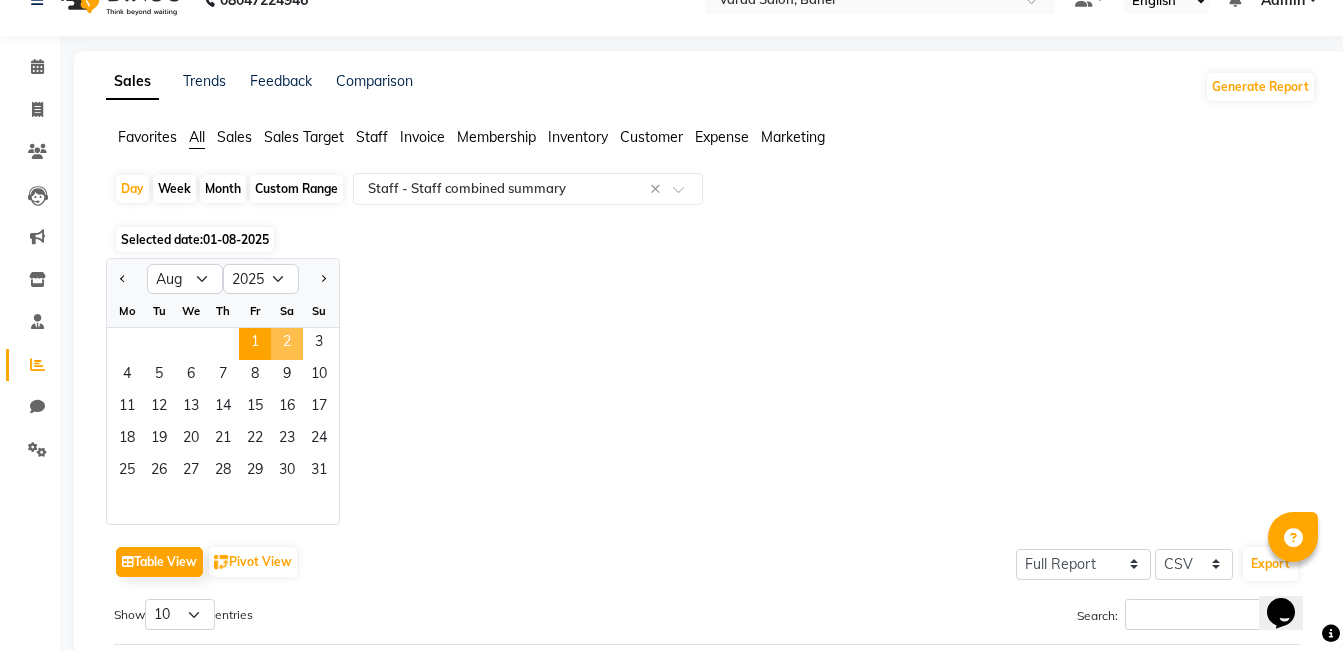 click on "2" 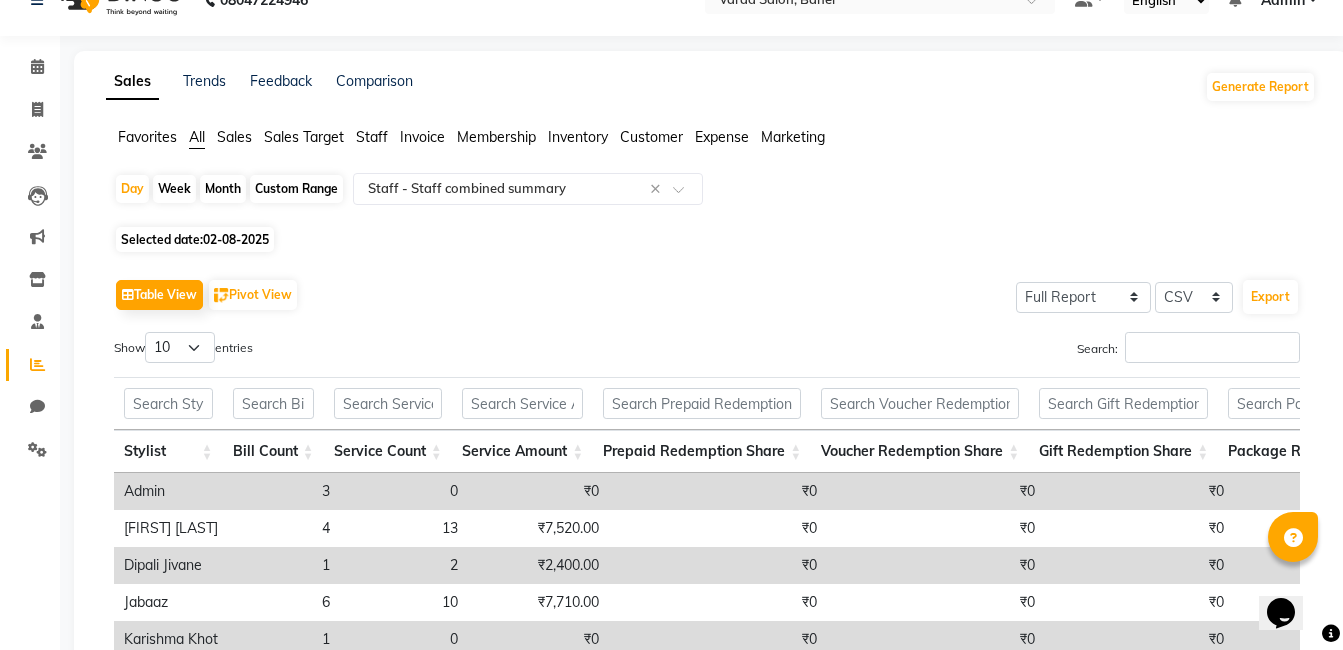 scroll, scrollTop: 0, scrollLeft: 0, axis: both 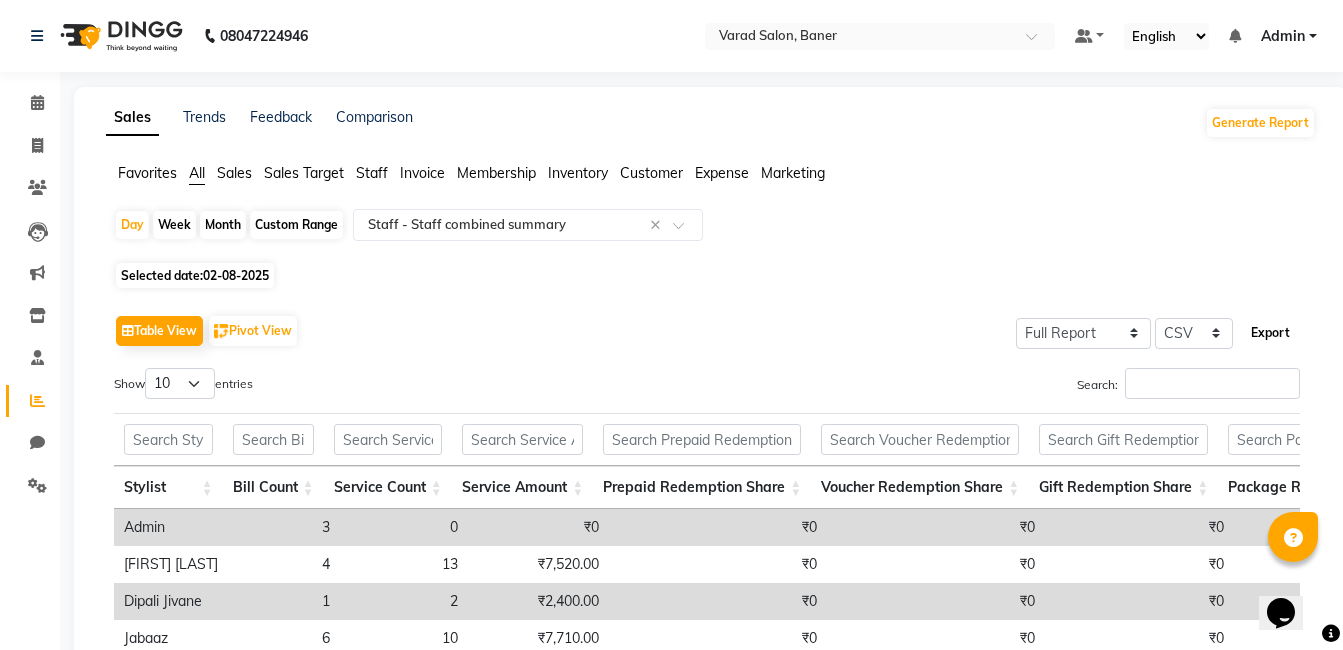 click on "Export" 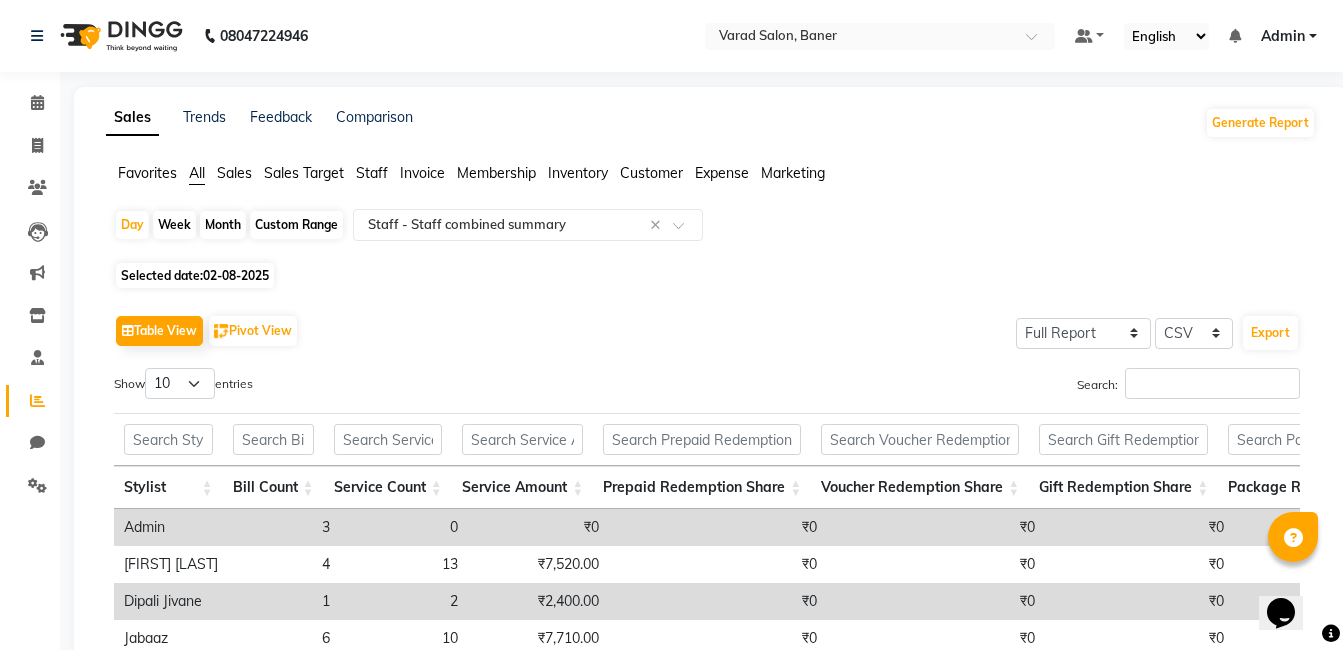 click on "02-08-2025" 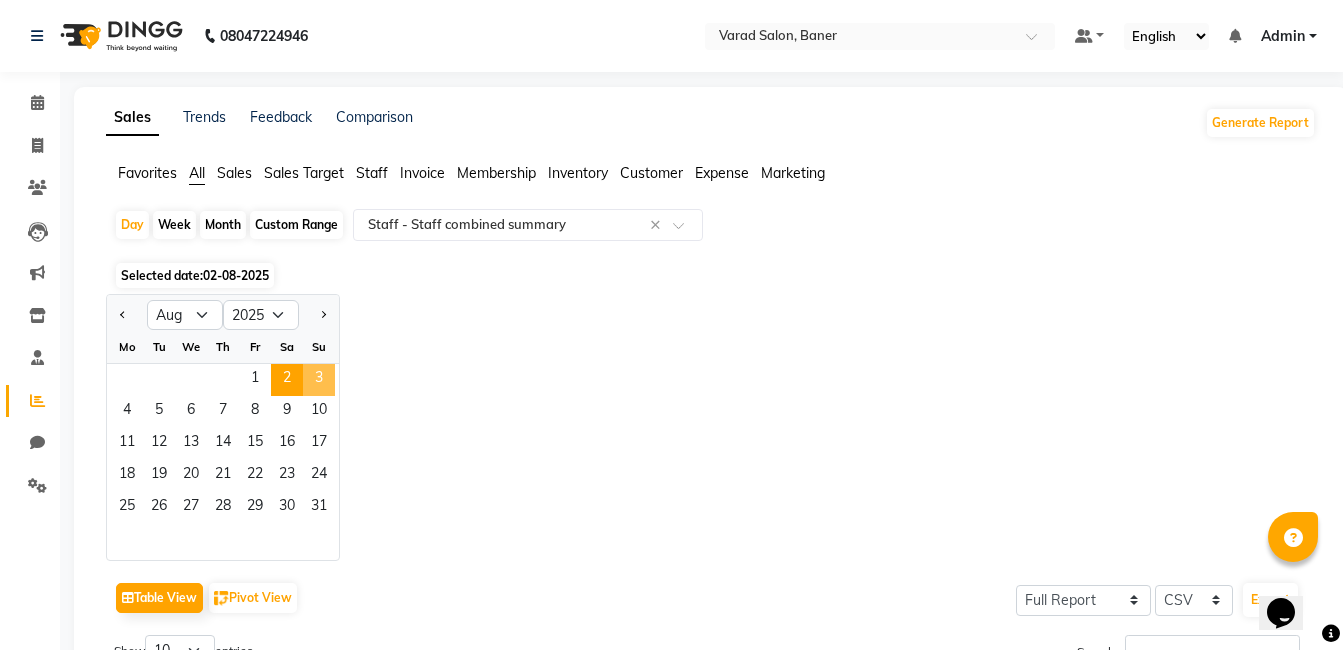 click on "3" 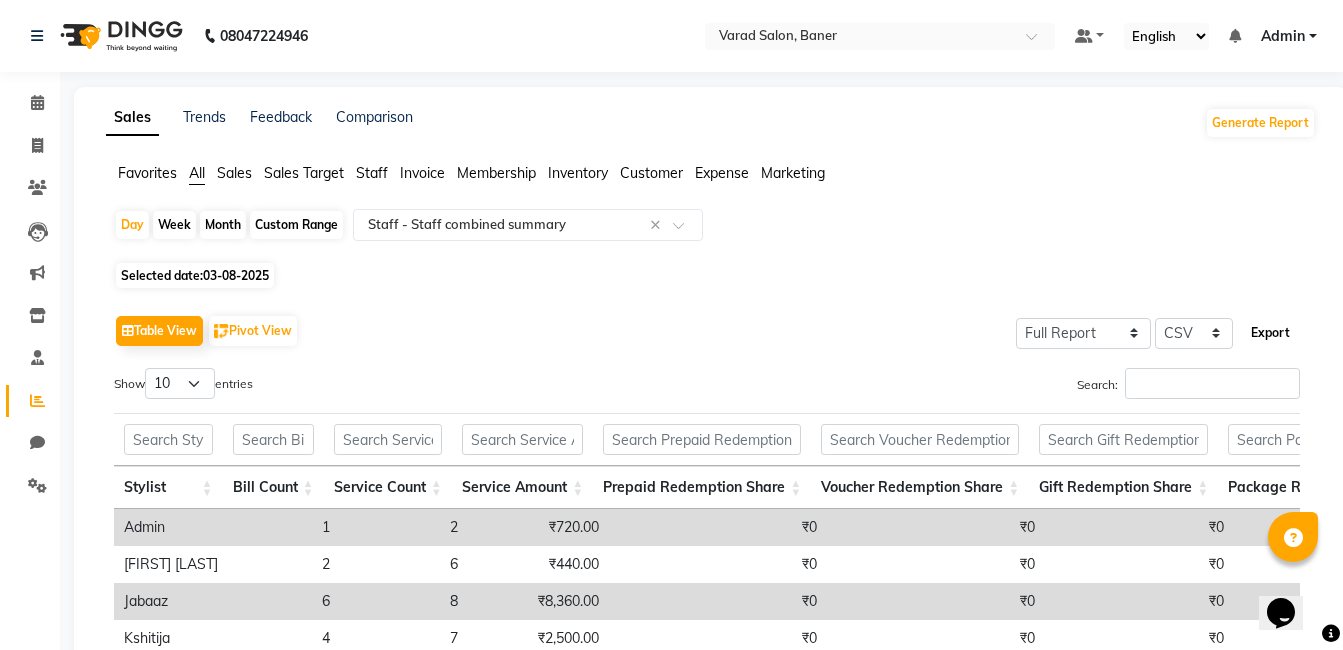click on "Export" 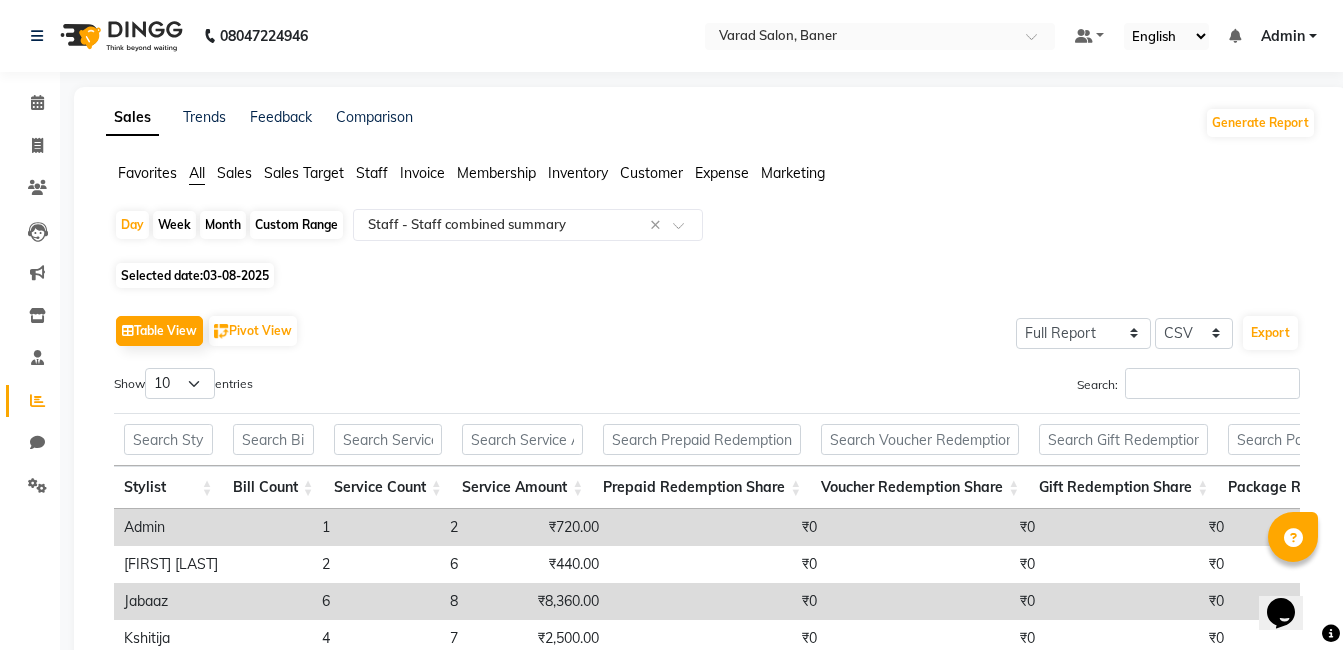 click on "Table View   Pivot View  Select Full Report Filtered Report Select CSV PDF  Export  Show  10 25 50 100  entries Search: Stylist Bill Count Service Count Service Amount Prepaid Redemption Share Voucher Redemption Share Gift Redemption Share Package Redemption Share Point Redemption Share Wallet Redemption Share Net Service Amount Product Net Membership Net Prepaid Net Voucher Net Gift Net Package Net Stylist Bill Count Service Count Service Amount Prepaid Redemption Share Voucher Redemption Share Gift Redemption Share Package Redemption Share Point Redemption Share Wallet Redemption Share Net Service Amount Product Net Membership Net Prepaid Net Voucher Net Gift Net Package Net Total 45 63 ₹44,236.00 ₹0 ₹0 ₹0 ₹0 ₹0 ₹0 ₹44,236.00 ₹2,737.28 ₹0 ₹0 ₹0 ₹0 ₹0 Admin 1 2 ₹720.00 ₹0 ₹0 ₹0 ₹0 ₹0 ₹0 ₹720.00 ₹0 ₹0 ₹0 ₹0 ₹0 ₹0 Deepali Munde 2 6 ₹440.00 ₹0 ₹0 ₹0 ₹0 ₹0 ₹0 ₹440.00 ₹0 ₹0 ₹0 ₹0 ₹0 ₹0 Jabaaz 6 8 ₹8,360.00 ₹0 ₹0 ₹0 ₹0" 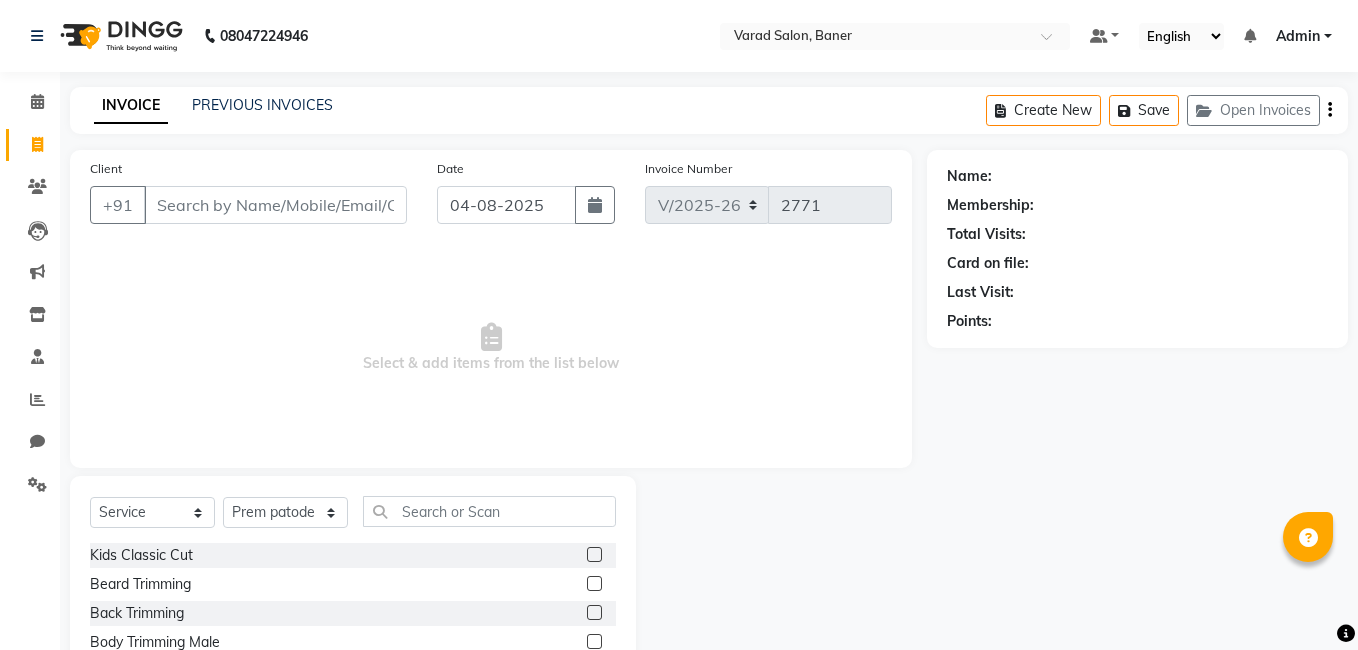 select on "7115" 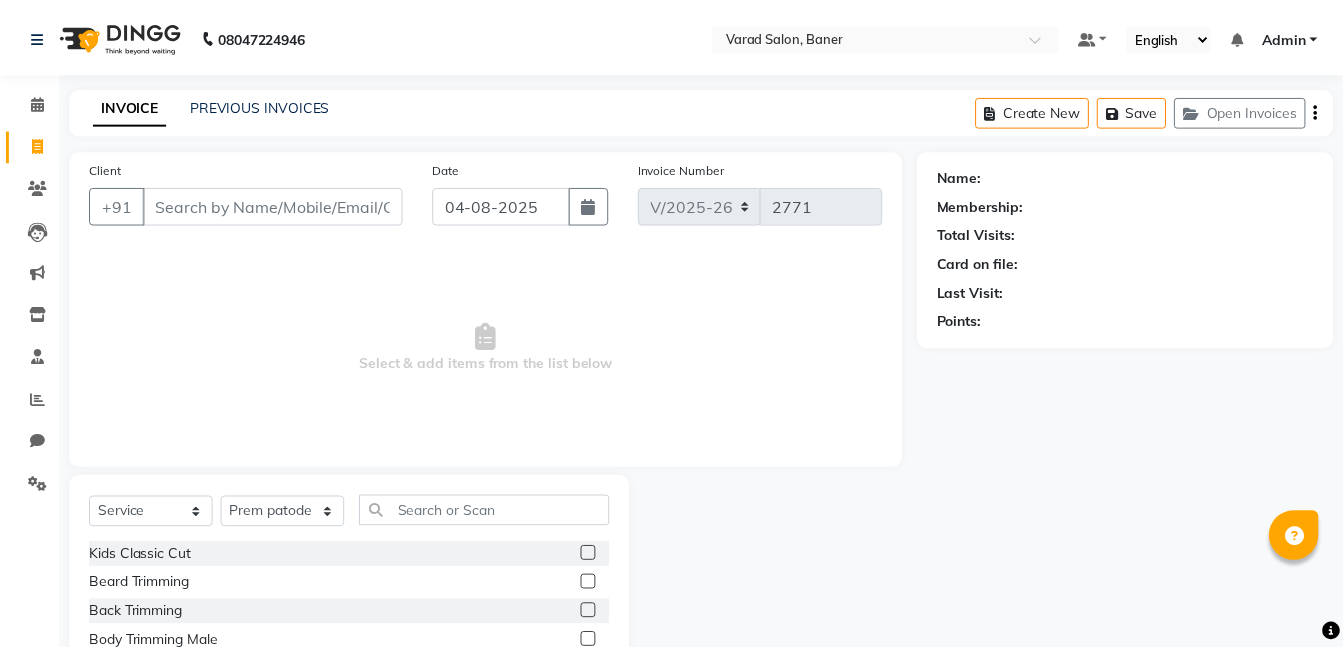 scroll, scrollTop: 0, scrollLeft: 0, axis: both 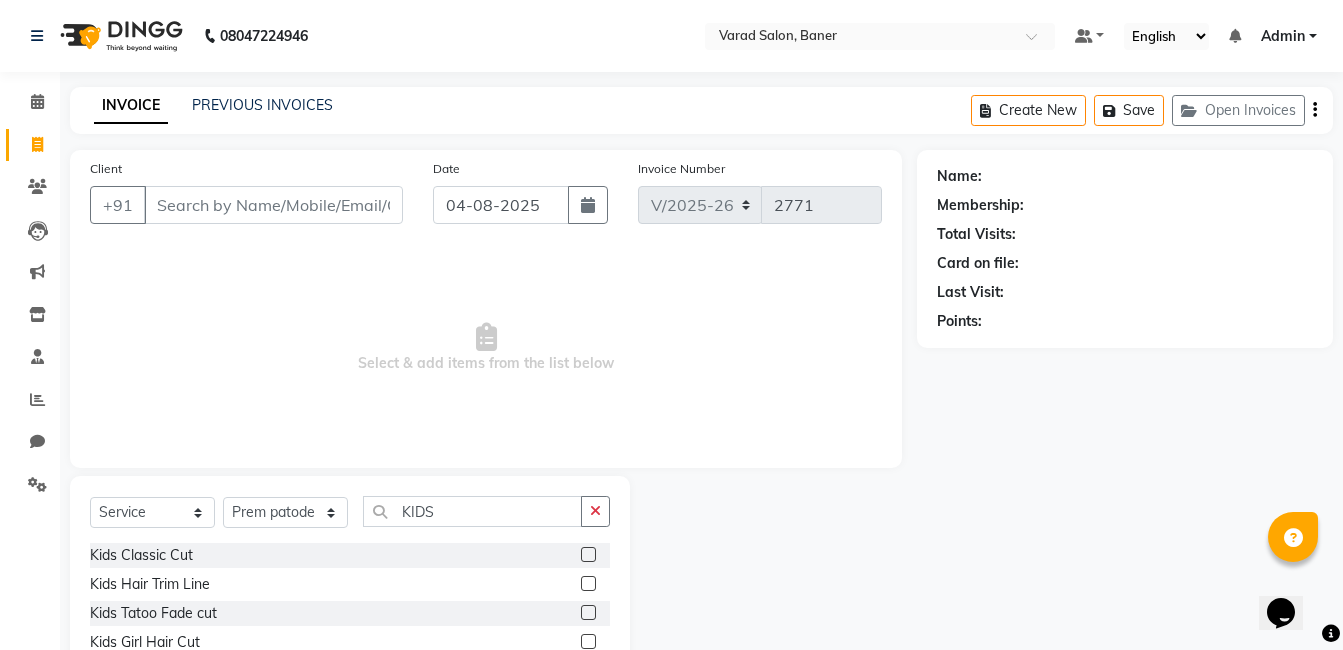 type on "KIDS" 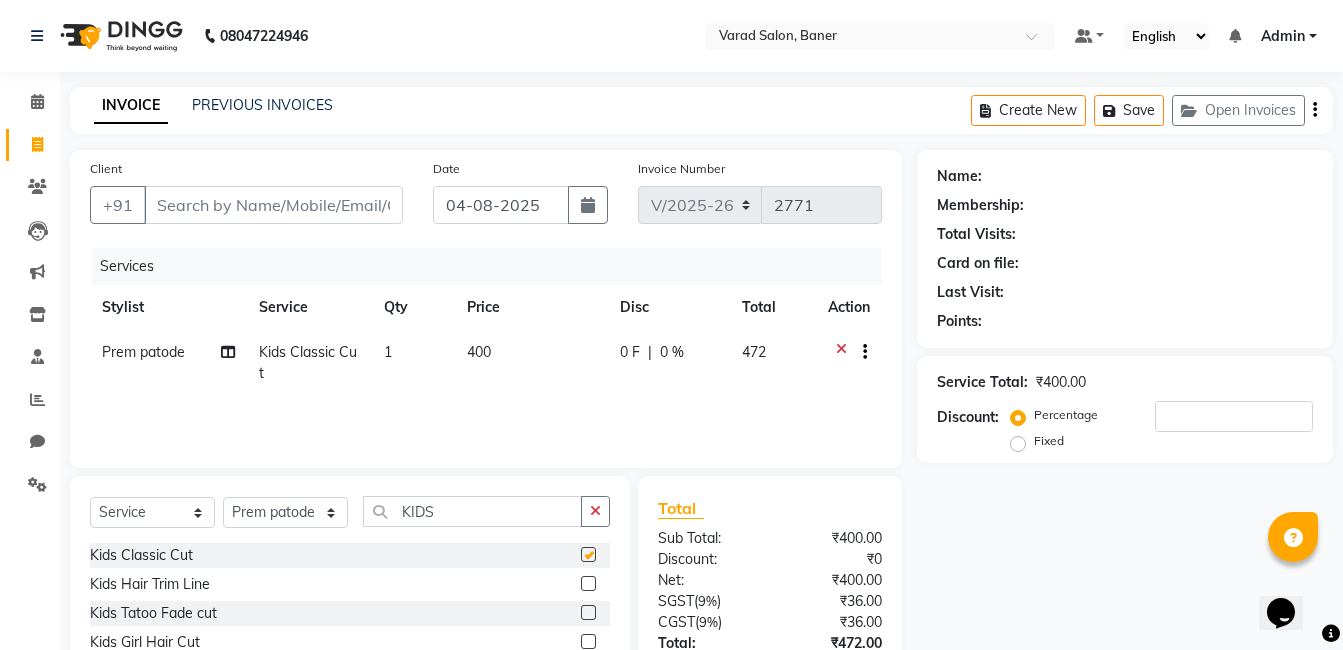 checkbox on "false" 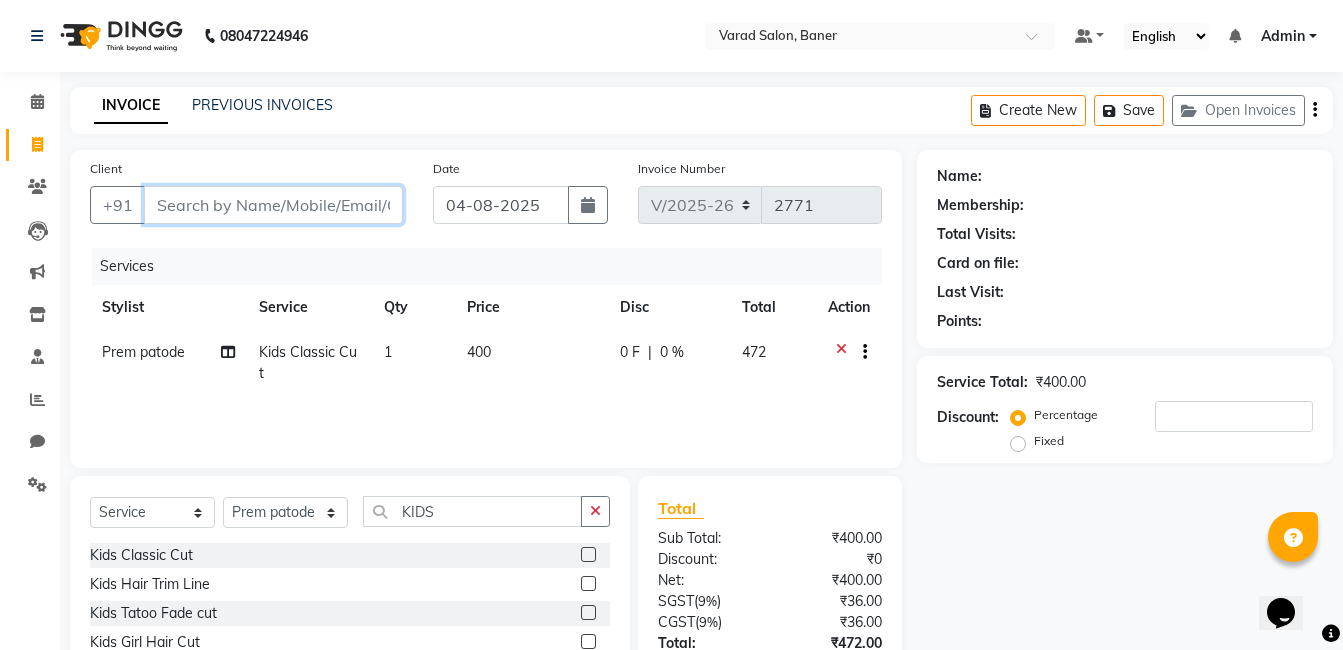 click on "Client" at bounding box center [273, 205] 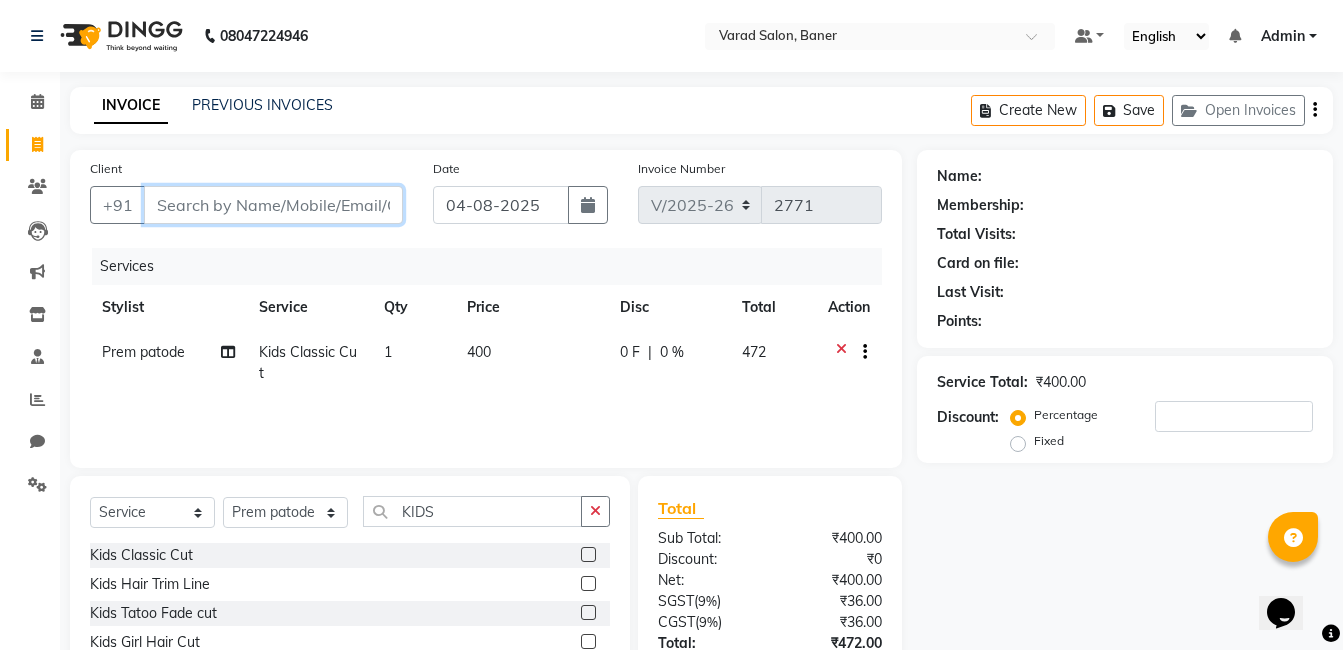 type on "9" 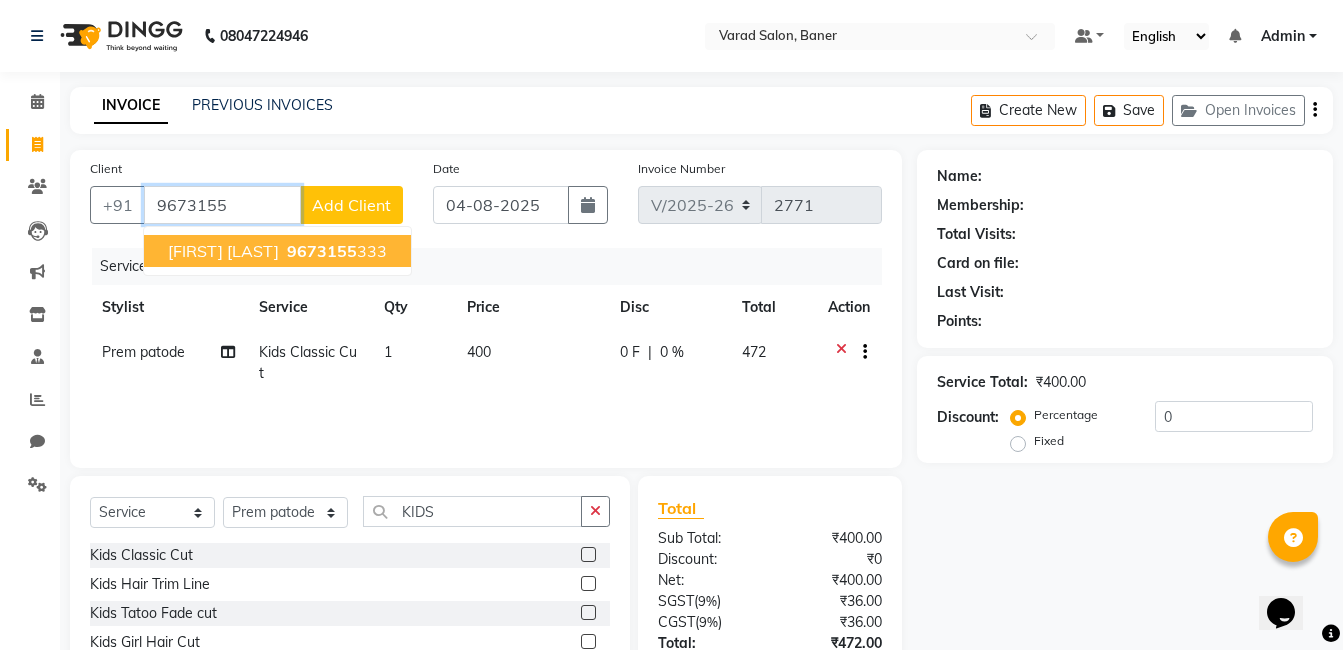 click on "[FIRST] [LAST]" at bounding box center (223, 251) 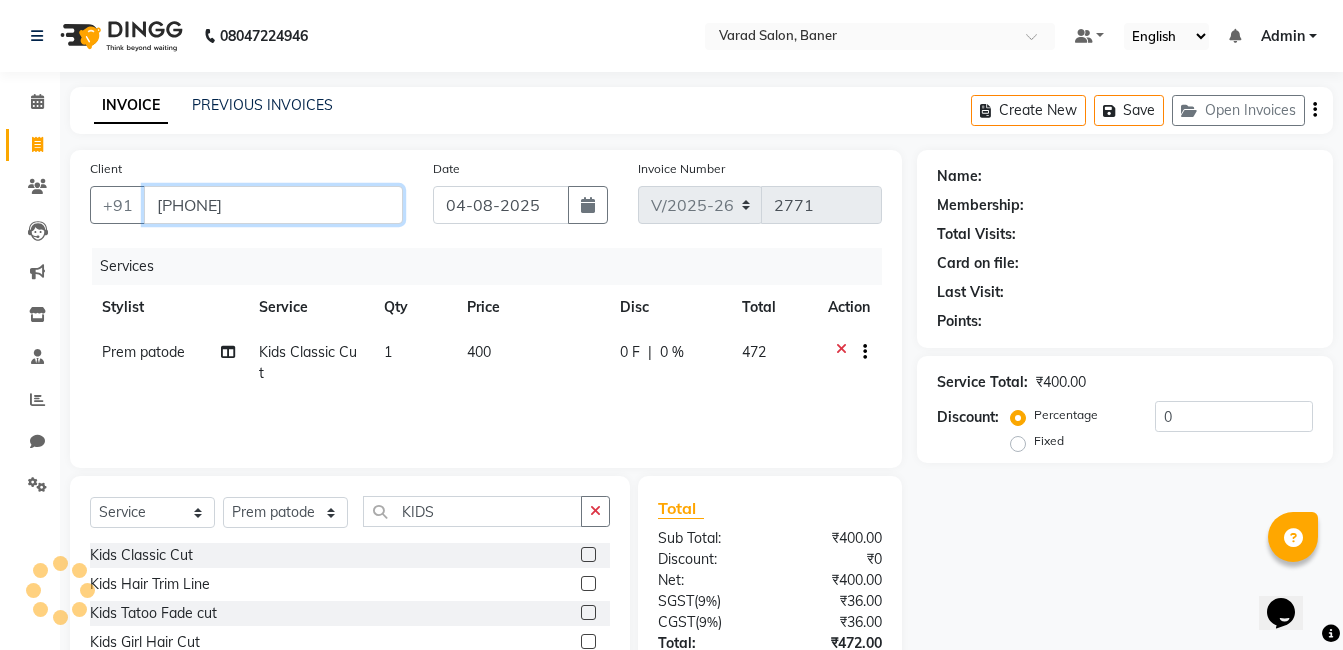 type on "[PHONE]" 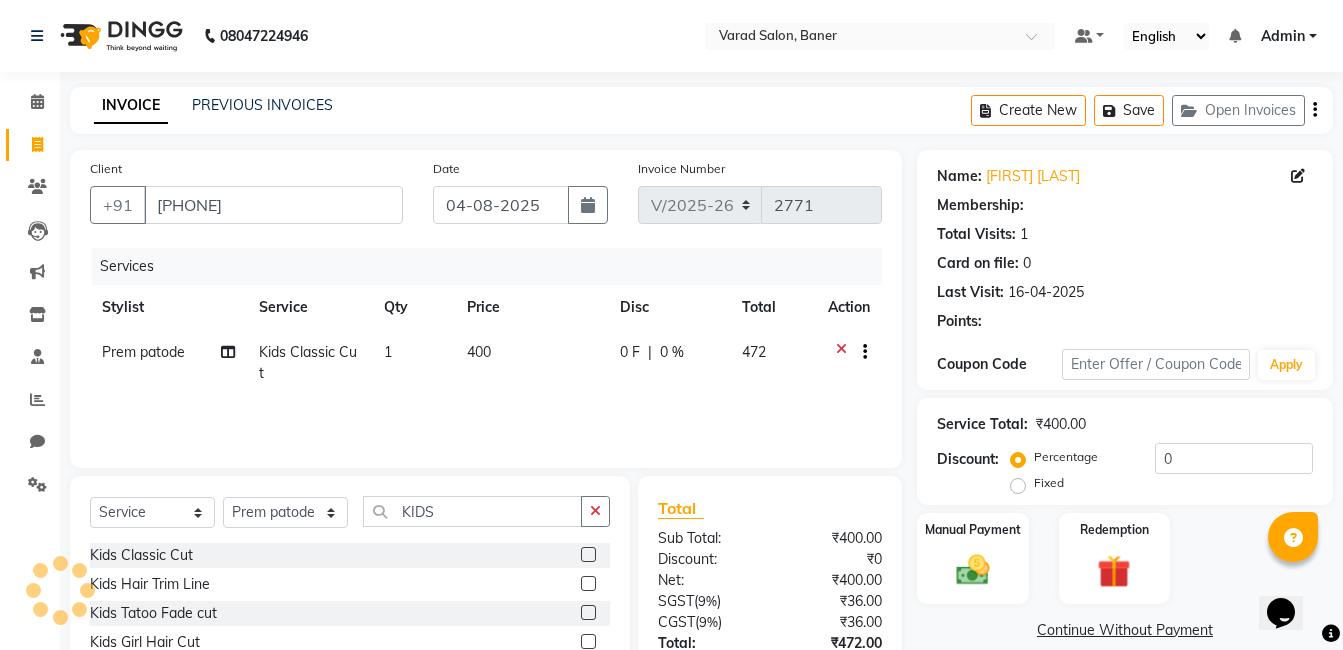 select on "1: Object" 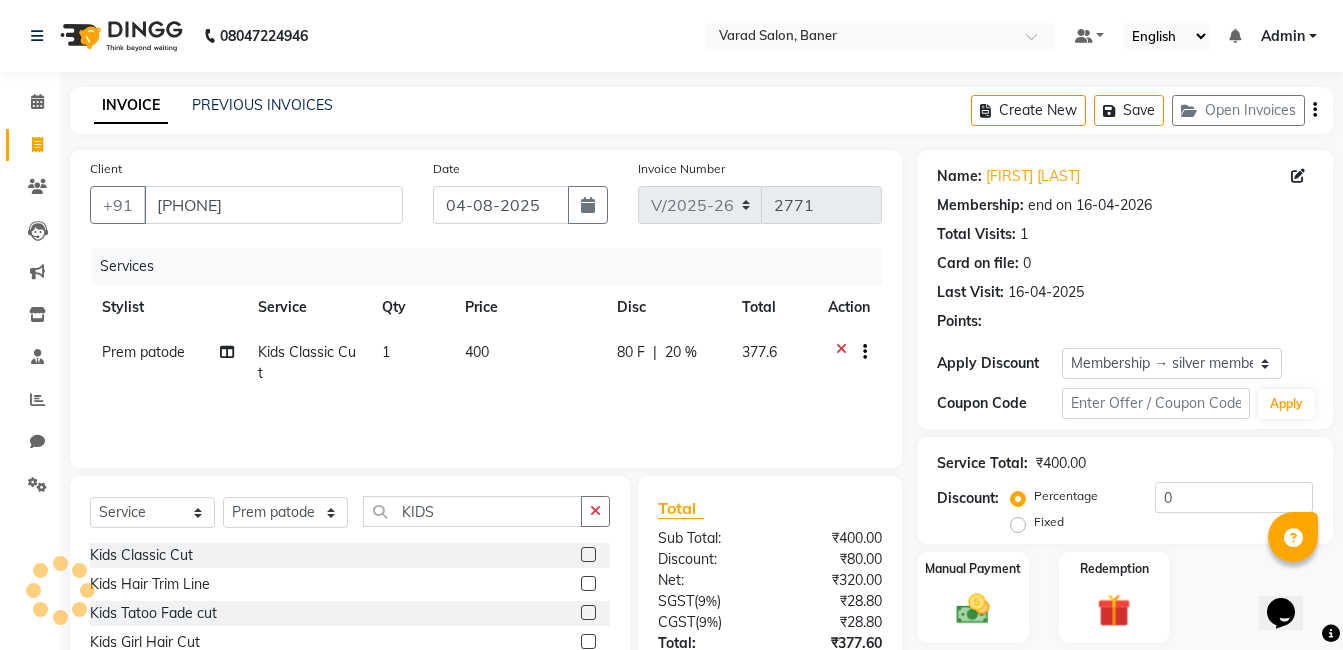 type on "20" 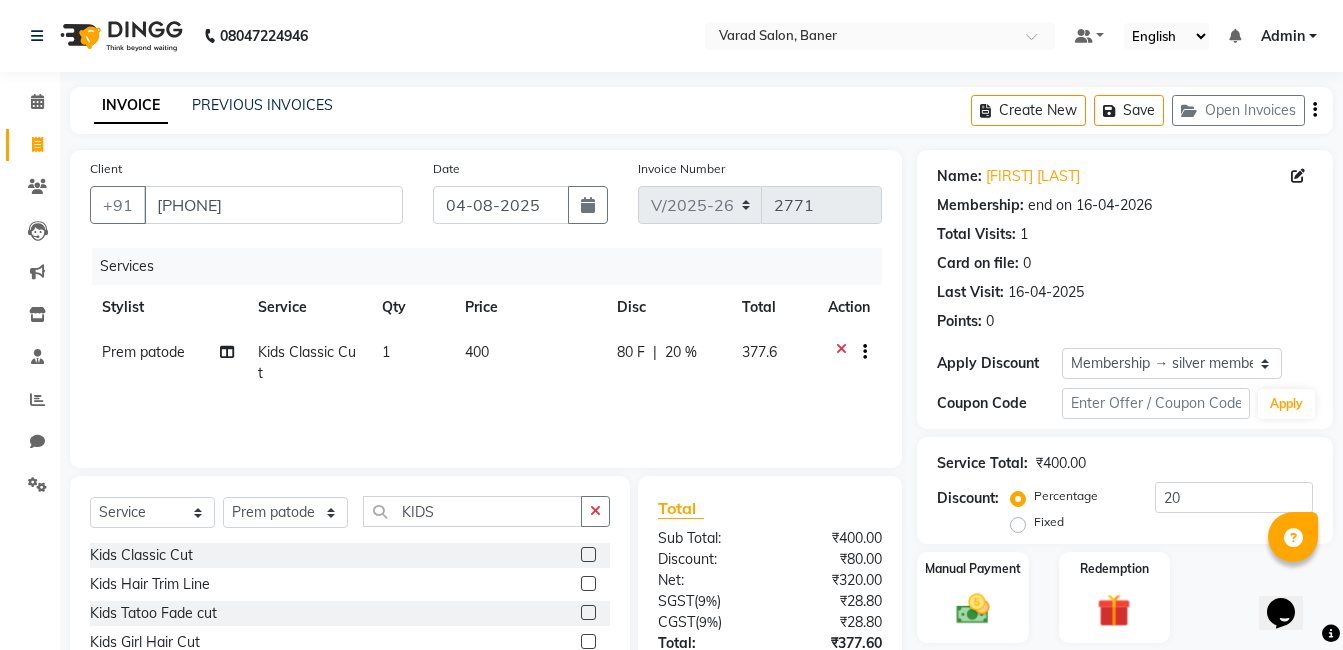 scroll, scrollTop: 171, scrollLeft: 0, axis: vertical 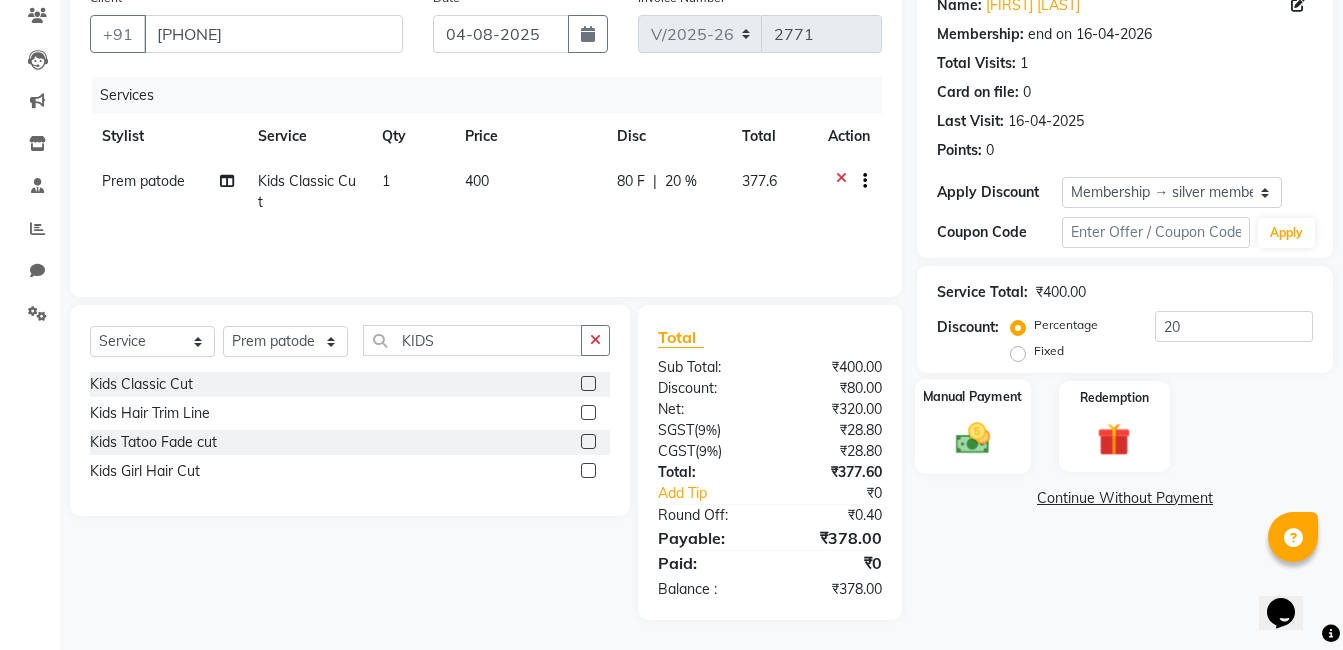 click 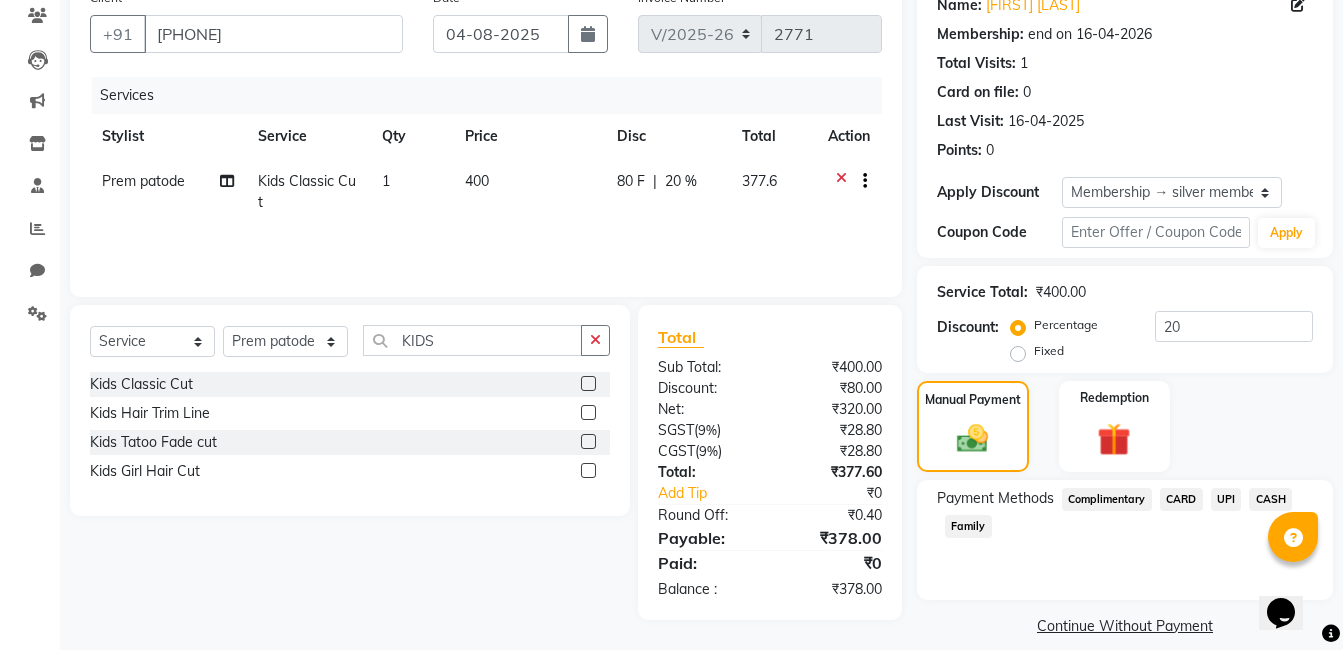 click on "UPI" 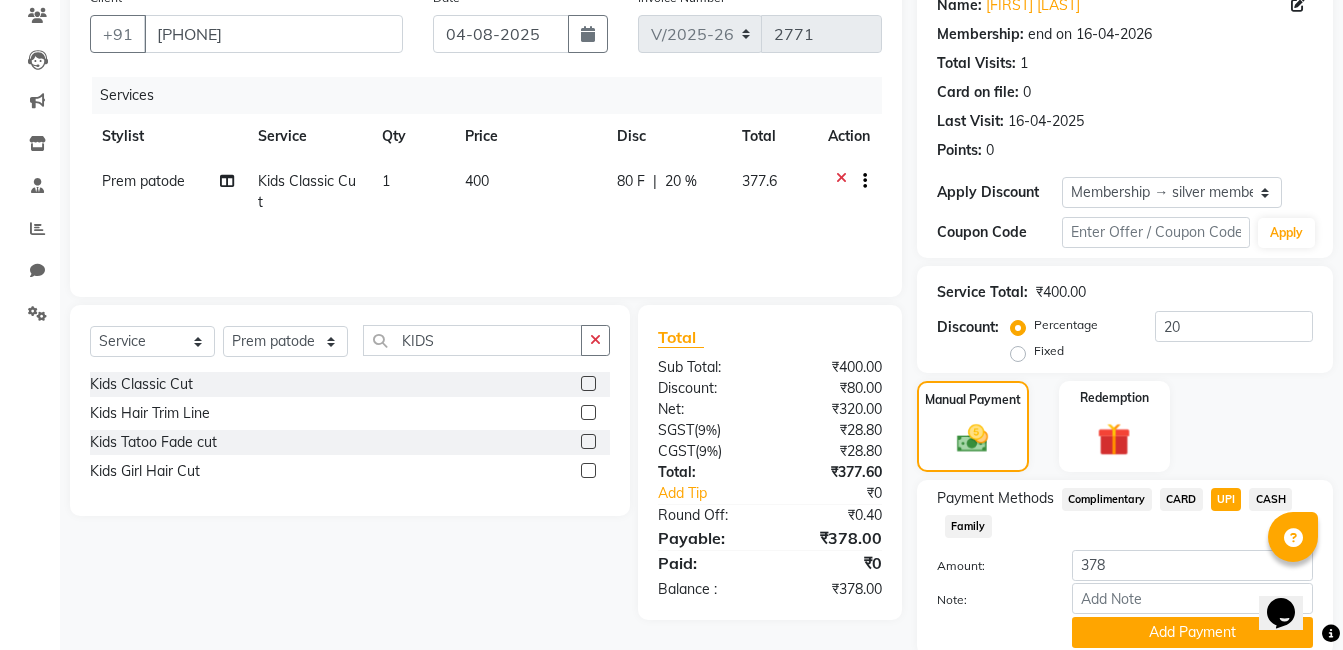 click on "Note:" 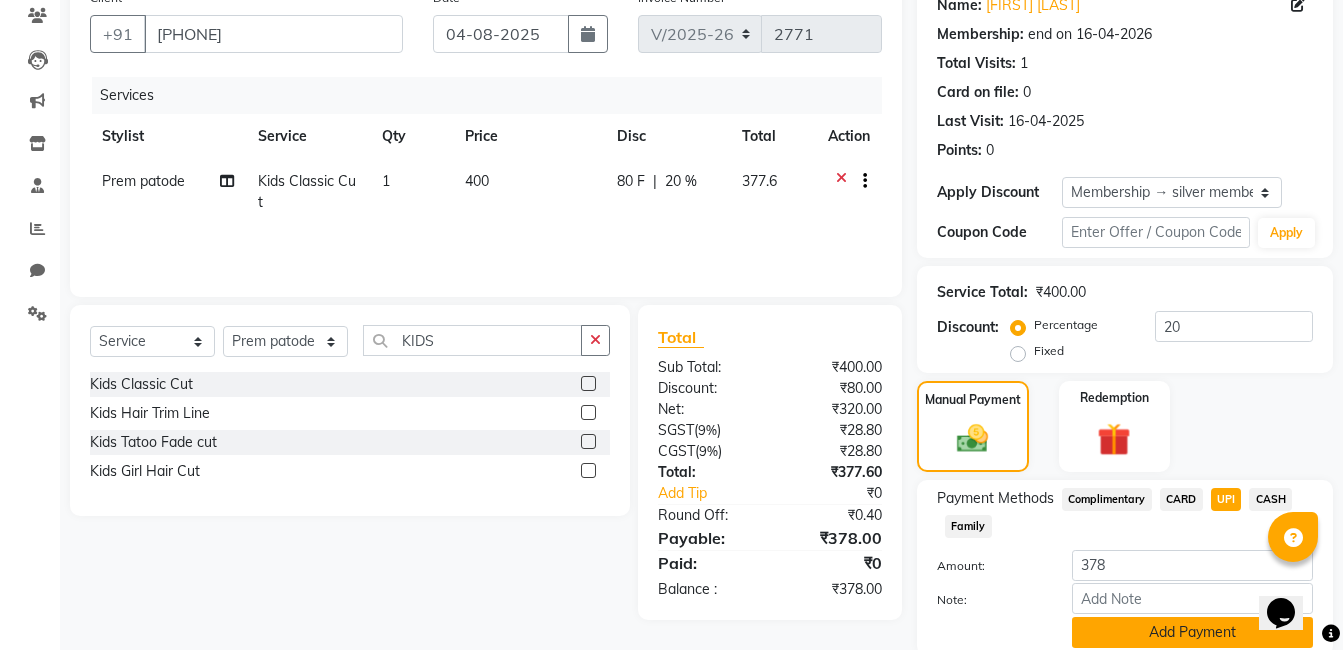 click on "Add Payment" 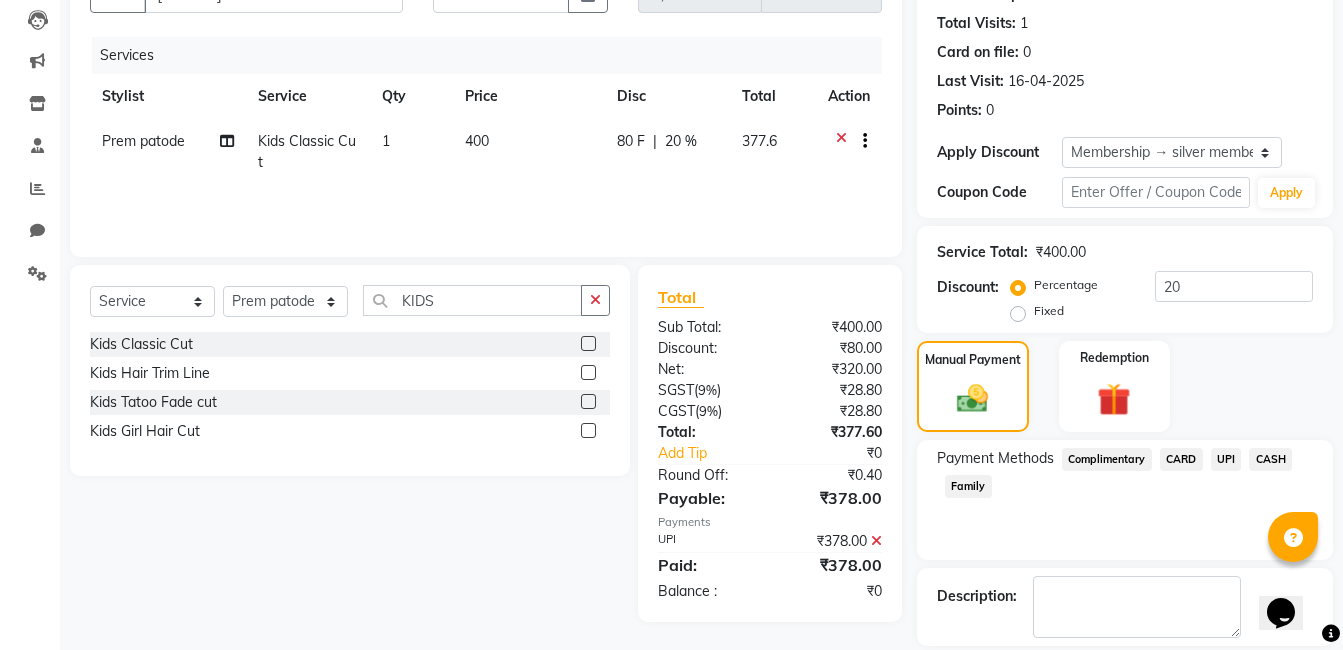 scroll, scrollTop: 305, scrollLeft: 0, axis: vertical 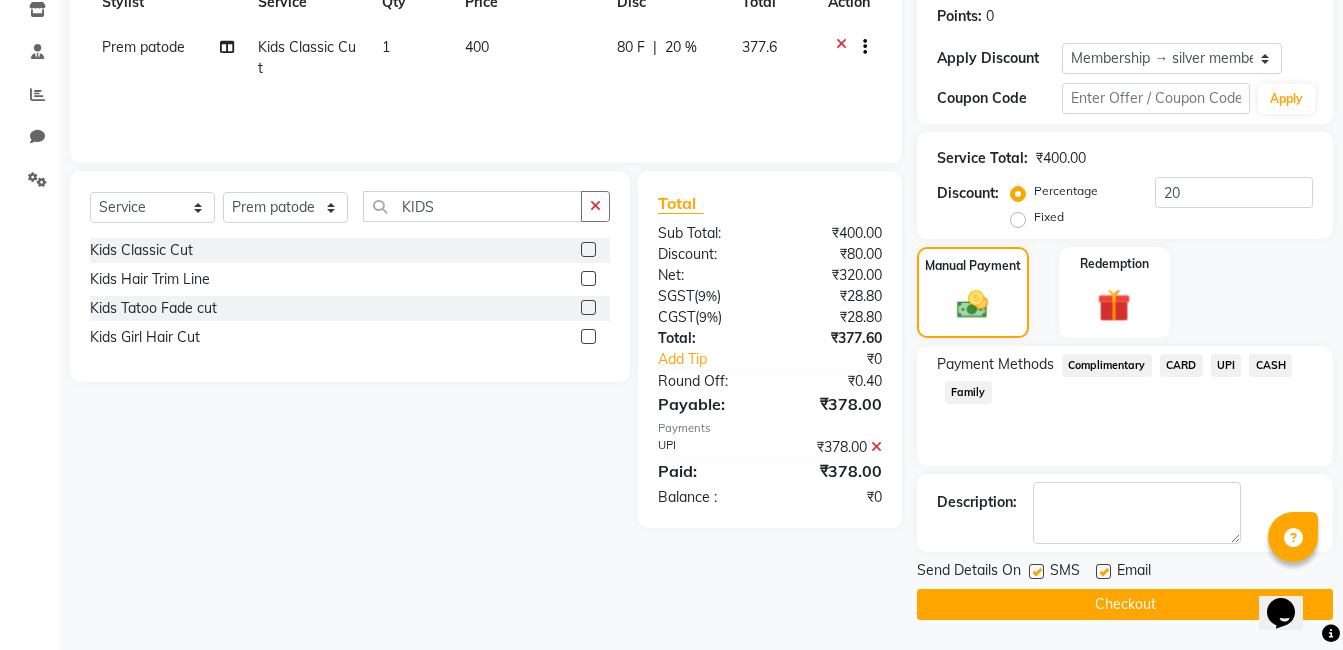 click on "Checkout" 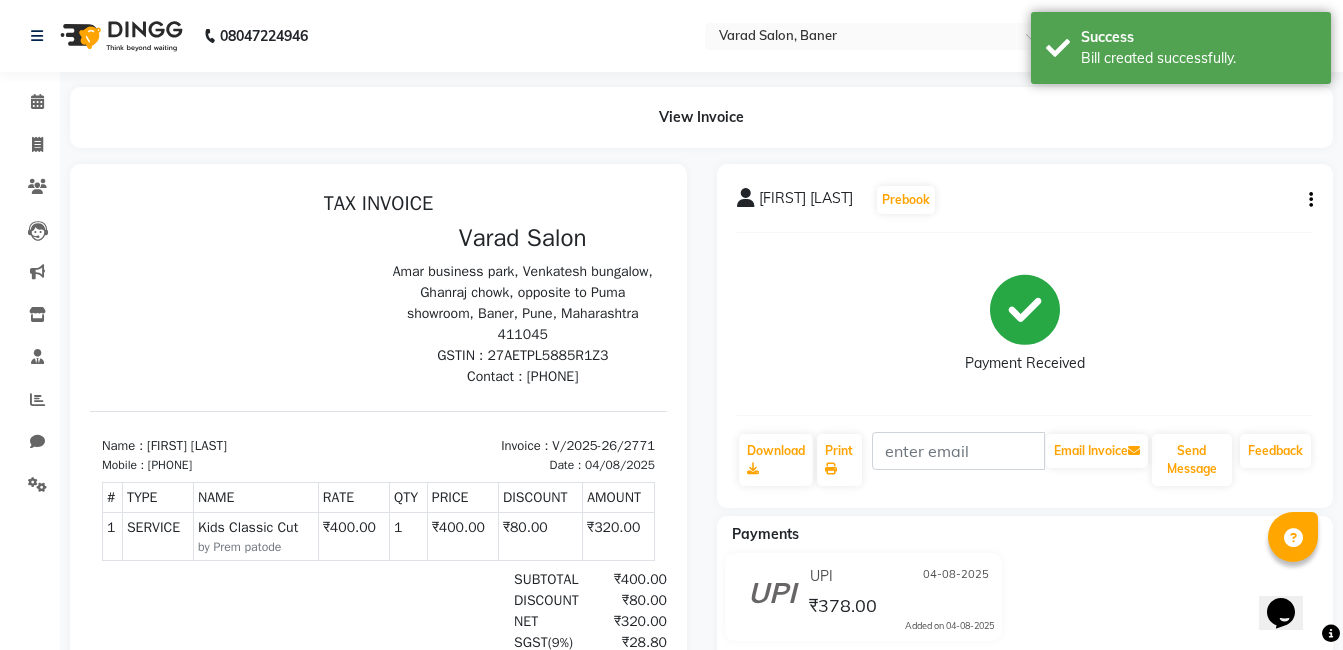 scroll, scrollTop: 0, scrollLeft: 0, axis: both 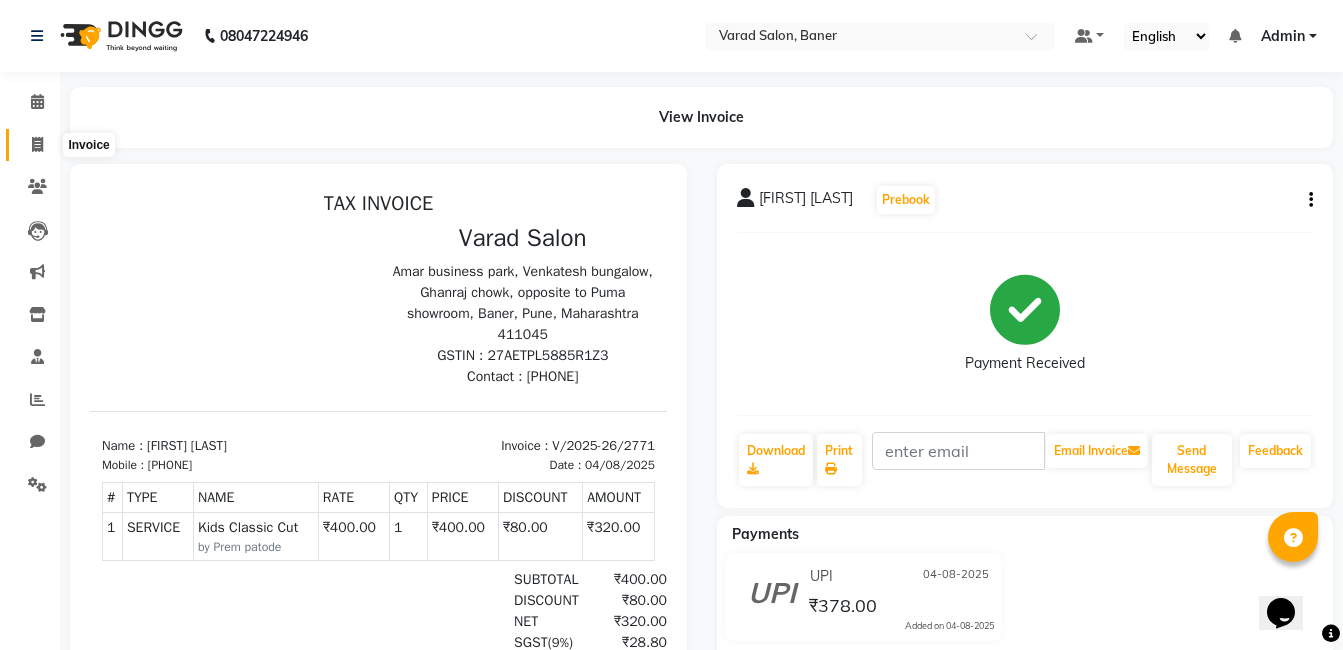 click 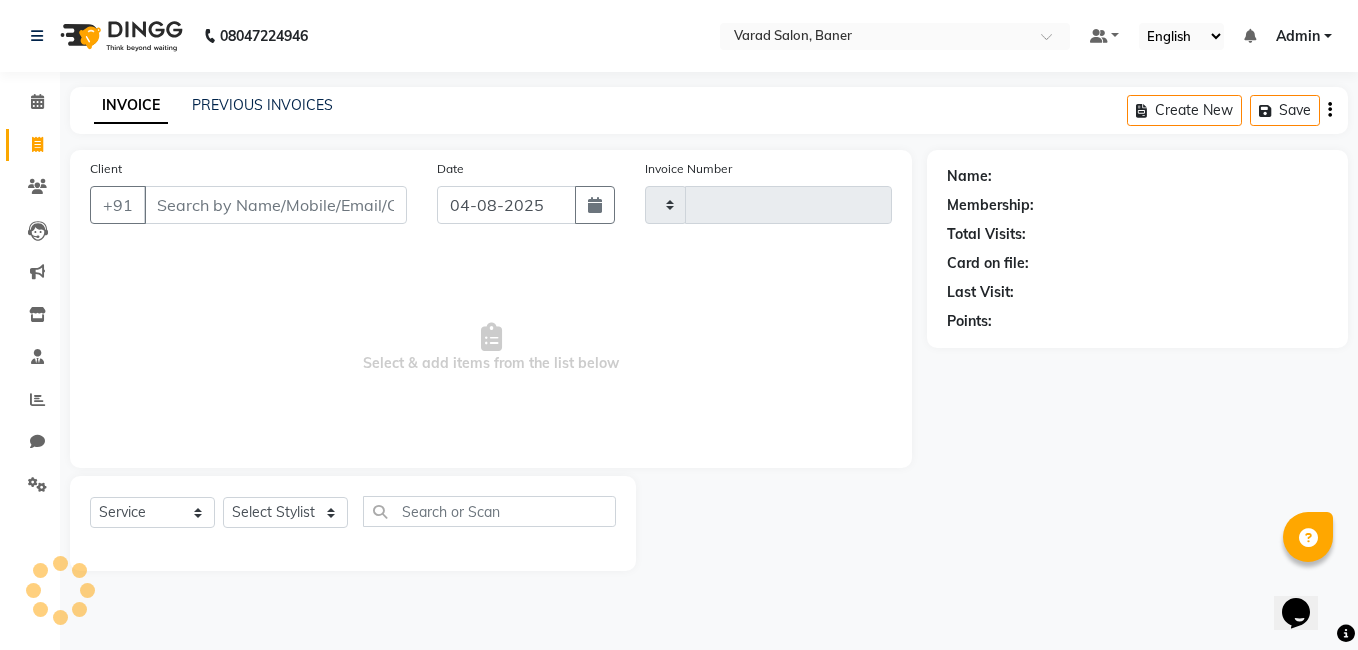 type on "2772" 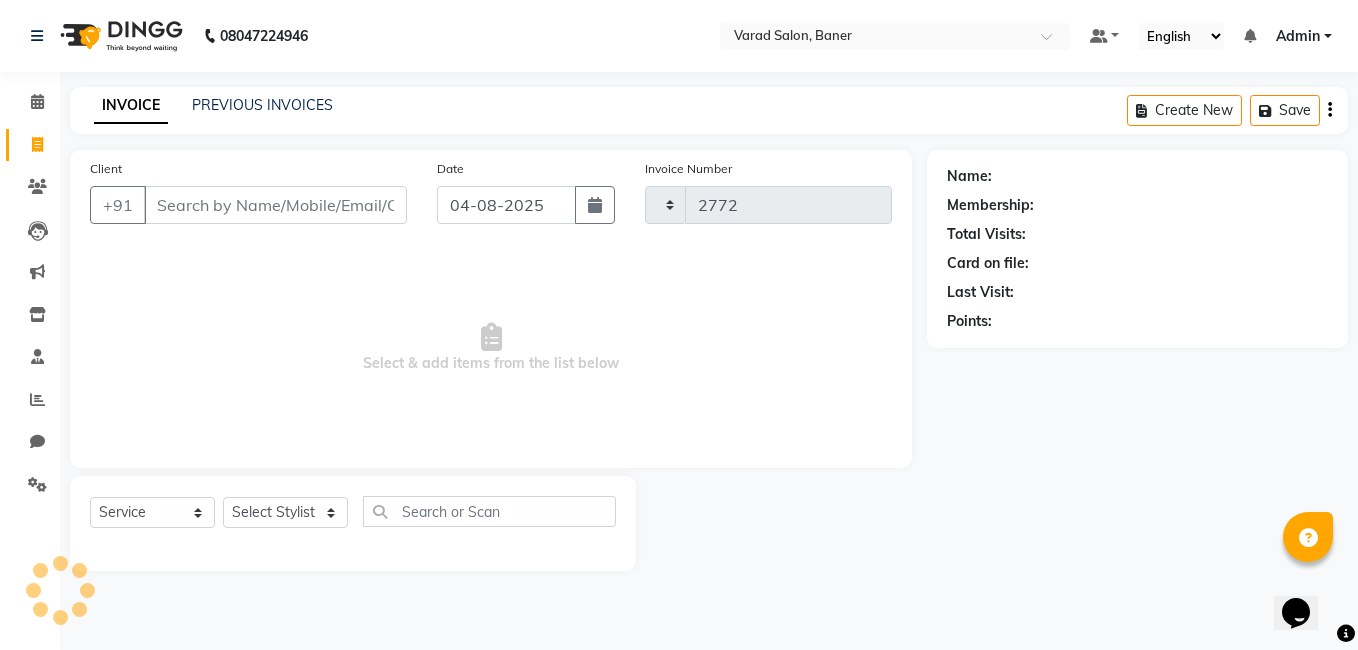 select on "7115" 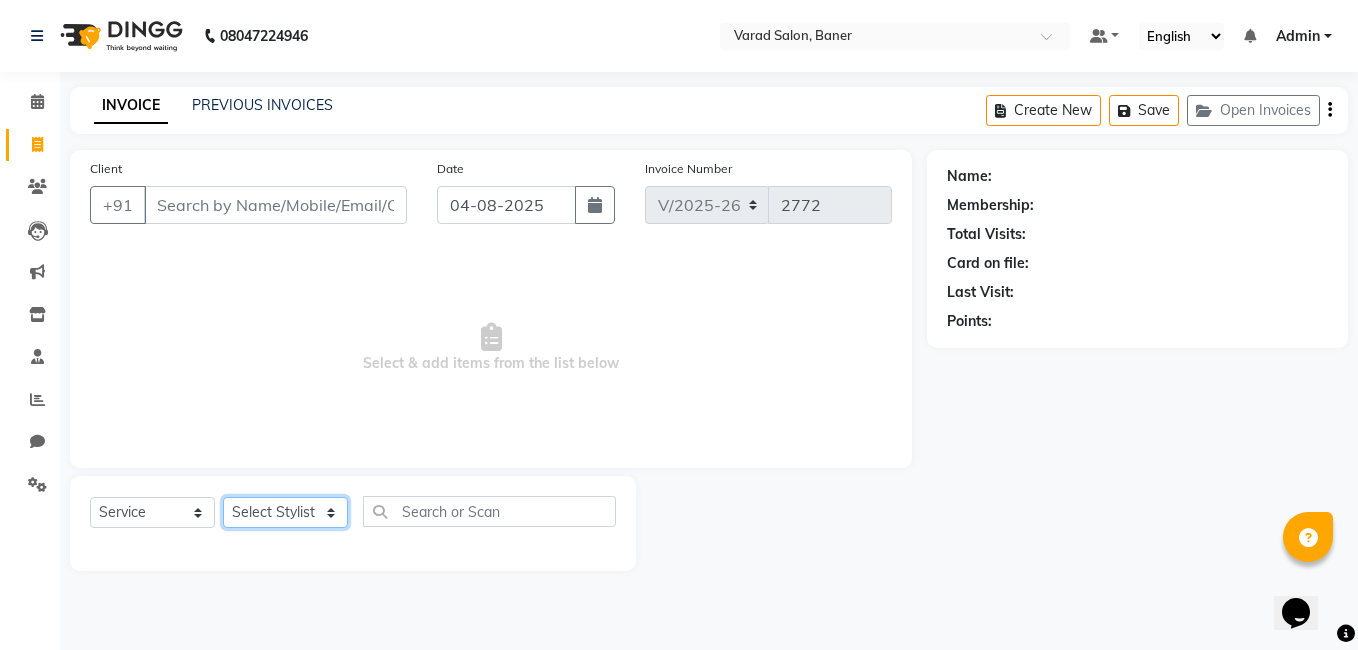 click on "Select Stylist" 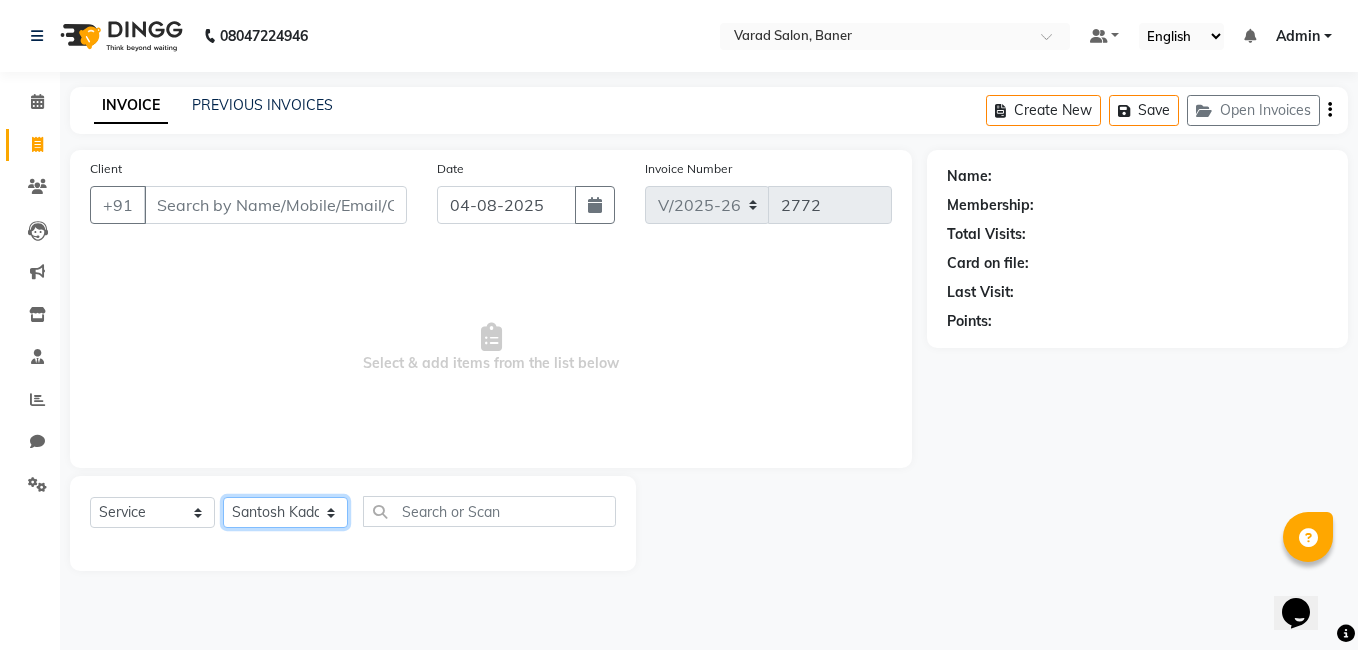 click on "Select Stylist Admin Asif qureshi Deepali Munde Dipali Jivane Jabaaz Karishma Khot  Kshitija Kumar  Palash Das Prem patode Rahul chhapchhade Rupesh sangale Santosh Kadam Swapnil jadhav" 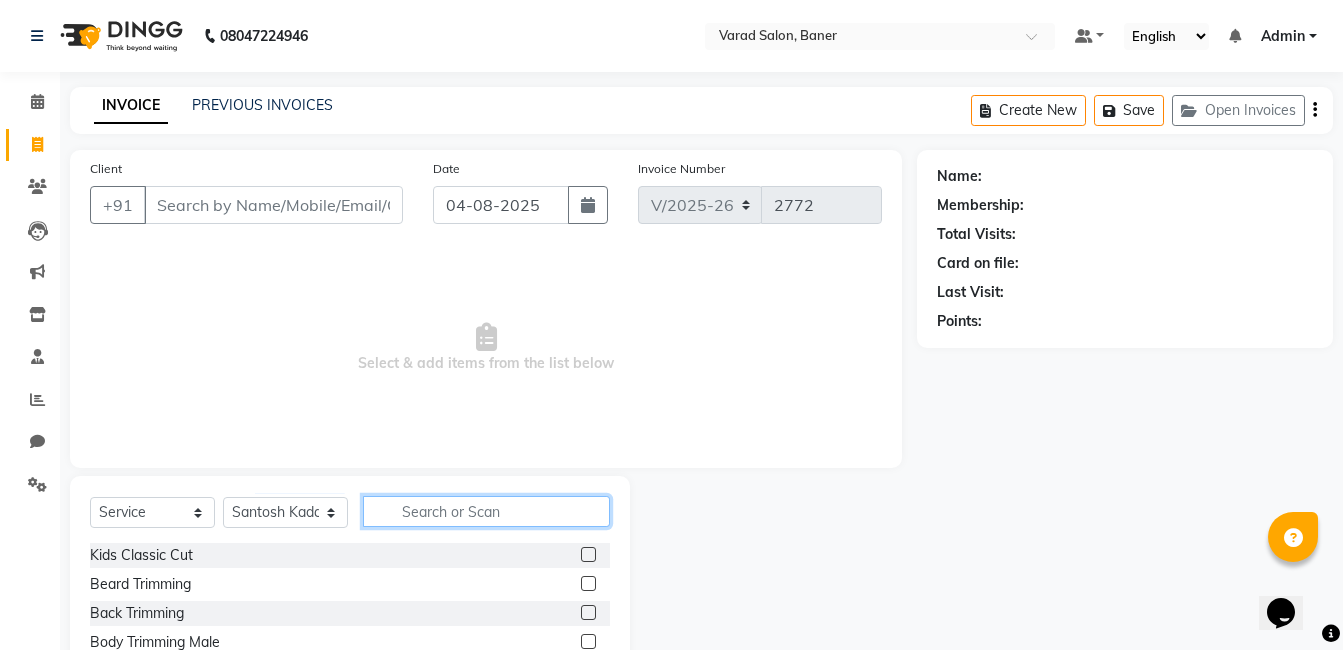 click 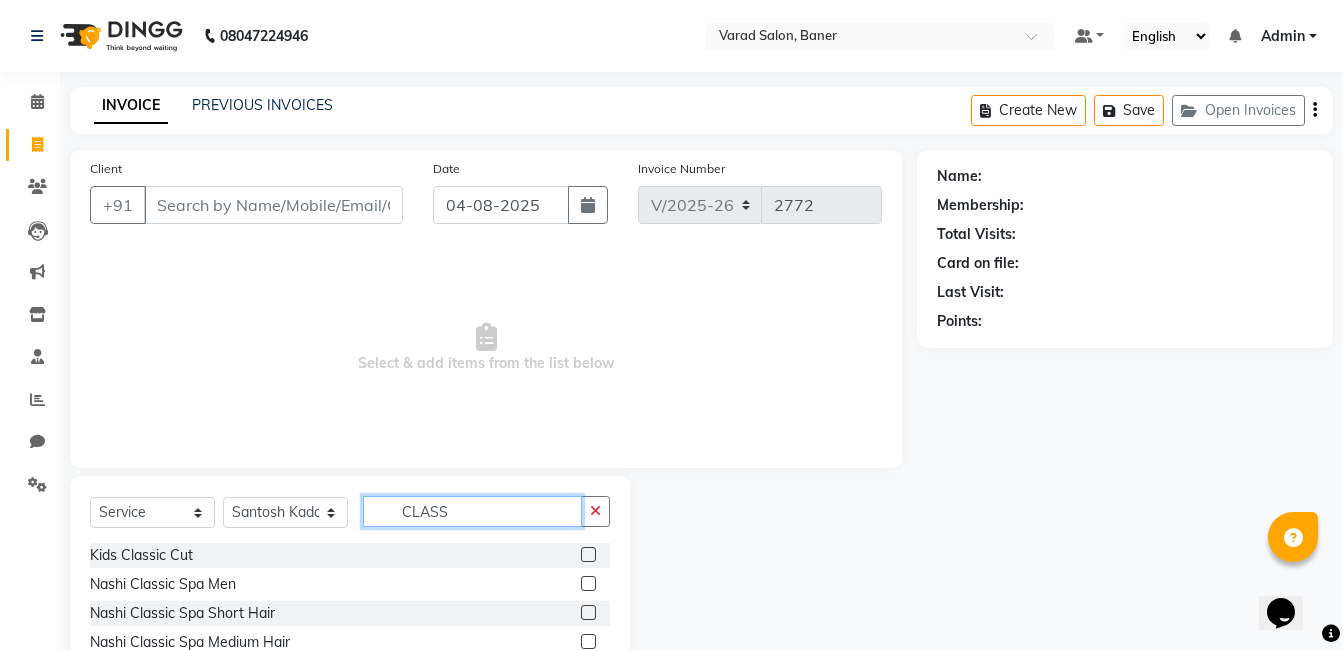 scroll, scrollTop: 125, scrollLeft: 0, axis: vertical 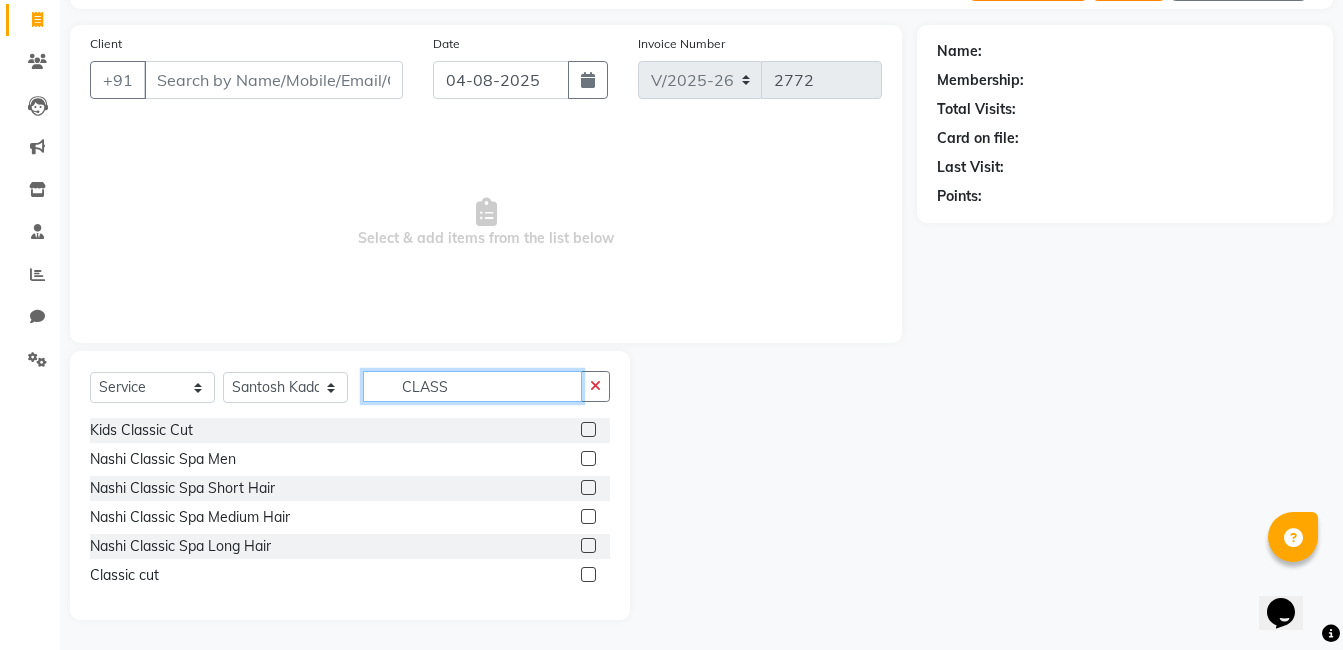 type on "CLASS" 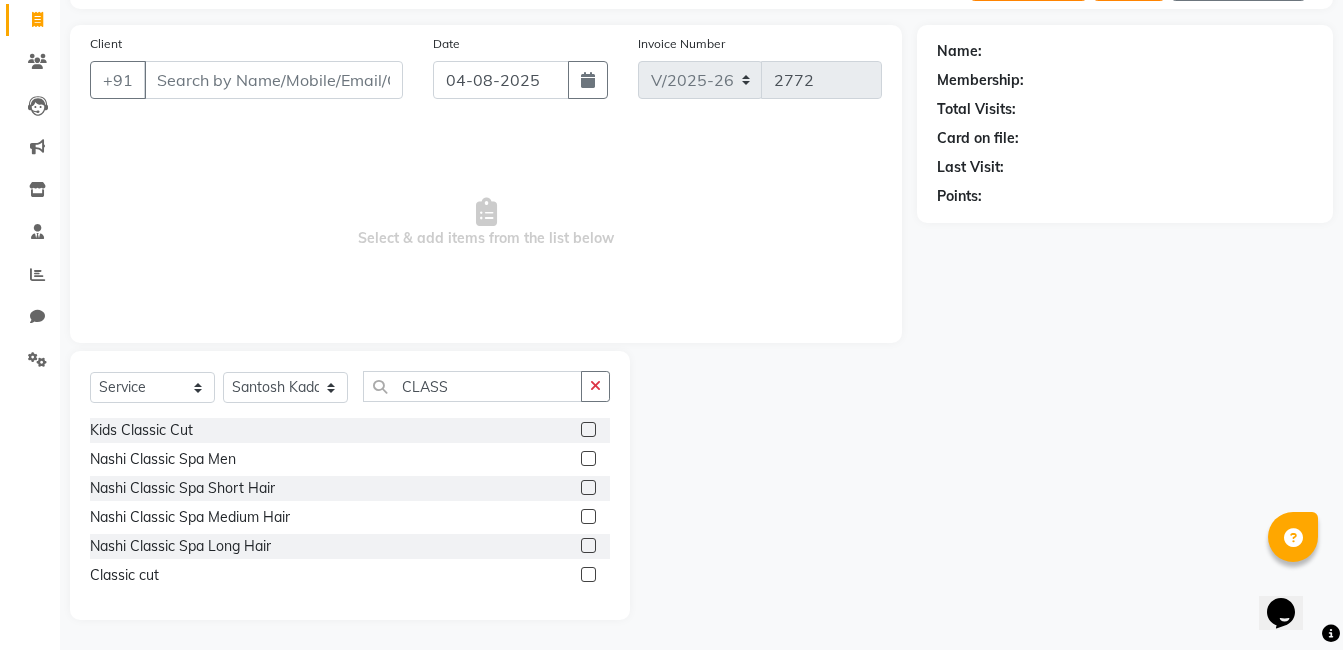 click 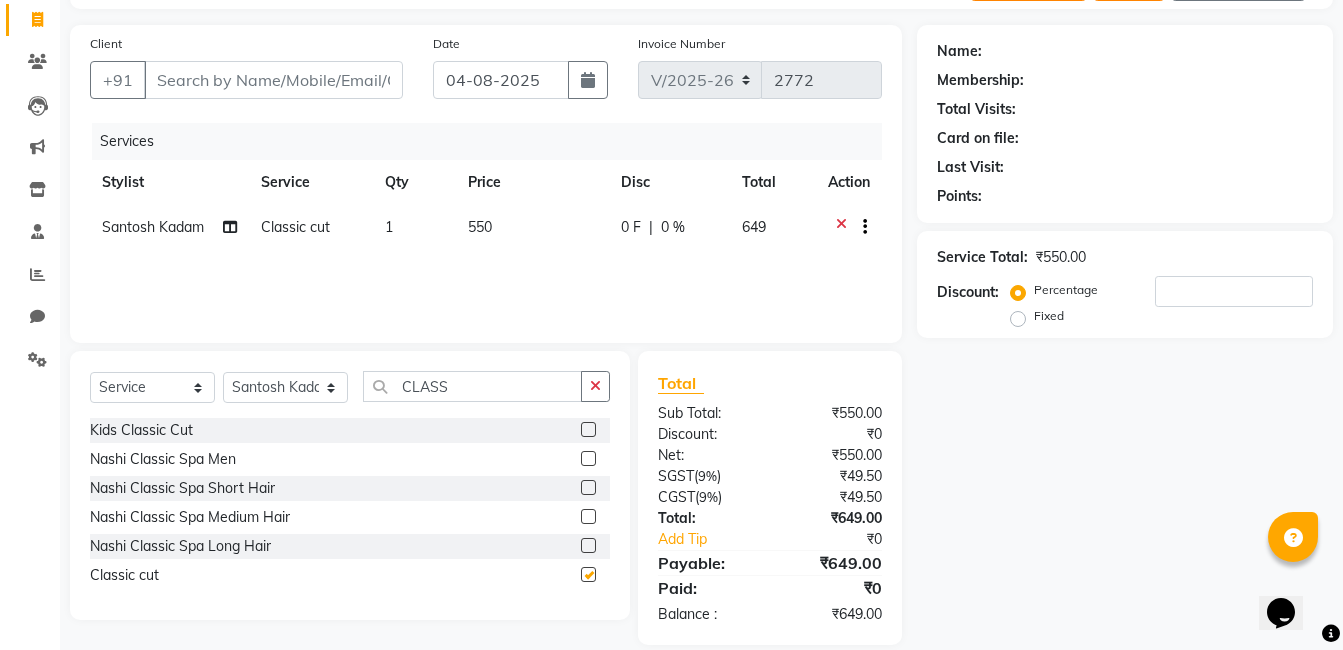 checkbox on "false" 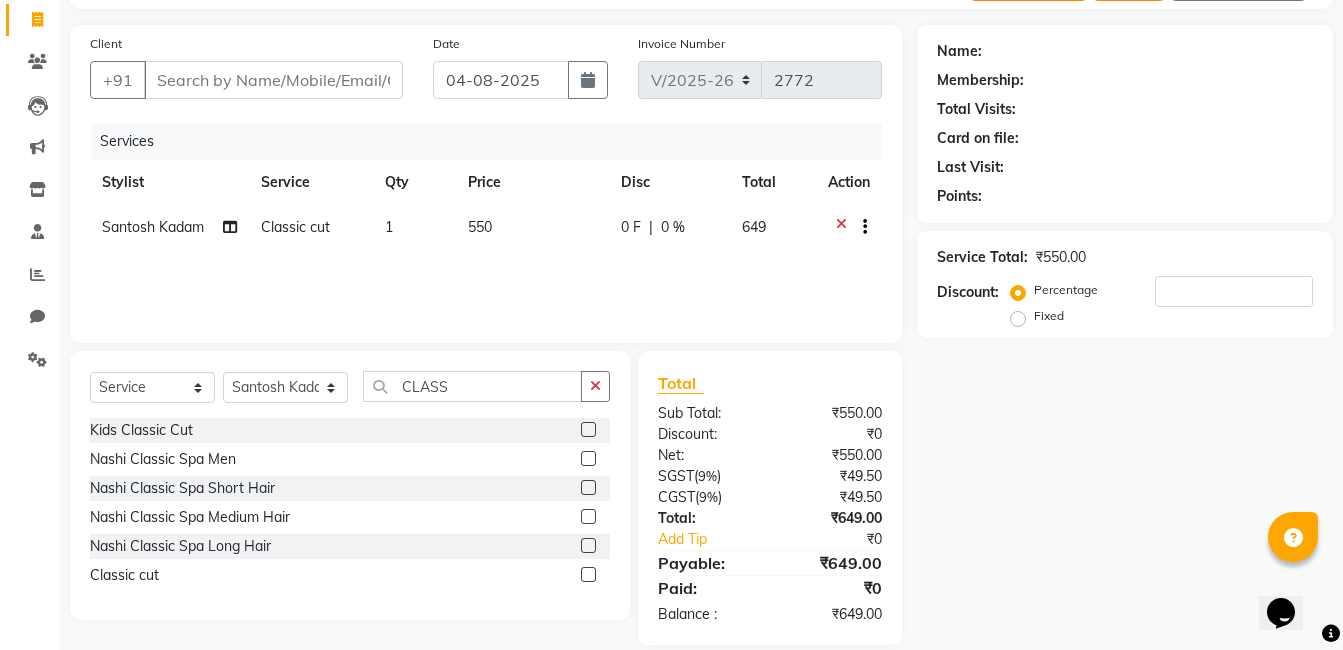 scroll, scrollTop: 0, scrollLeft: 0, axis: both 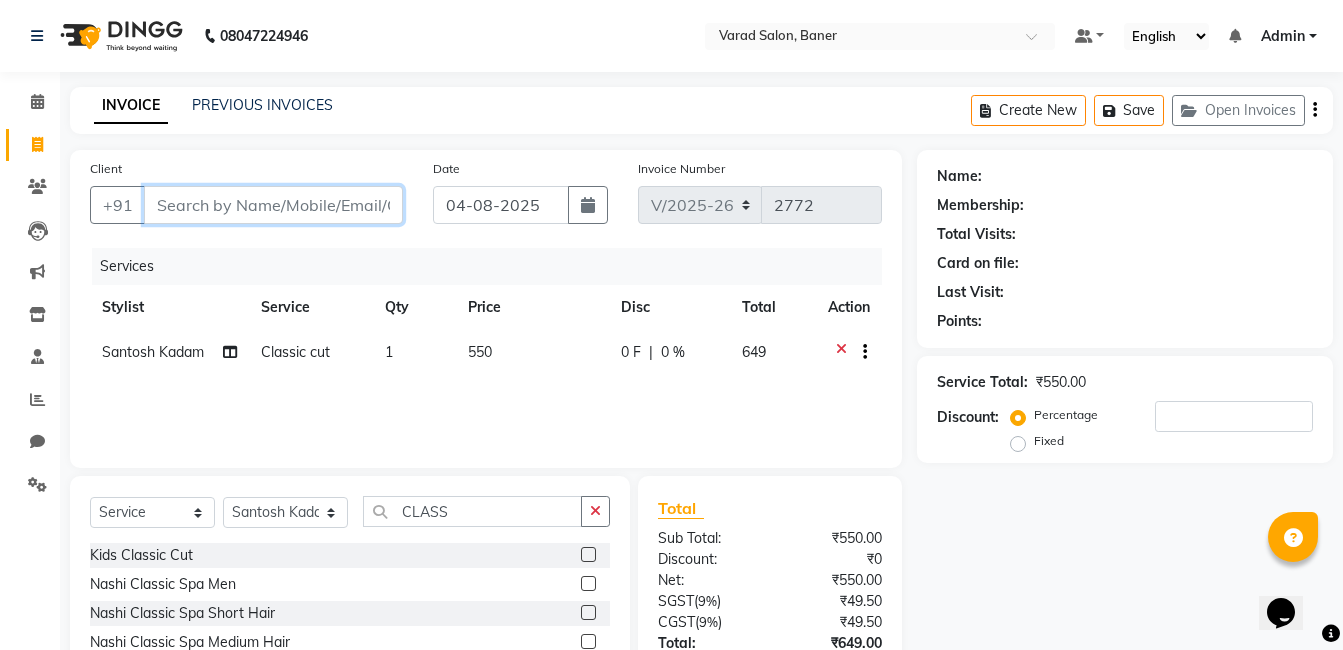 click on "Client" at bounding box center [273, 205] 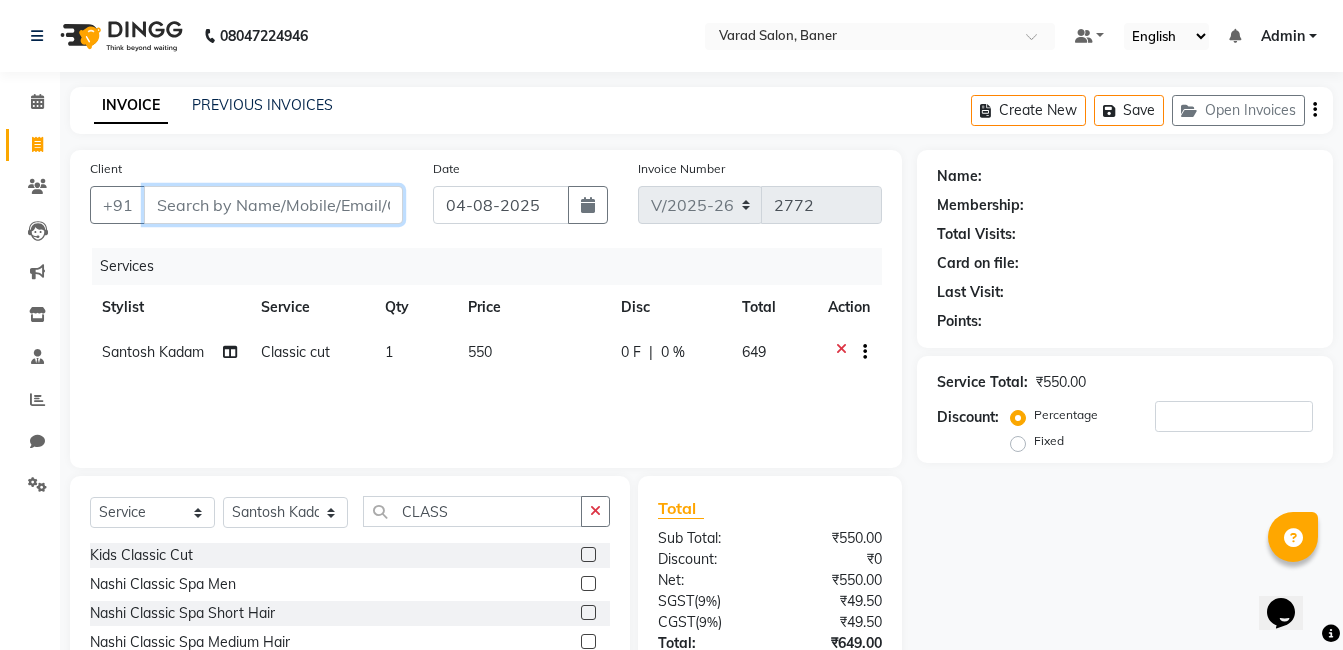 drag, startPoint x: 161, startPoint y: 207, endPoint x: 248, endPoint y: 212, distance: 87.14356 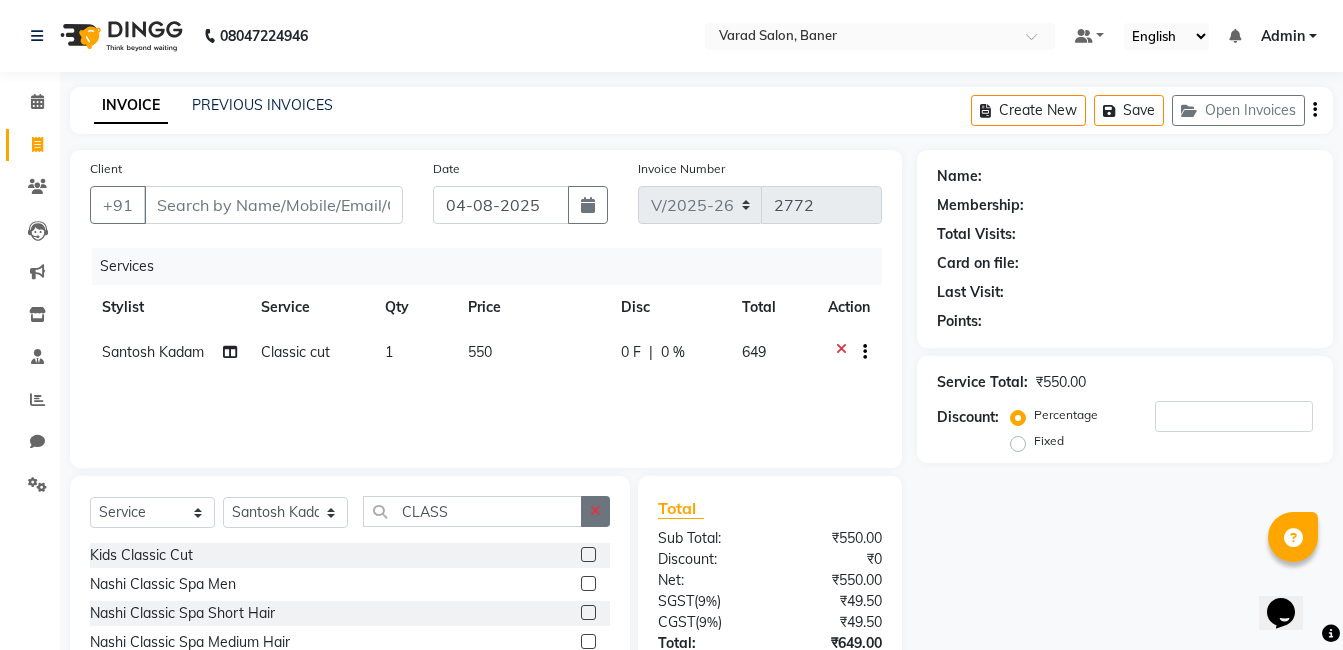 click 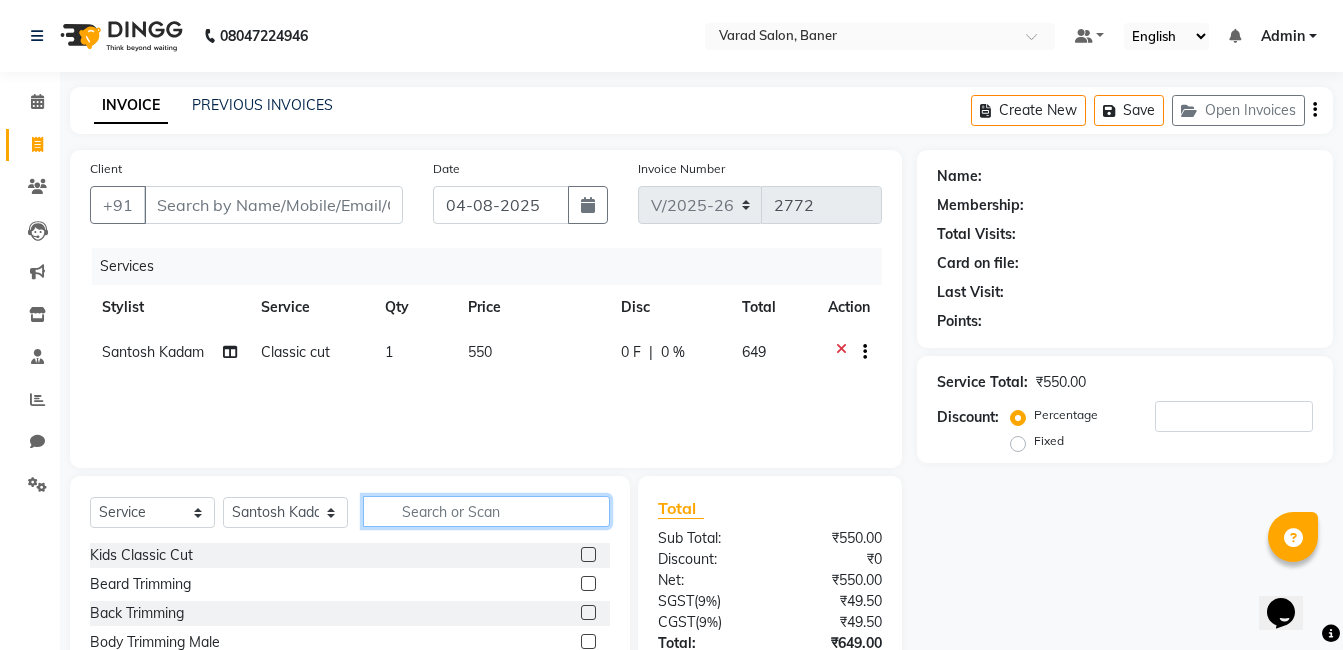 click 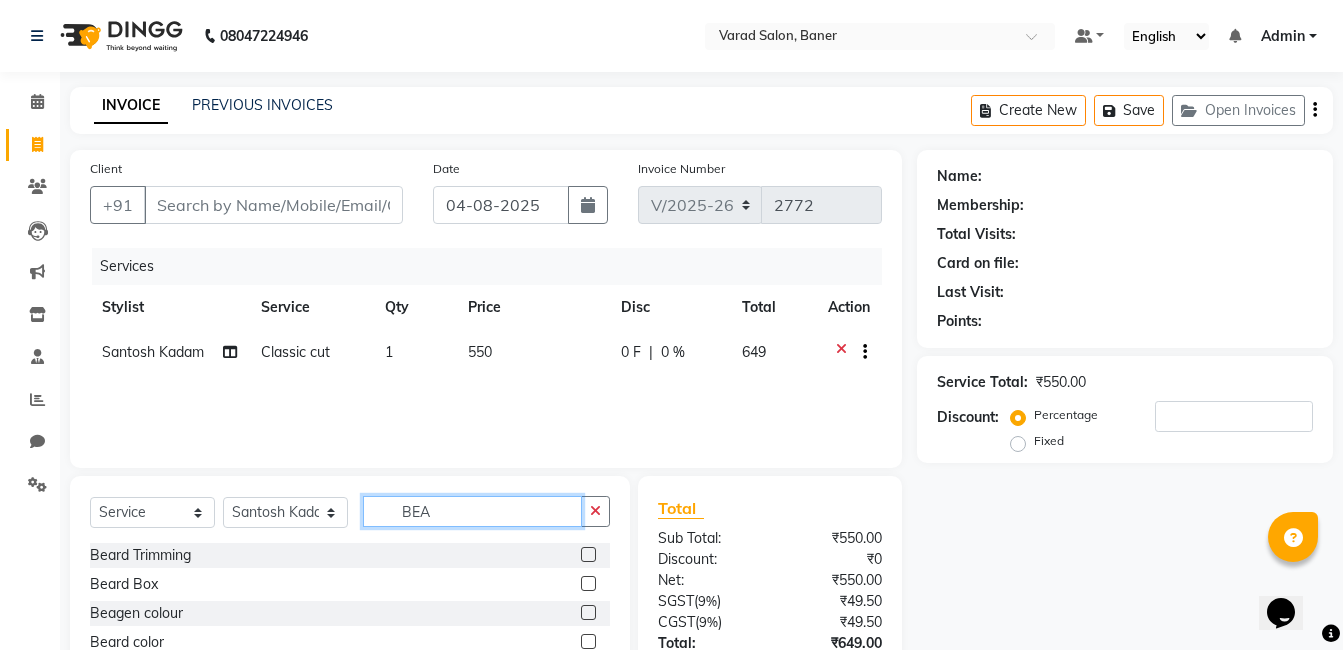 type on "BEA" 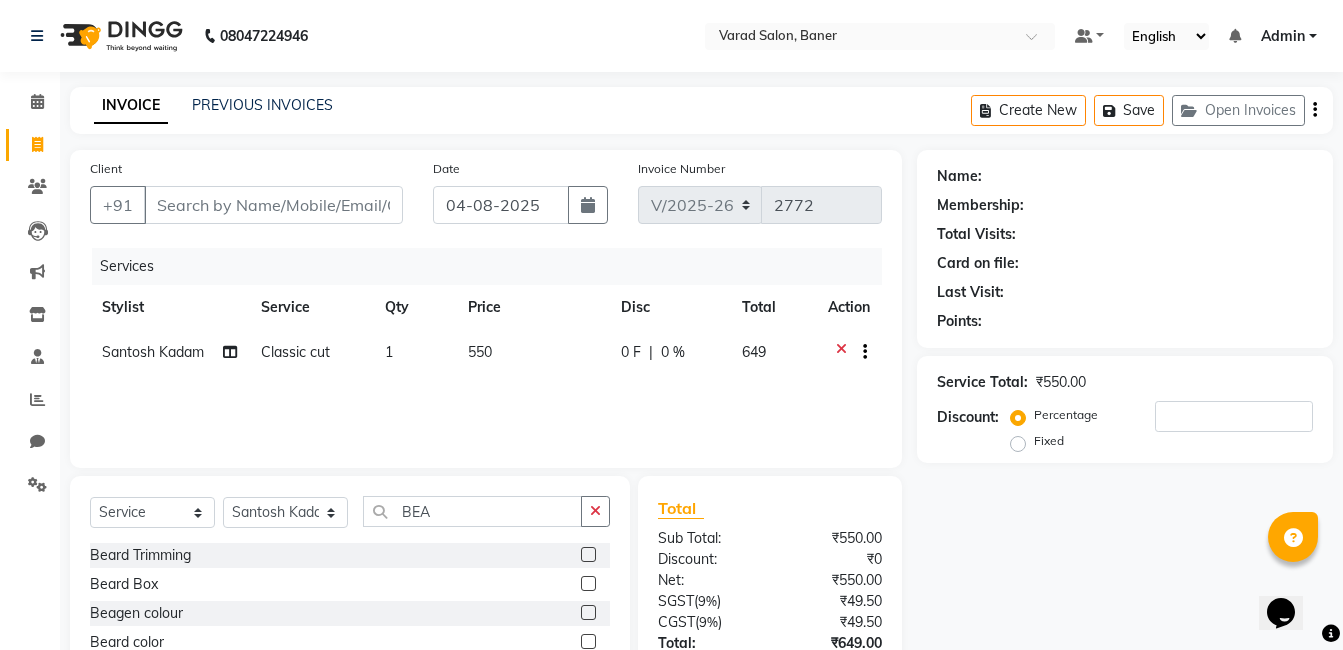 click 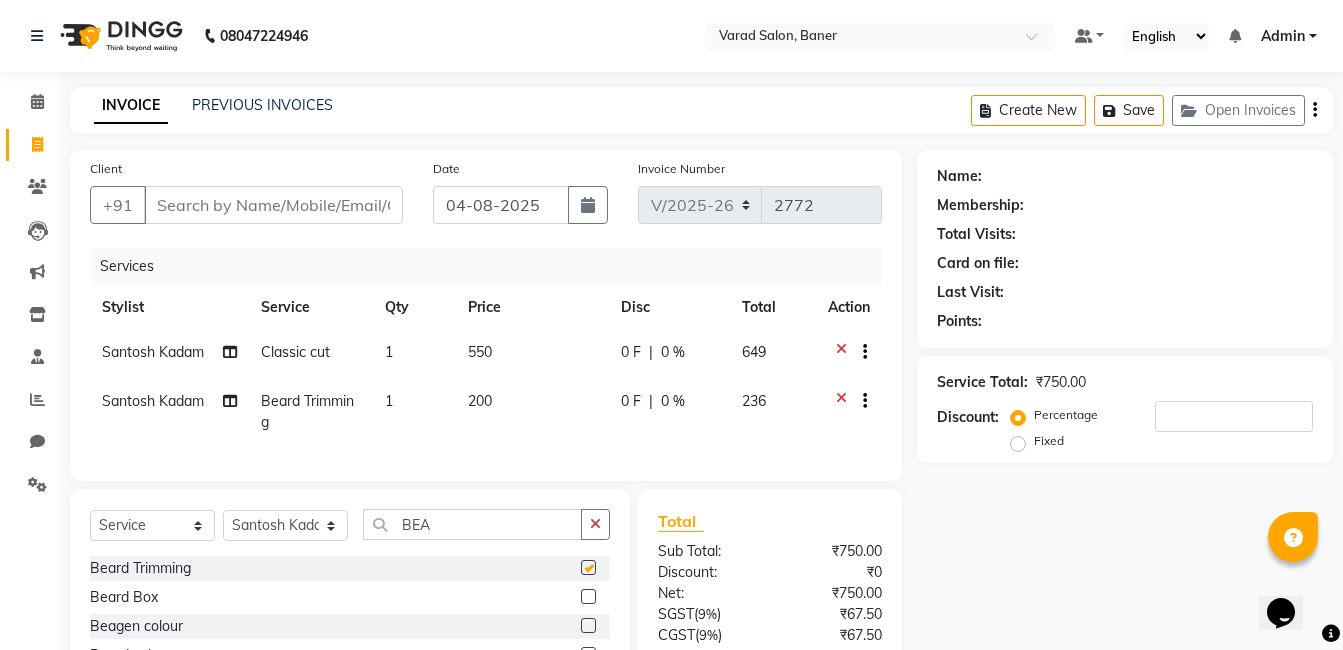 checkbox on "false" 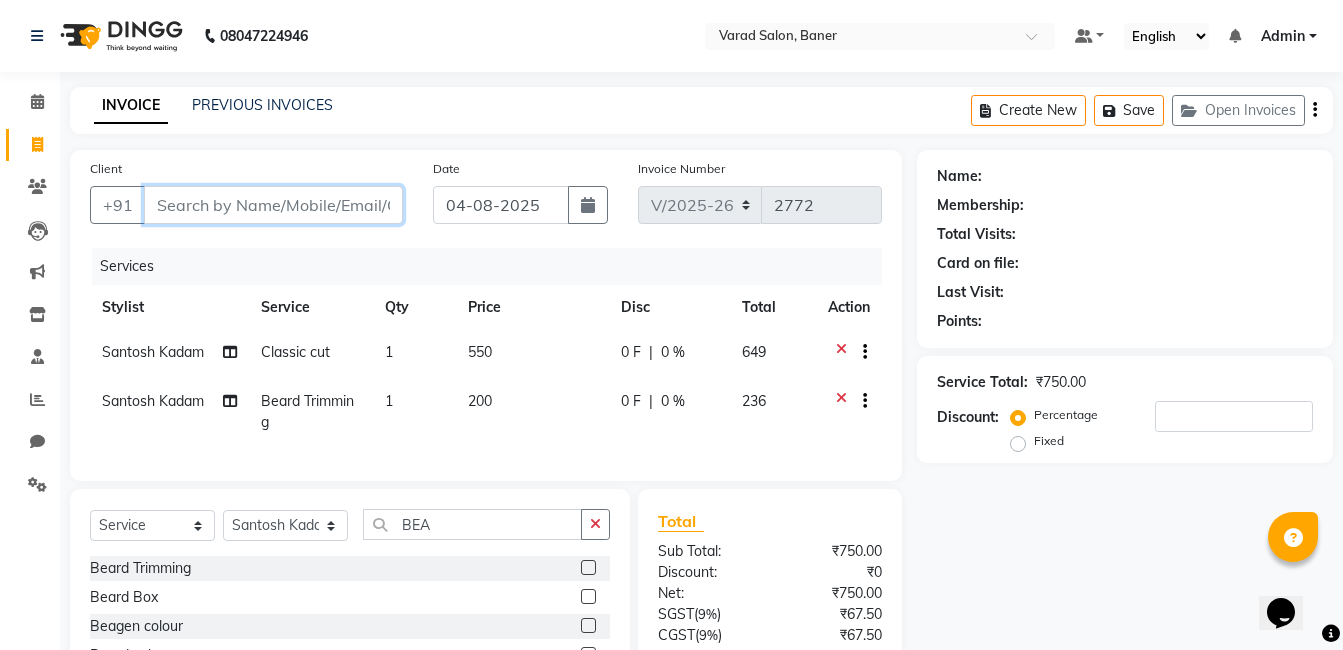 click on "Client" at bounding box center [273, 205] 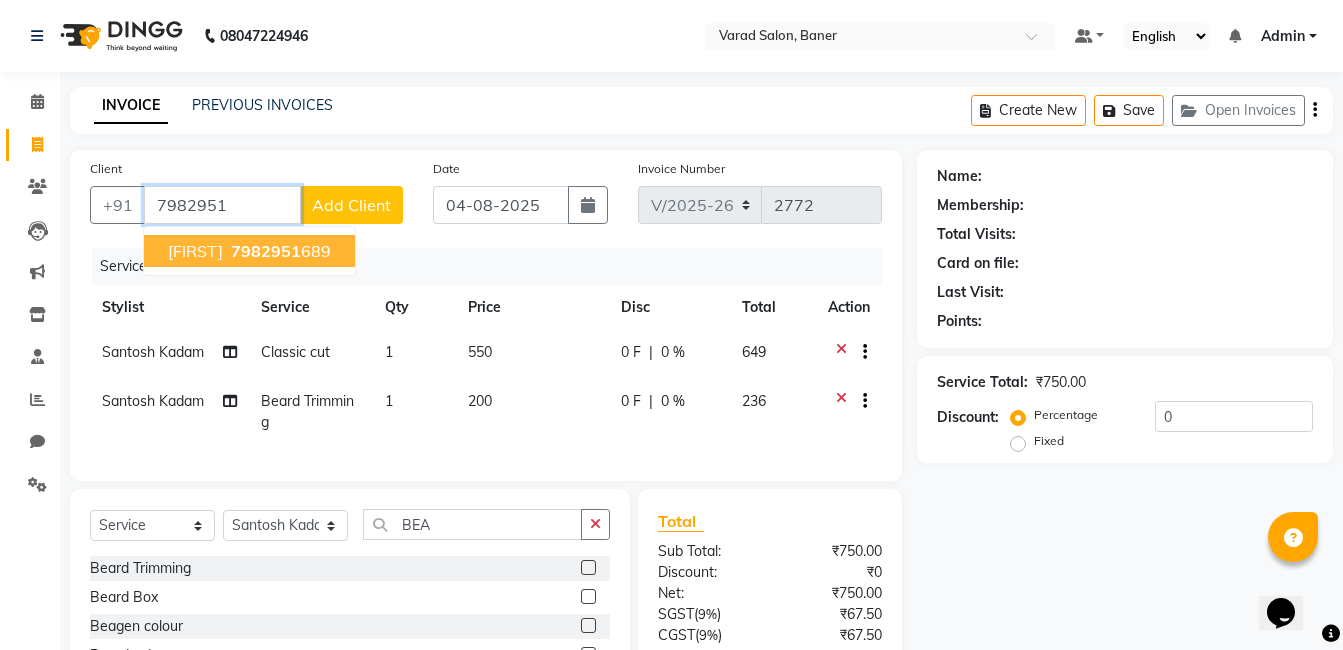 click on "7982951 689" at bounding box center (279, 251) 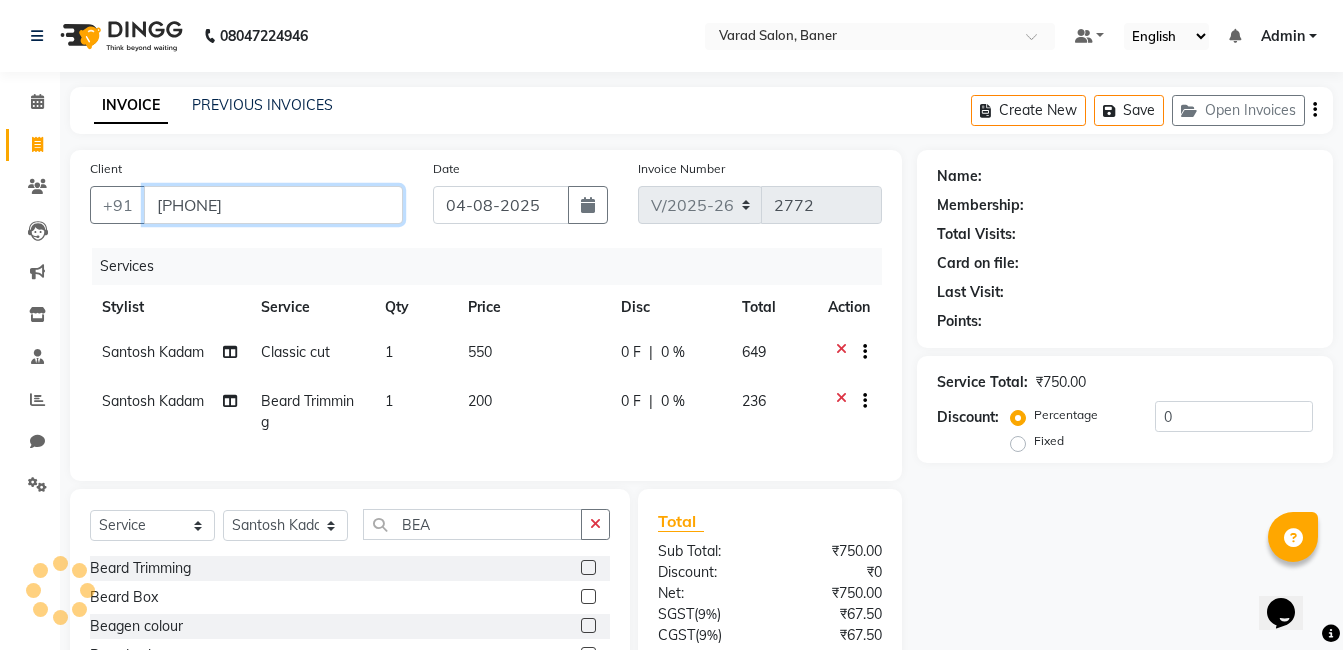 type on "7982951689" 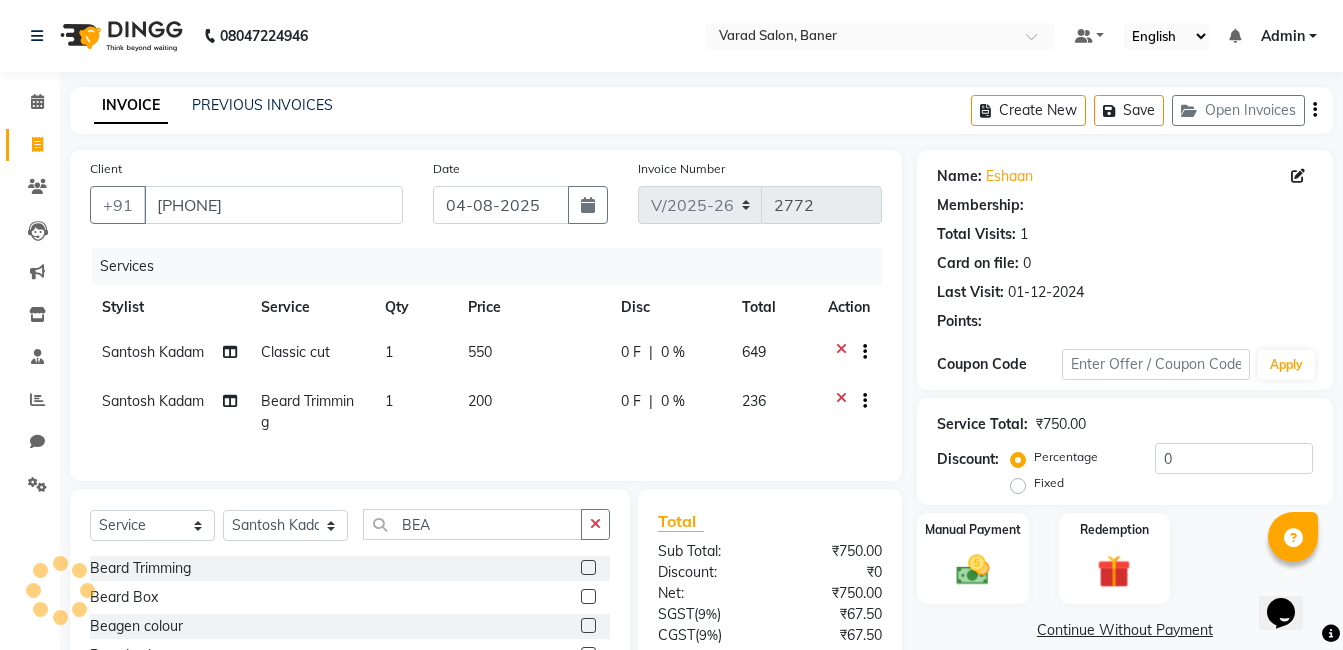 select on "1: Object" 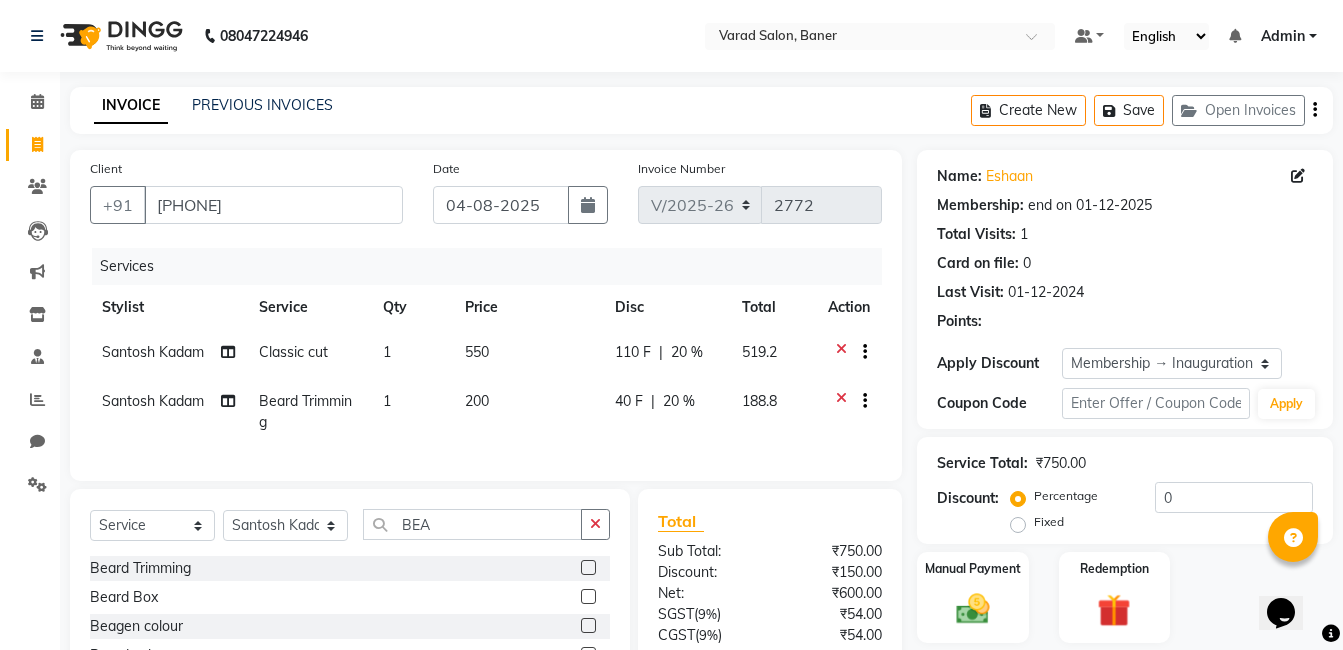 scroll, scrollTop: 178, scrollLeft: 0, axis: vertical 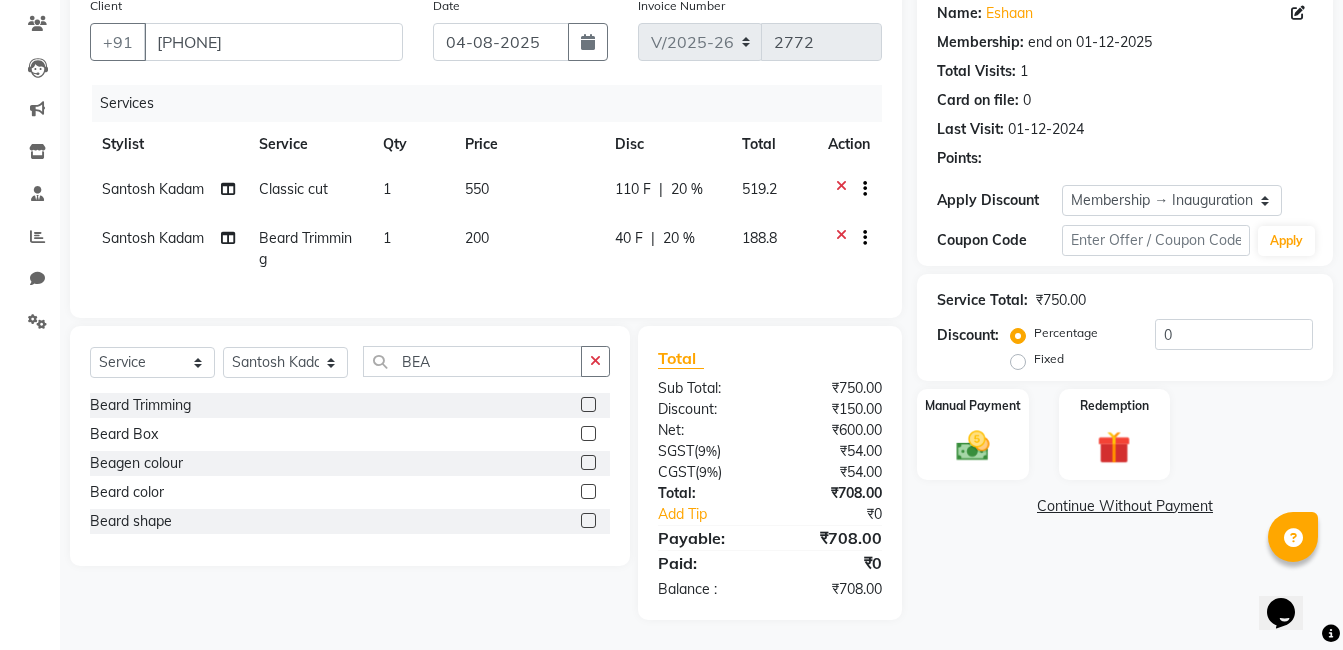 type on "20" 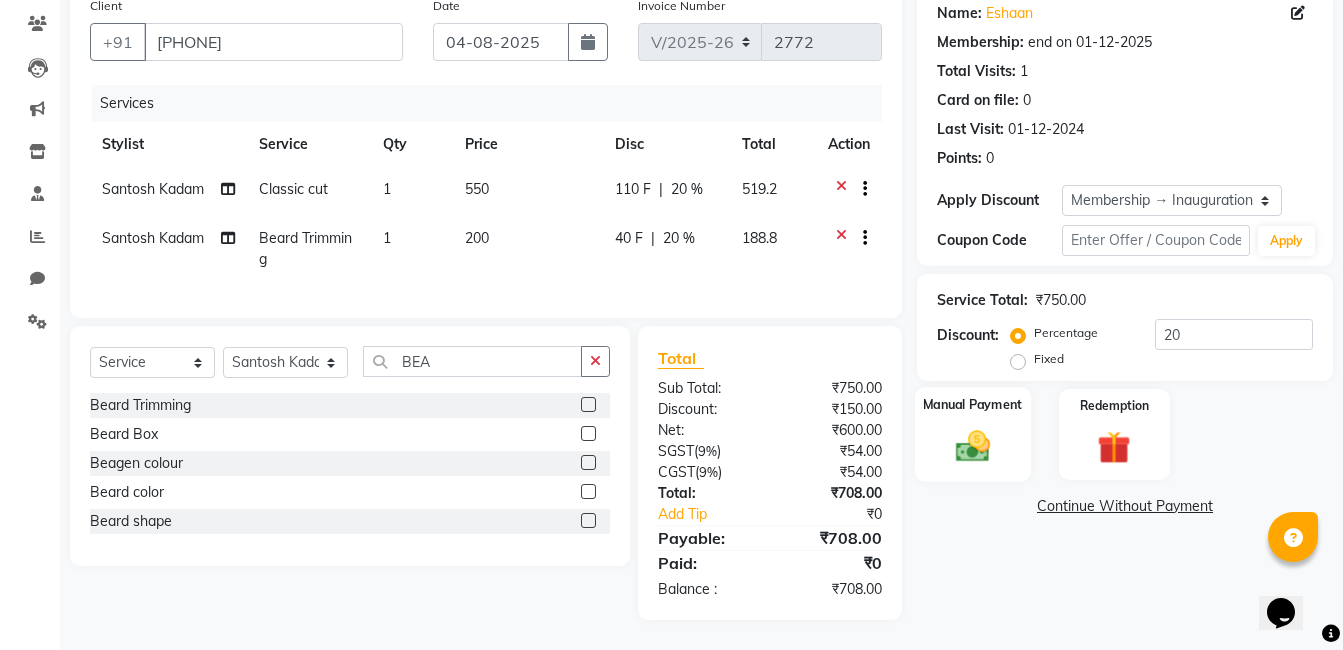 click on "Manual Payment" 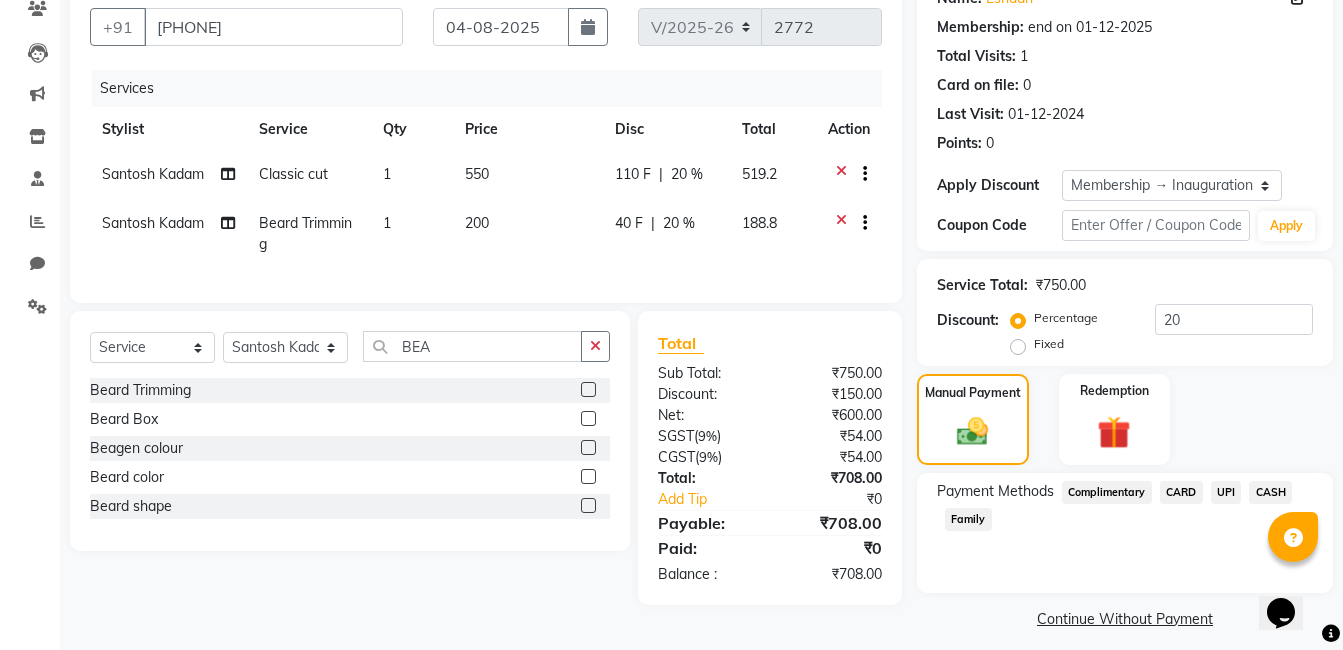 click on "UPI" 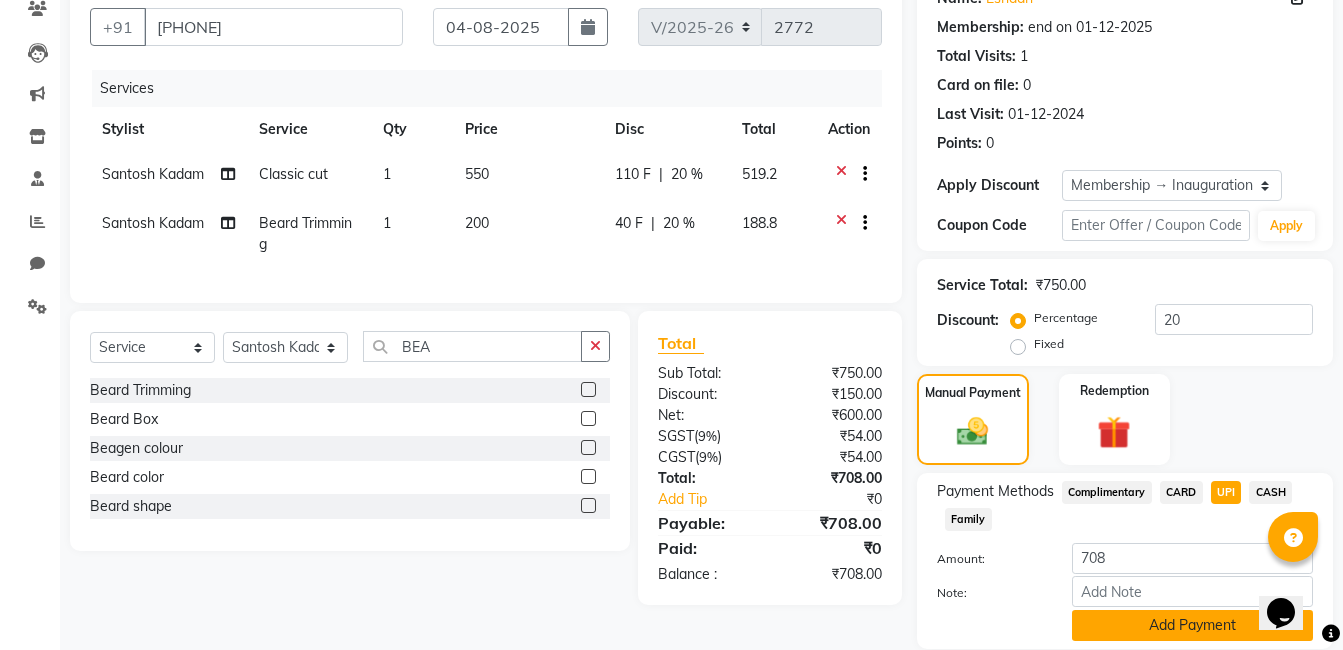 click on "Add Payment" 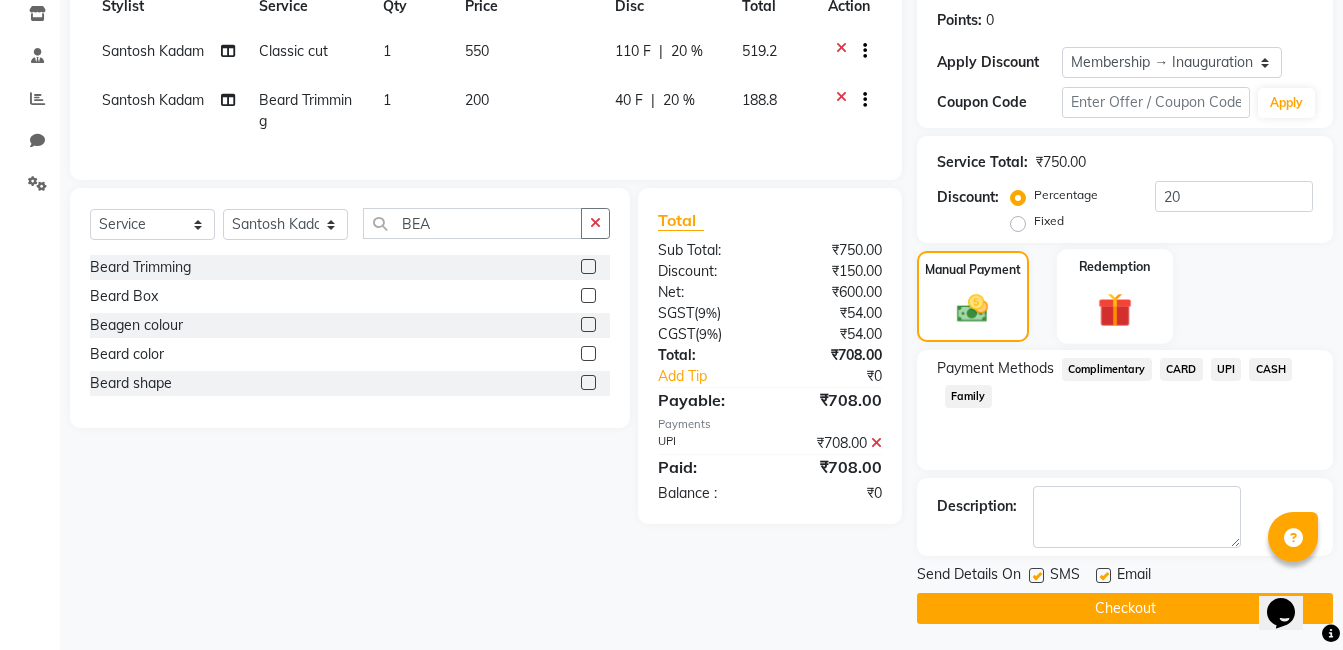 scroll, scrollTop: 305, scrollLeft: 0, axis: vertical 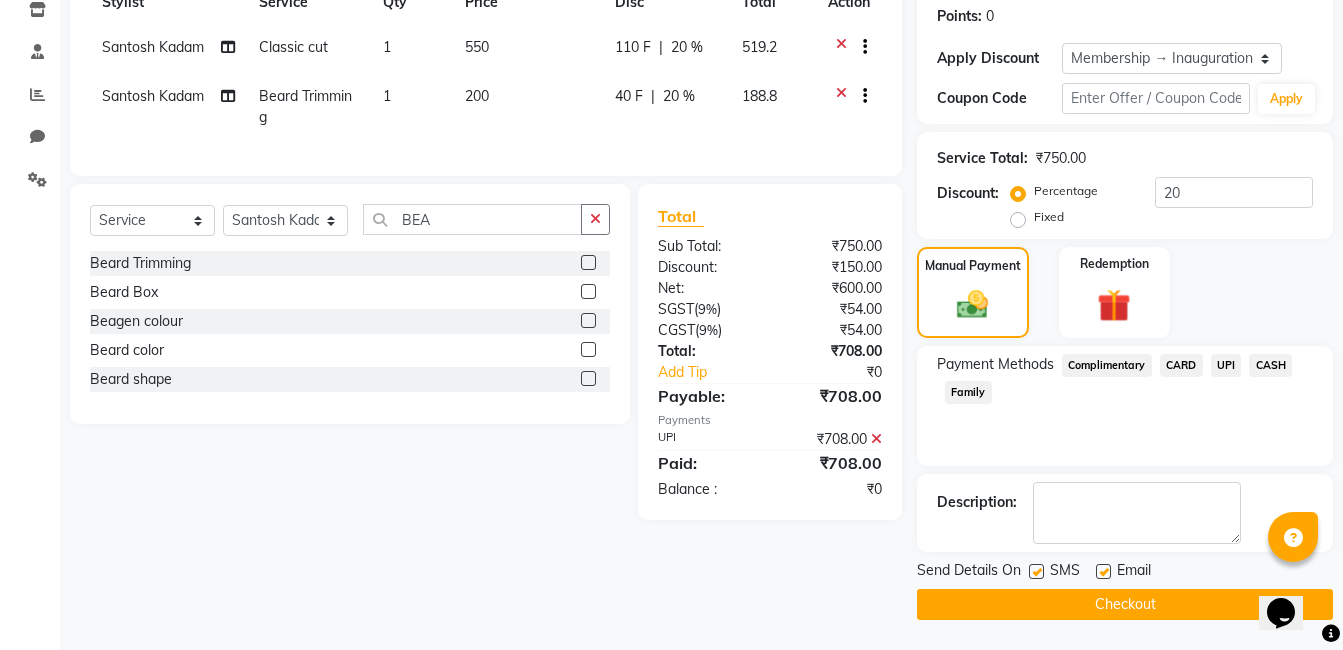 click on "Checkout" 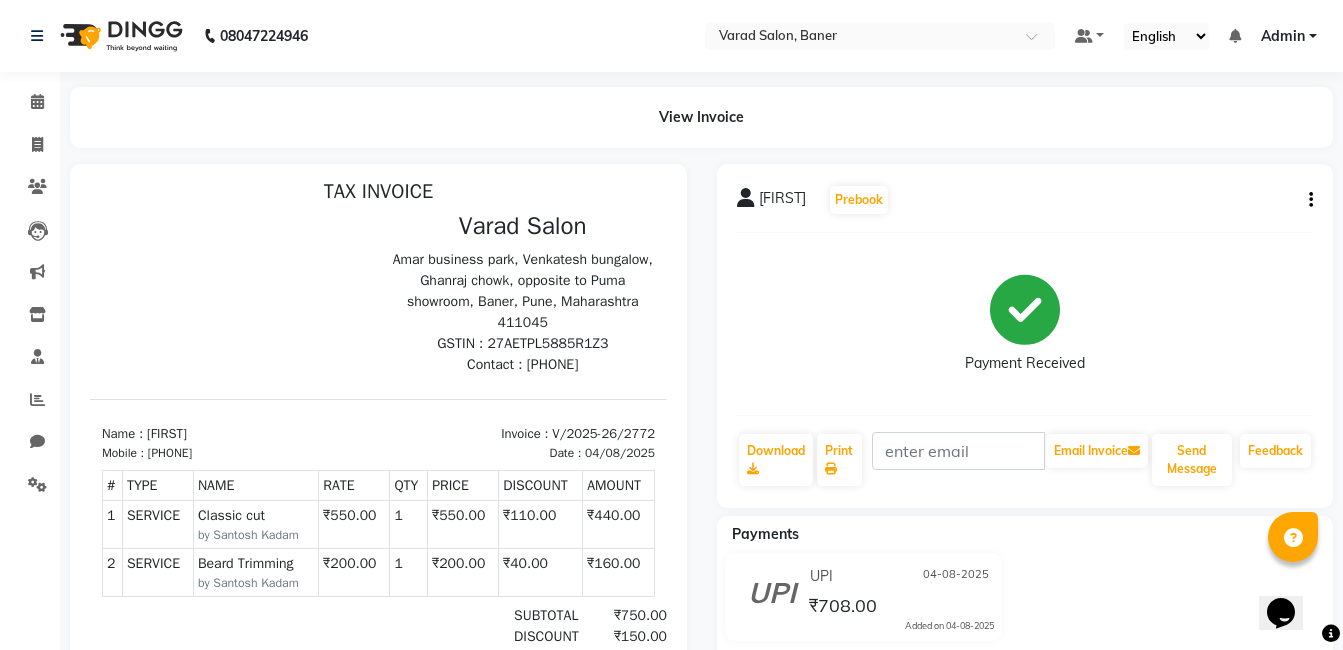 scroll, scrollTop: 16, scrollLeft: 0, axis: vertical 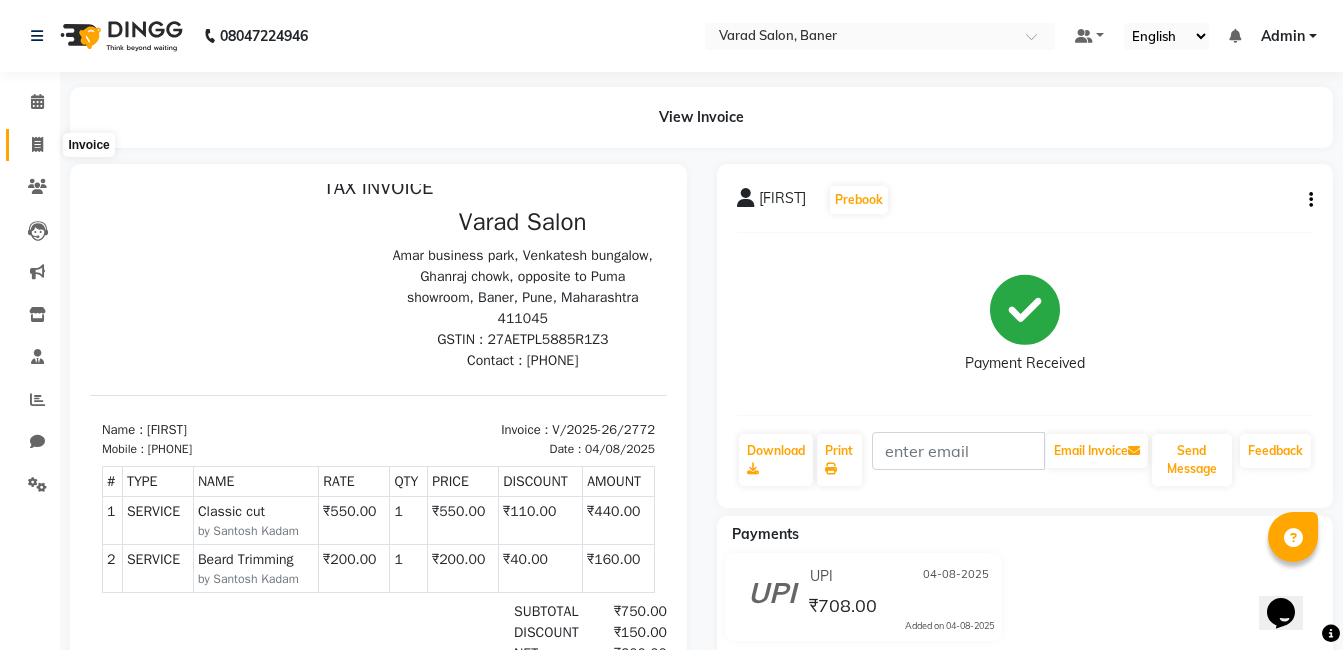 click 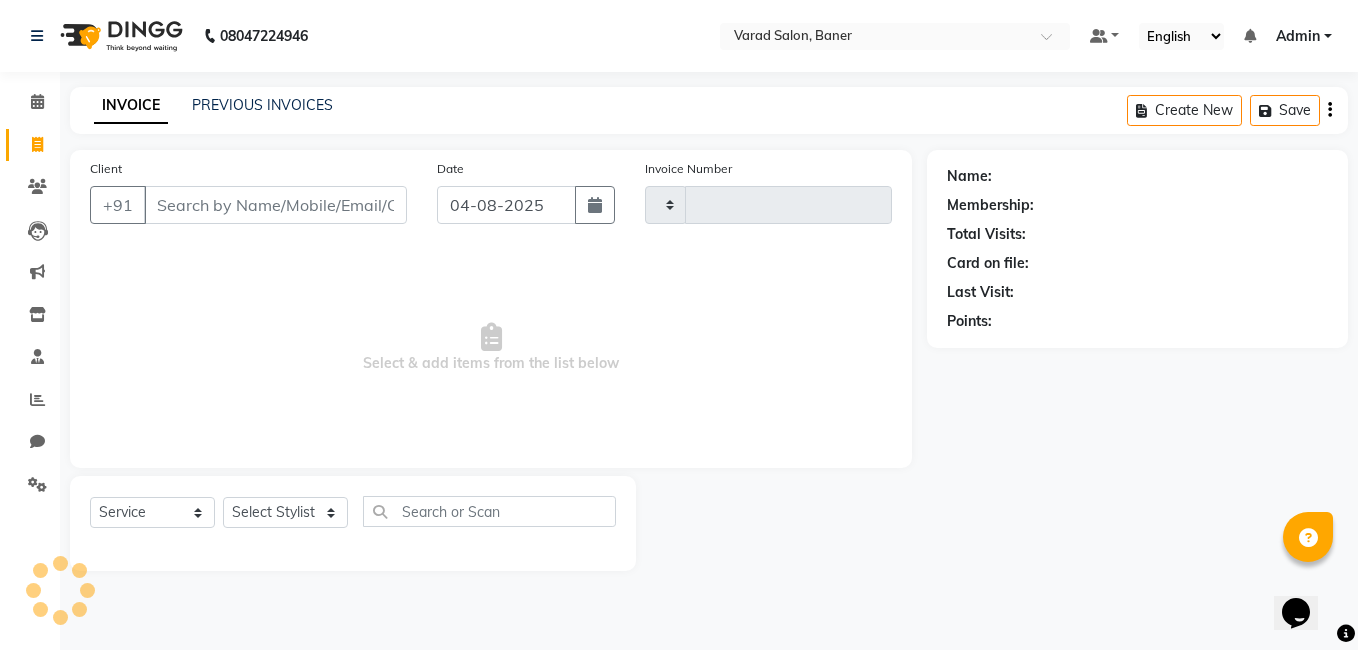 type on "2773" 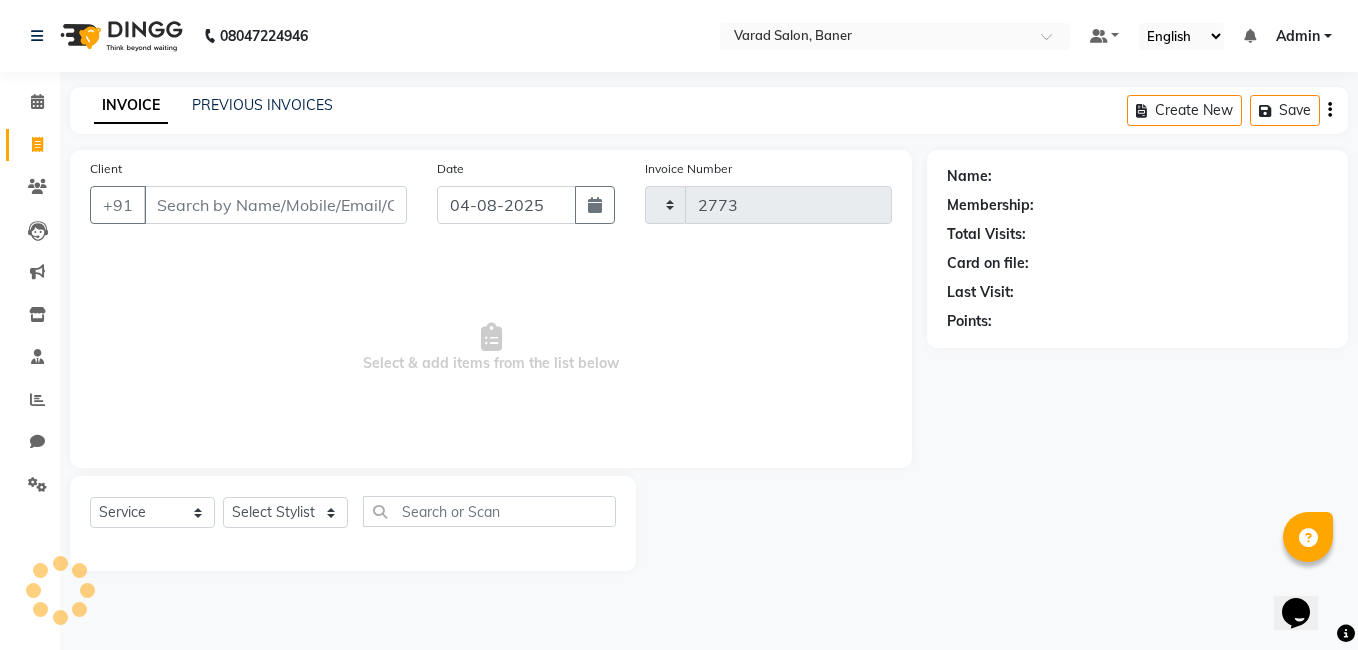 select on "7115" 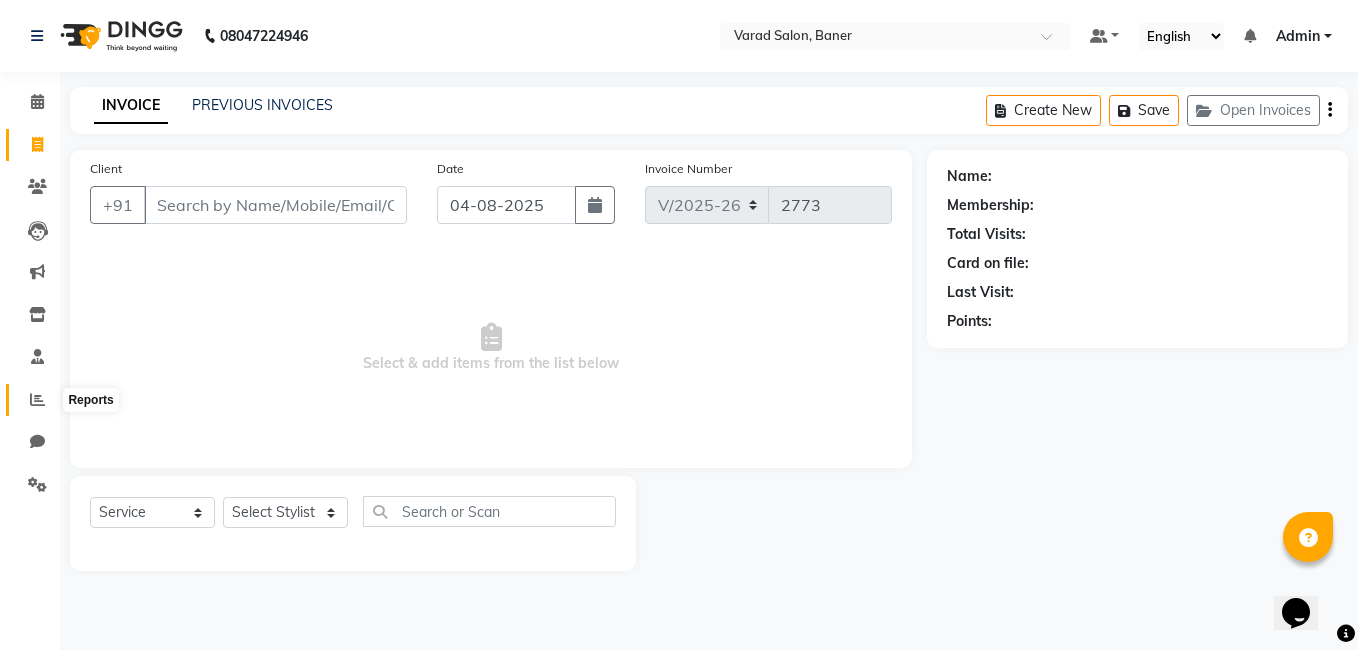 click 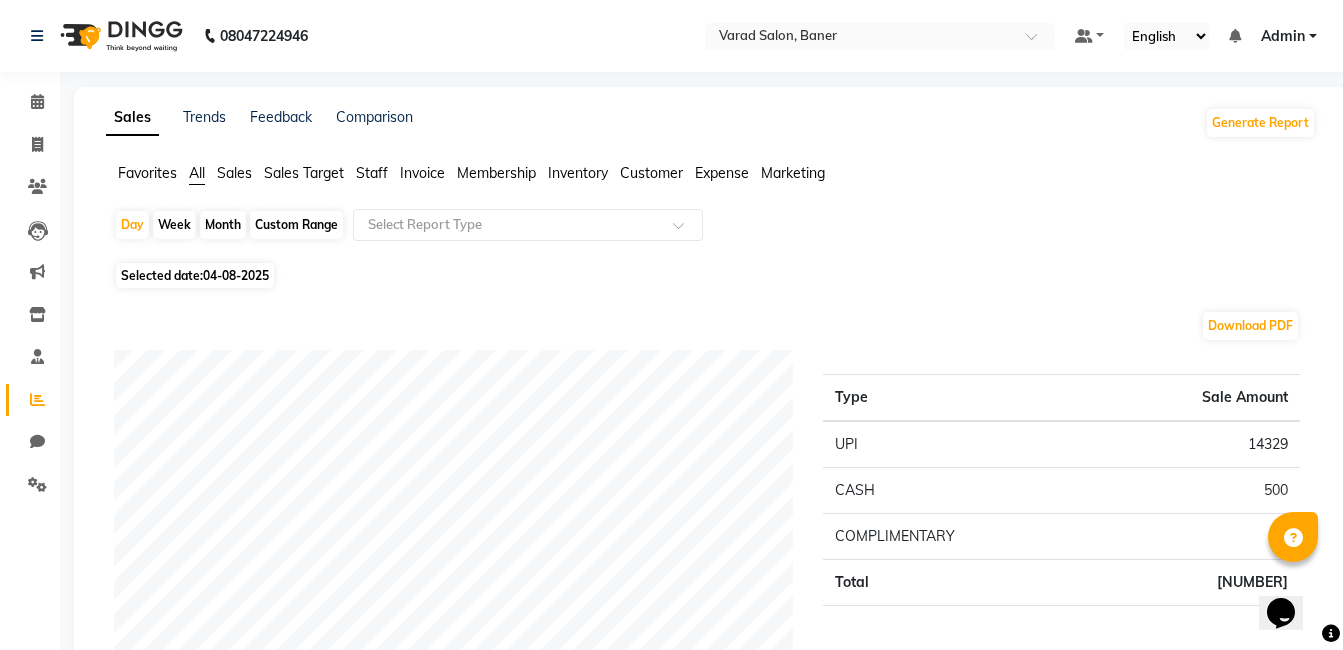 click on "Month" 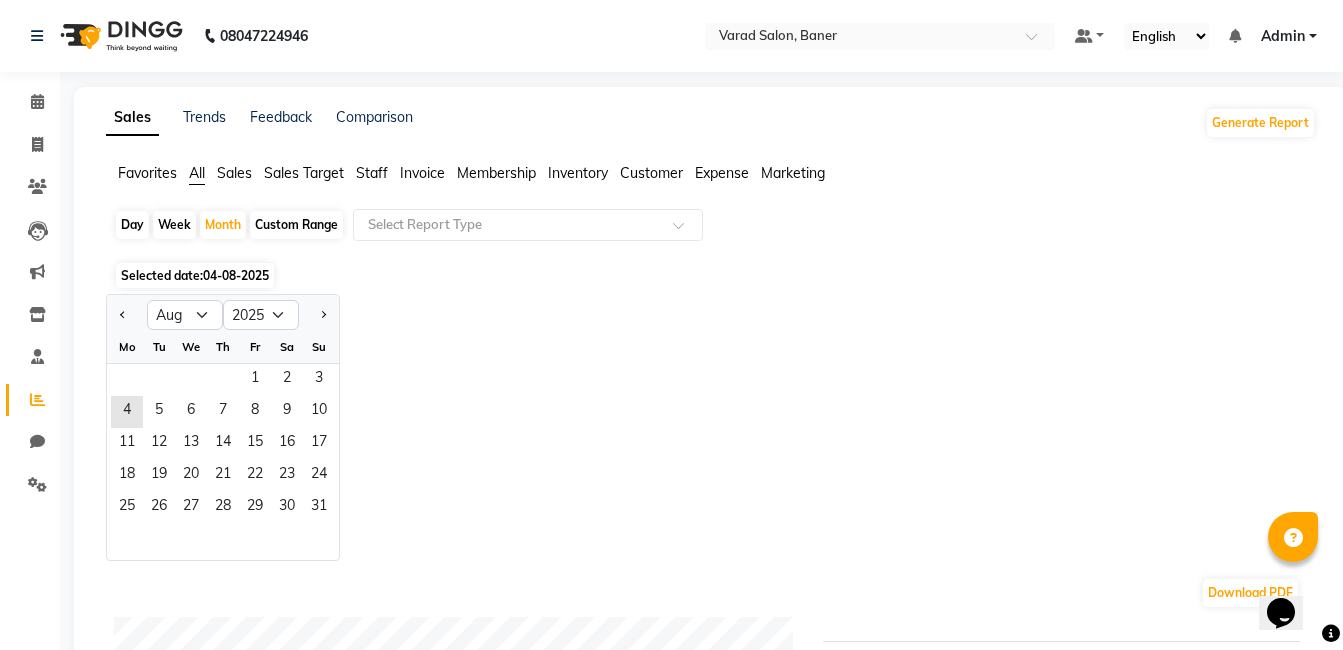 click on "Day" 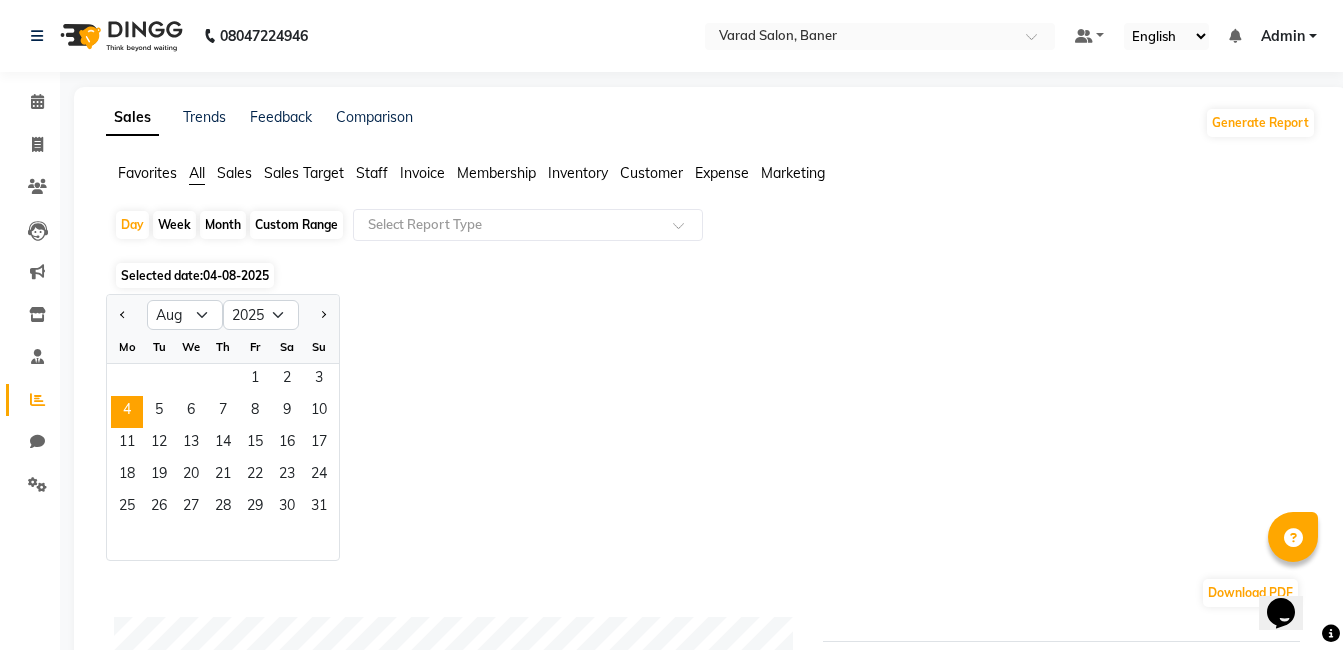 click on "Staff" 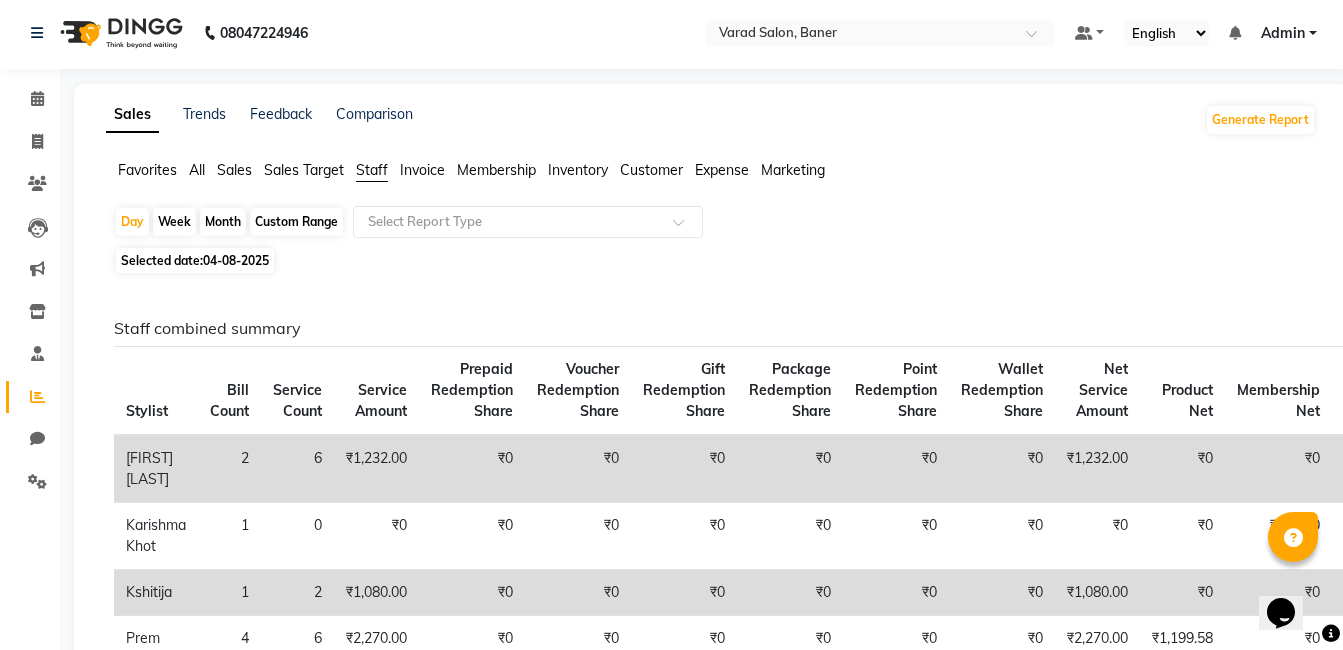 scroll, scrollTop: 0, scrollLeft: 0, axis: both 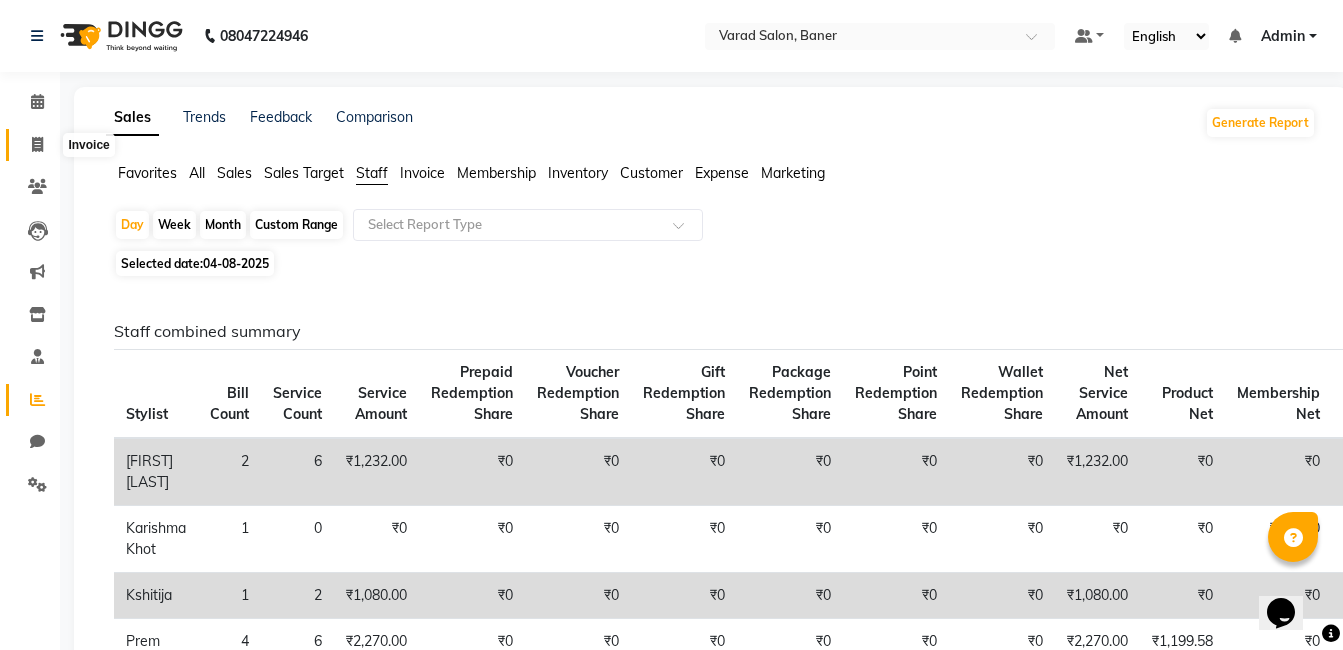 click 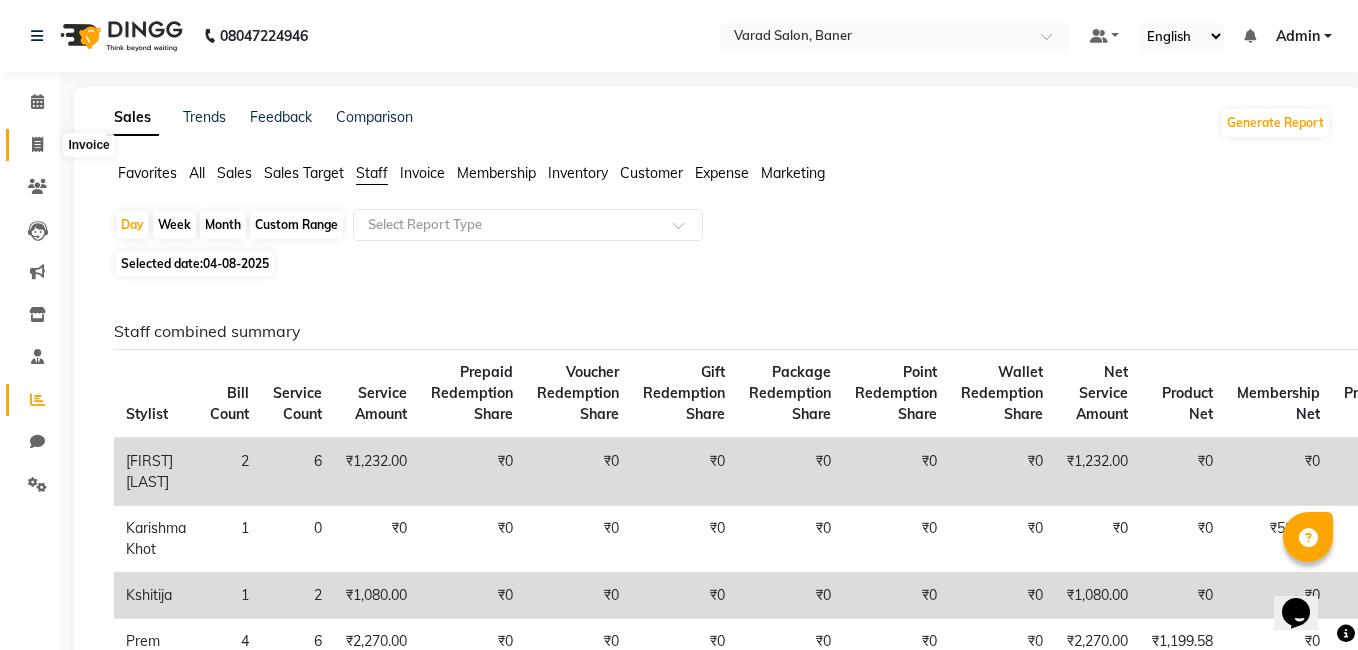 select on "service" 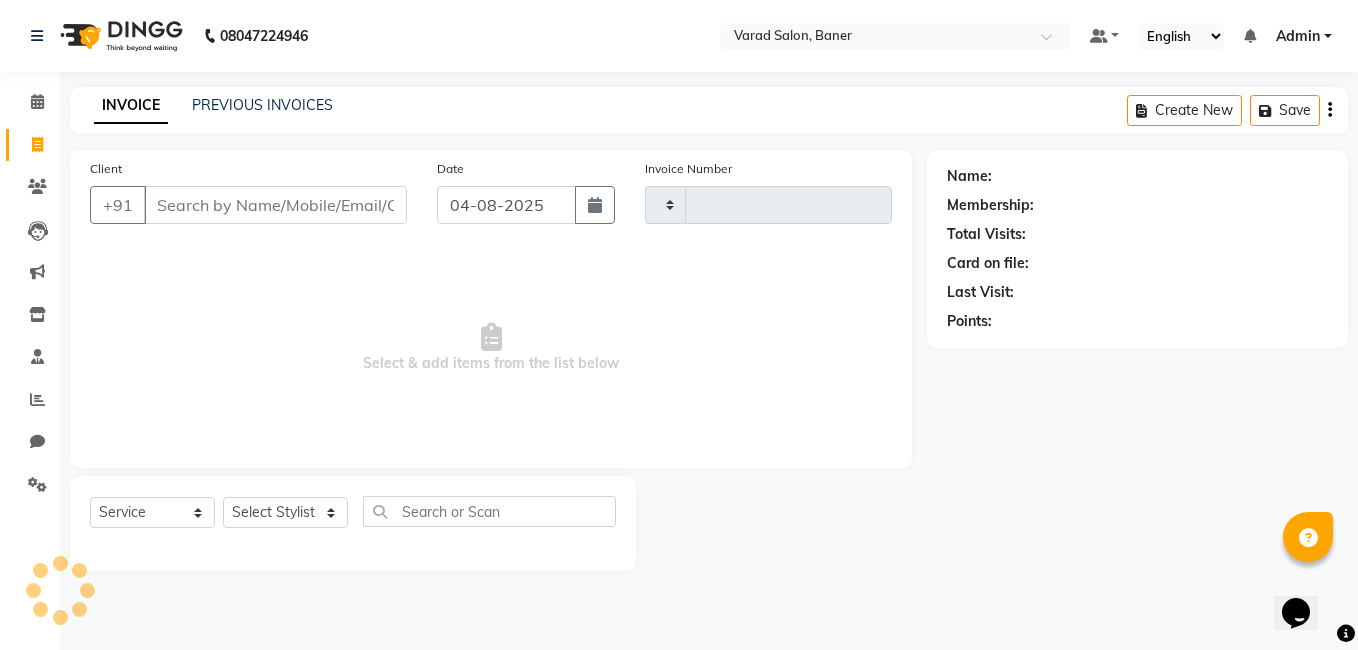 type on "2773" 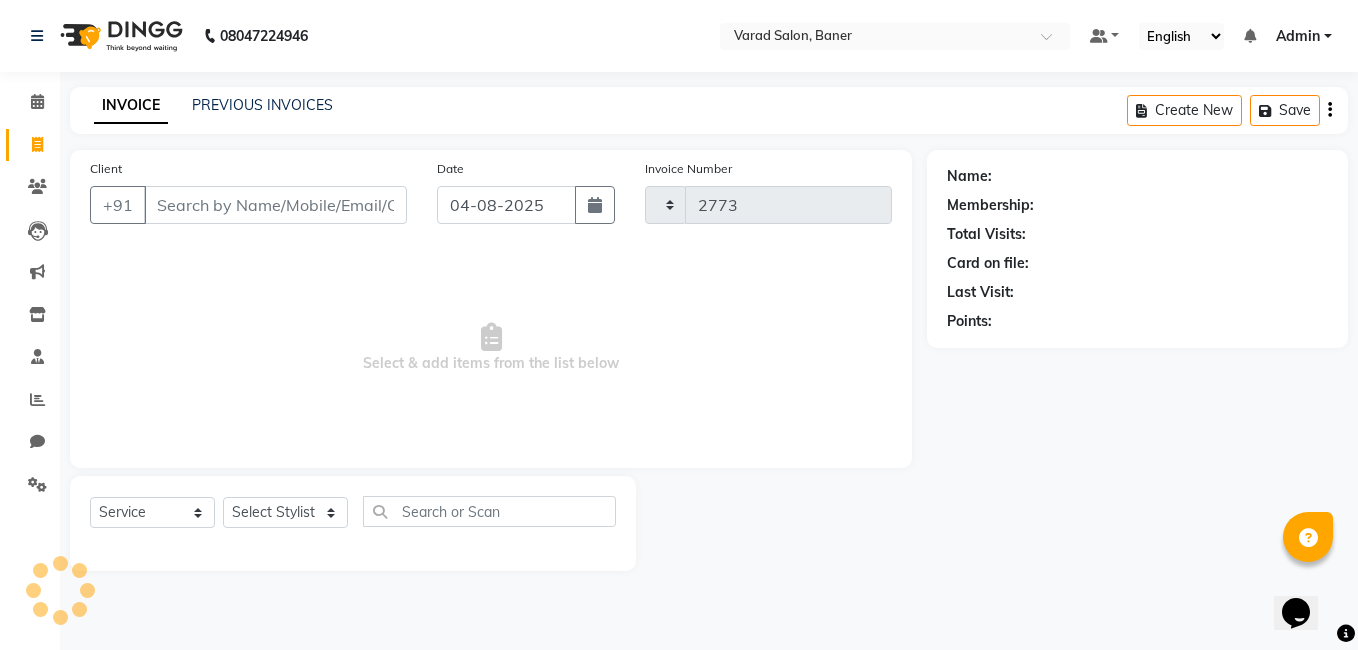 select on "7115" 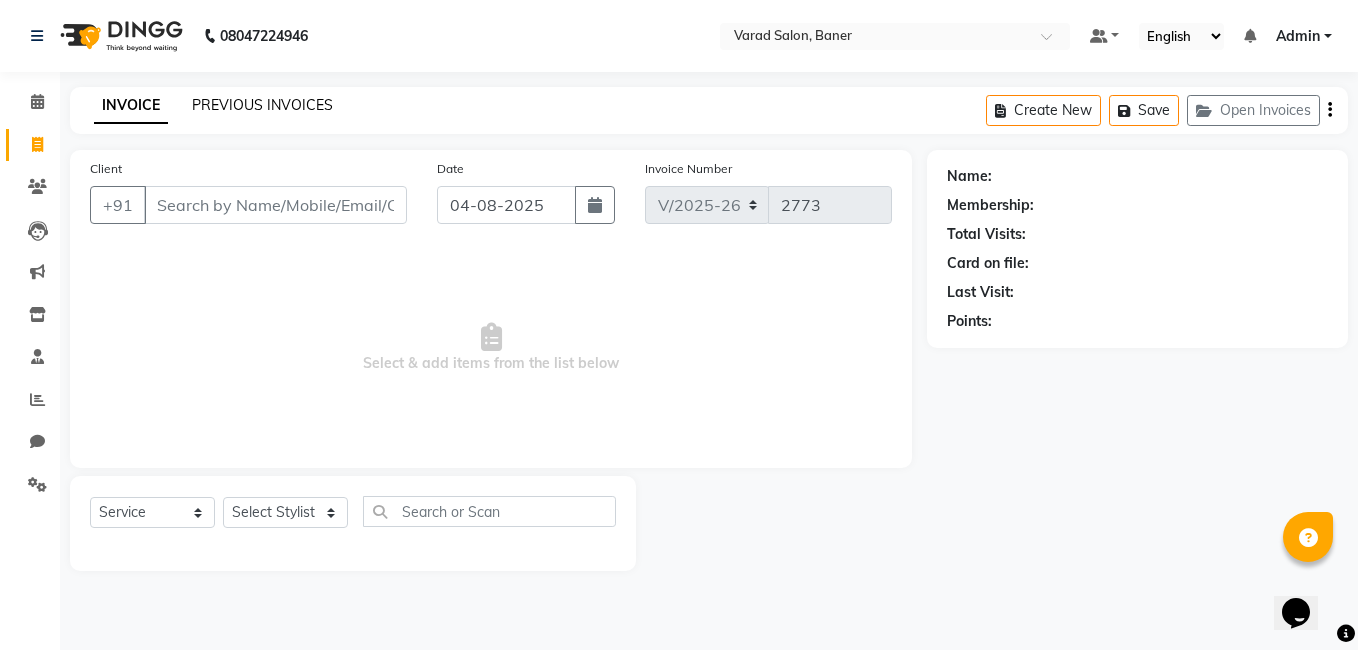 click on "PREVIOUS INVOICES" 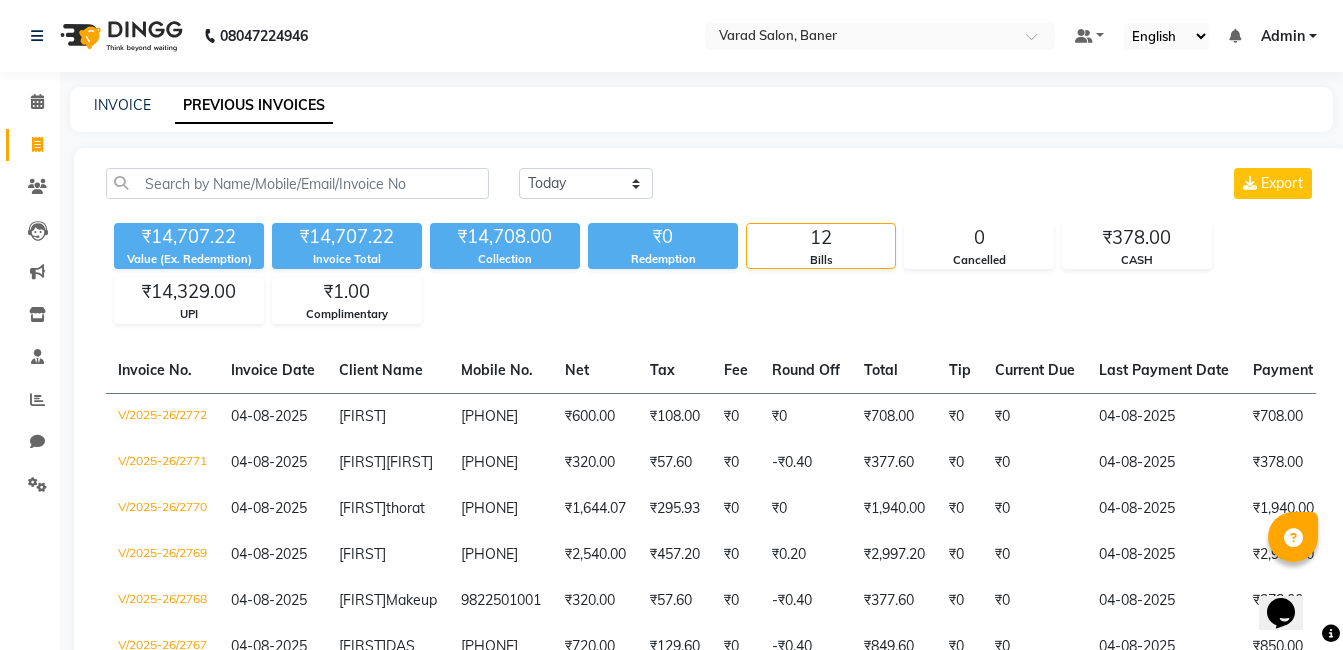 click on "PREVIOUS INVOICES" 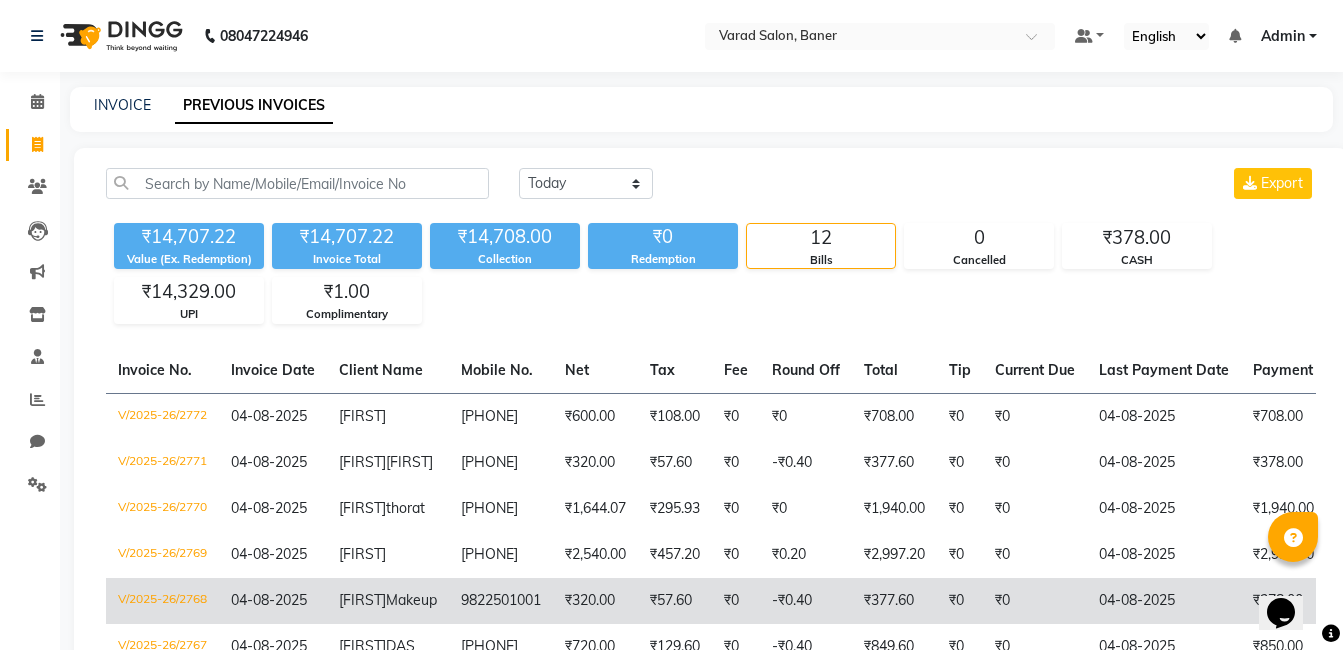 scroll, scrollTop: 300, scrollLeft: 0, axis: vertical 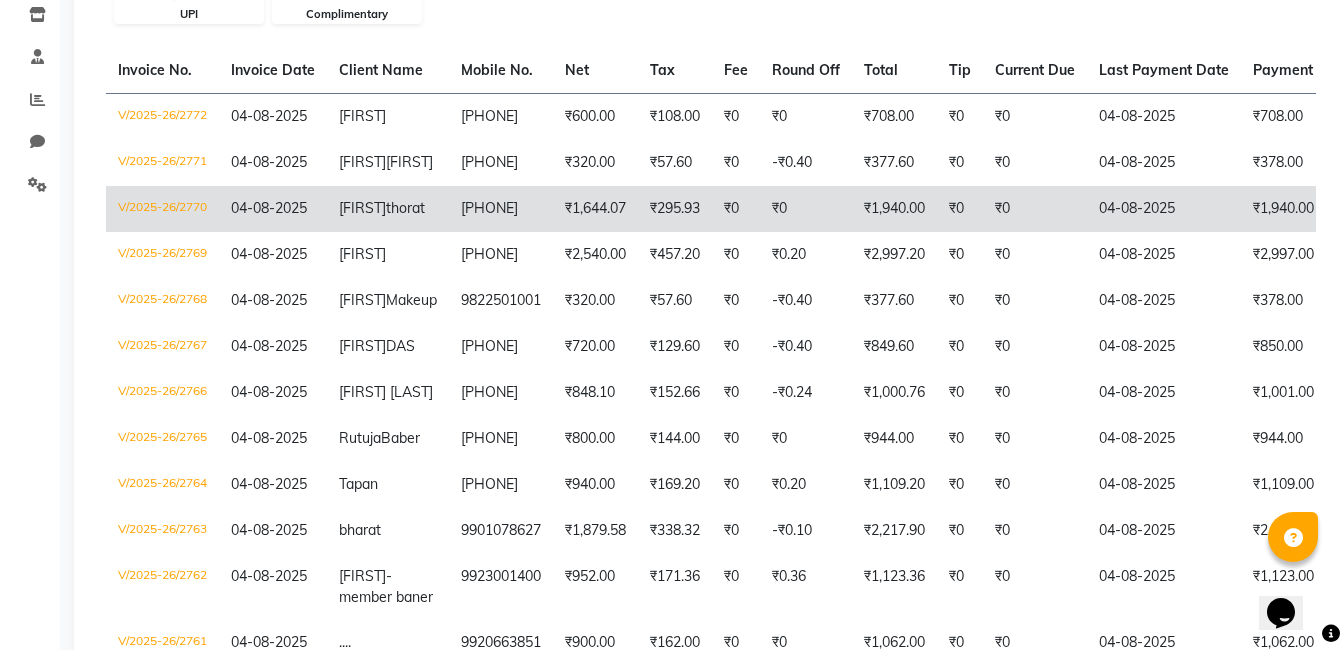 click on "9403865562" 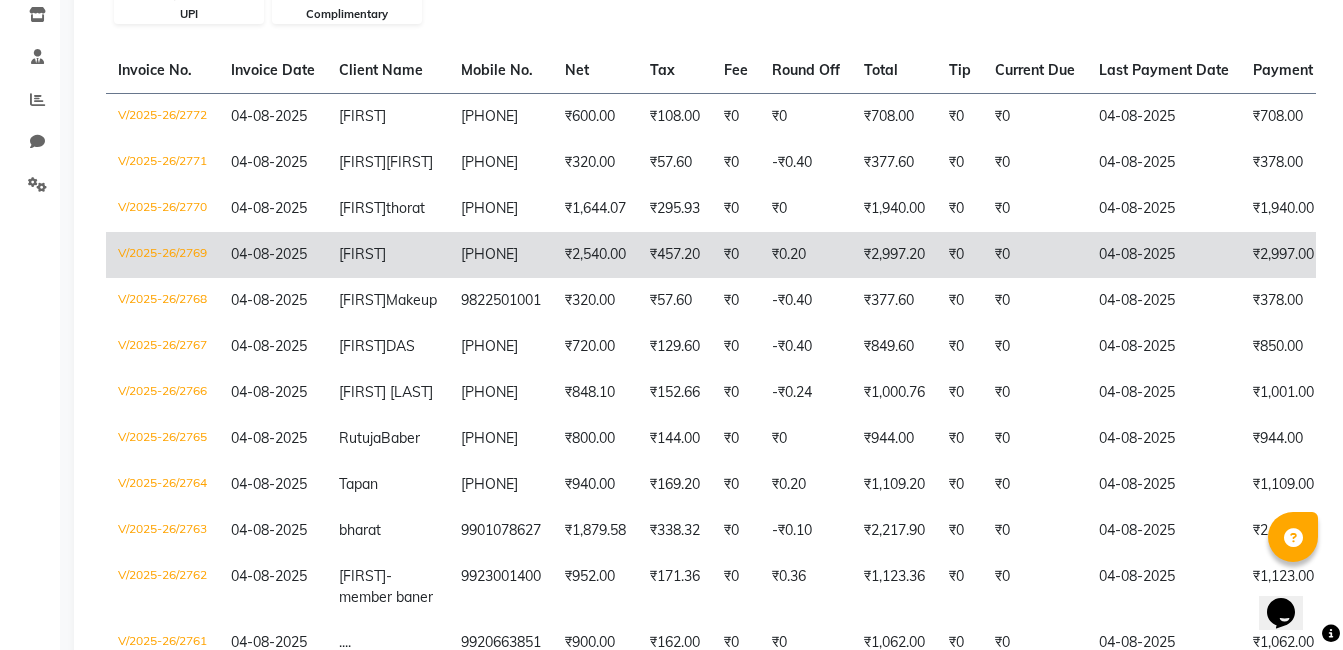 click on "₹2,540.00" 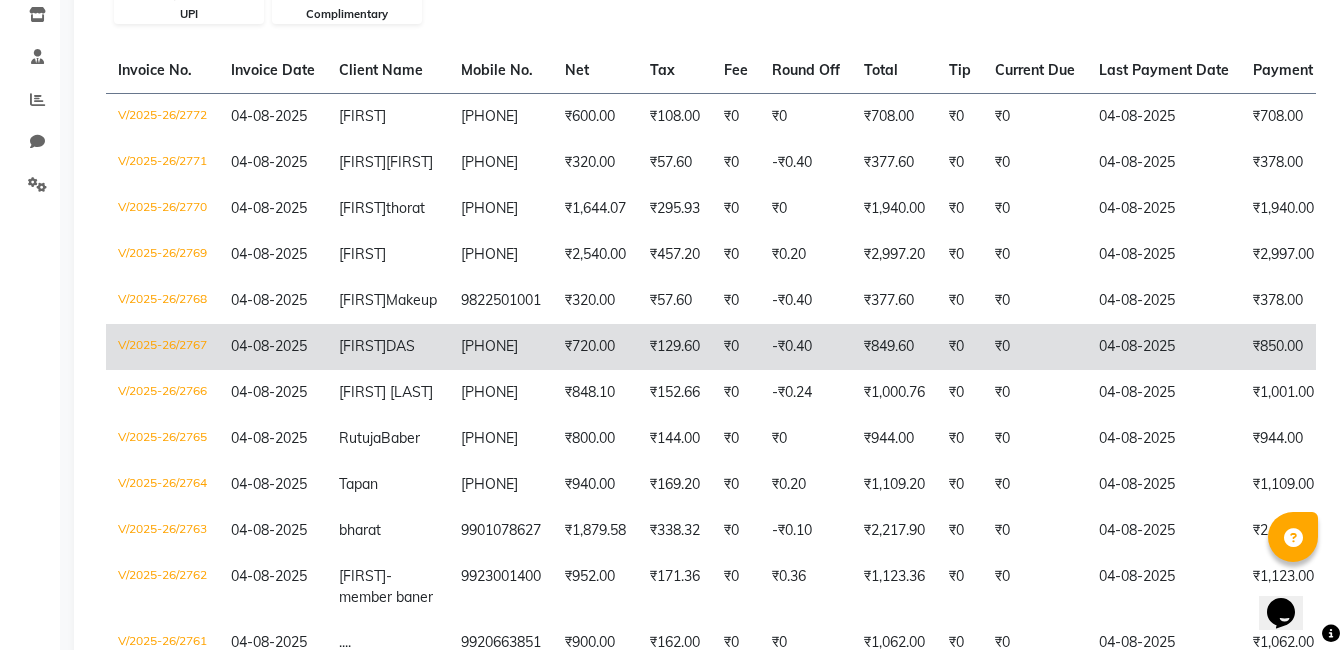 click on "₹129.60" 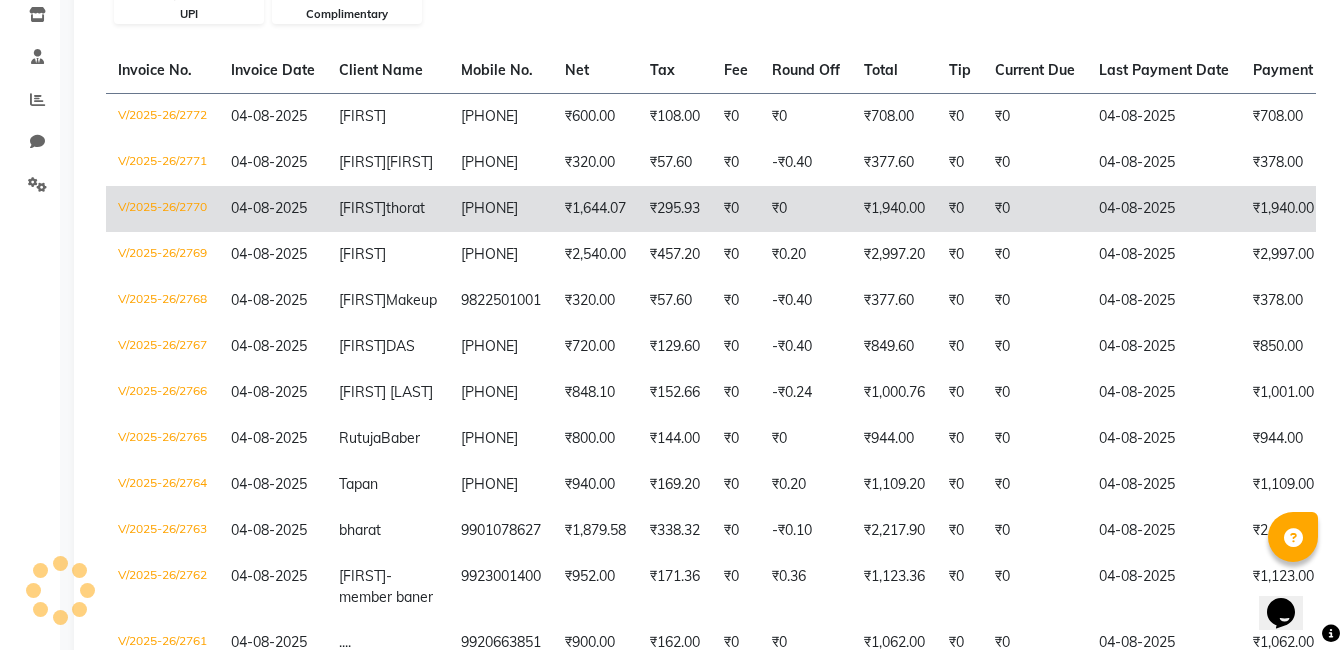 click on "₹1,644.07" 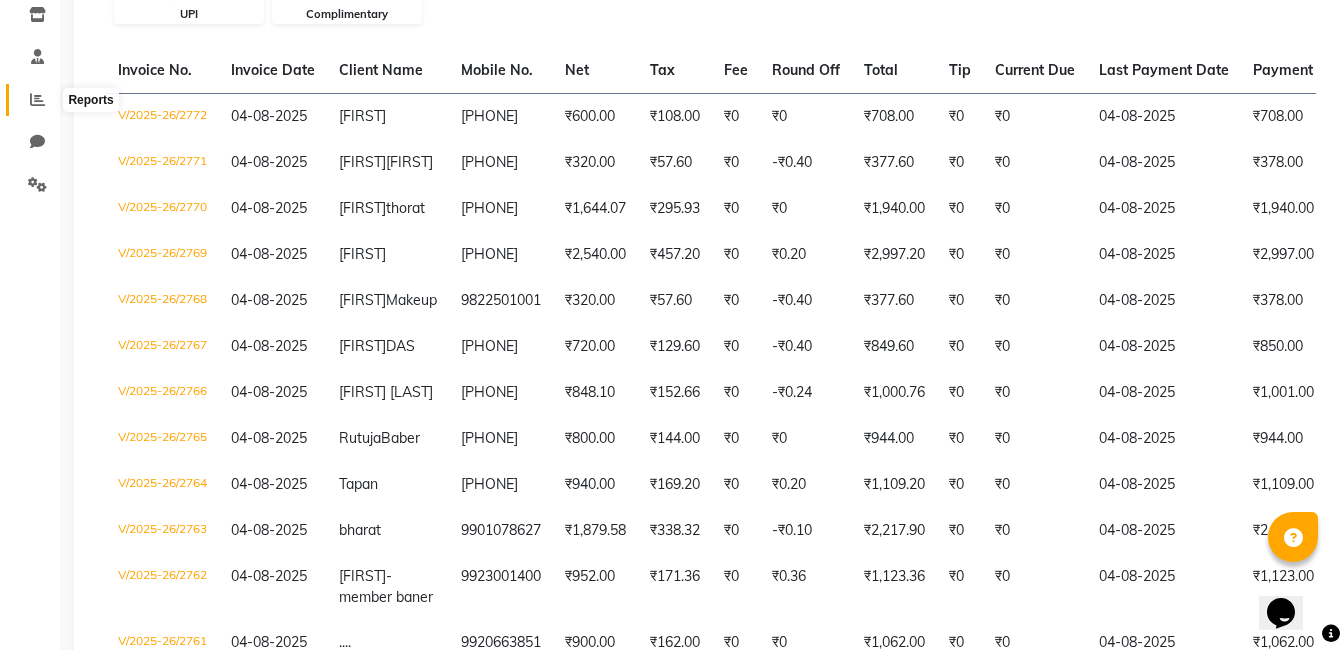 scroll, scrollTop: 0, scrollLeft: 0, axis: both 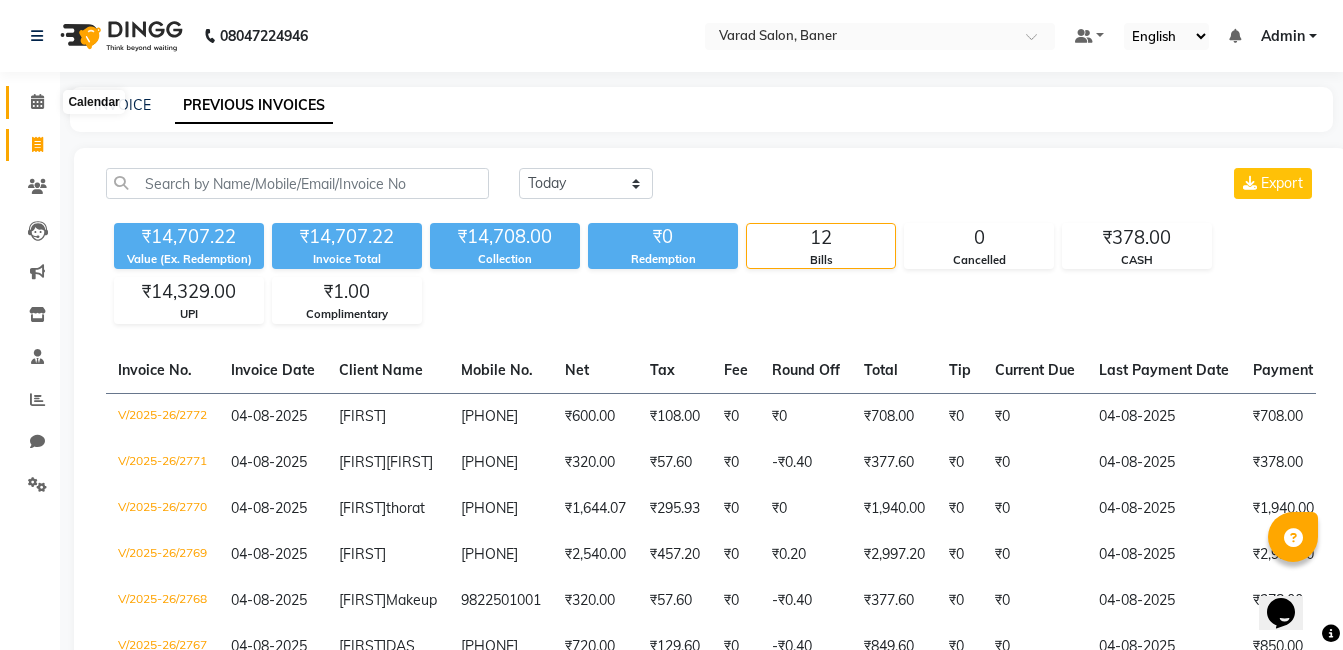 click 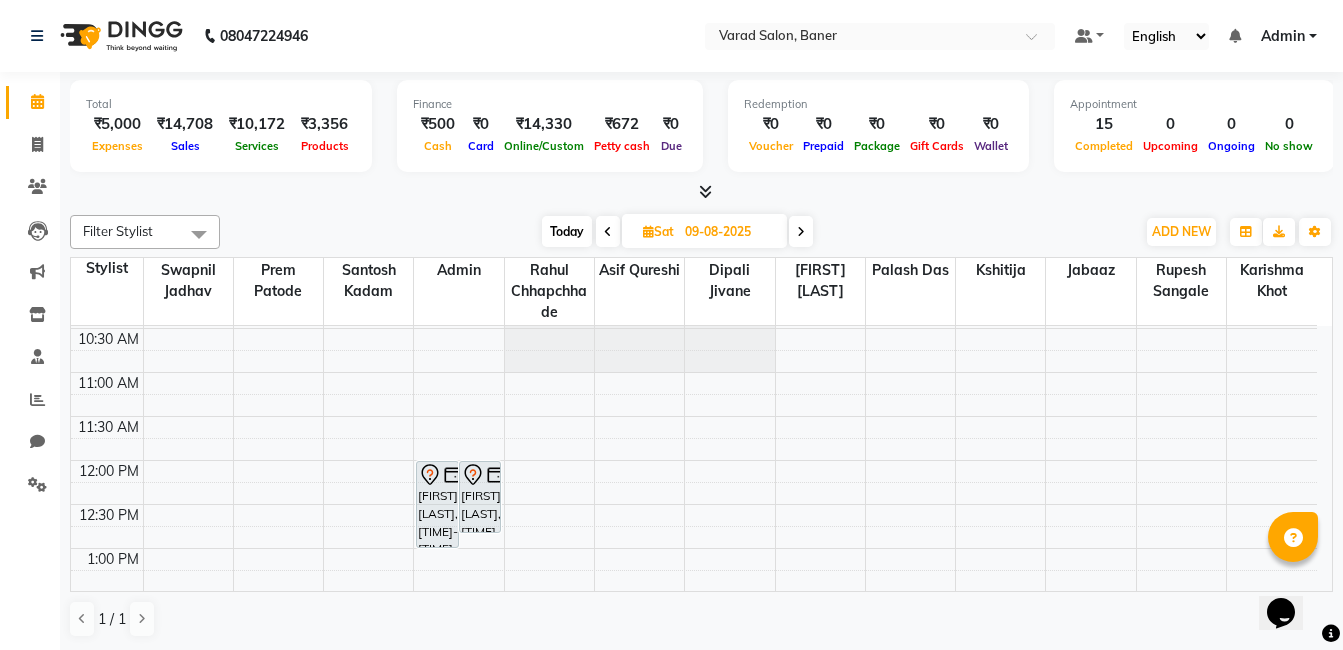 scroll, scrollTop: 100, scrollLeft: 0, axis: vertical 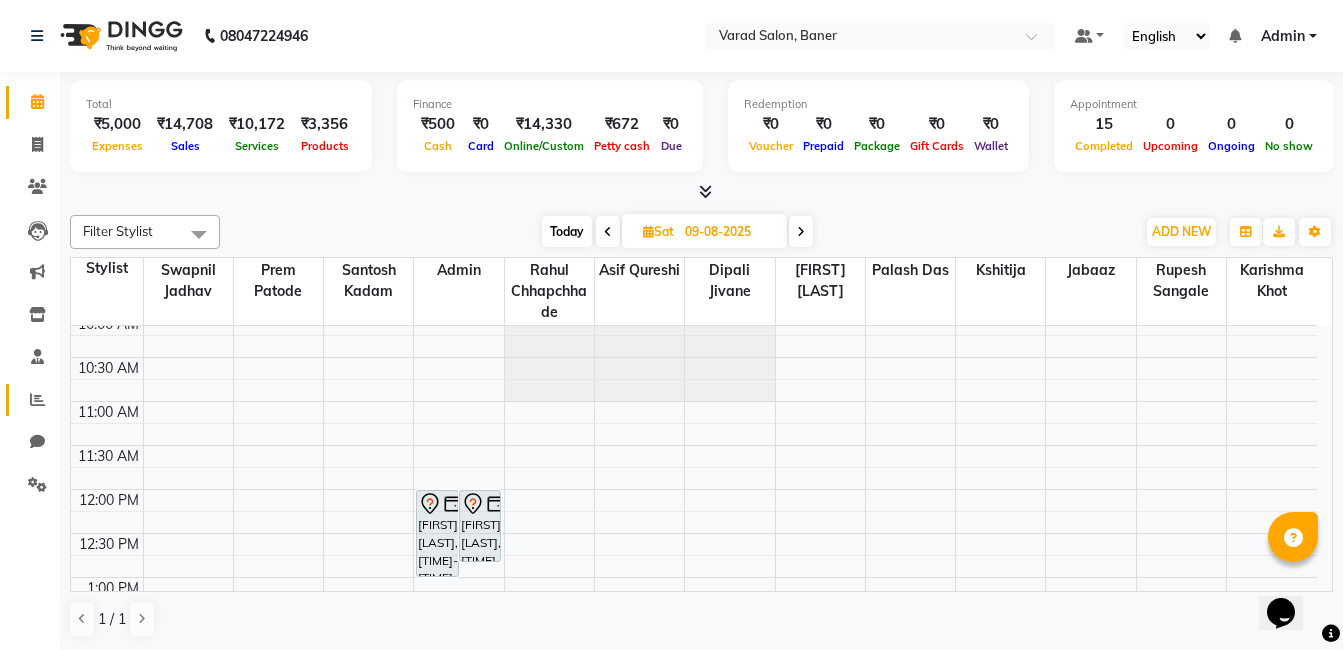 click on "Reports" 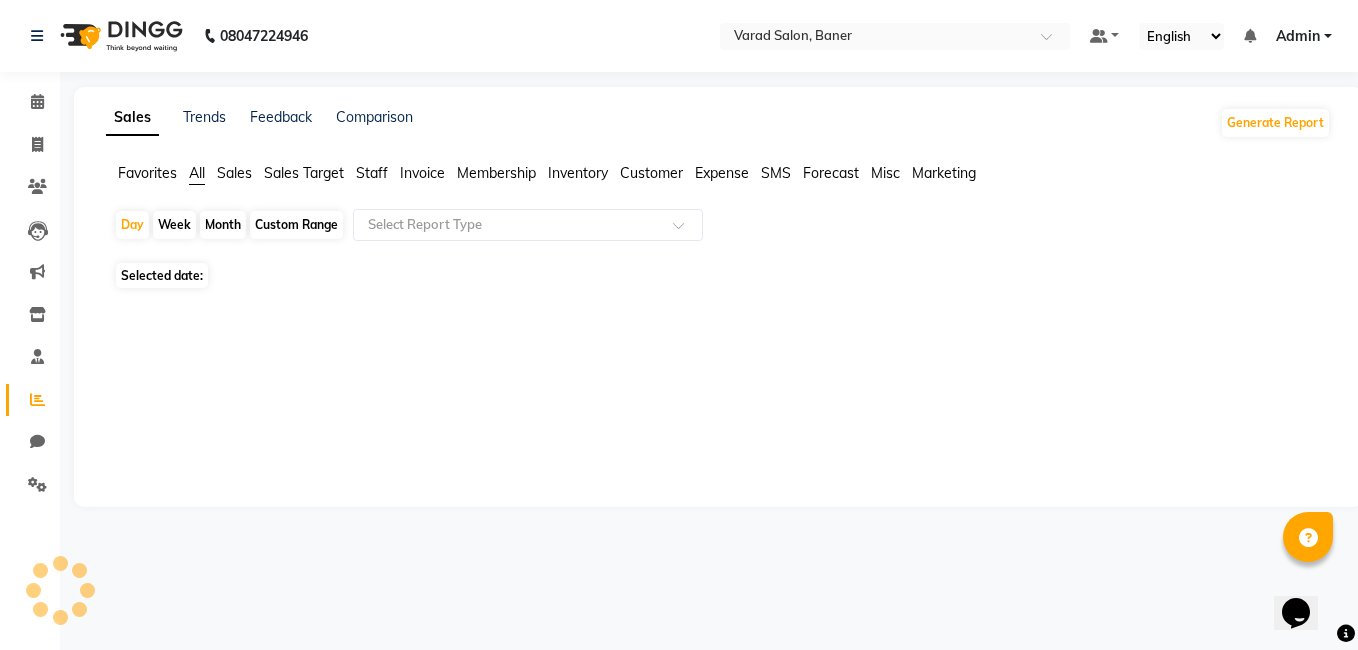 click 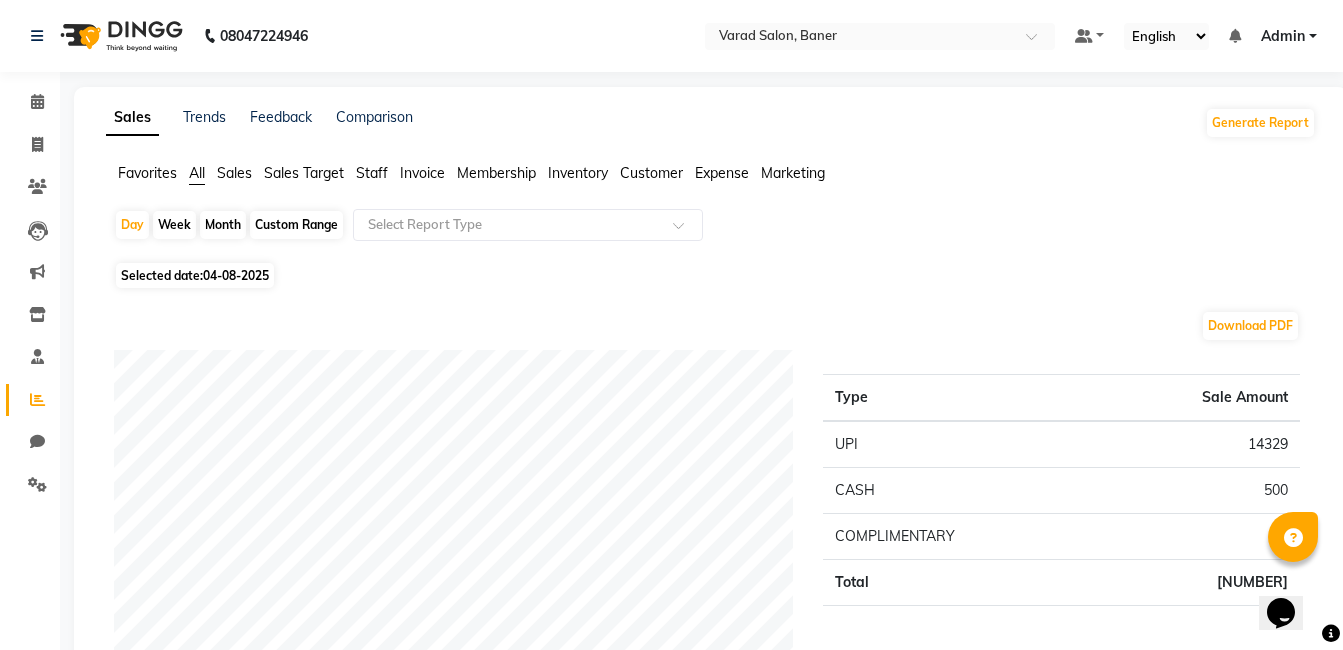 click on "Month" 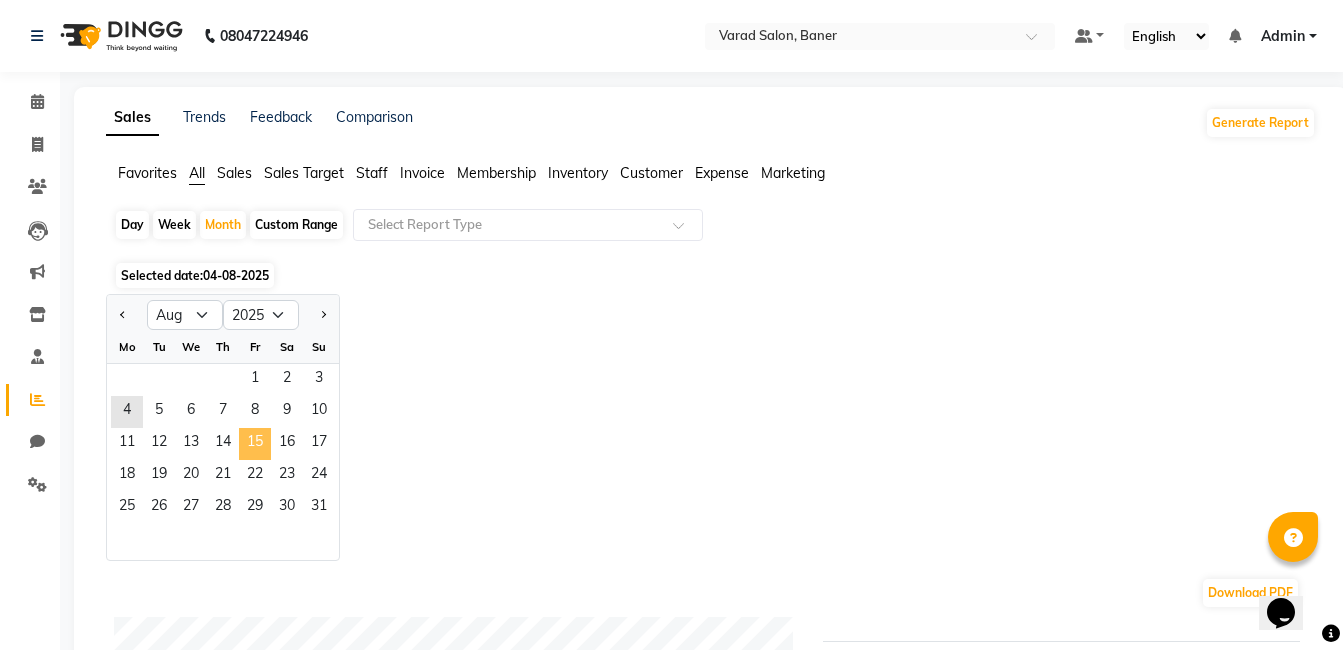 click on "15" 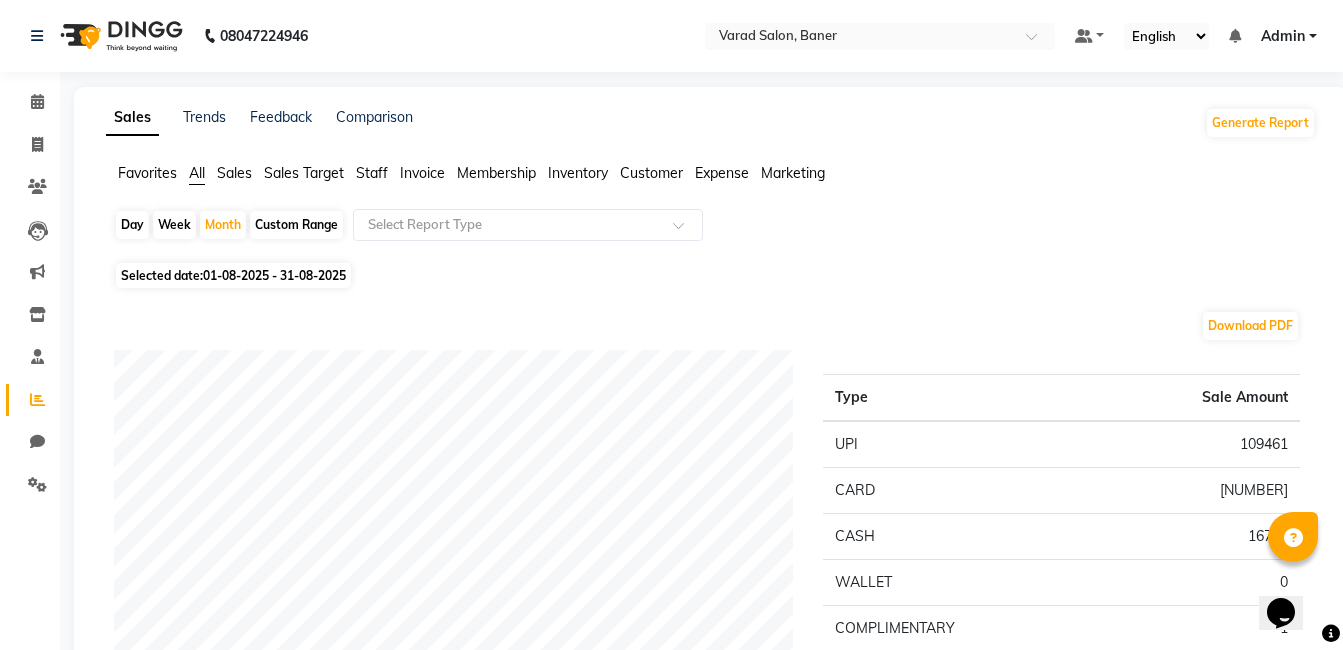 drag, startPoint x: 369, startPoint y: 174, endPoint x: 373, endPoint y: 191, distance: 17.464249 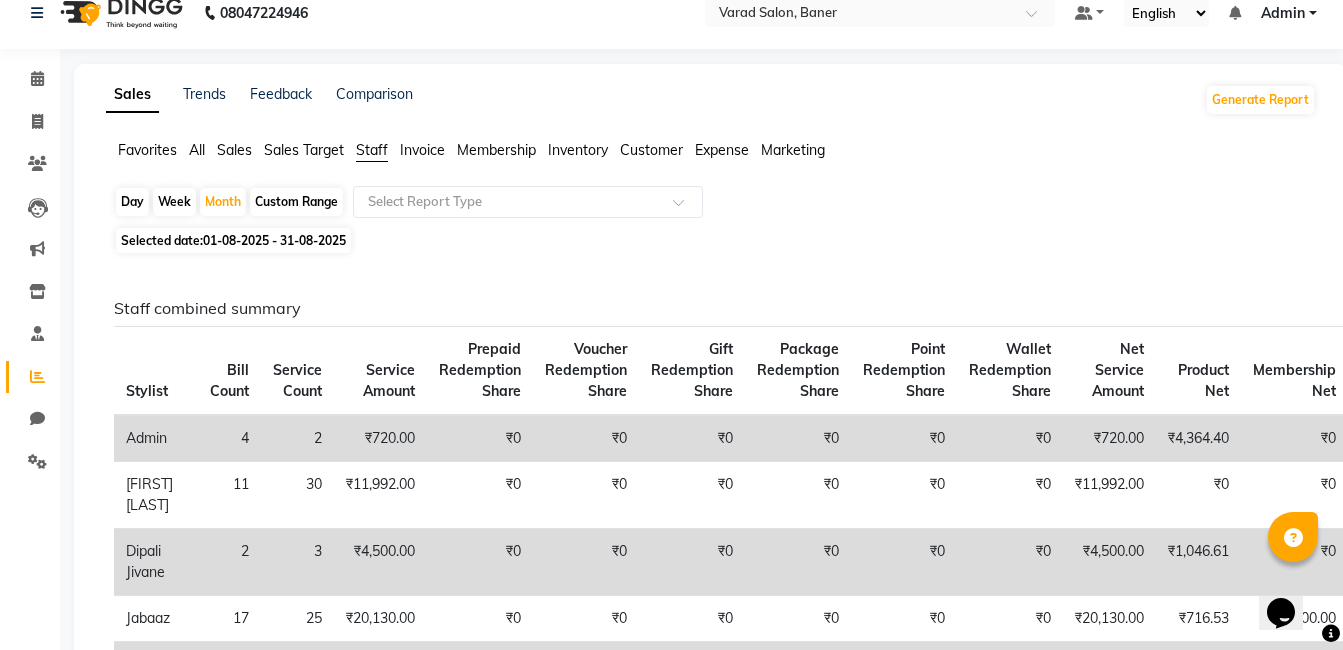 scroll, scrollTop: 0, scrollLeft: 0, axis: both 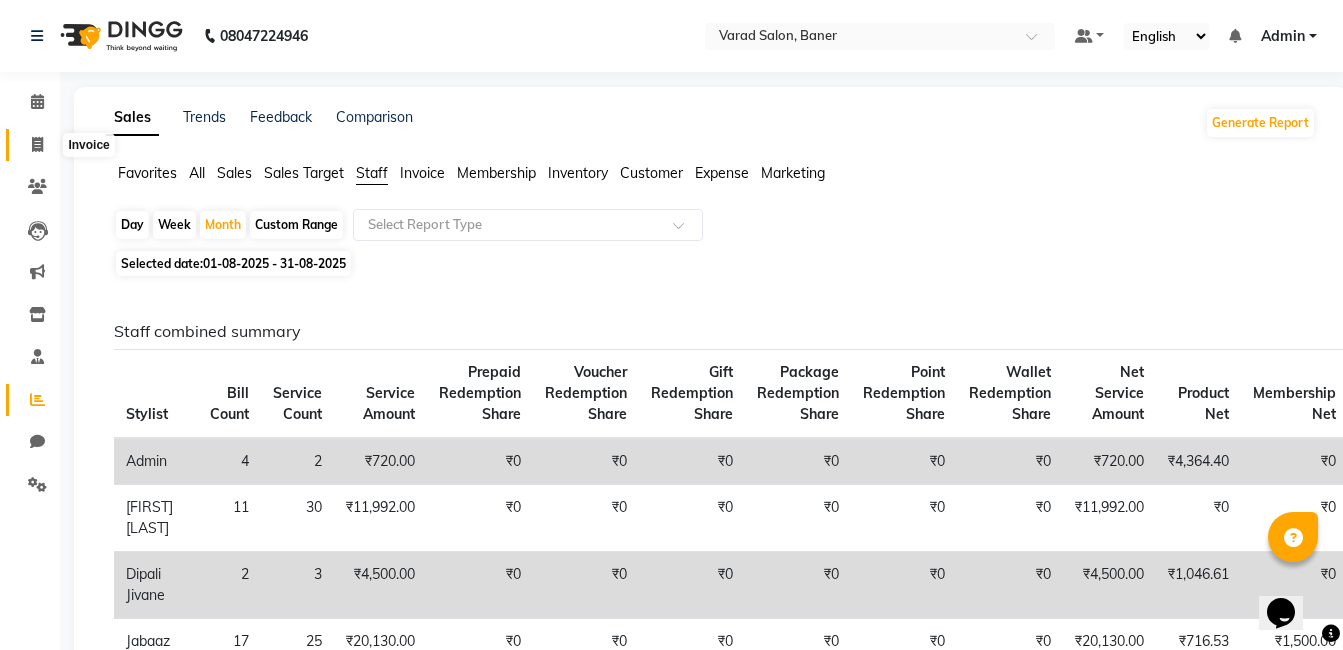 click 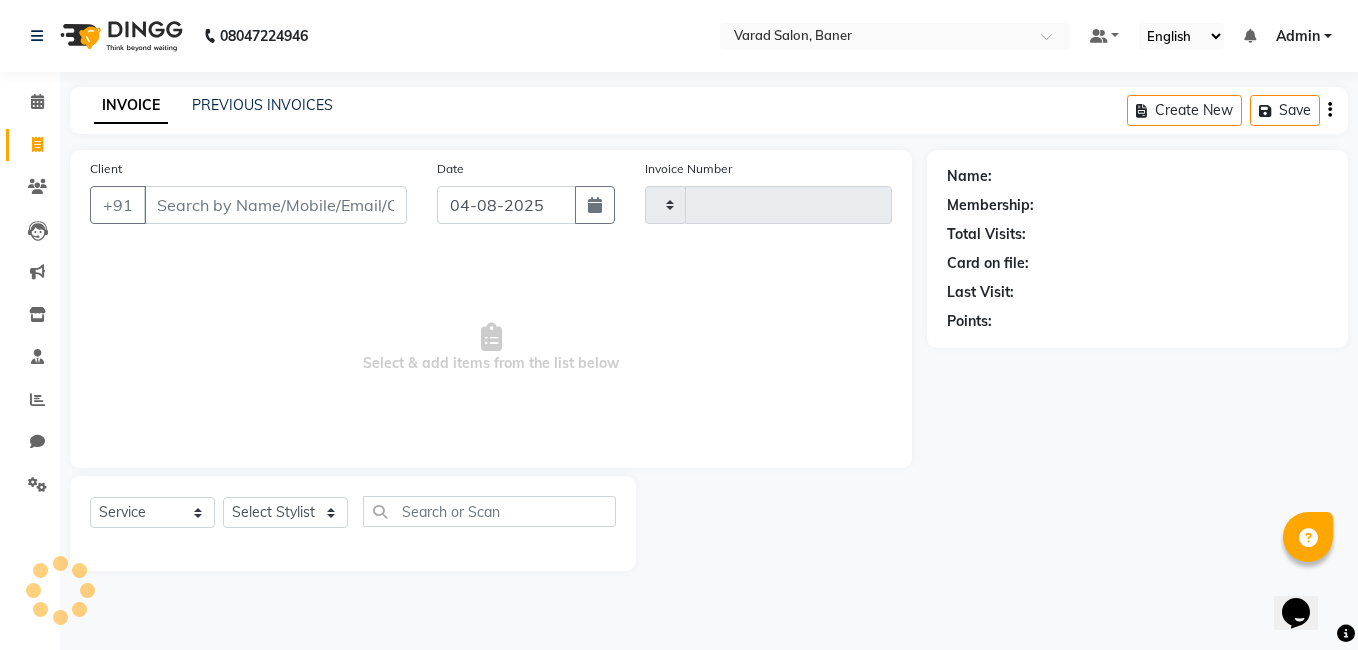 type on "2773" 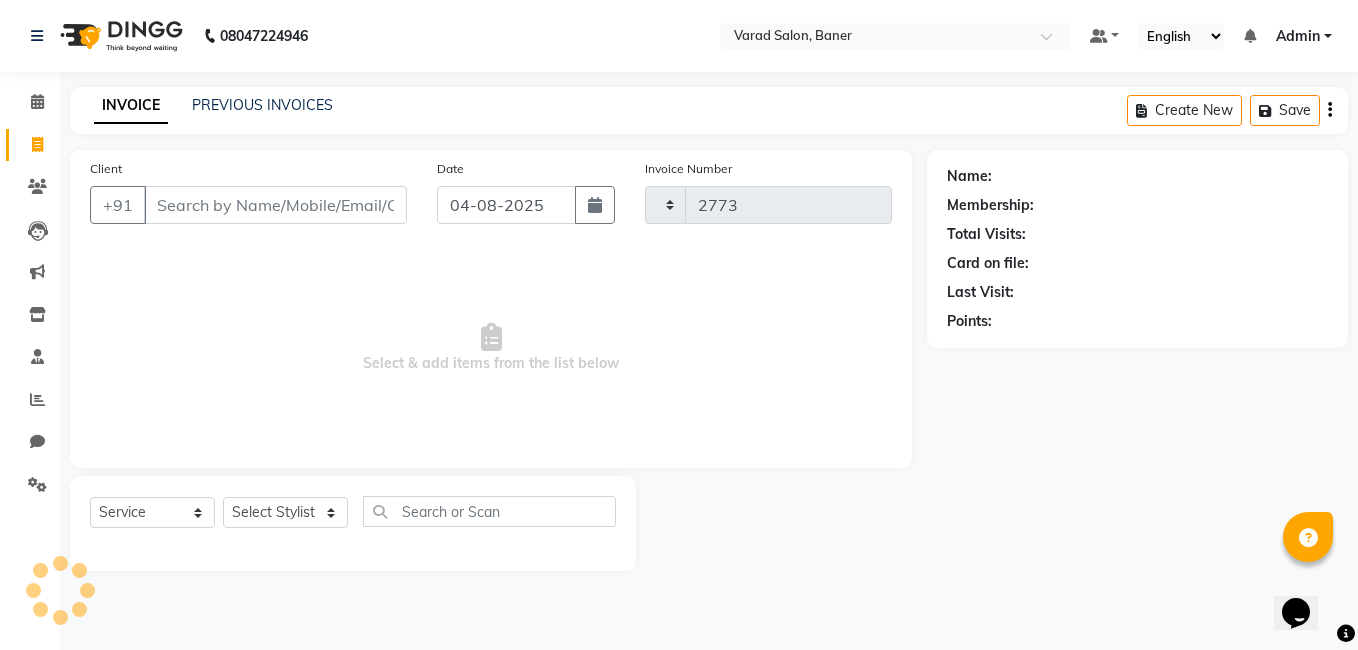 select on "7115" 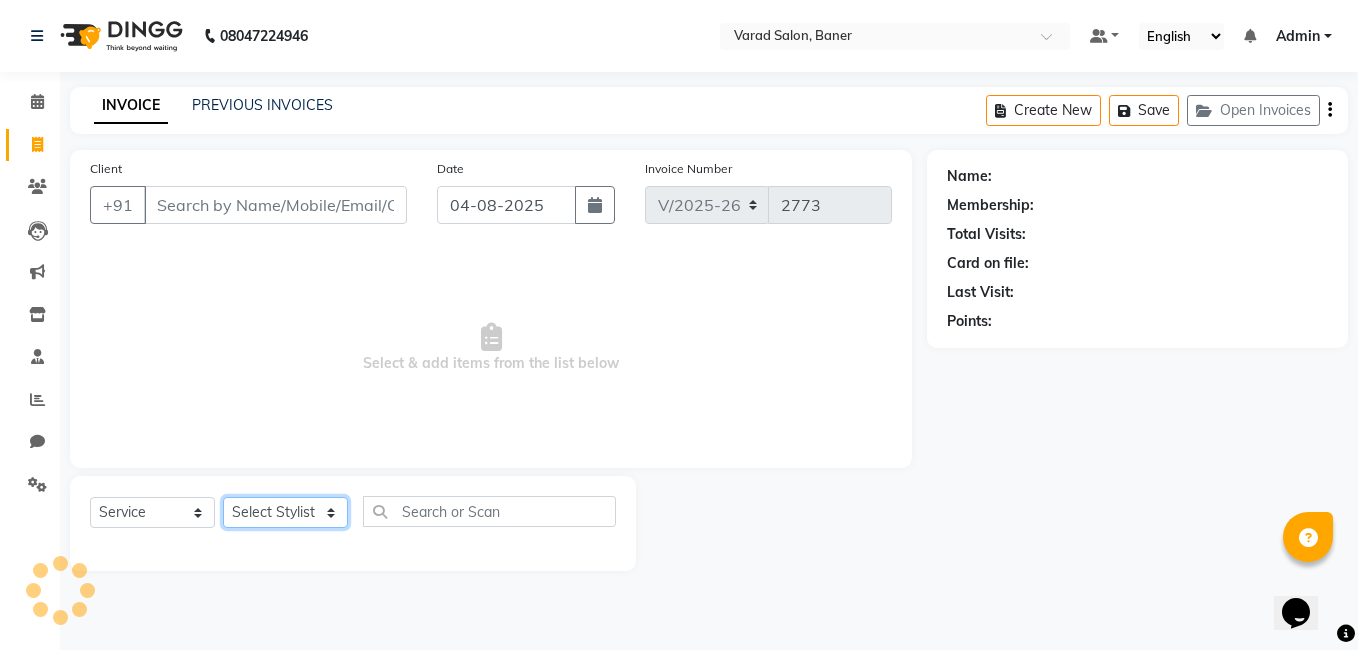 click on "Select Stylist" 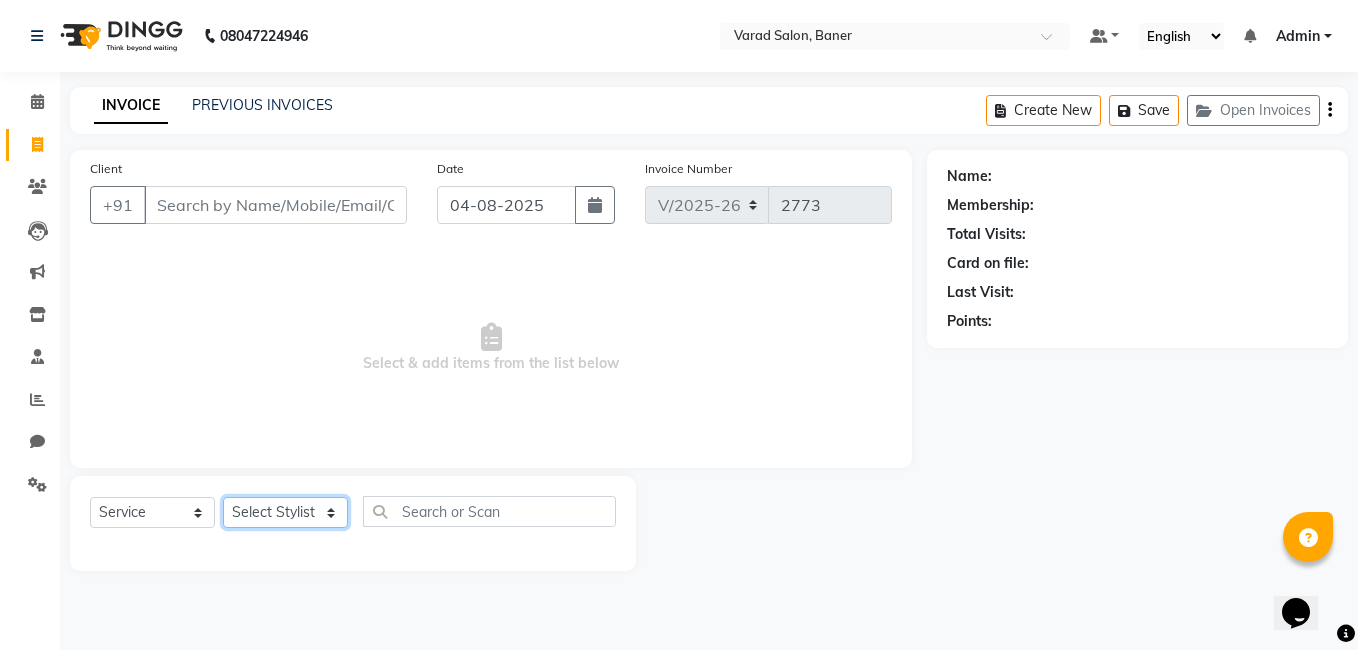 click on "Select Stylist" 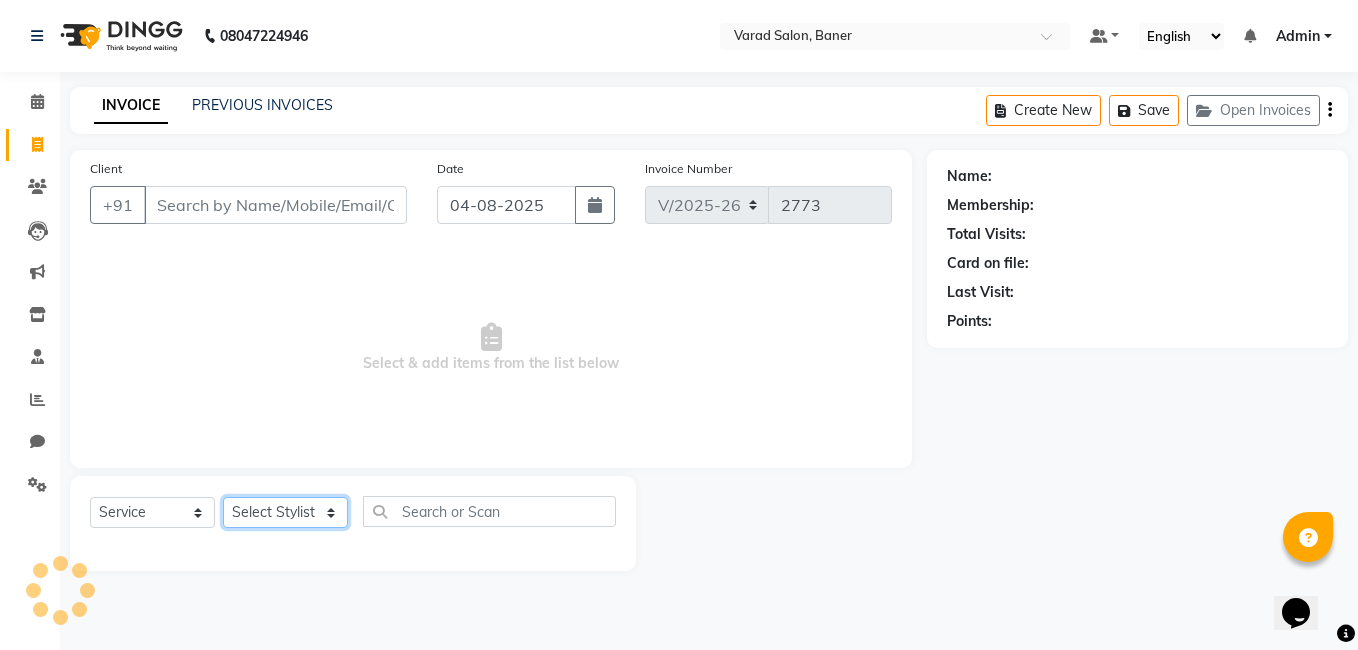 click on "Select Stylist" 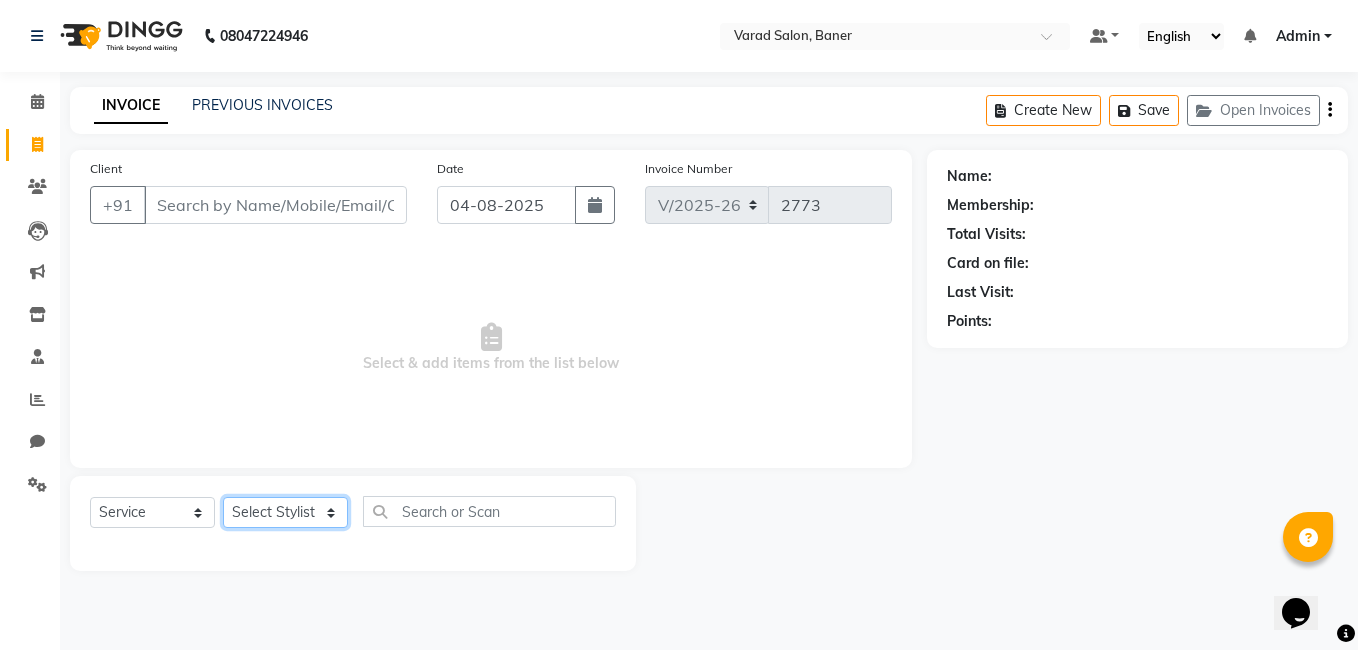 click on "Select Stylist" 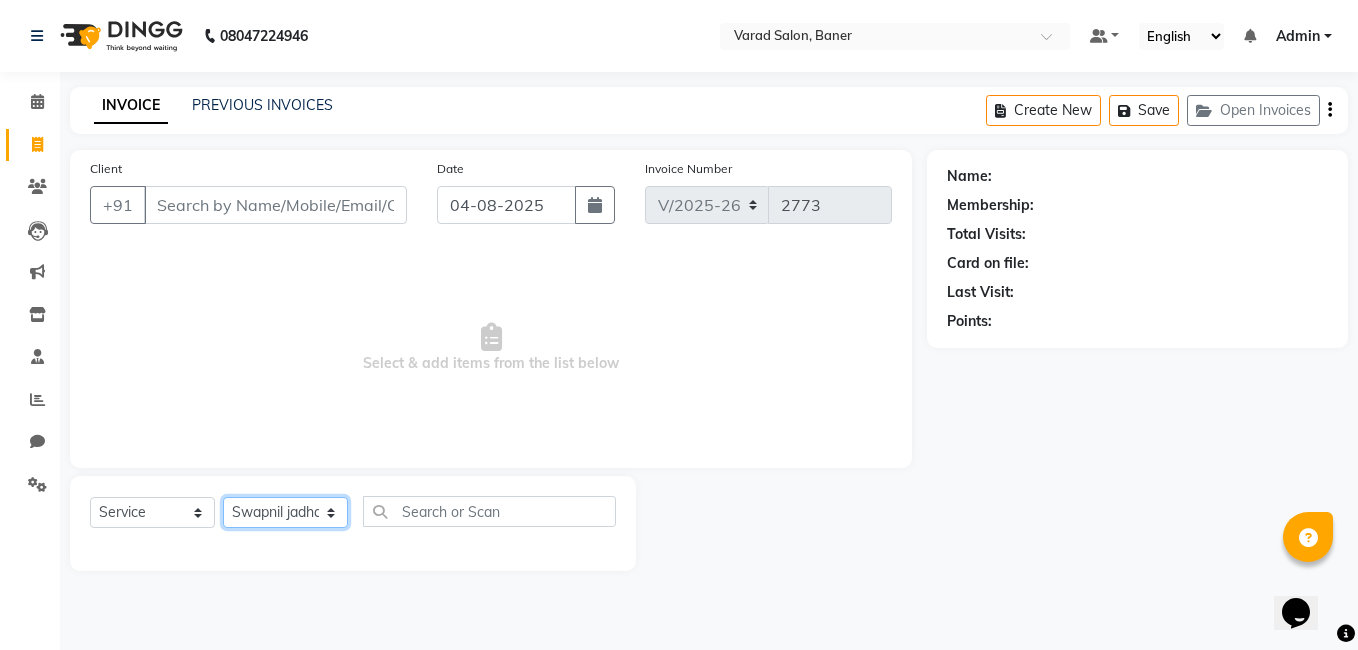 click on "Select Stylist Admin Asif qureshi Deepali Munde Dipali Jivane Jabaaz Karishma Khot  Kshitija Kumar  Palash Das Prem patode Rahul chhapchhade Rupesh sangale Santosh Kadam Swapnil jadhav" 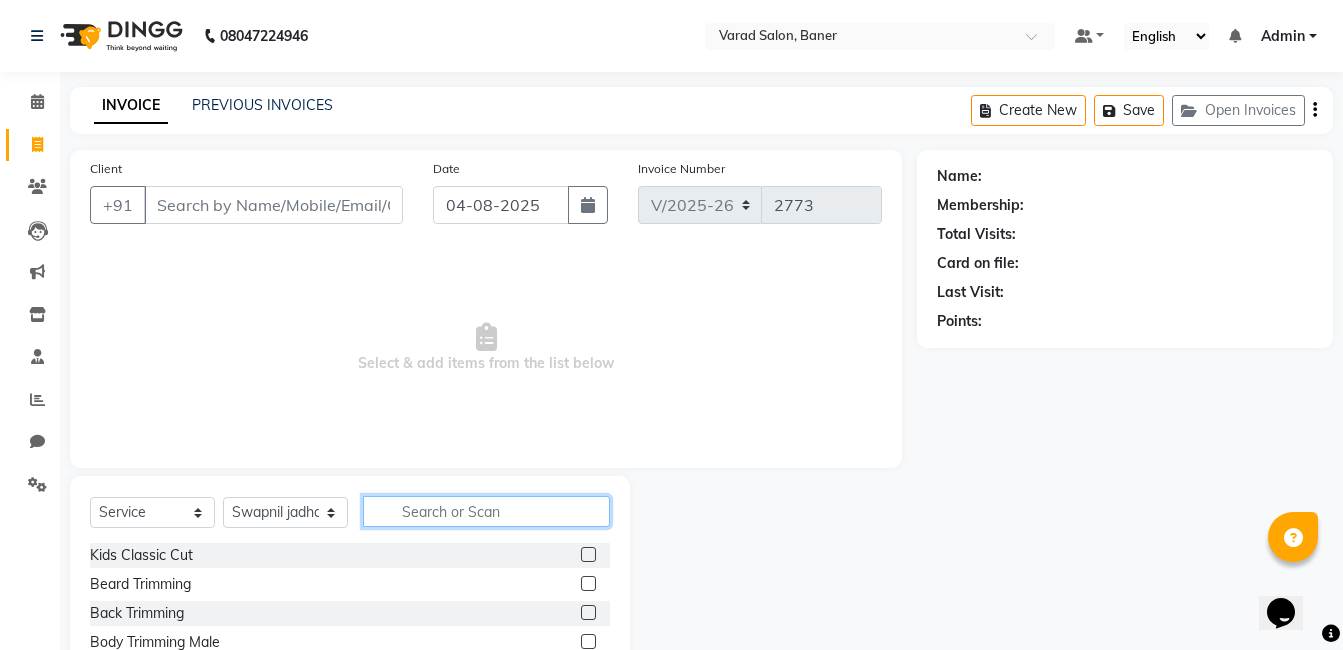 click 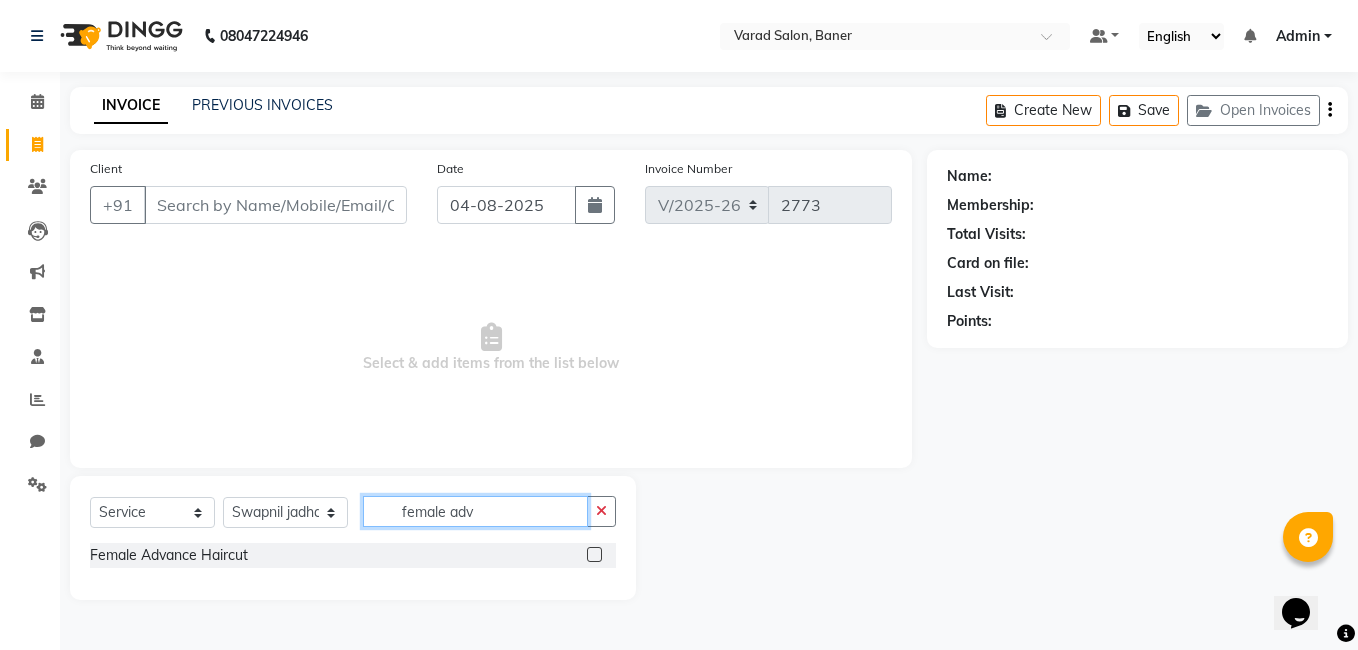 type on "female adv" 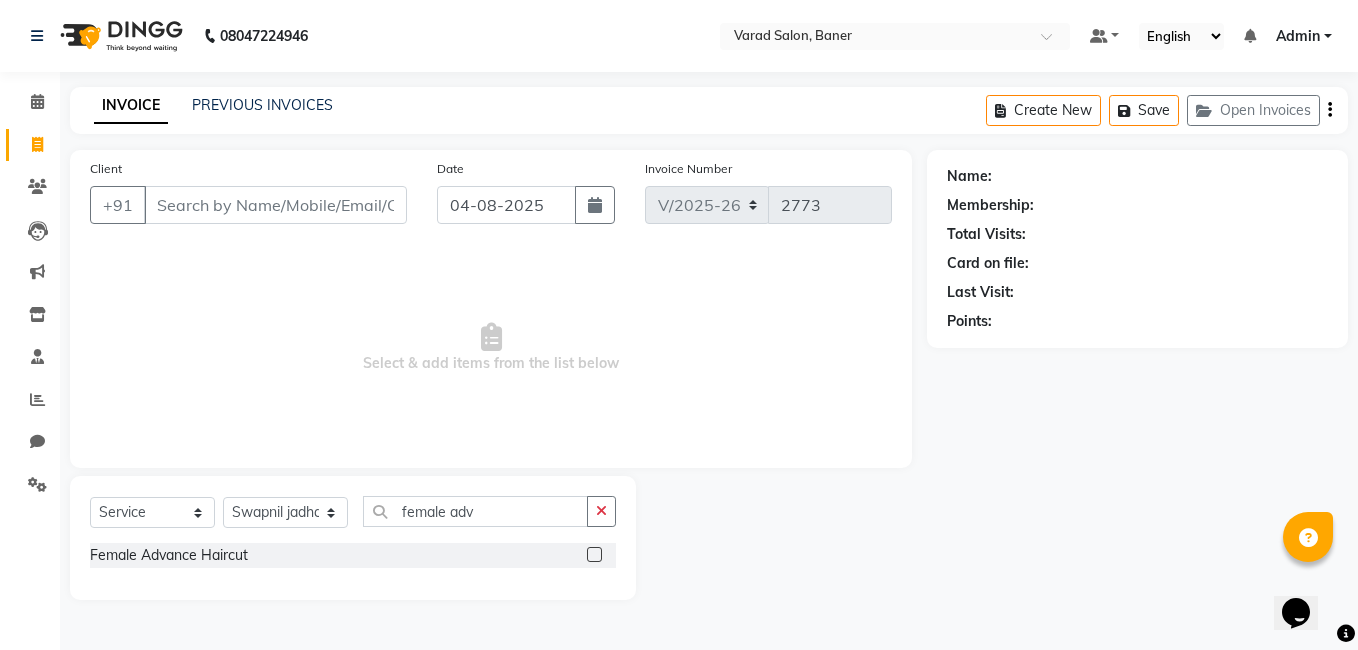 click 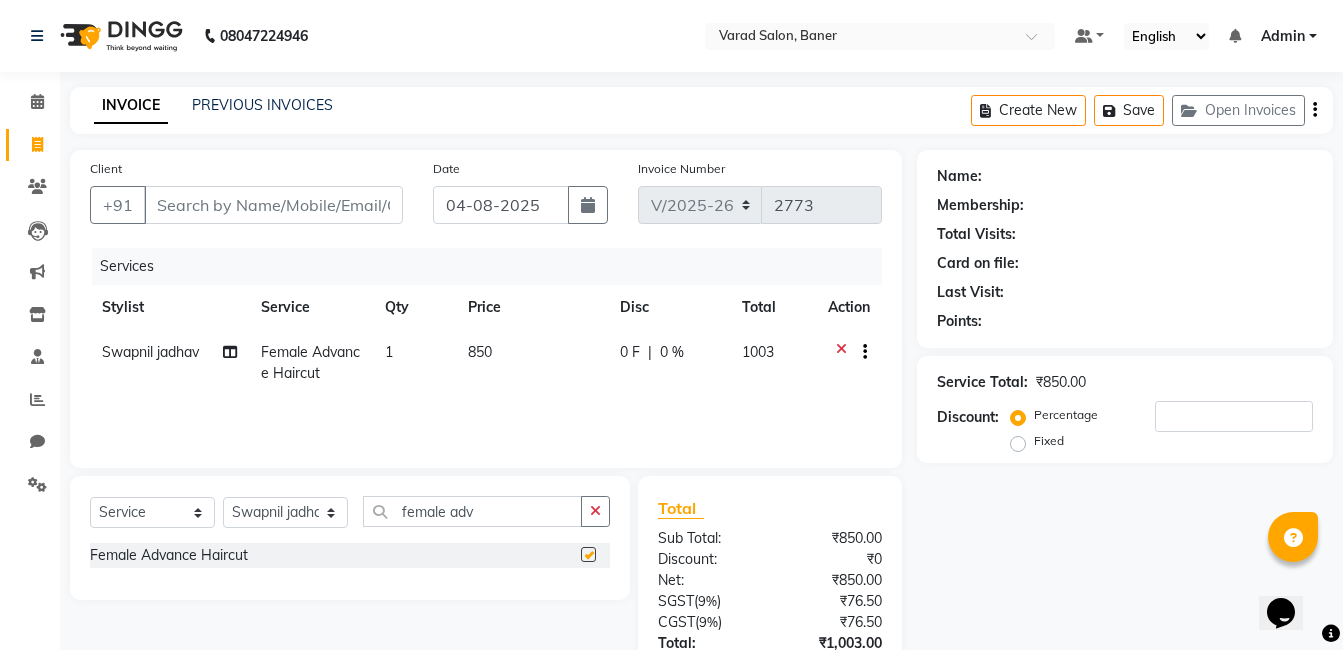 checkbox on "false" 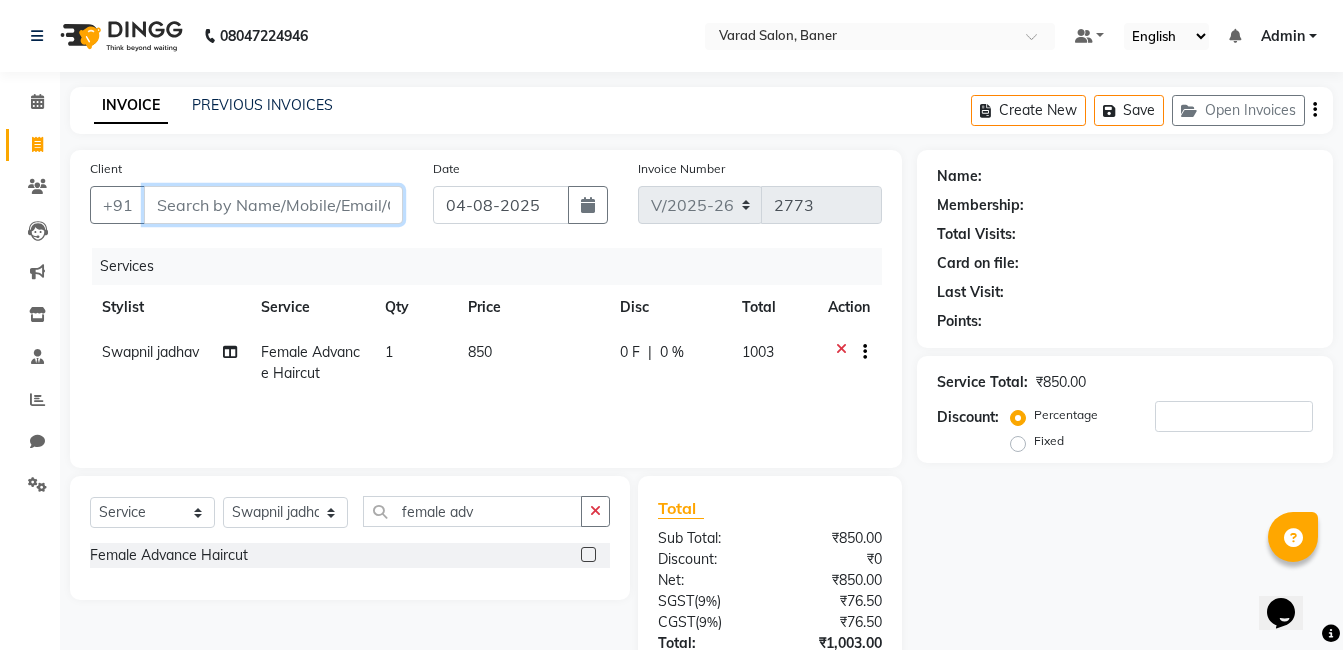 click on "Client" at bounding box center [273, 205] 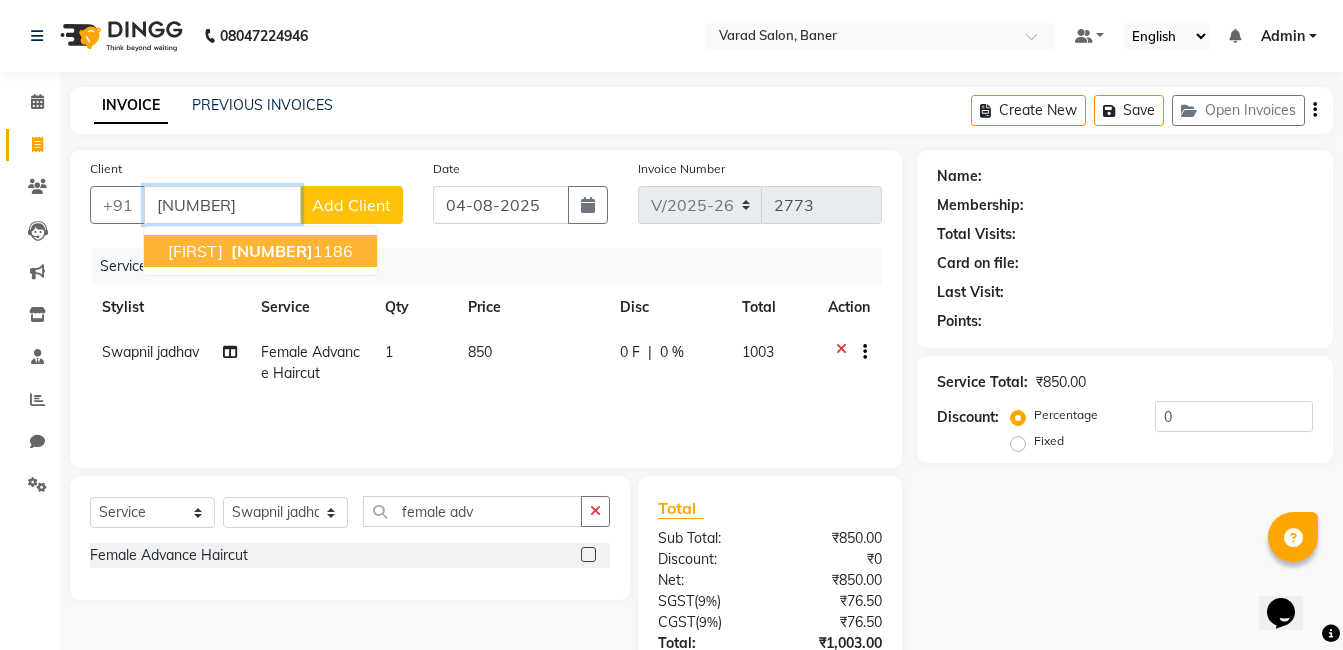 click on "Abhinay   976217 1186" at bounding box center (260, 251) 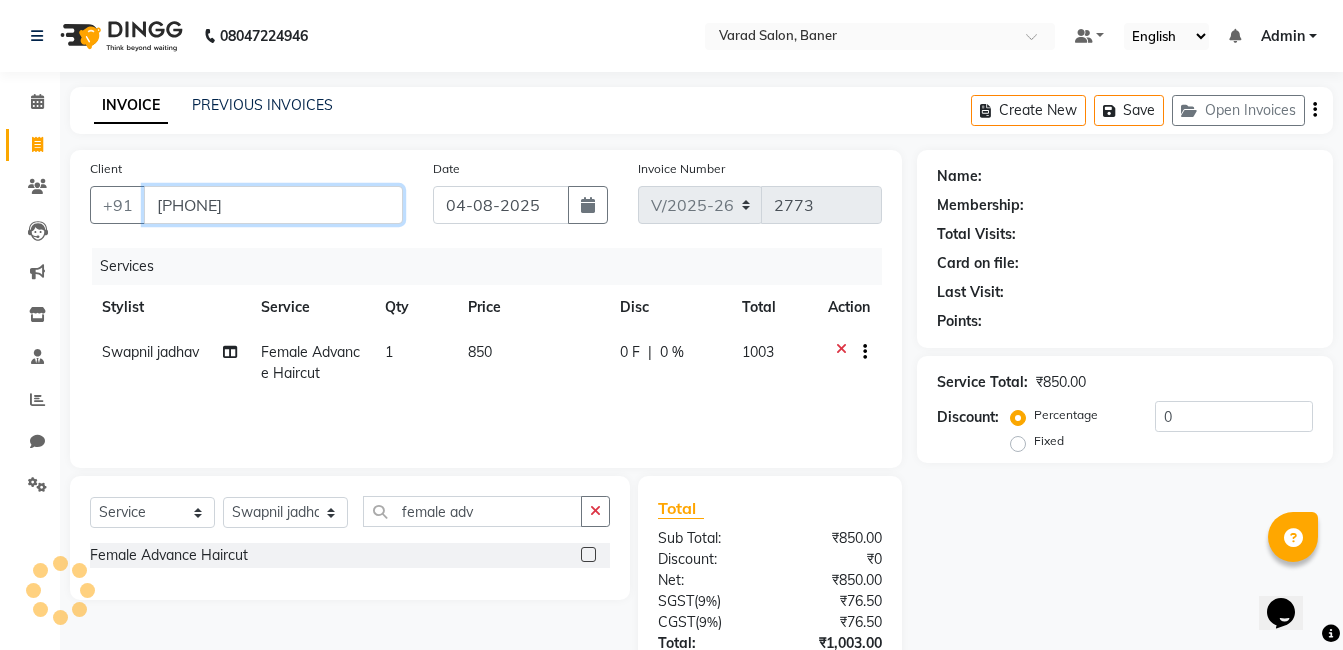 type on "9762171186" 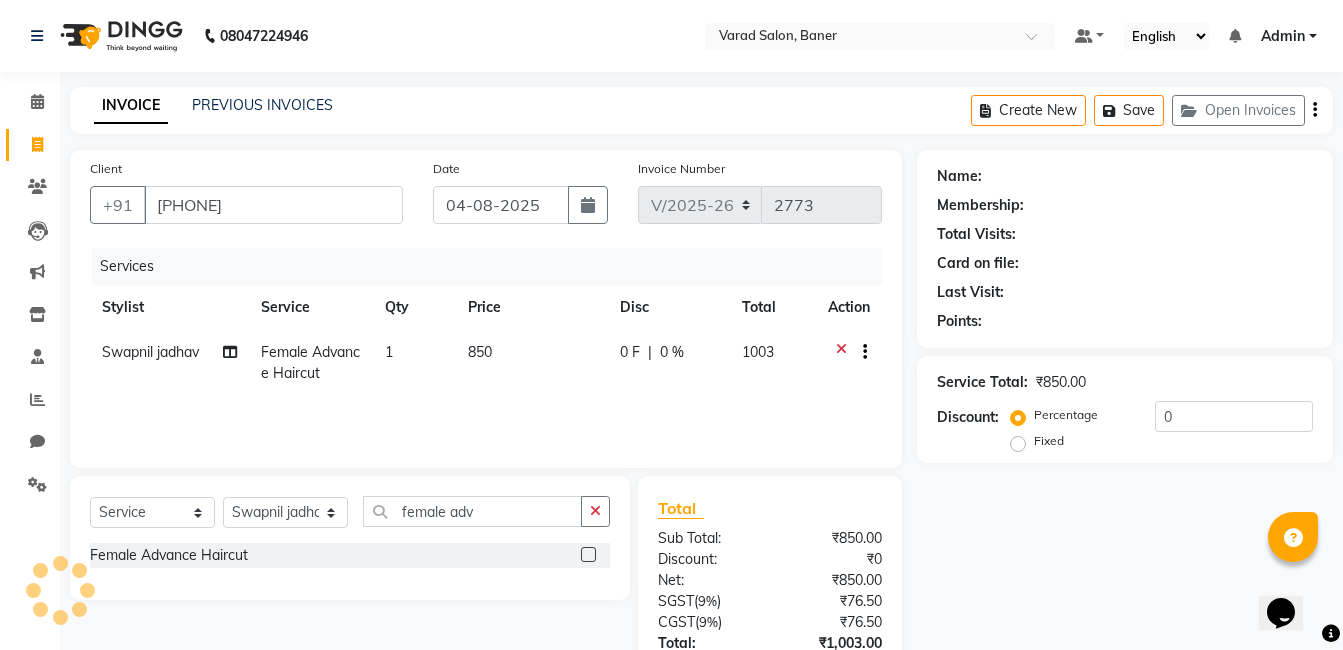 select on "1: Object" 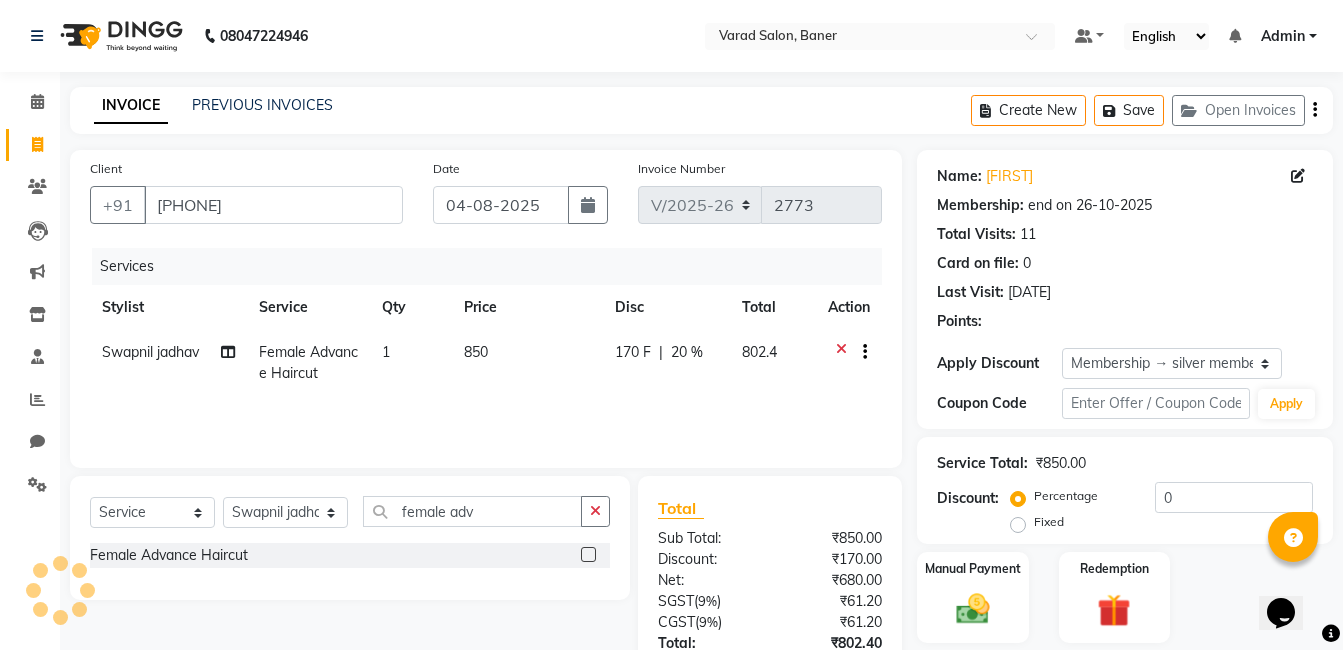 type on "20" 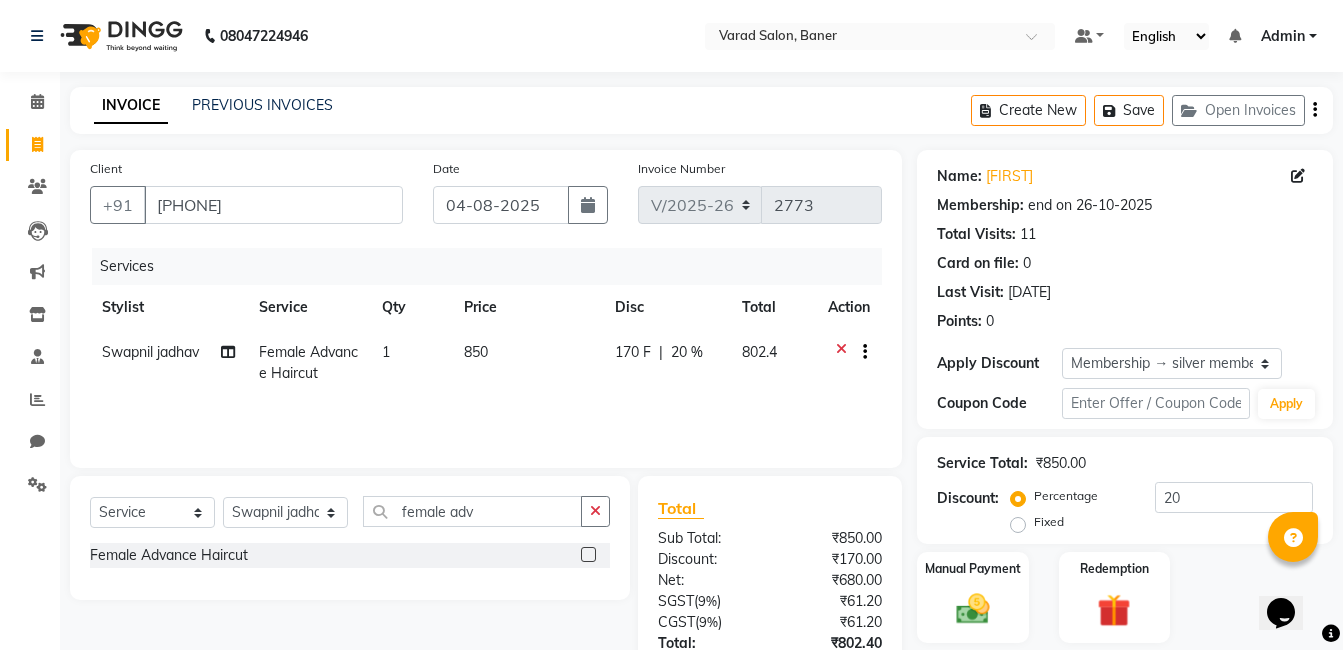 scroll, scrollTop: 171, scrollLeft: 0, axis: vertical 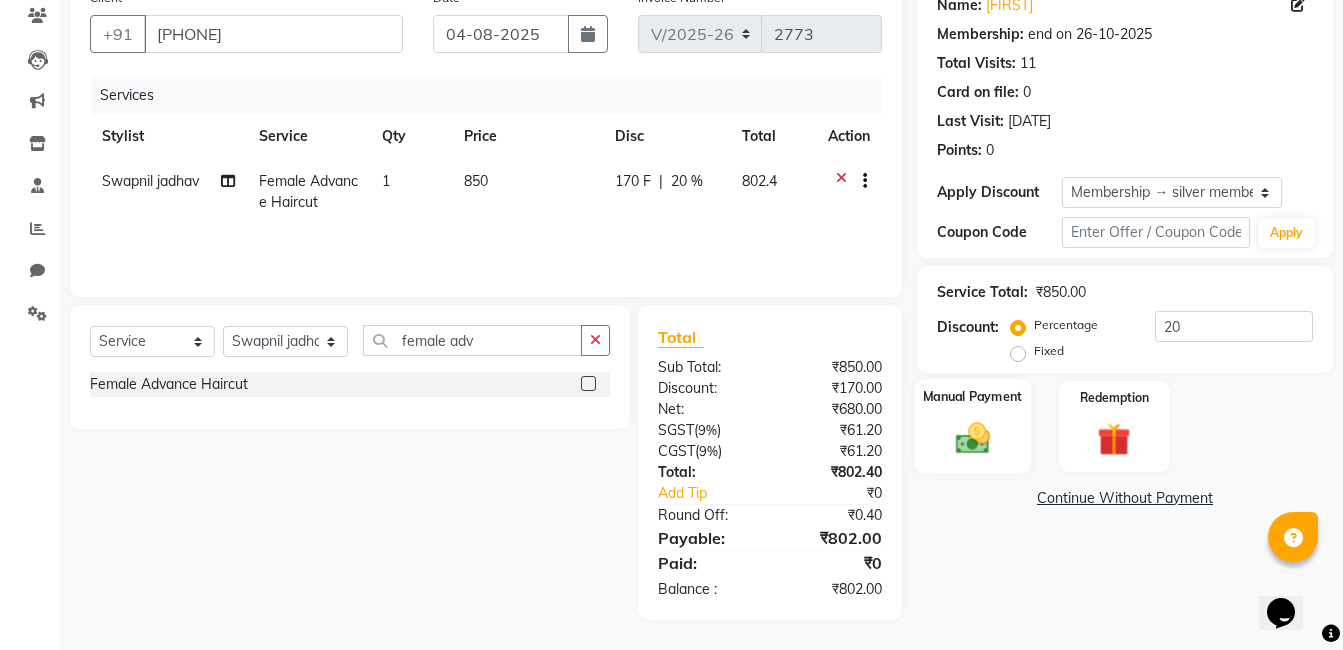 click 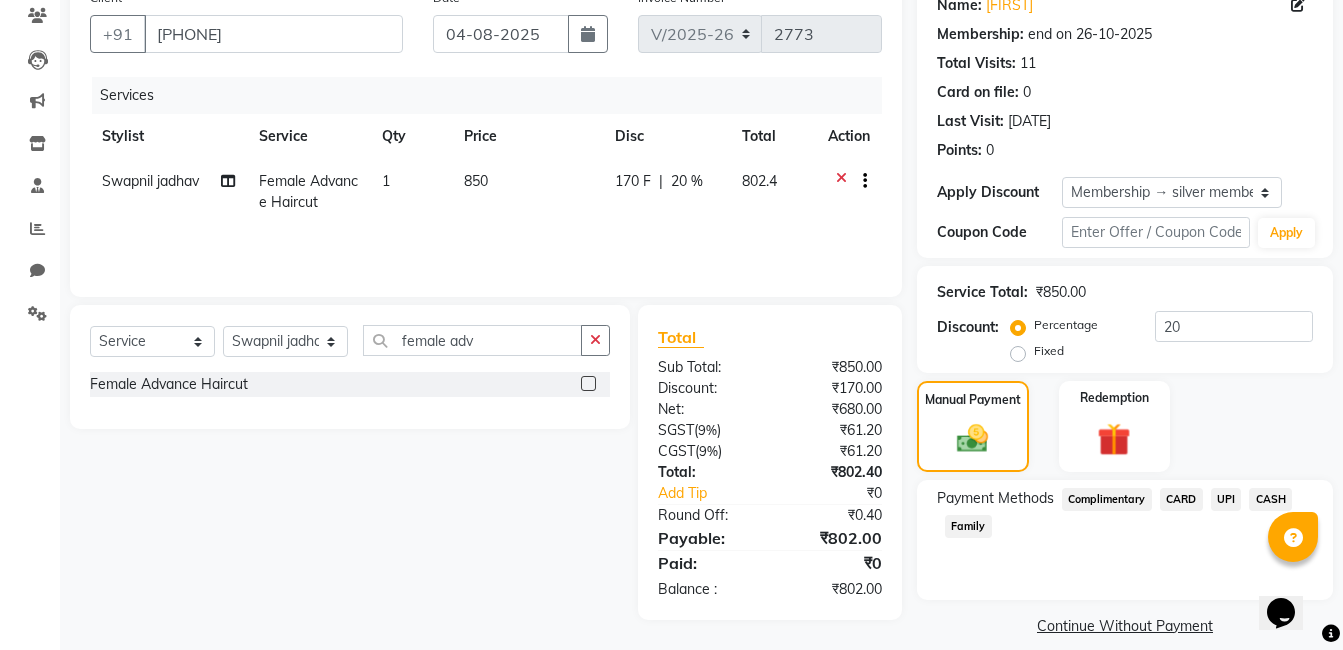 click on "UPI" 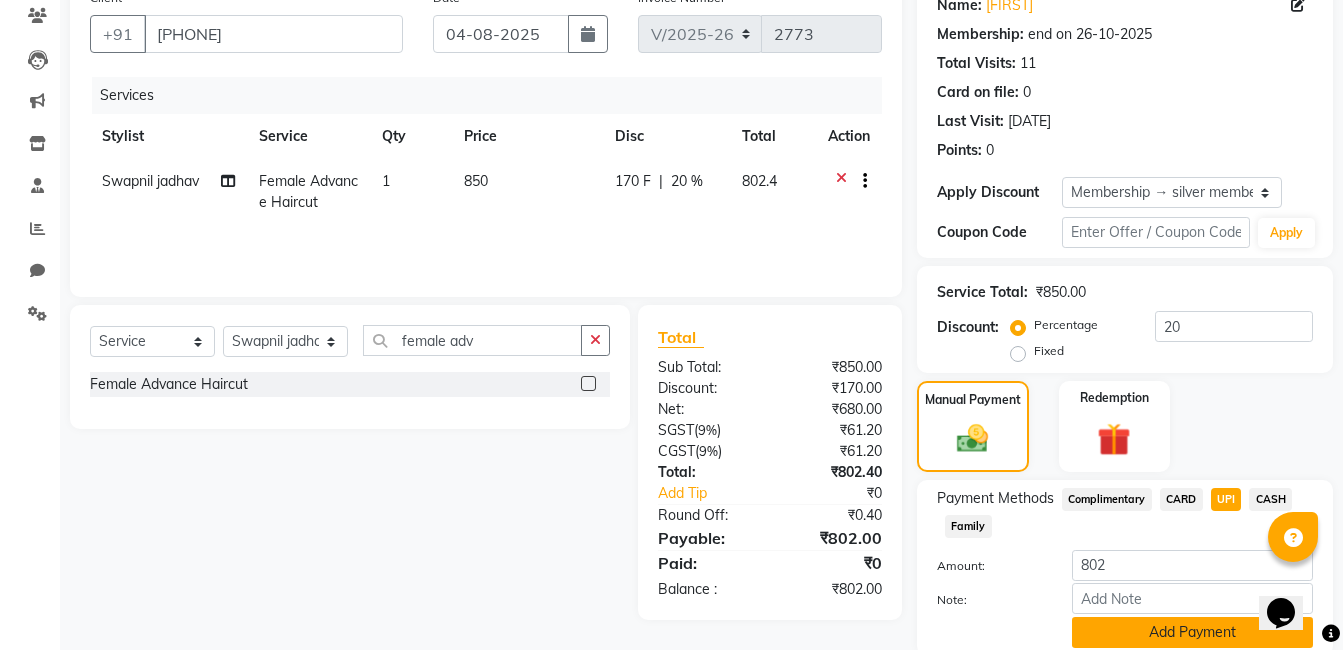 click on "Add Payment" 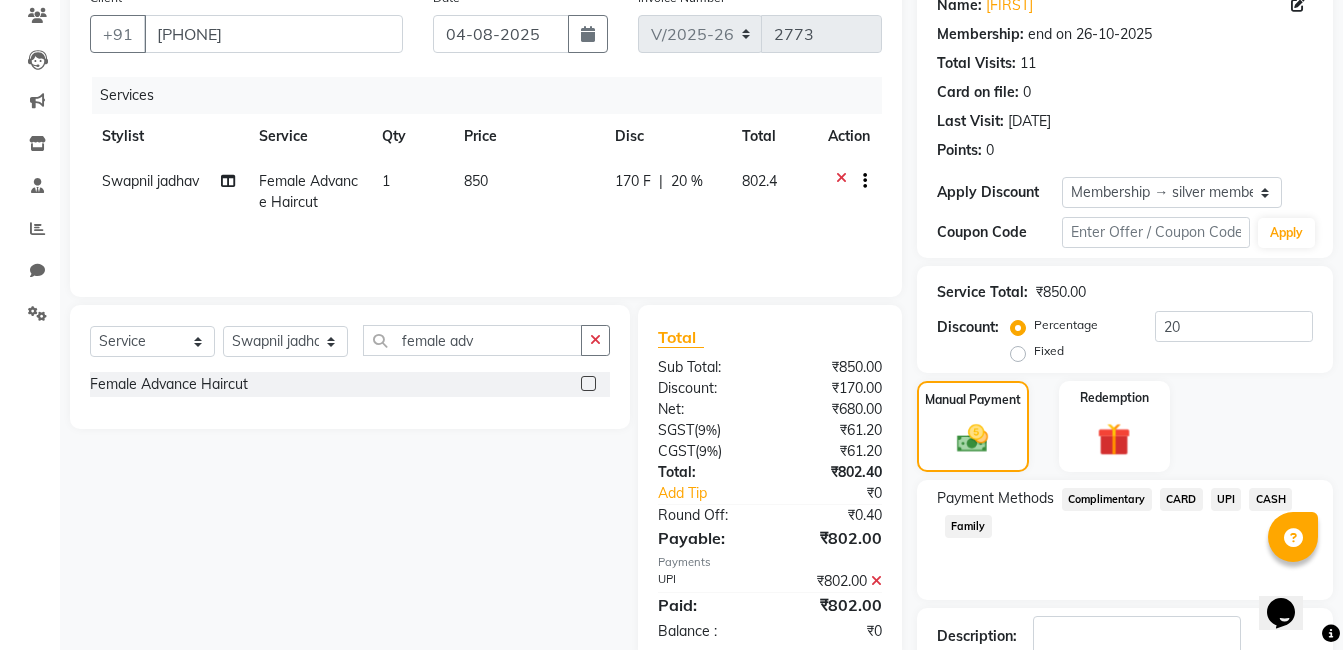 scroll, scrollTop: 305, scrollLeft: 0, axis: vertical 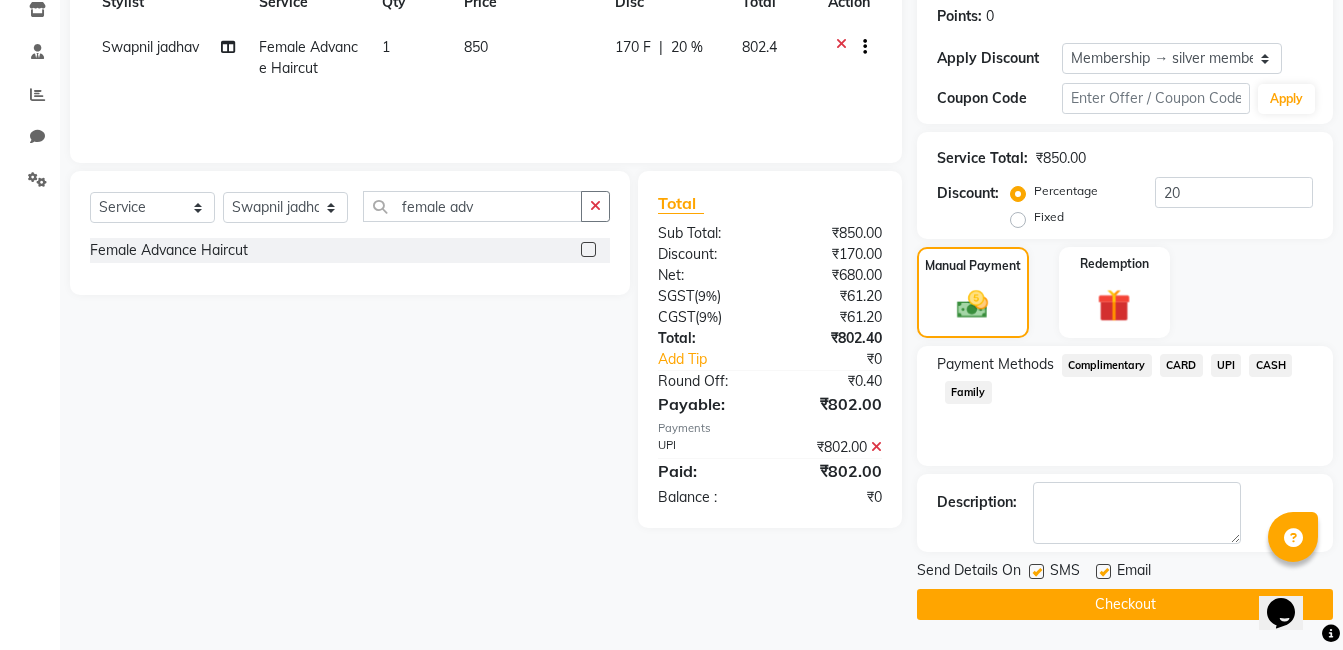 click on "Checkout" 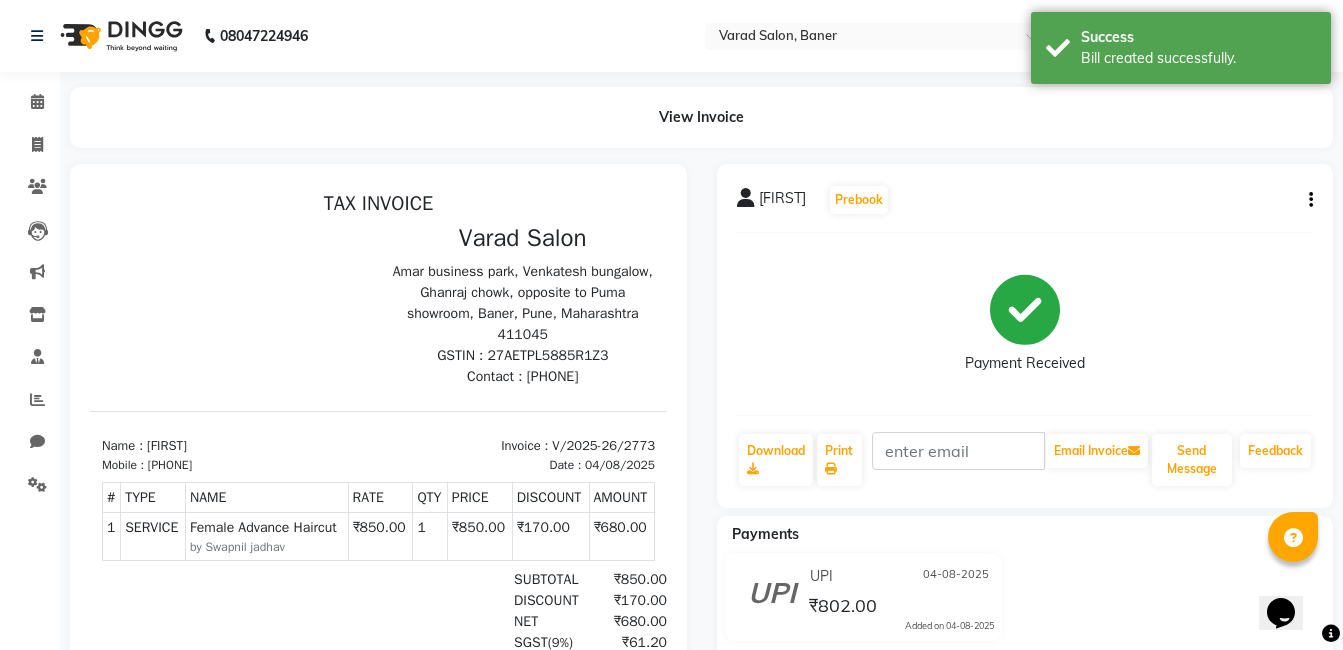 scroll, scrollTop: 0, scrollLeft: 0, axis: both 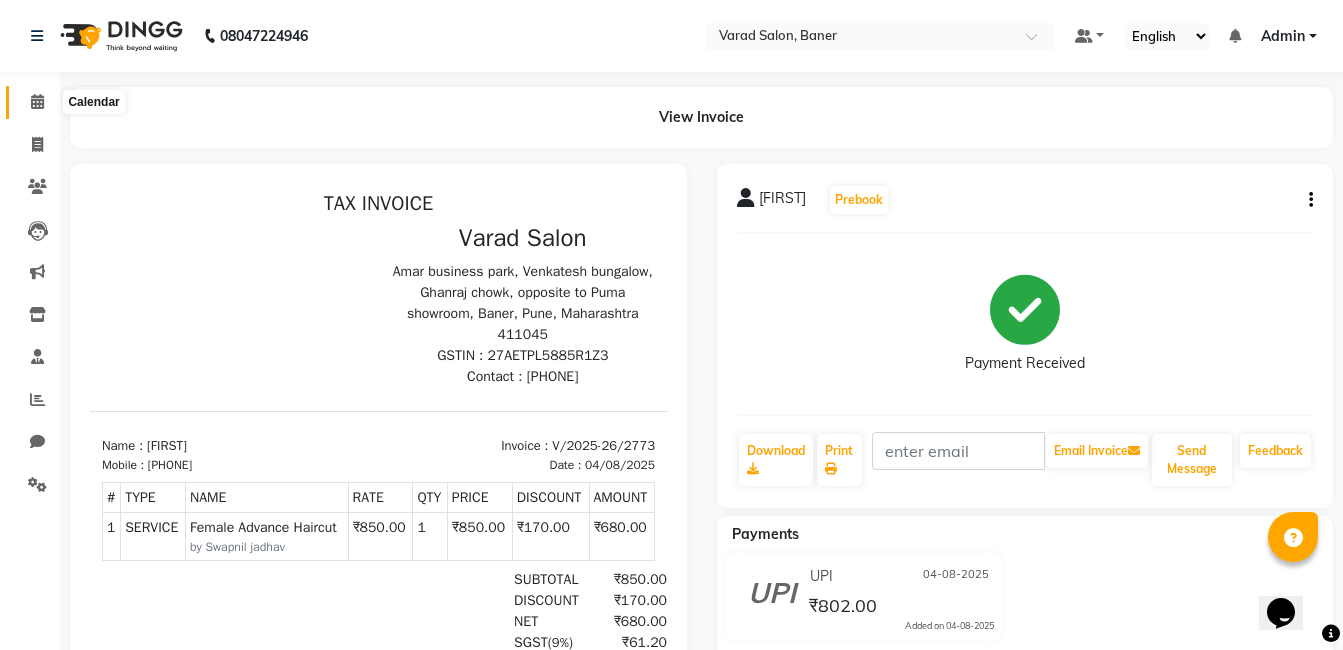 click 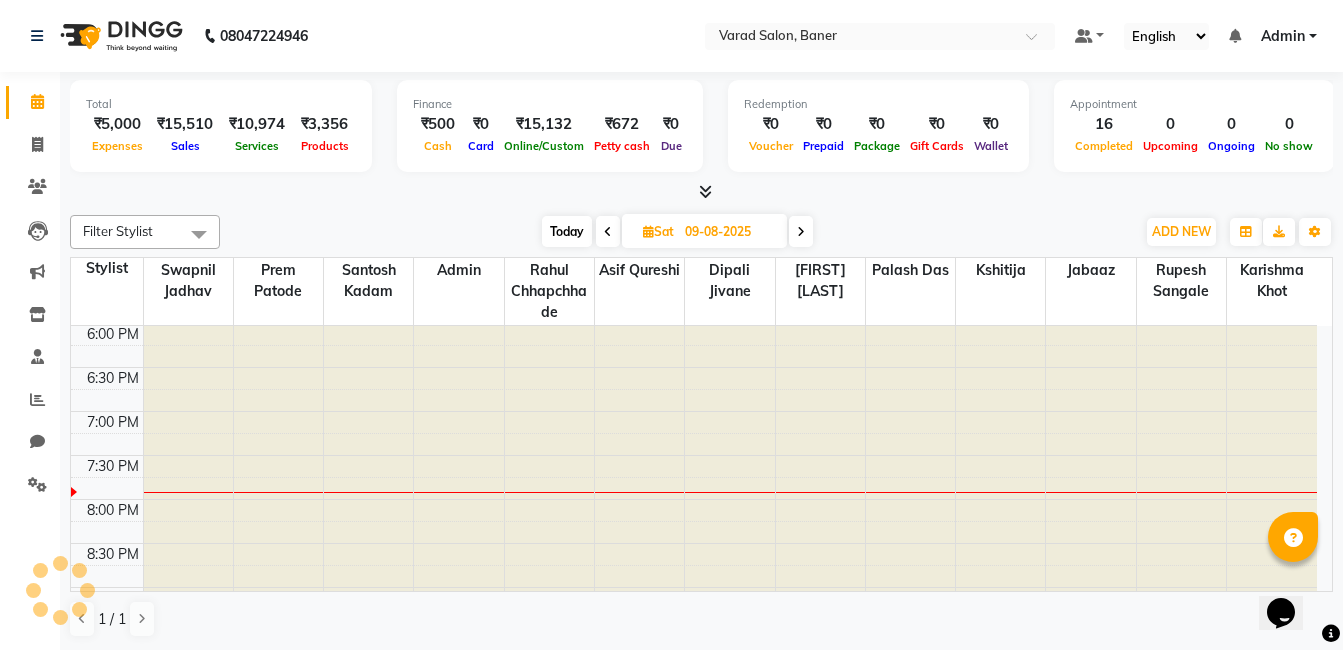 scroll, scrollTop: 0, scrollLeft: 0, axis: both 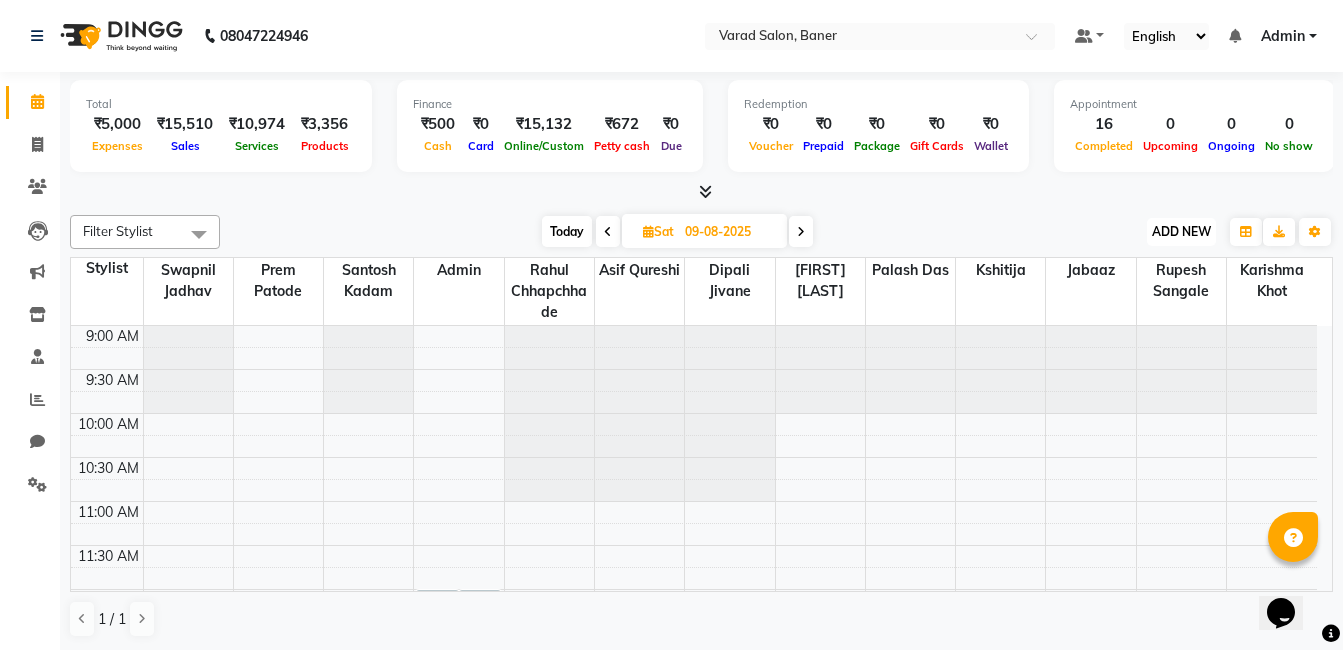 click on "ADD NEW" at bounding box center (1181, 231) 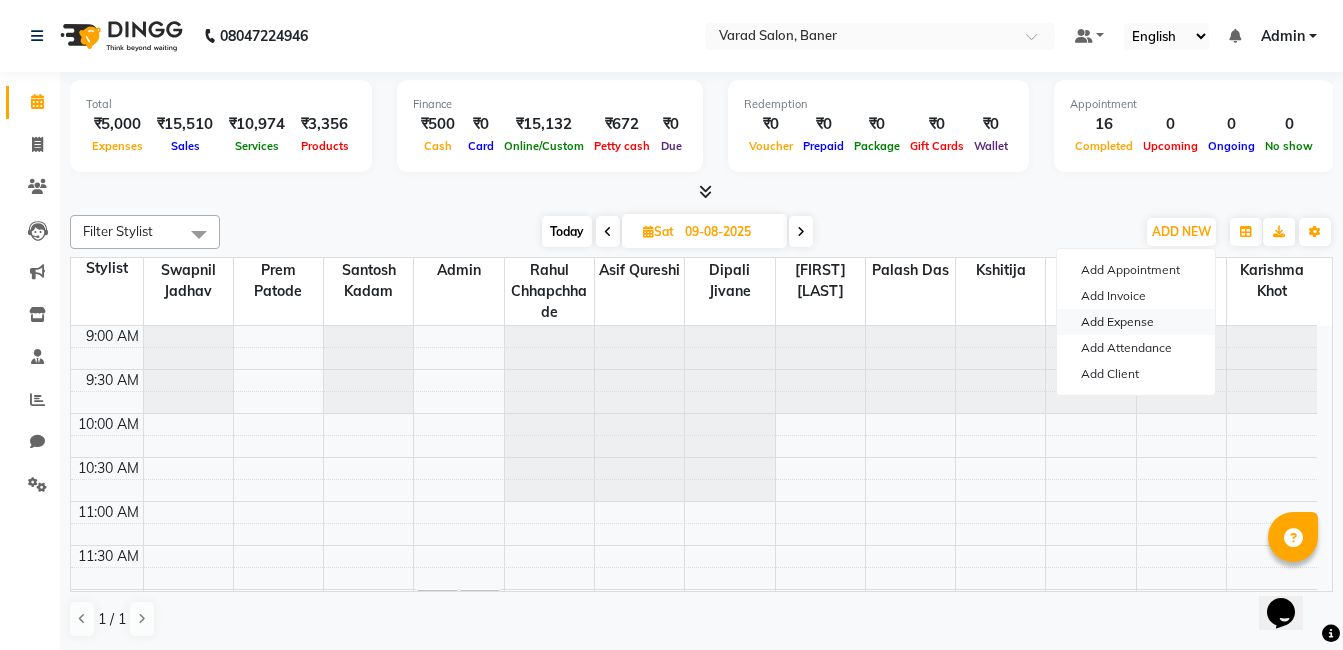 click on "Add Expense" at bounding box center [1136, 322] 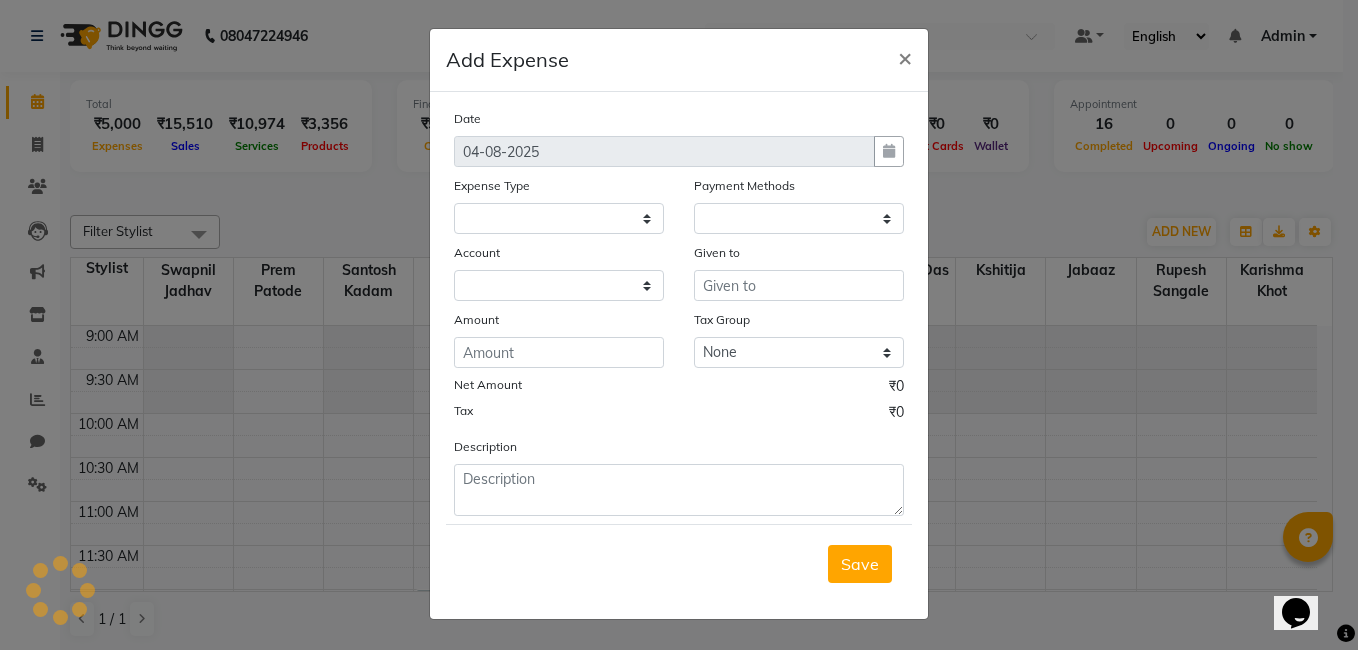 select on "6194" 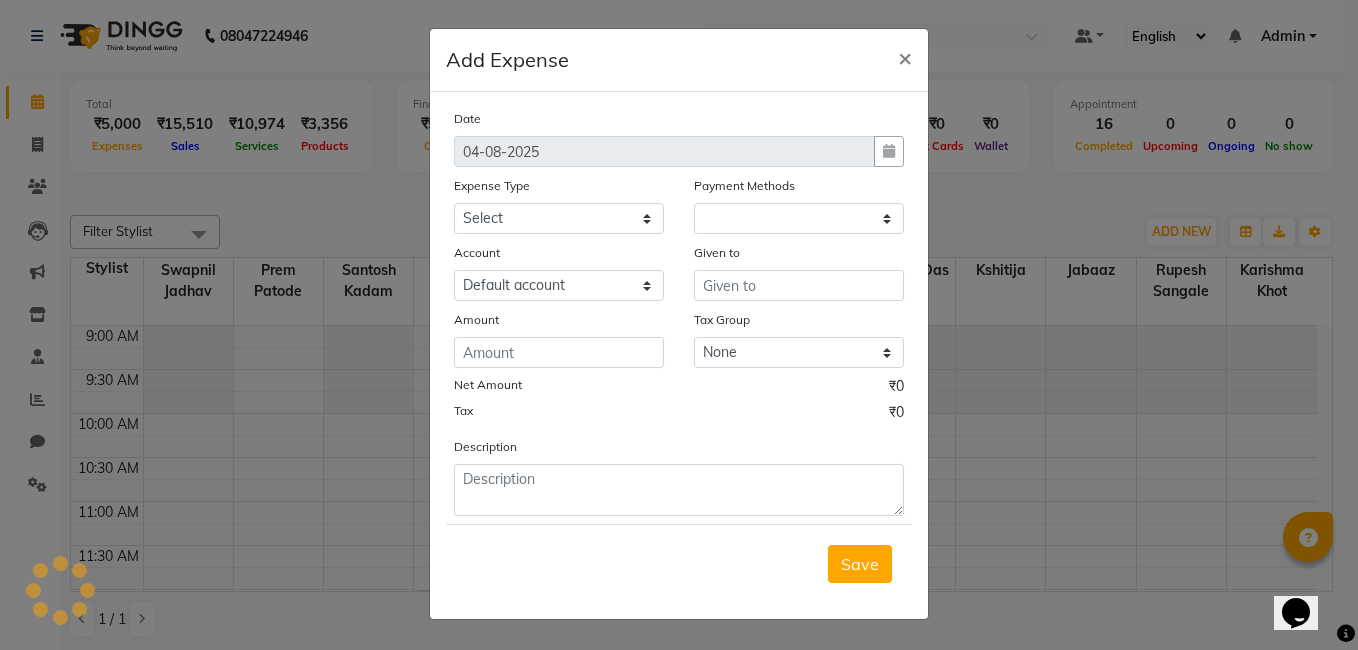 select on "1" 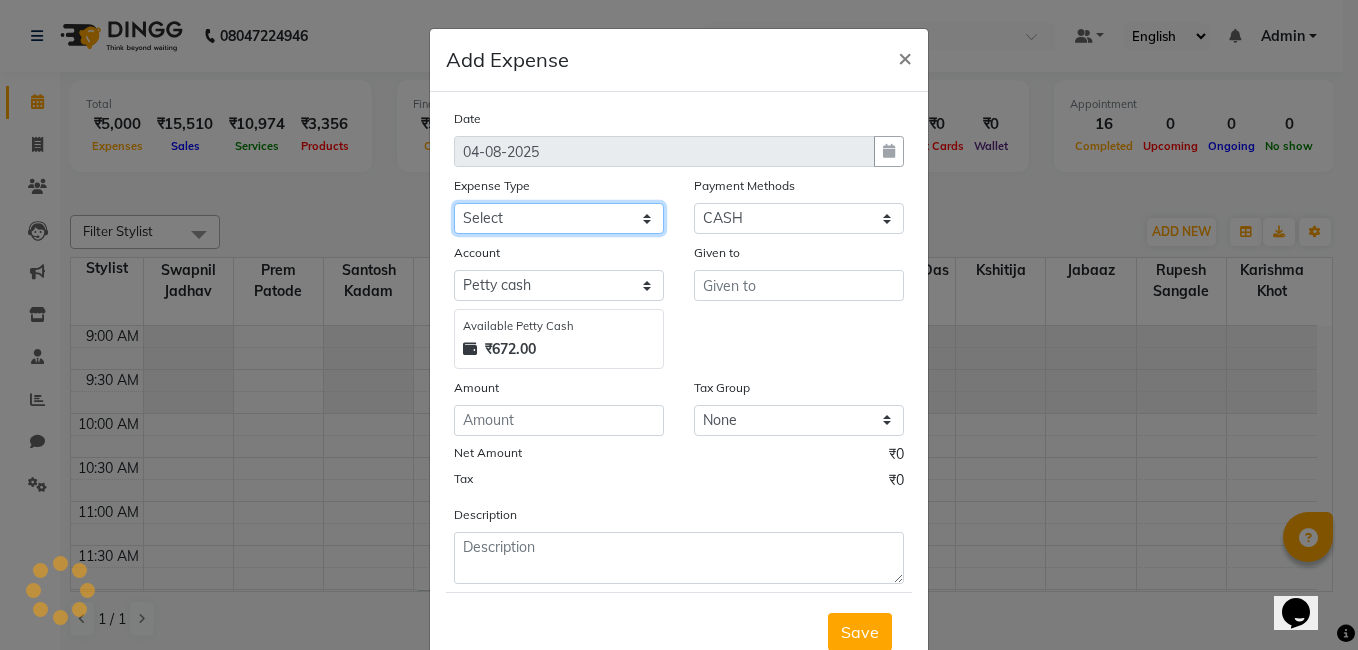 click on "Select Advance Salary Amezon parcel Bank charges birthday cake BLINKIT Car maintenance  Cash transfer to bank Client Snacks Clinical charges clint snaks Equipment flower pot Fuel Govt fee Hand Over To Pavan Sir Incentive Insurance International purchase kacharawala Laundry Loan Repayment Maintenance Marketing milk Miscellaneous Other Pantry portar Product puja saman Rent room deposit Salary salon products Staff Snacks Staff Tip staff welfare Tea & Refreshment Utilities" 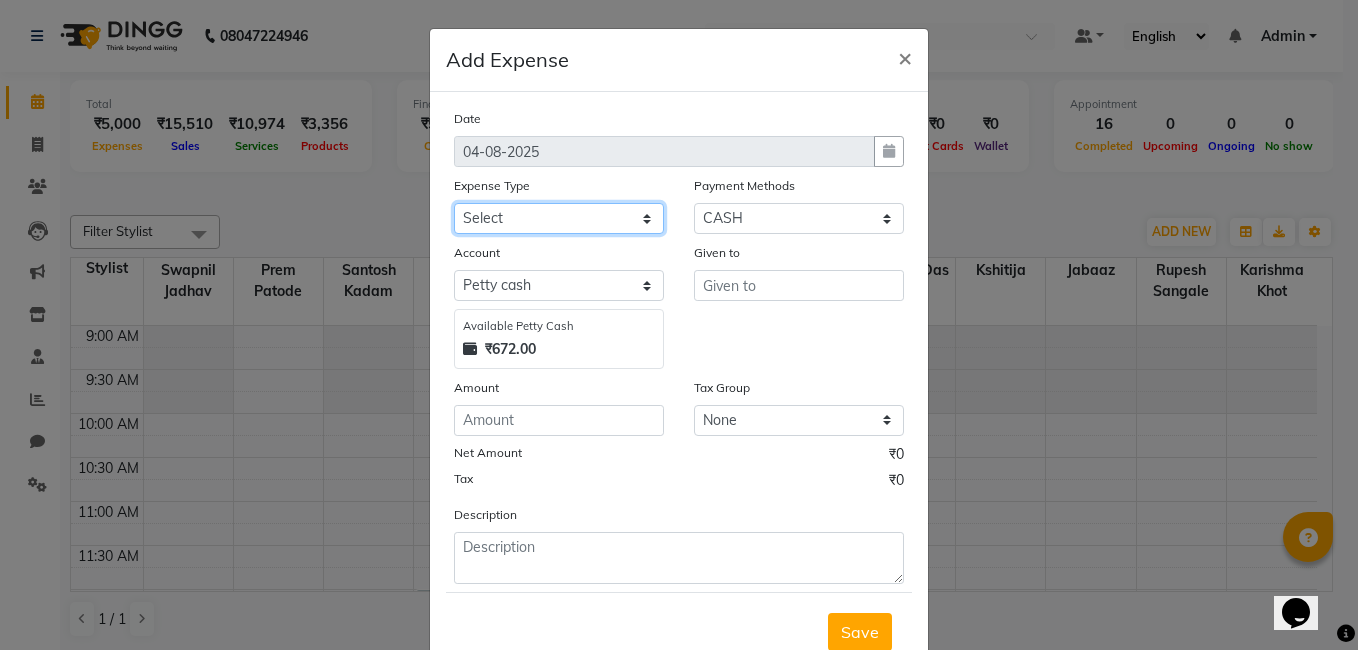 select on "20742" 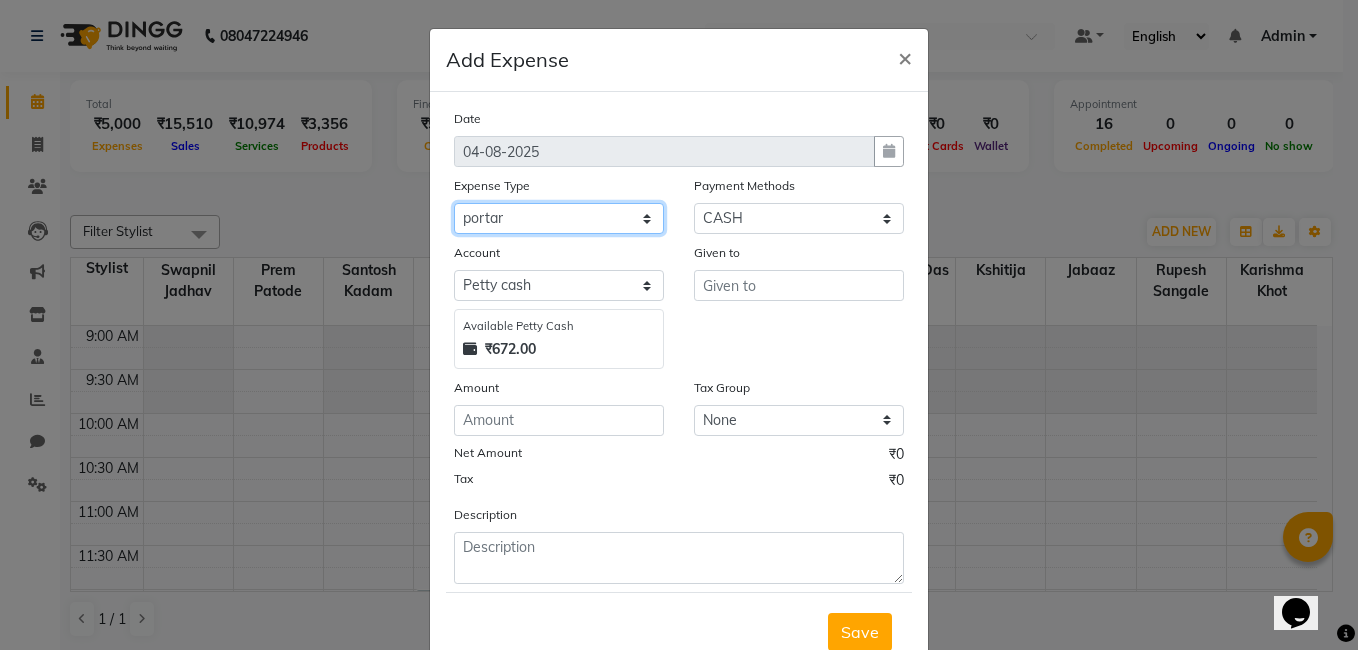 click on "Select Advance Salary Amezon parcel Bank charges birthday cake BLINKIT Car maintenance  Cash transfer to bank Client Snacks Clinical charges clint snaks Equipment flower pot Fuel Govt fee Hand Over To Pavan Sir Incentive Insurance International purchase kacharawala Laundry Loan Repayment Maintenance Marketing milk Miscellaneous Other Pantry portar Product puja saman Rent room deposit Salary salon products Staff Snacks Staff Tip staff welfare Tea & Refreshment Utilities" 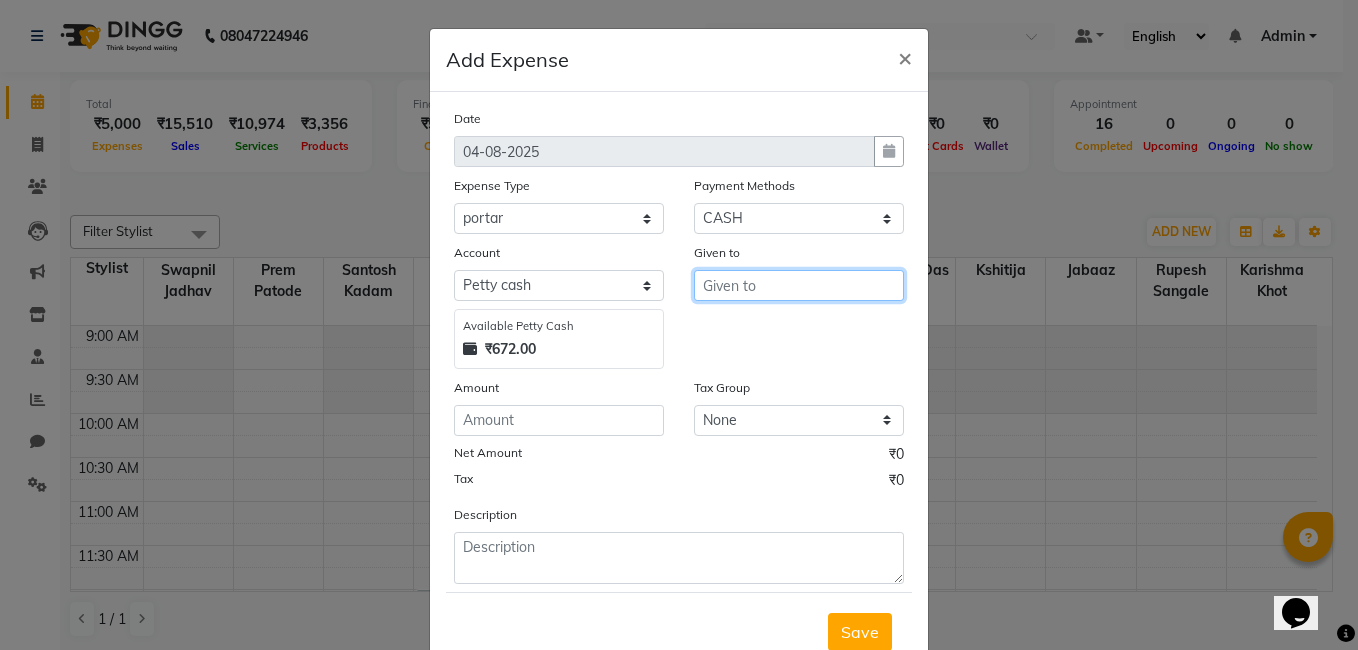 click at bounding box center [799, 285] 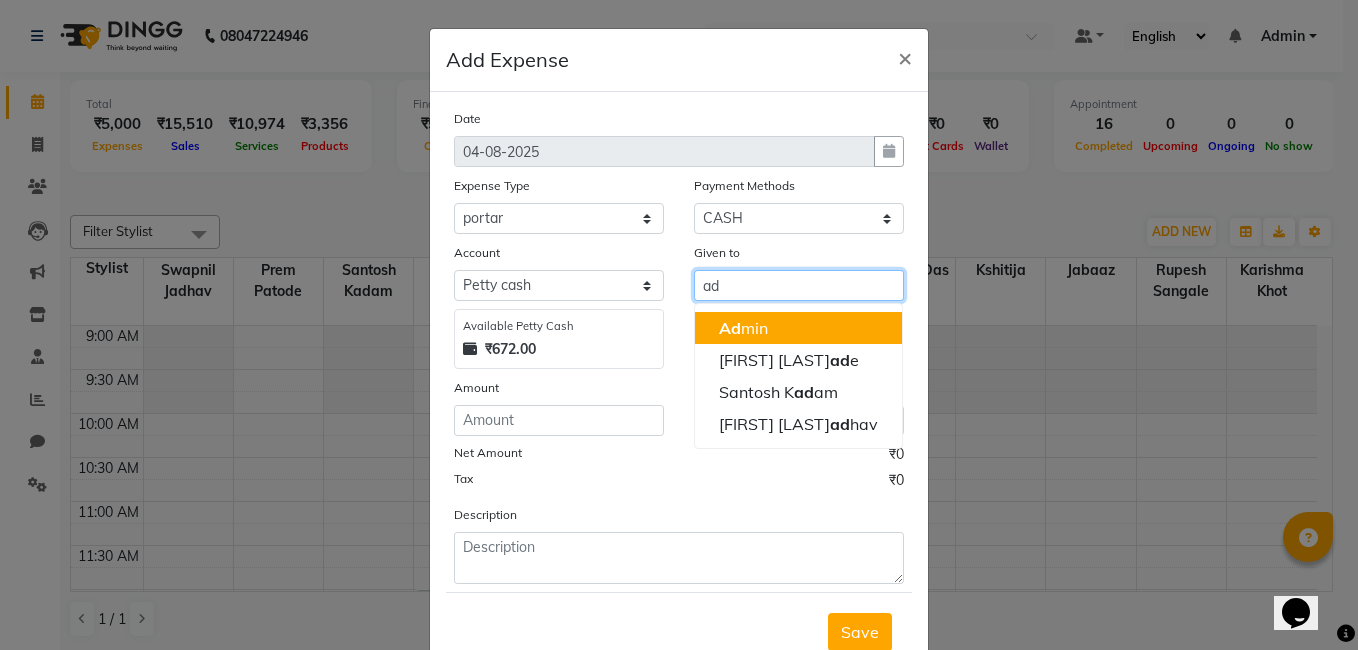 click on "Ad min" at bounding box center [743, 328] 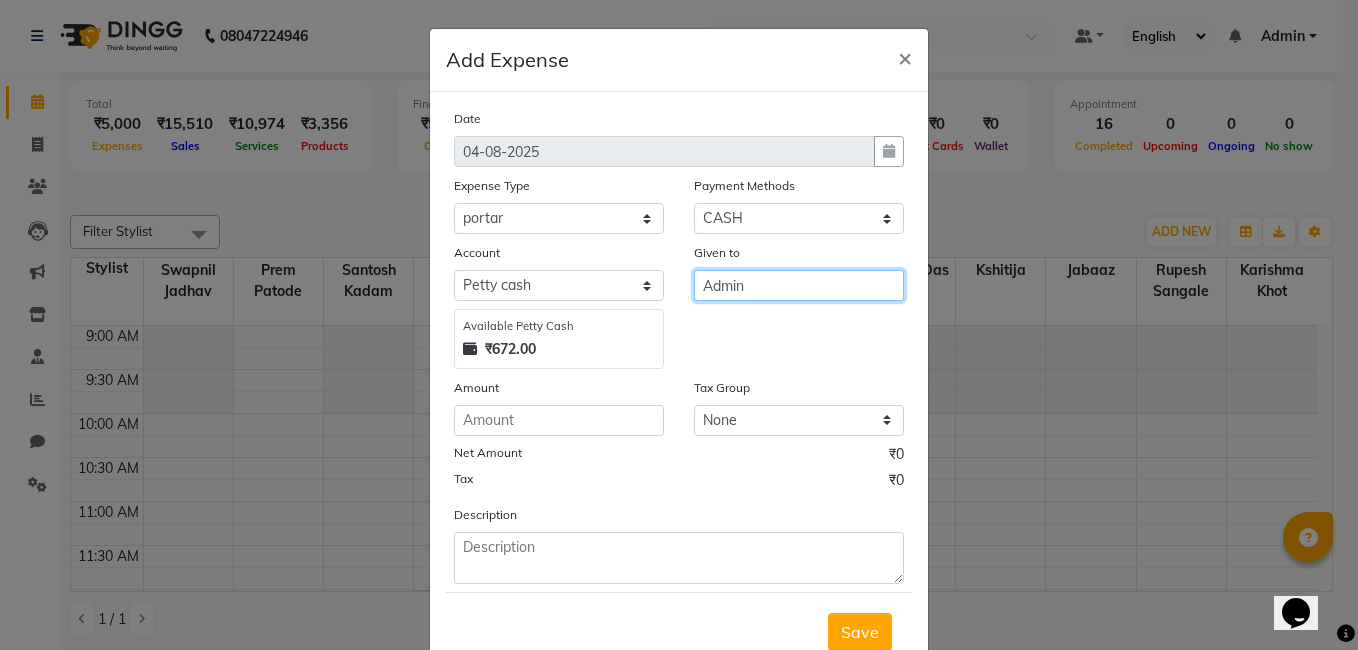 type on "Admin" 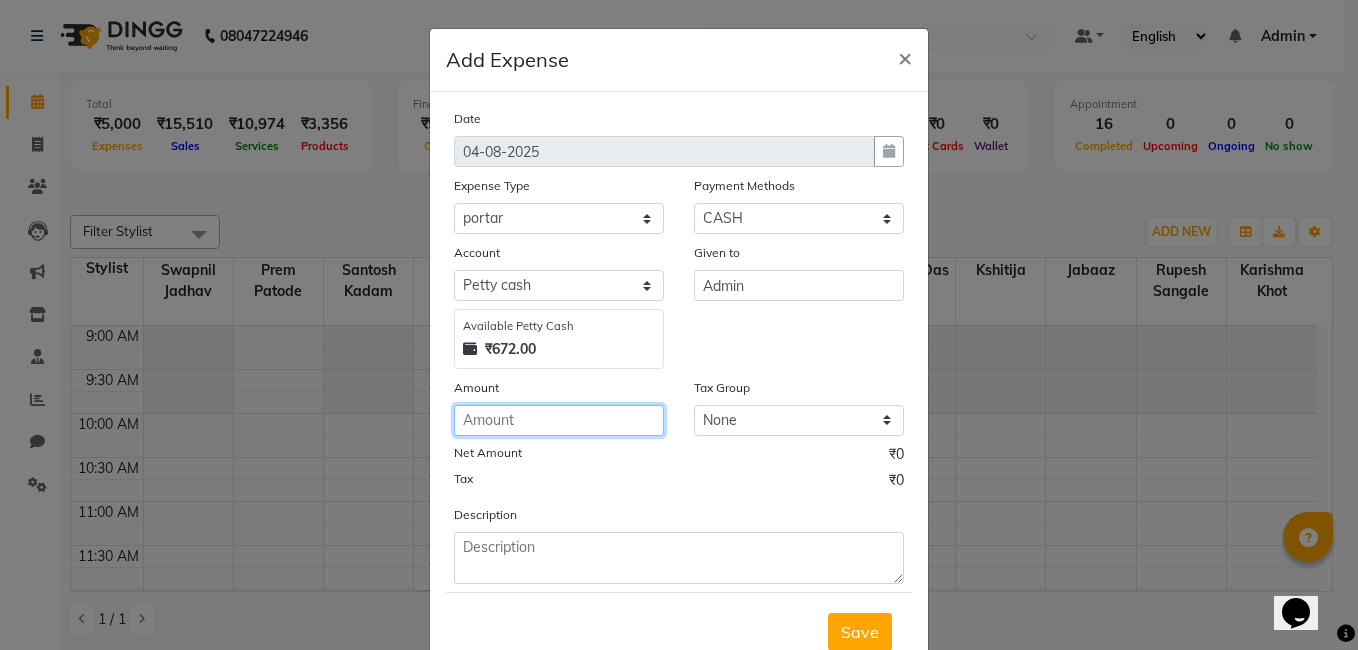 click 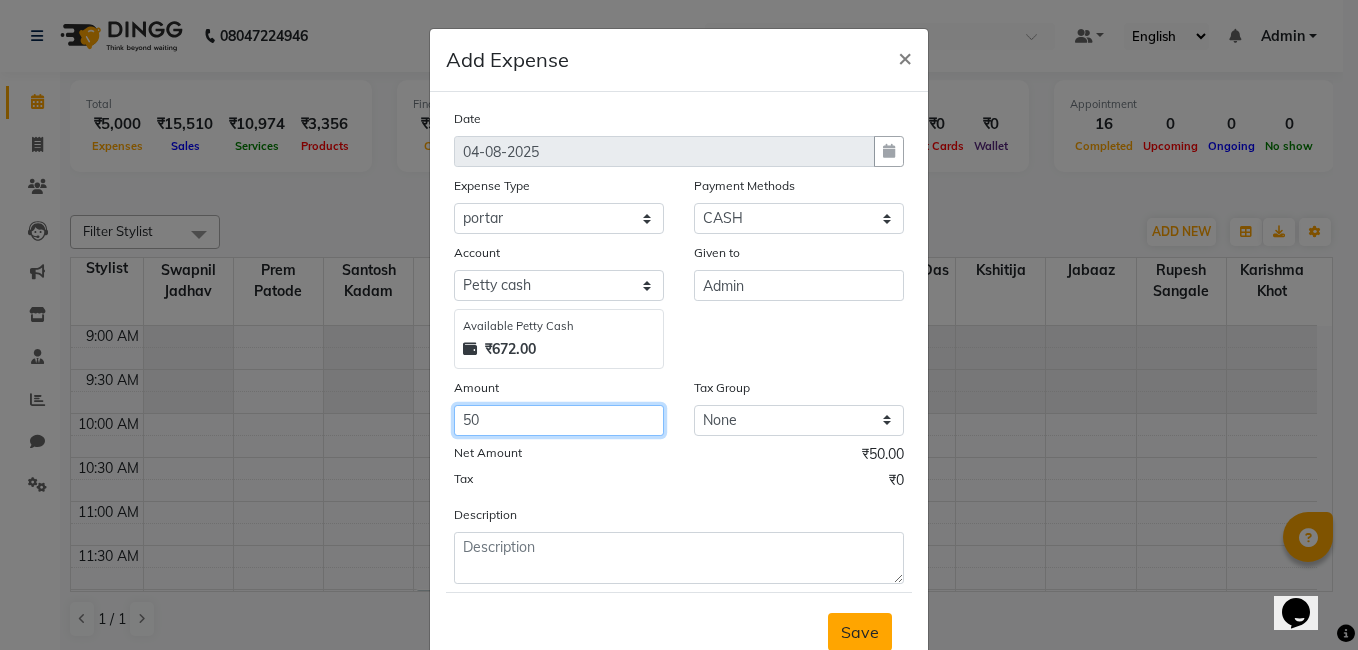 type on "50" 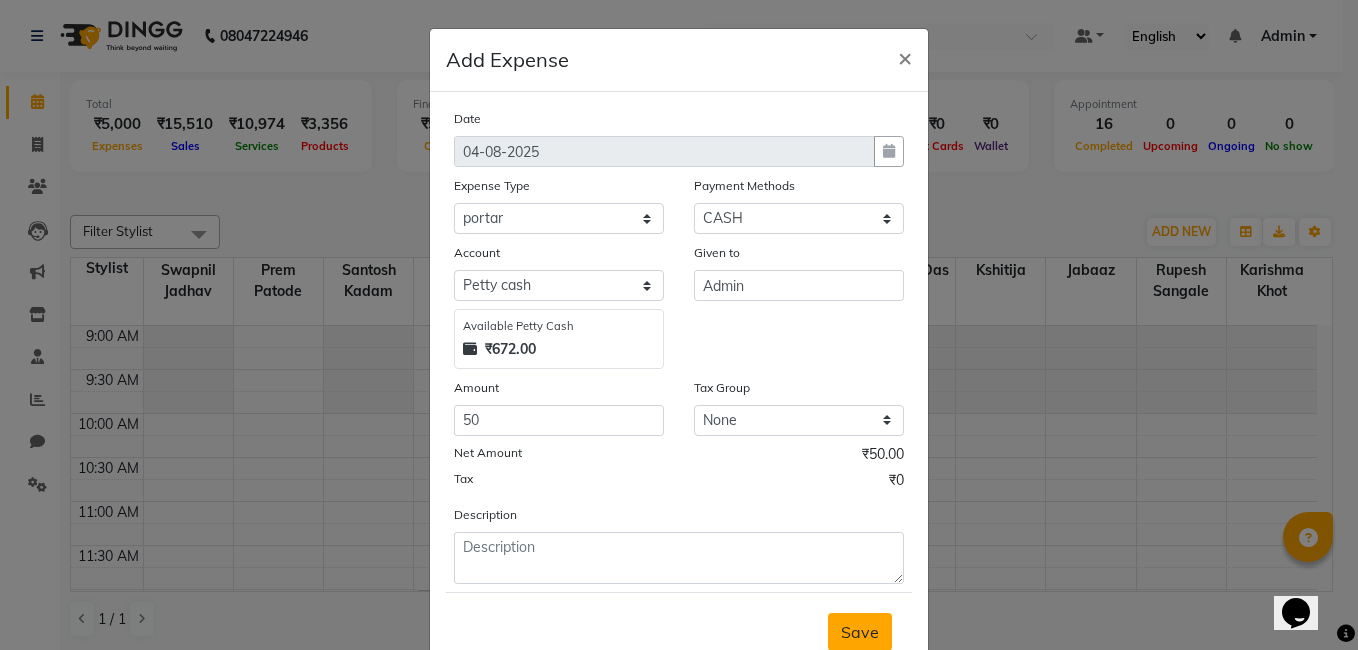 click on "Save" at bounding box center (860, 632) 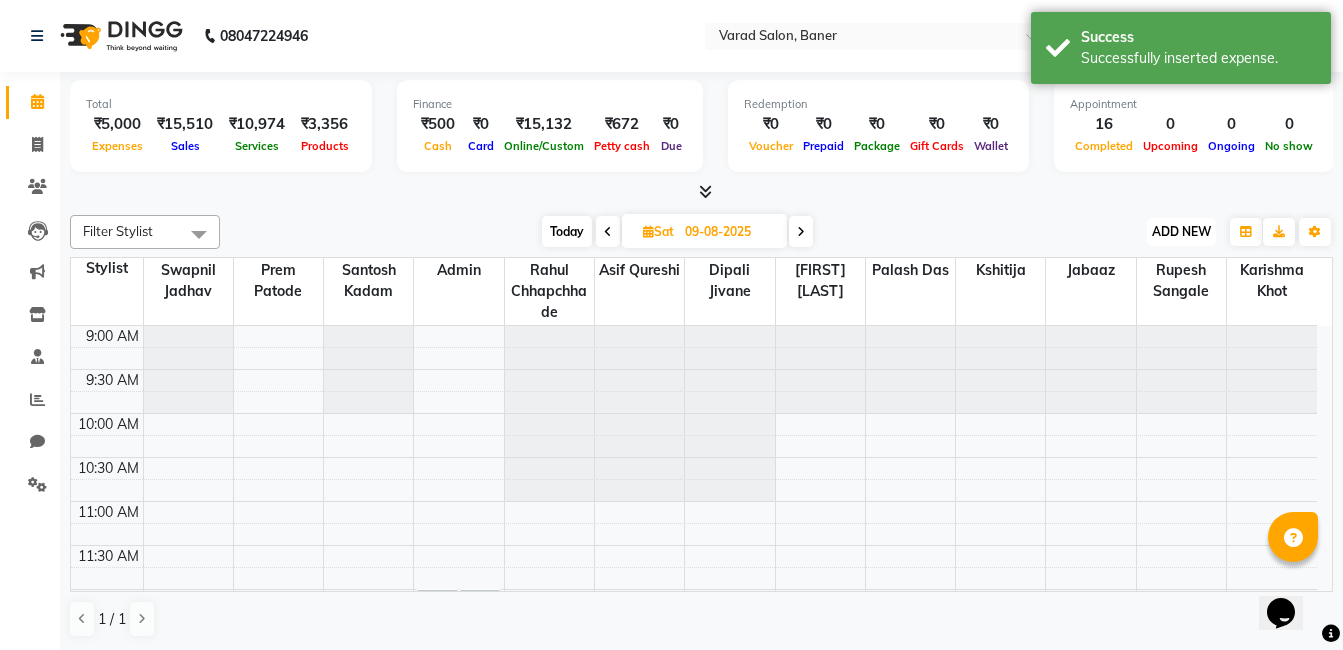 click on "ADD NEW" at bounding box center (1181, 231) 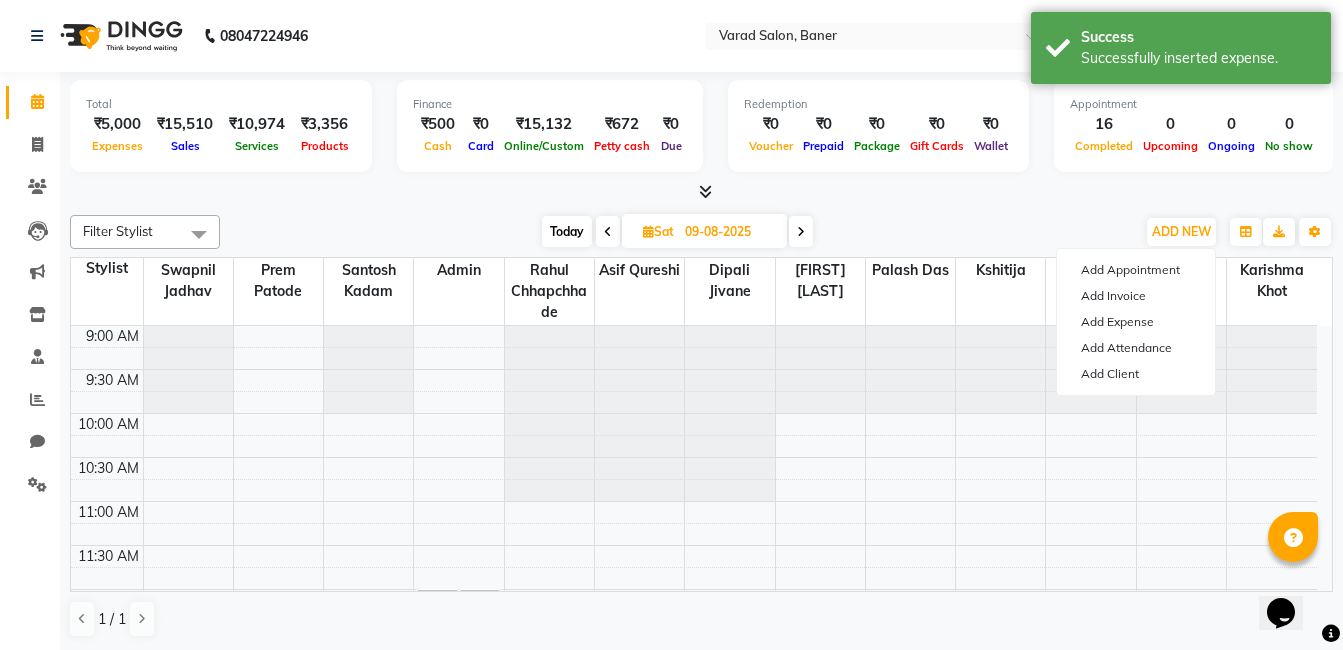 click on "Total  ₹5,000  Expenses ₹15,510  Sales ₹10,974  Services ₹3,356  Products Finance  ₹500  Cash ₹0  Card ₹15,132  Online/Custom ₹672 Petty cash ₹0 Due  Redemption  ₹0 Voucher ₹0 Prepaid ₹0 Package ₹0  Gift Cards ₹0  Wallet  Appointment  16 Completed 0 Upcoming 0 Ongoing 0 No show  Other sales  ₹0  Packages ₹1,180  Memberships ₹0  Vouchers ₹0  Prepaids ₹0  Gift Cards Filter Stylist Select All Admin Asif qureshi Deepali Munde Dipali Jivane Jabaaz Karishma Khot  Kshitija Palash Das Prem patode Rahul chhapchhade Rupesh sangale Santosh Kadam Swapnil jadhav Today  Sat 09-08-2025 Toggle Dropdown Add Appointment Add Invoice Add Expense Add Attendance Add Client Toggle Dropdown Add Appointment Add Invoice Add Expense Add Attendance Add Client ADD NEW Toggle Dropdown Add Appointment Add Invoice Add Expense Add Attendance Add Client Filter Stylist Select All Admin Asif qureshi Deepali Munde Dipali Jivane Jabaaz Karishma Khot  Kshitija Palash Das Prem patode Rahul chhapchhade Group By" 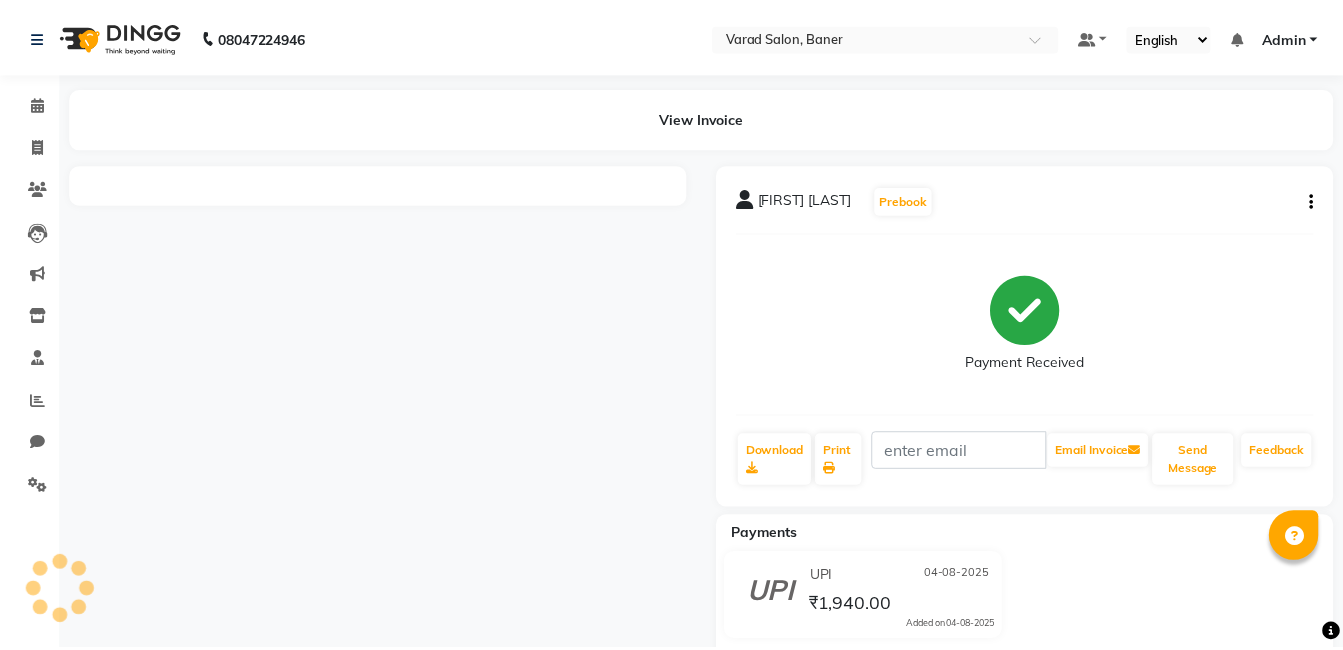 scroll, scrollTop: 45, scrollLeft: 0, axis: vertical 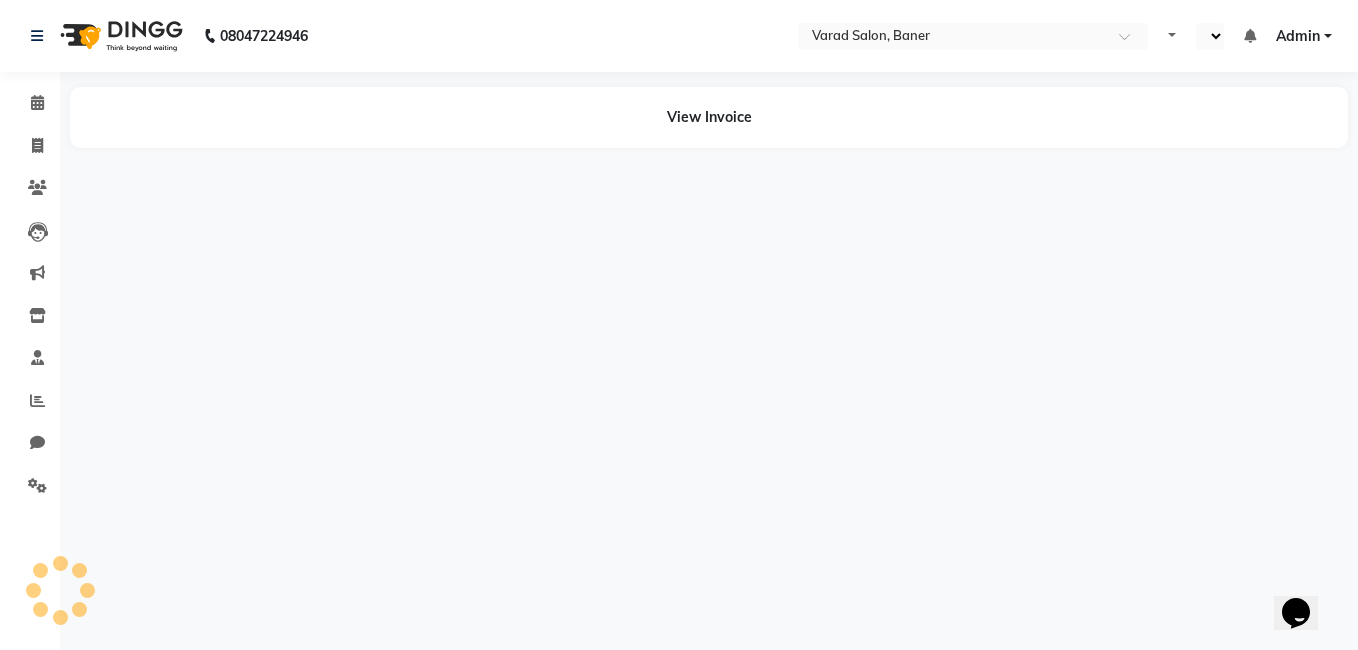 select on "en" 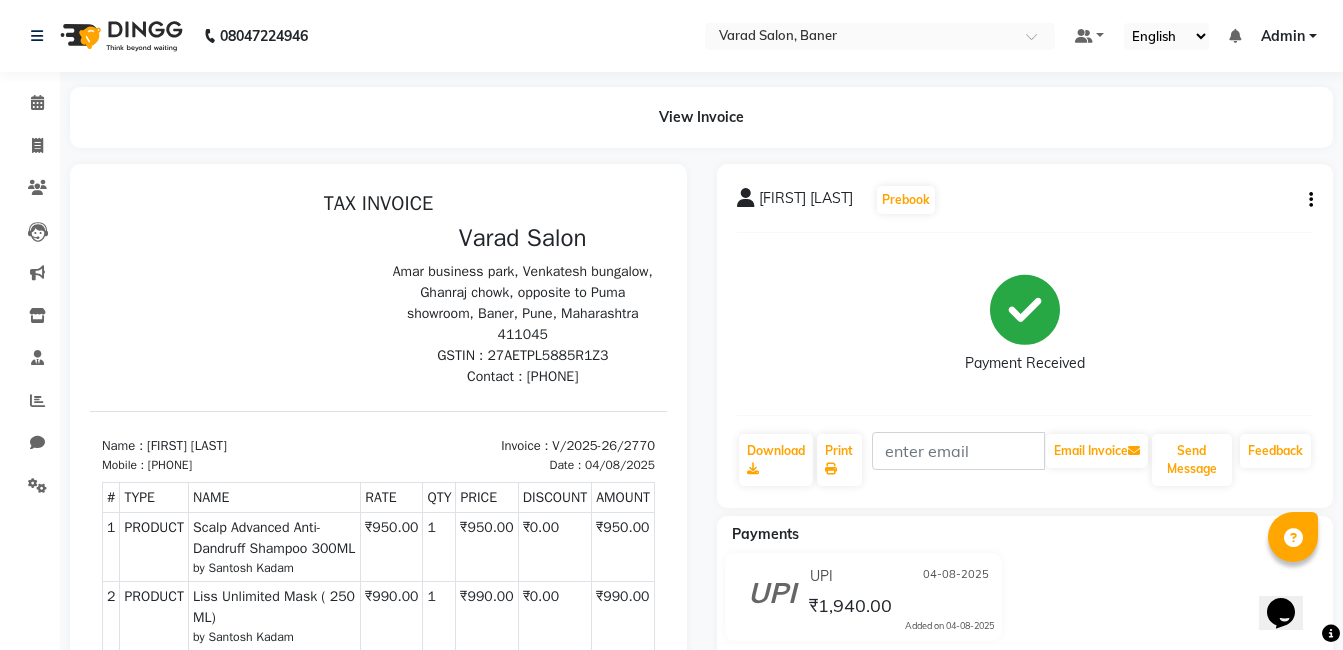 scroll, scrollTop: 0, scrollLeft: 0, axis: both 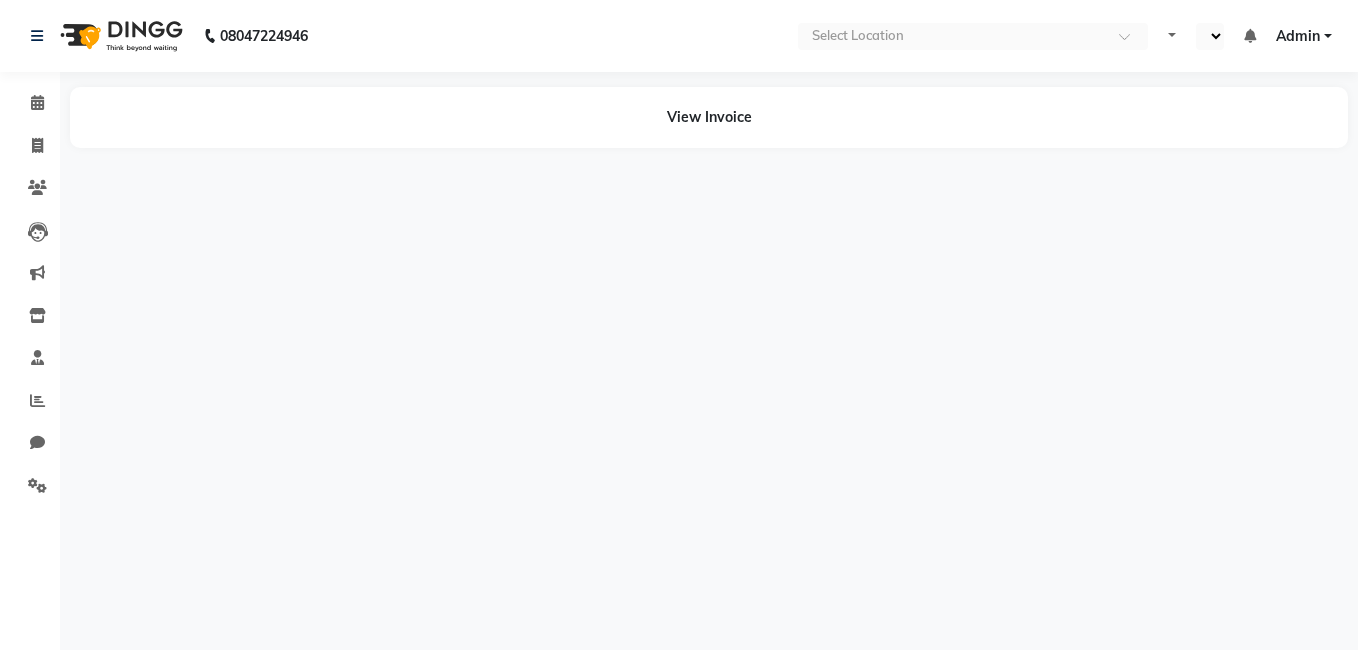 select on "en" 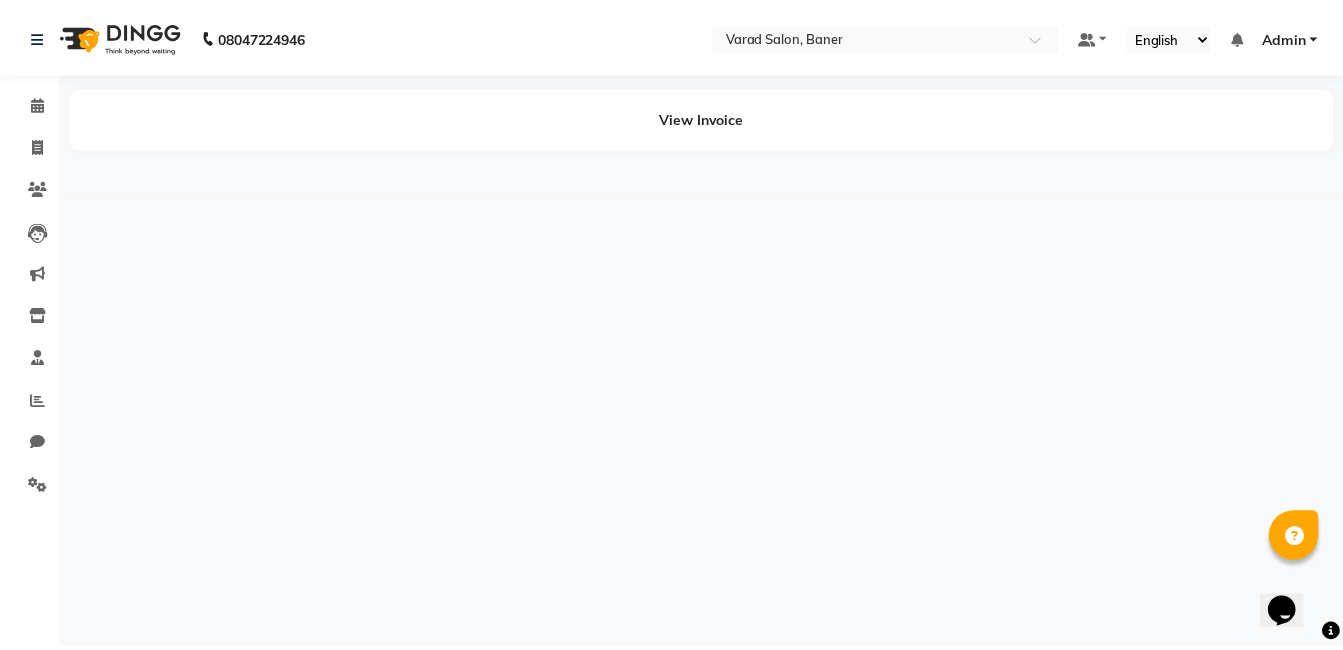 scroll, scrollTop: 0, scrollLeft: 0, axis: both 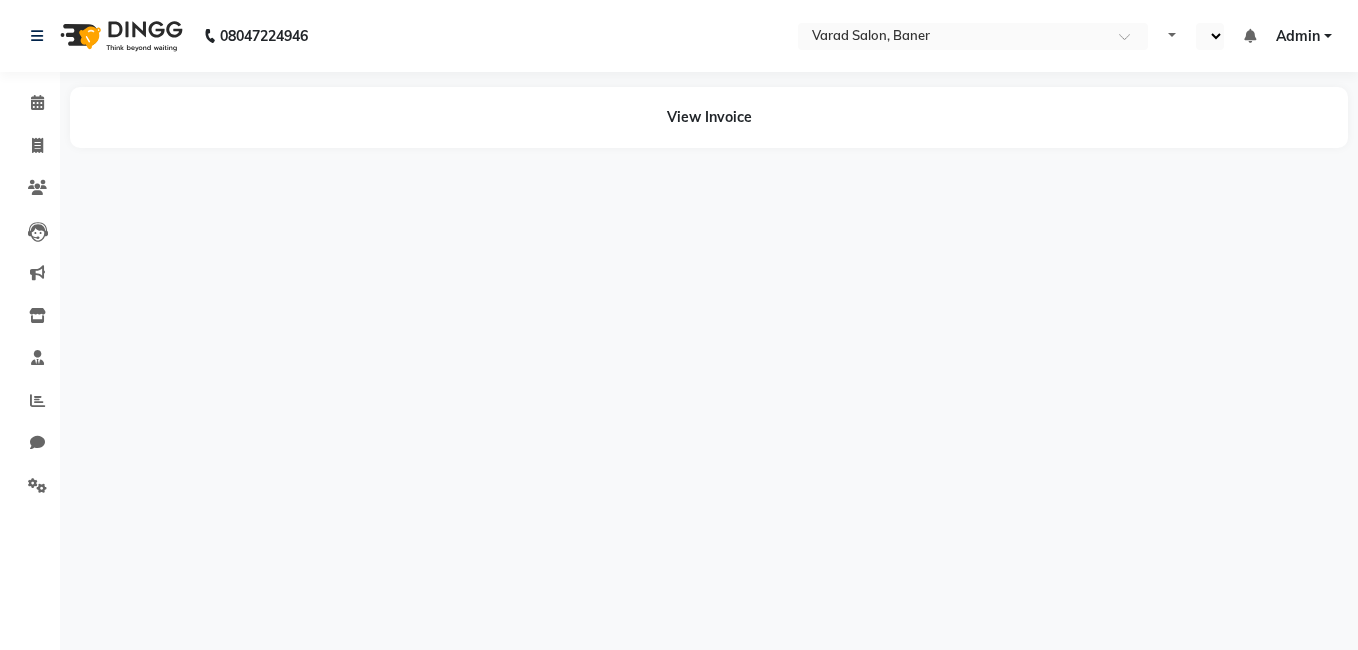 select on "en" 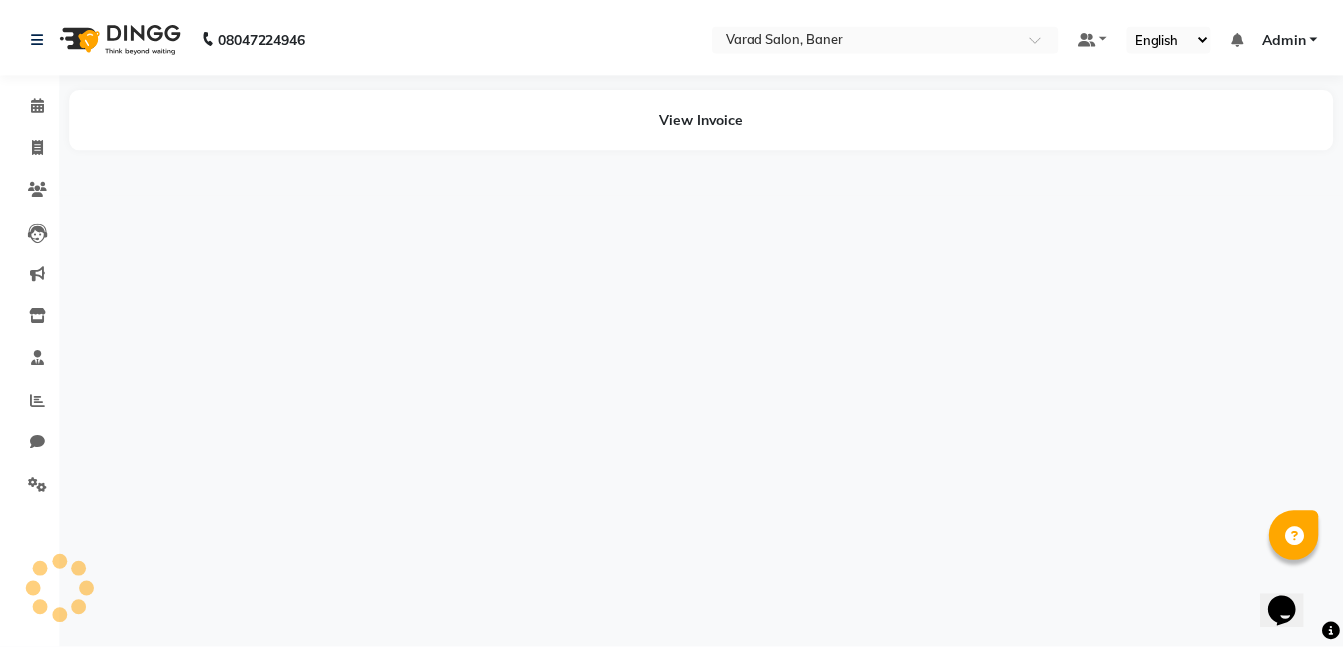 scroll, scrollTop: 0, scrollLeft: 0, axis: both 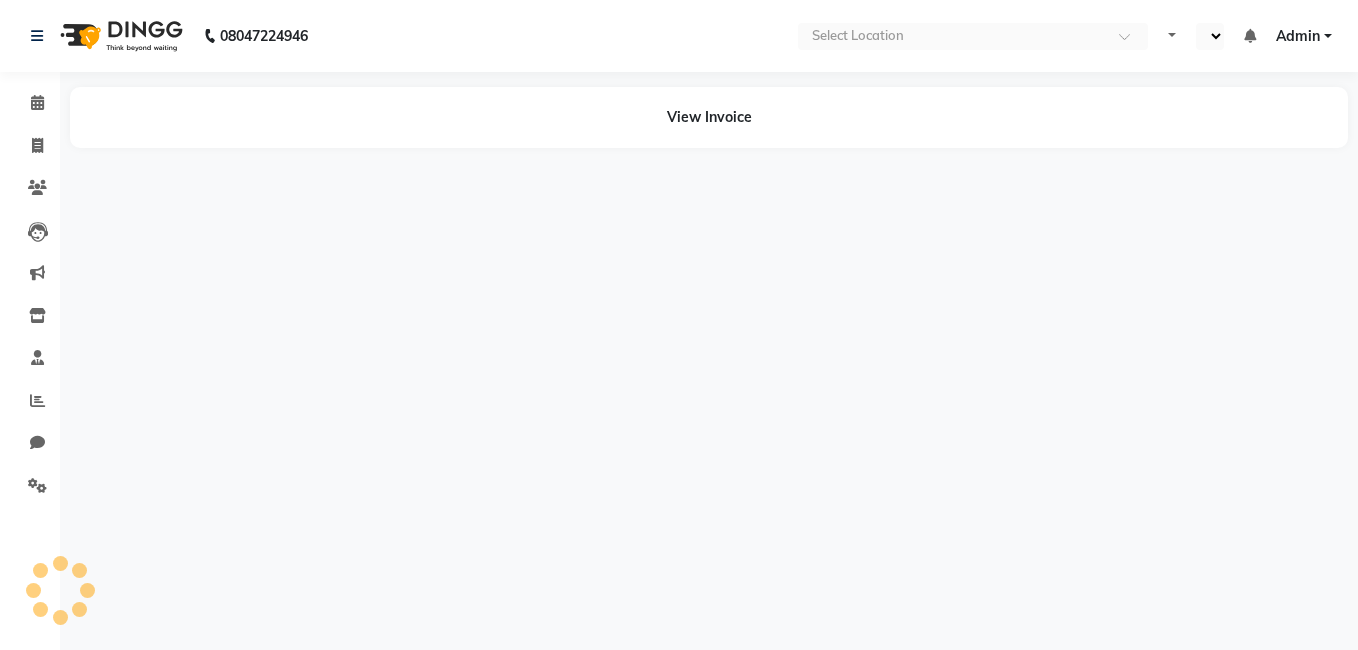 select on "en" 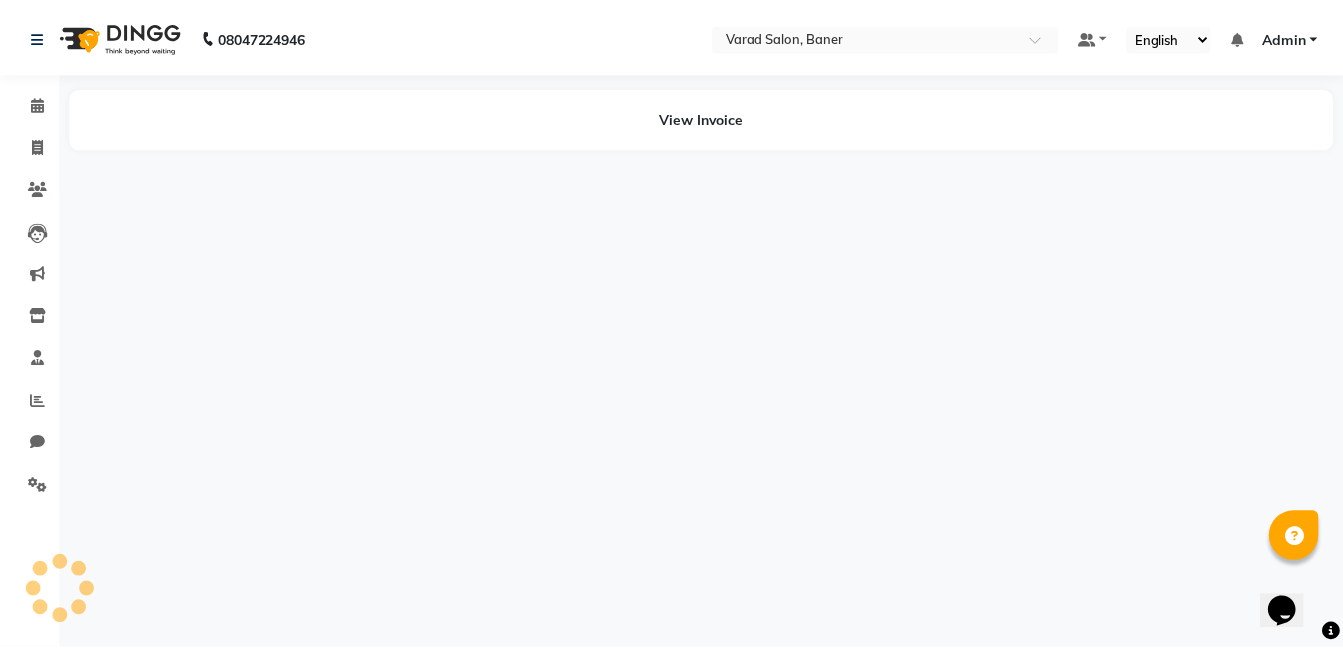 scroll, scrollTop: 0, scrollLeft: 0, axis: both 